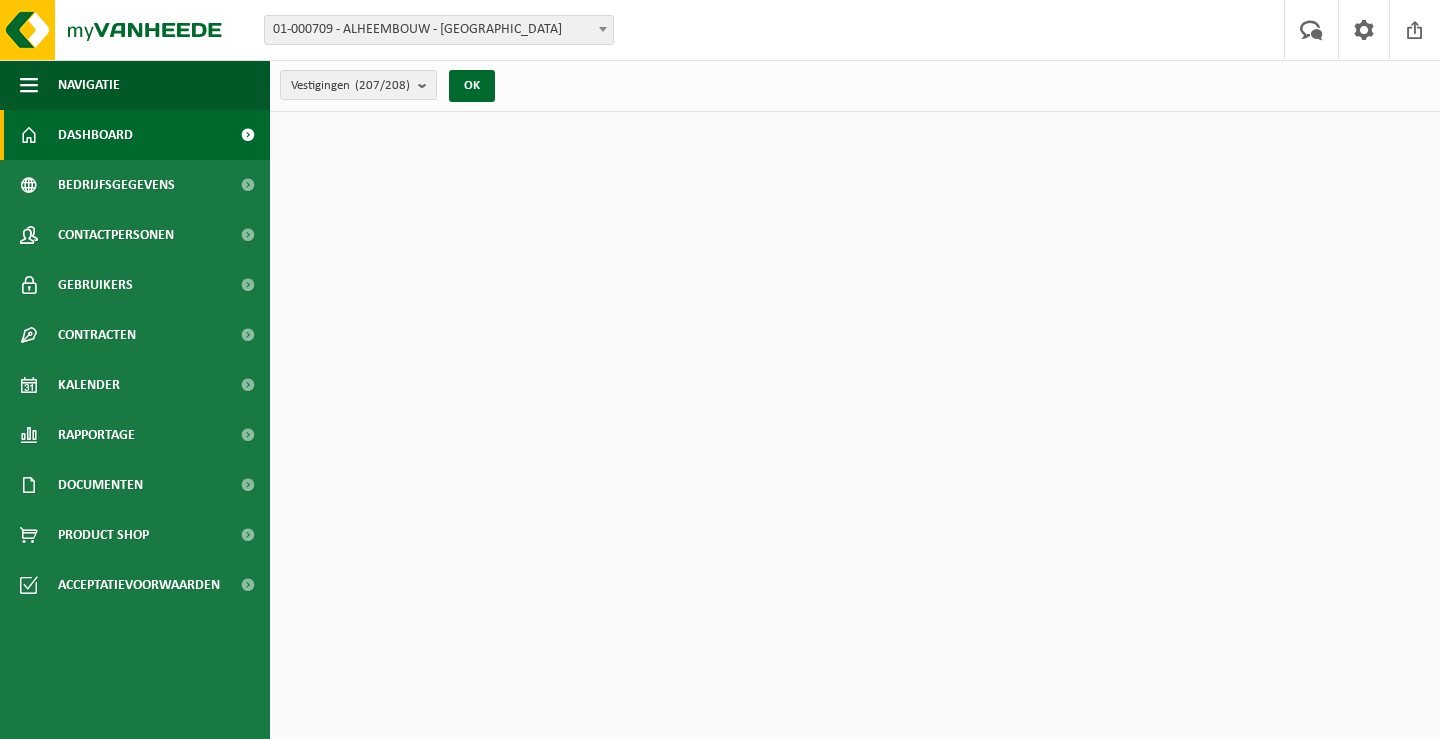 scroll, scrollTop: 0, scrollLeft: 0, axis: both 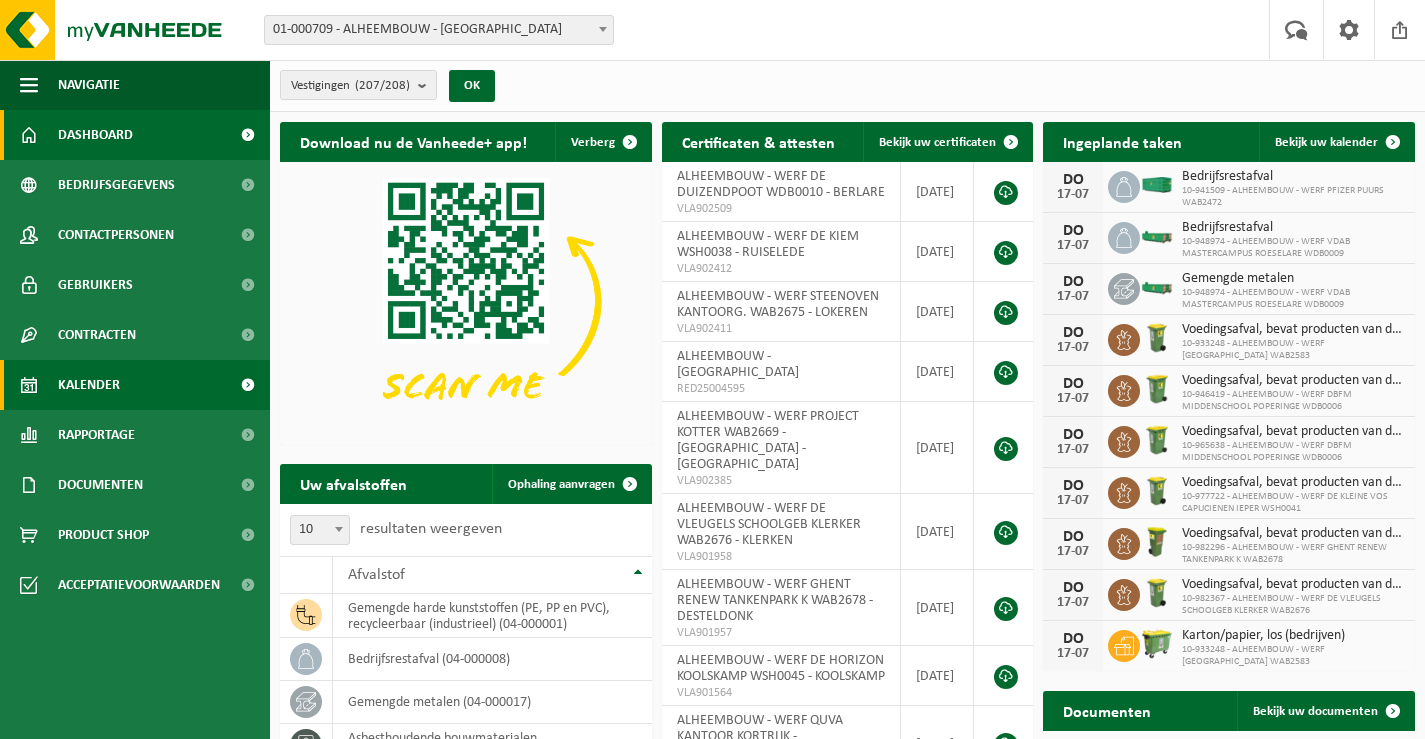 click on "Kalender" at bounding box center [89, 385] 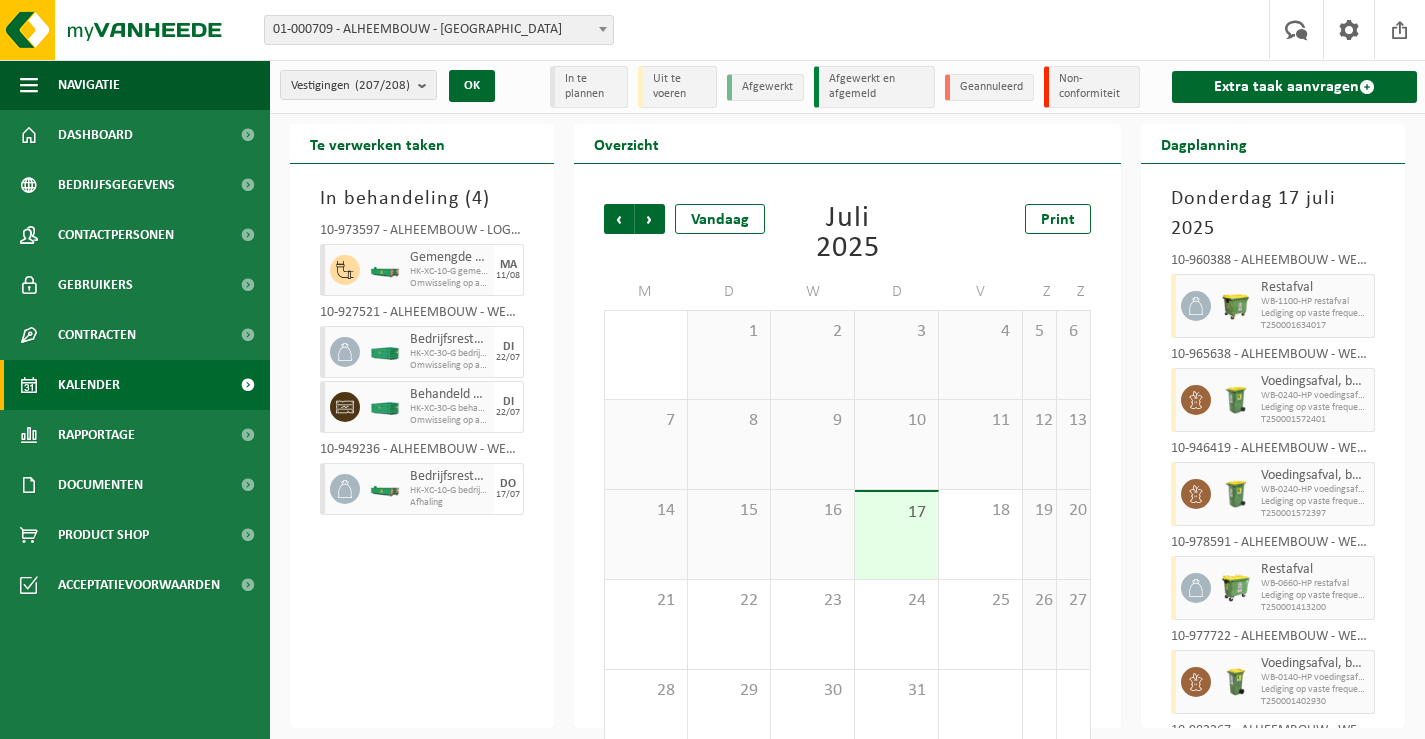 scroll, scrollTop: 0, scrollLeft: 0, axis: both 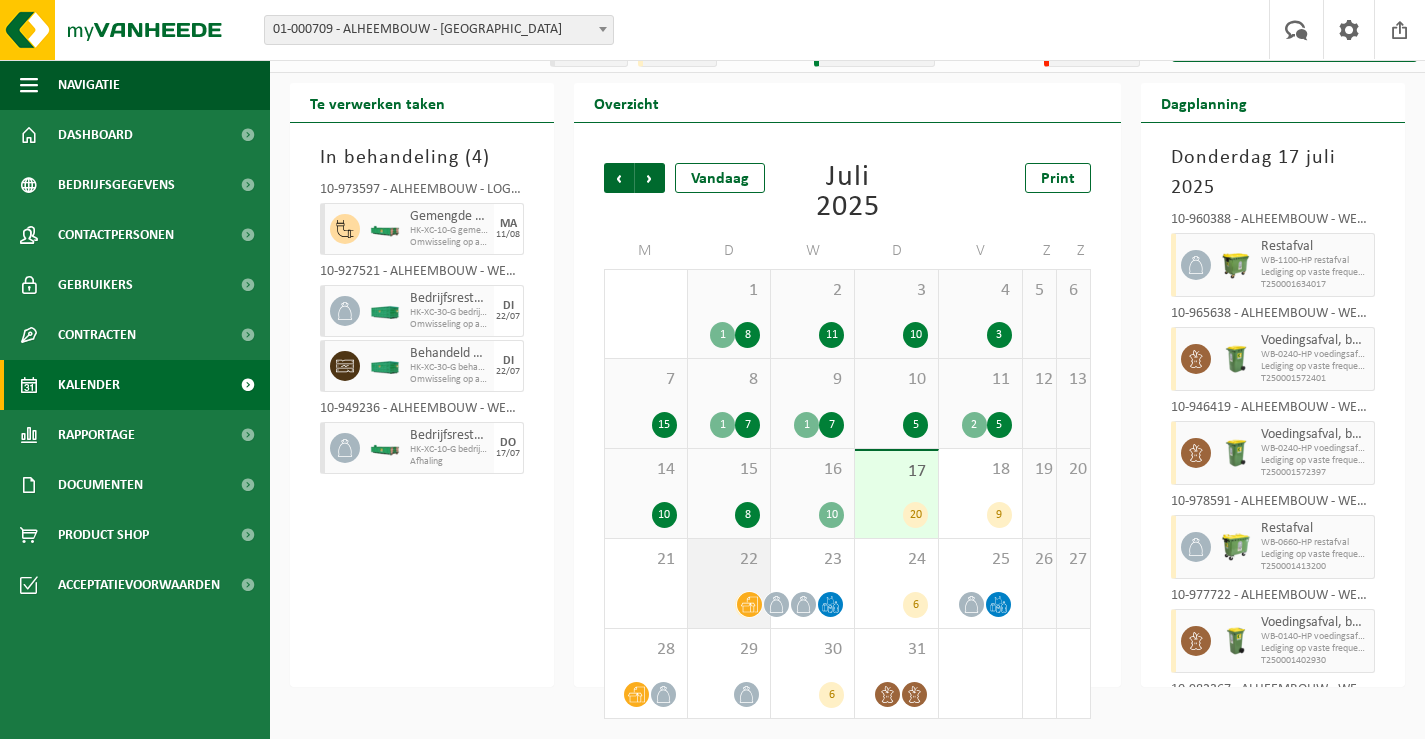 click on "22" at bounding box center [729, 560] 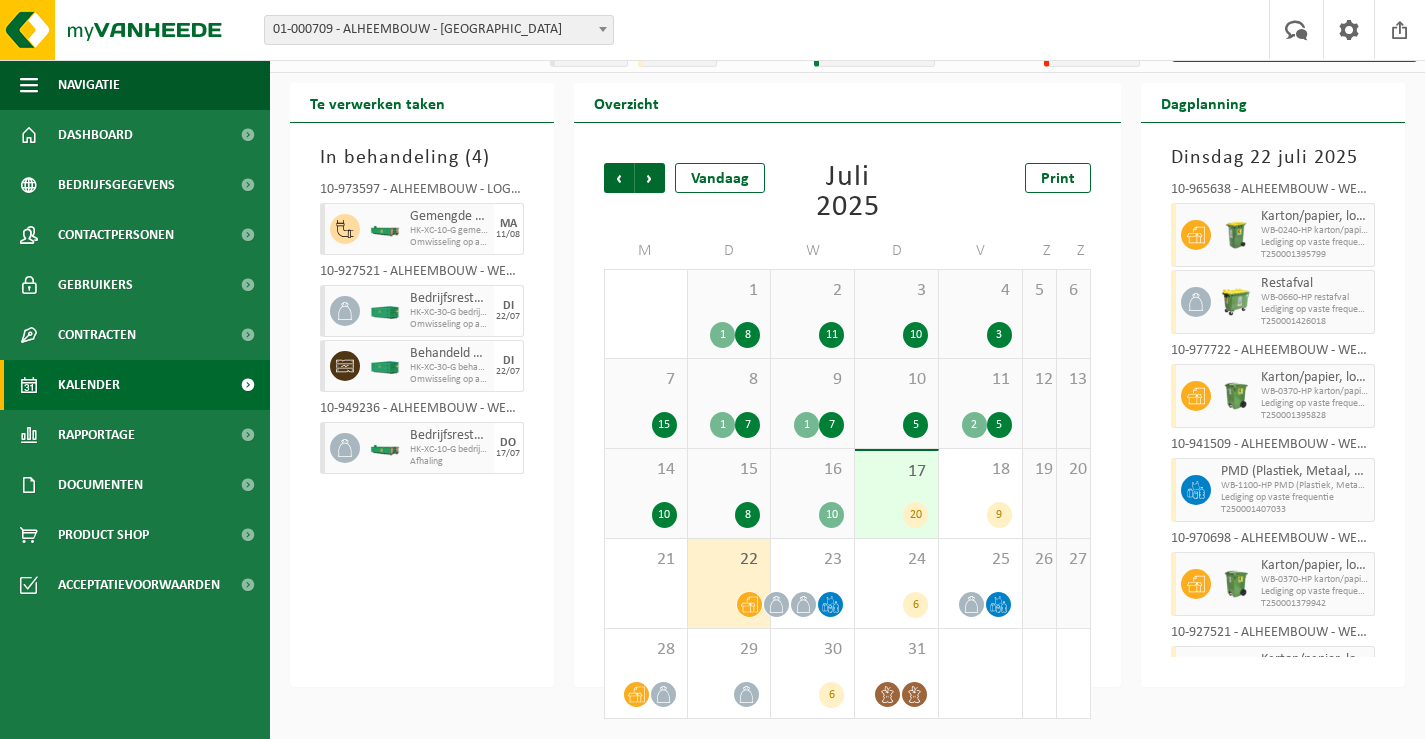click at bounding box center [603, 29] 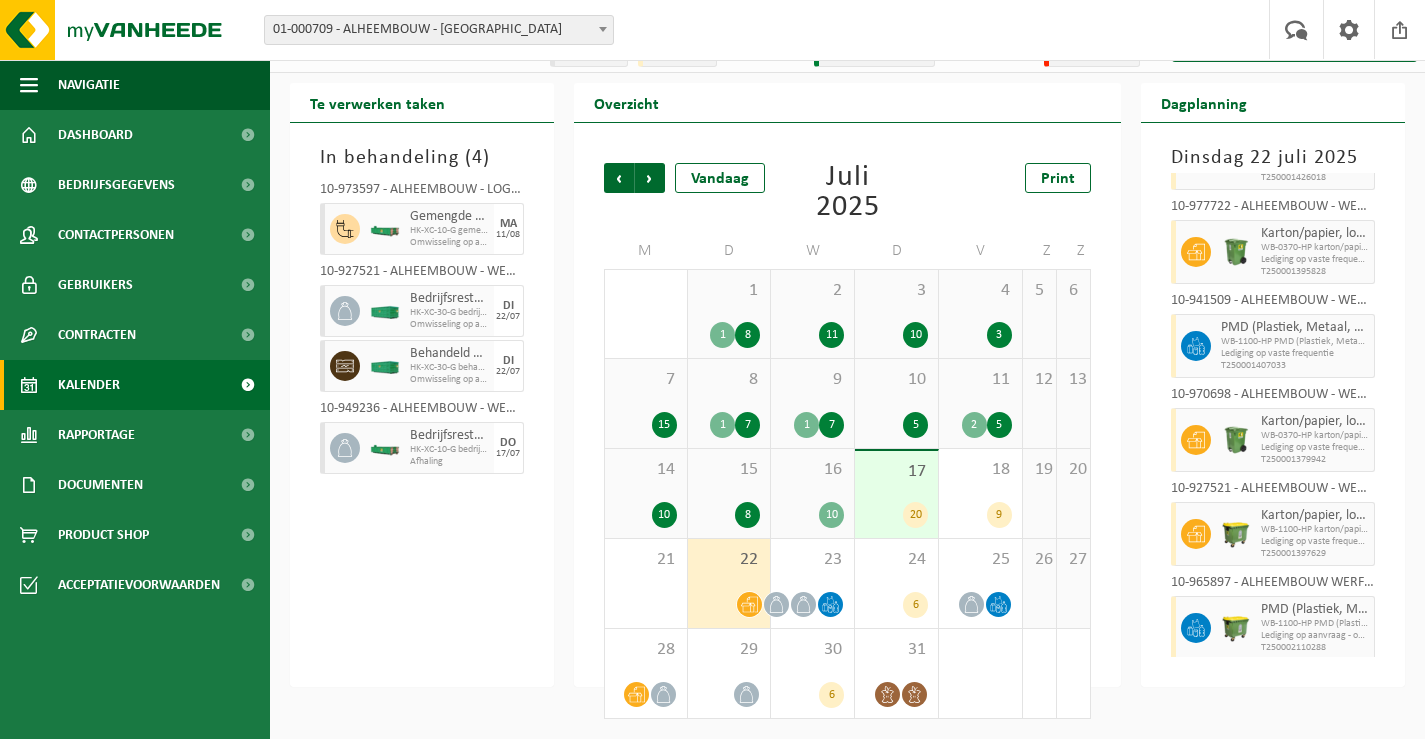 scroll, scrollTop: 150, scrollLeft: 0, axis: vertical 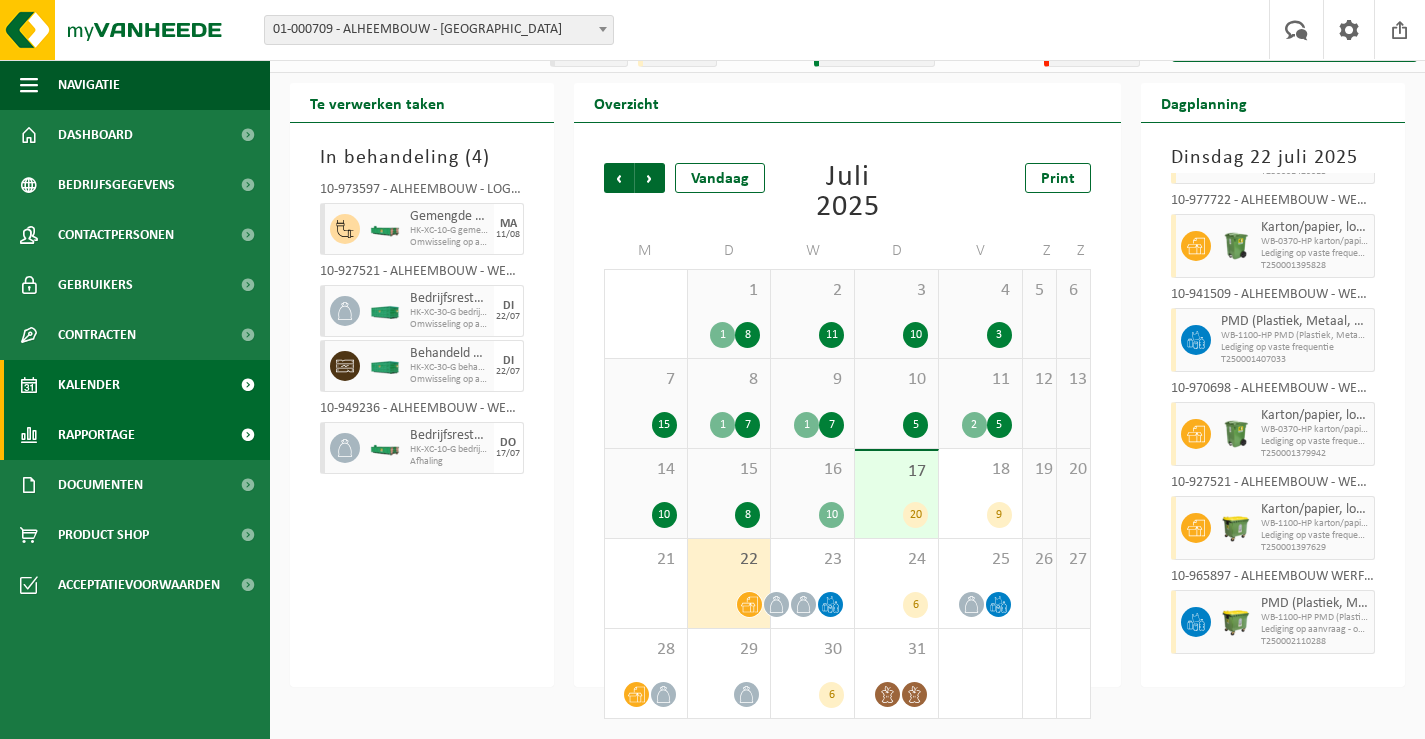 click on "Rapportage" at bounding box center [96, 435] 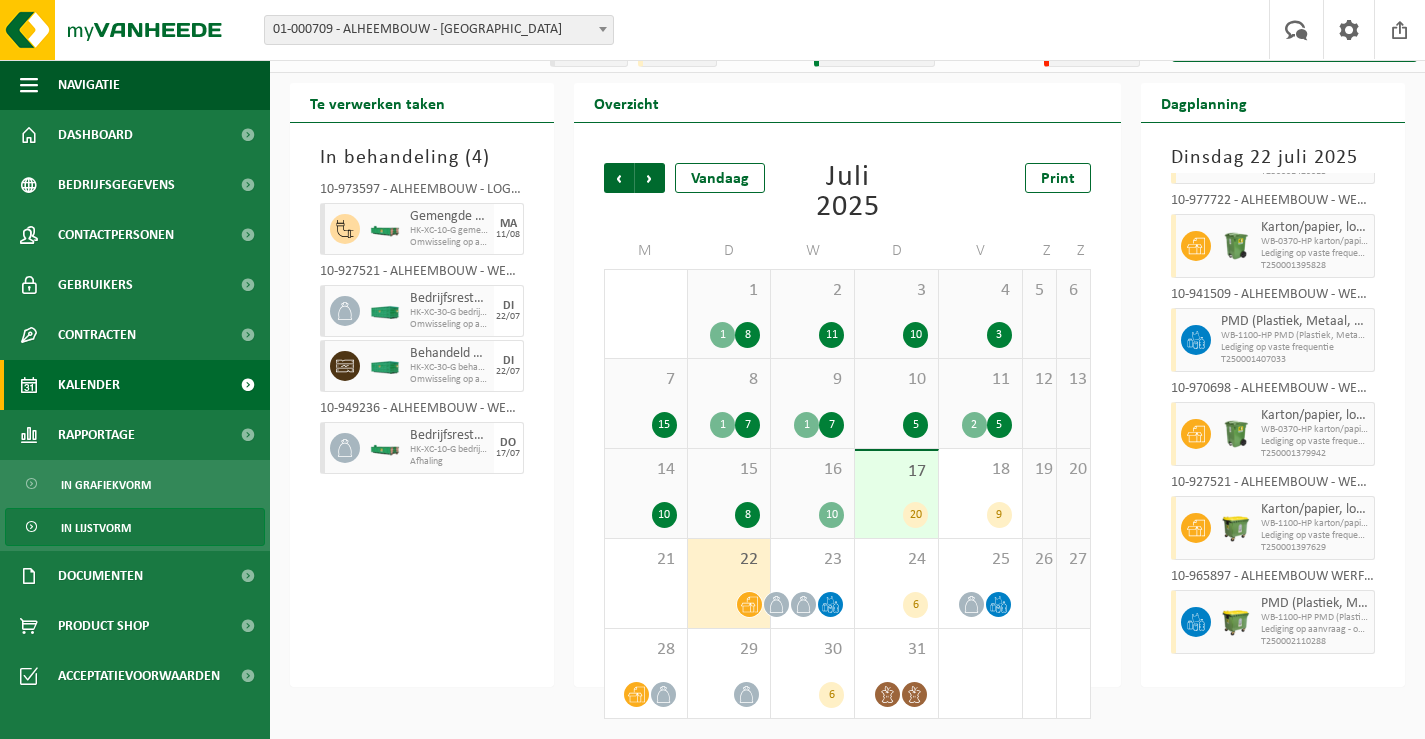 click on "In lijstvorm" at bounding box center [96, 528] 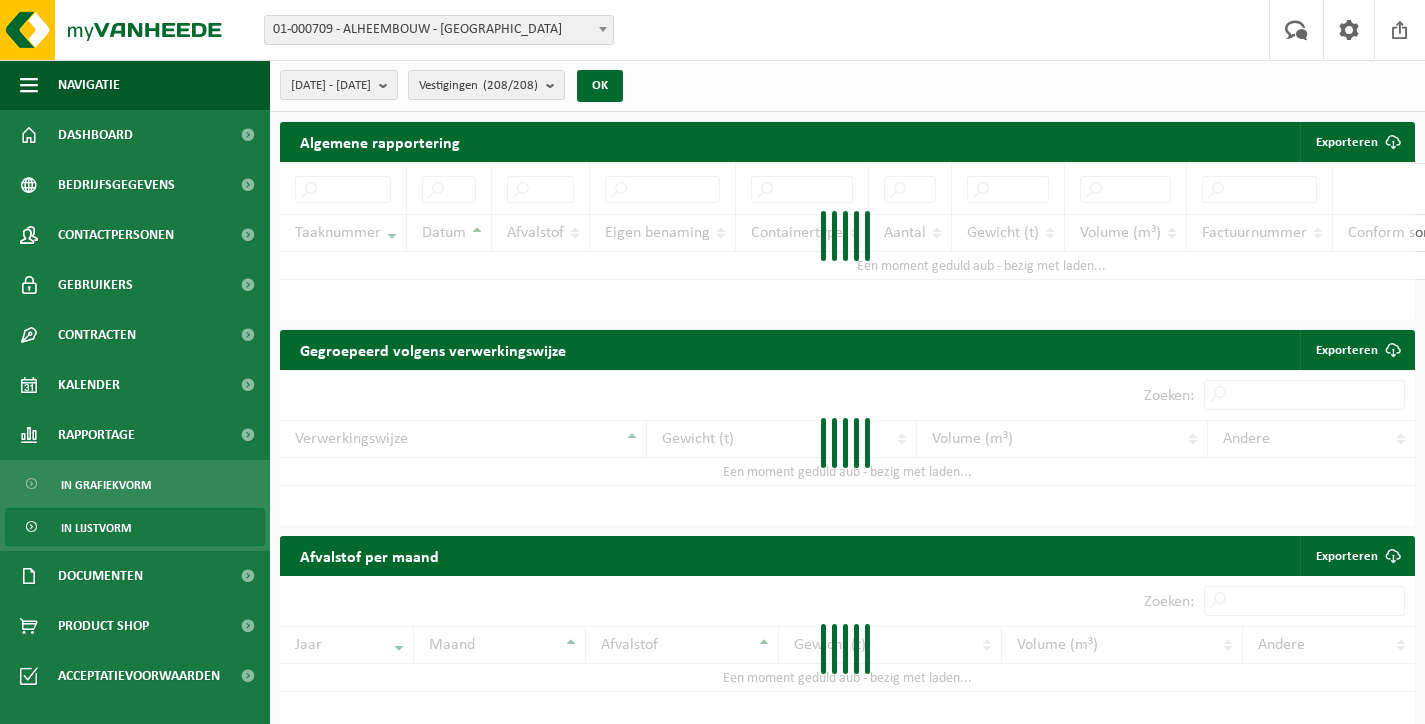 scroll, scrollTop: 0, scrollLeft: 0, axis: both 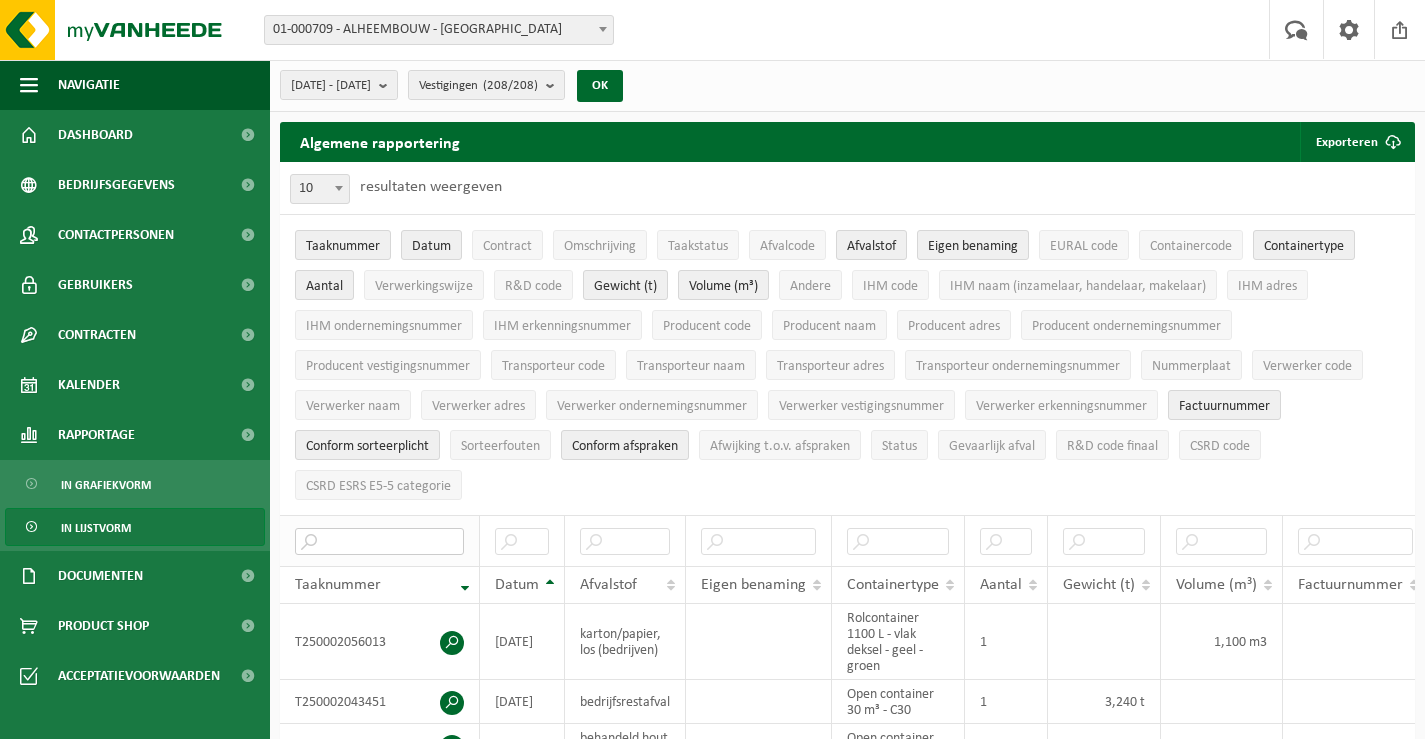 click at bounding box center (379, 541) 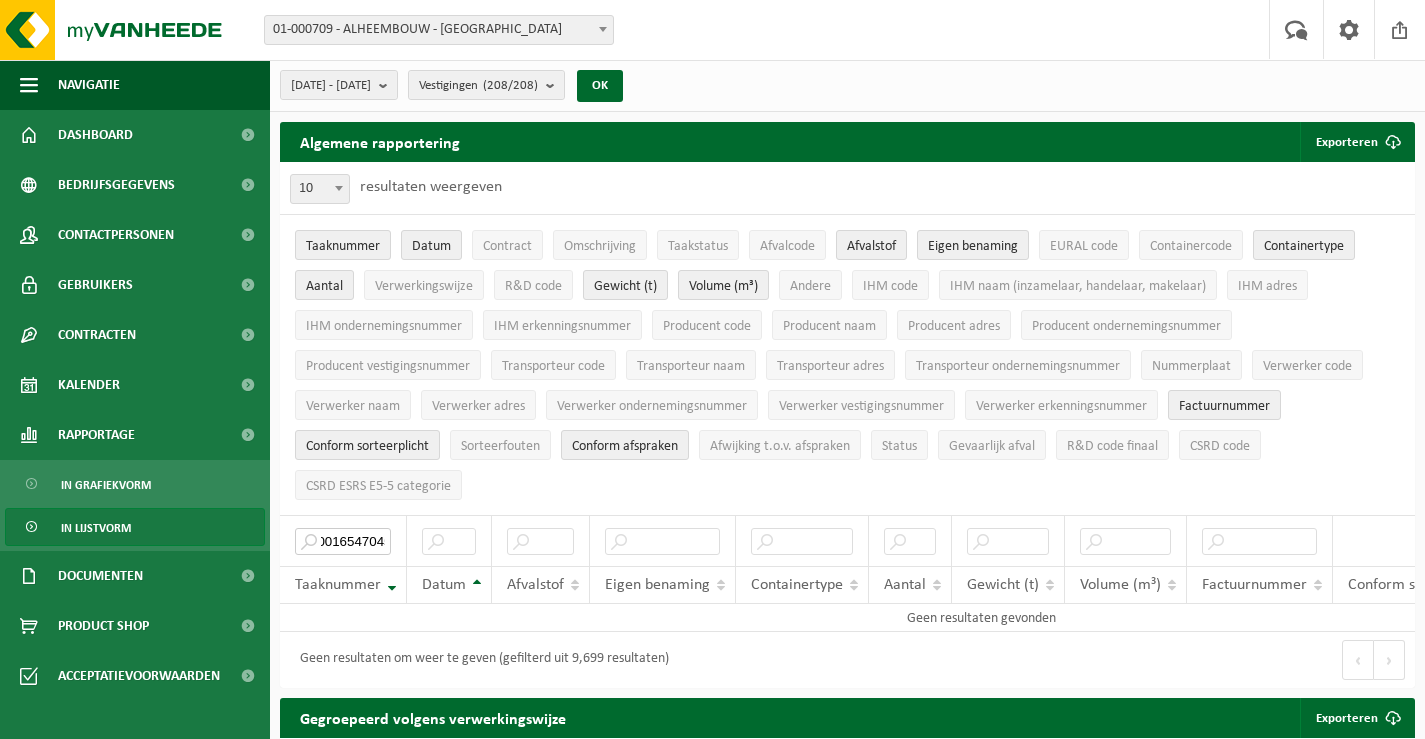 scroll, scrollTop: 0, scrollLeft: 41, axis: horizontal 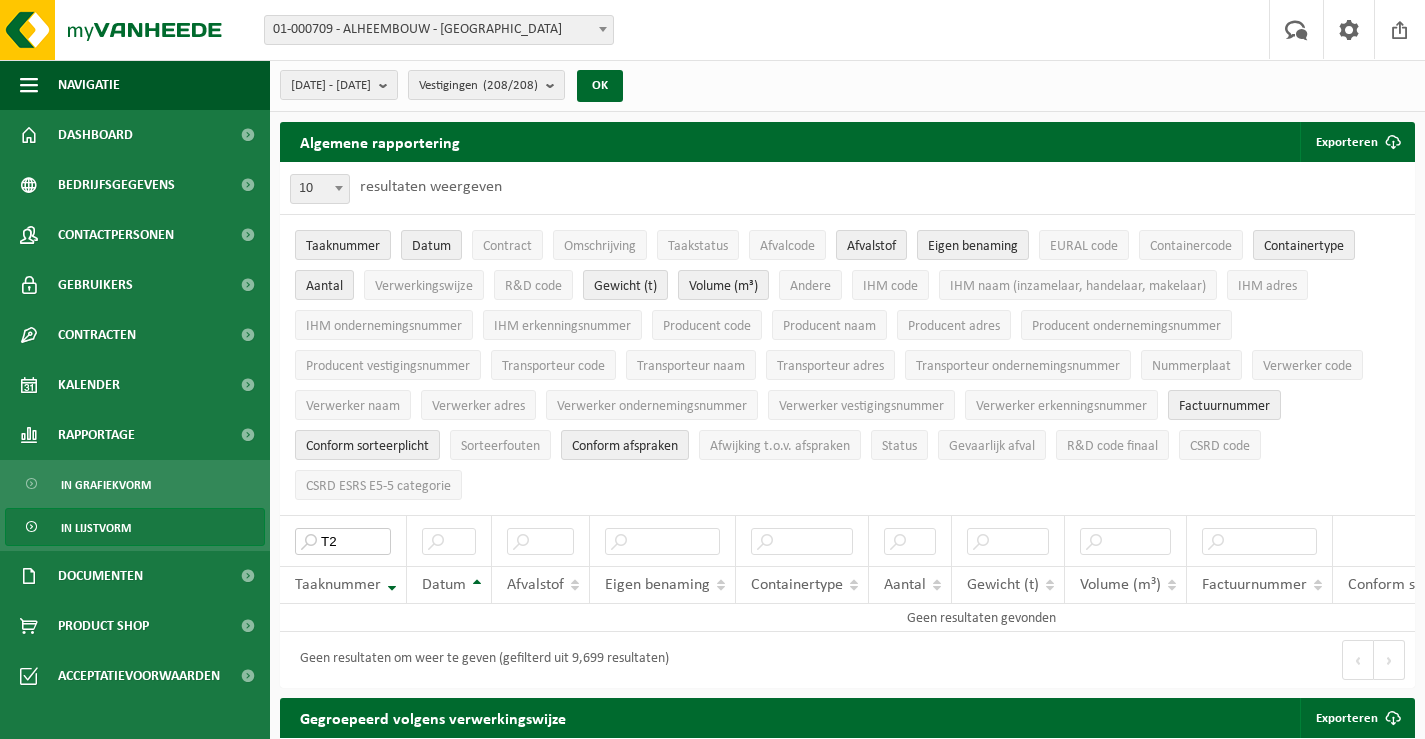 type on "T" 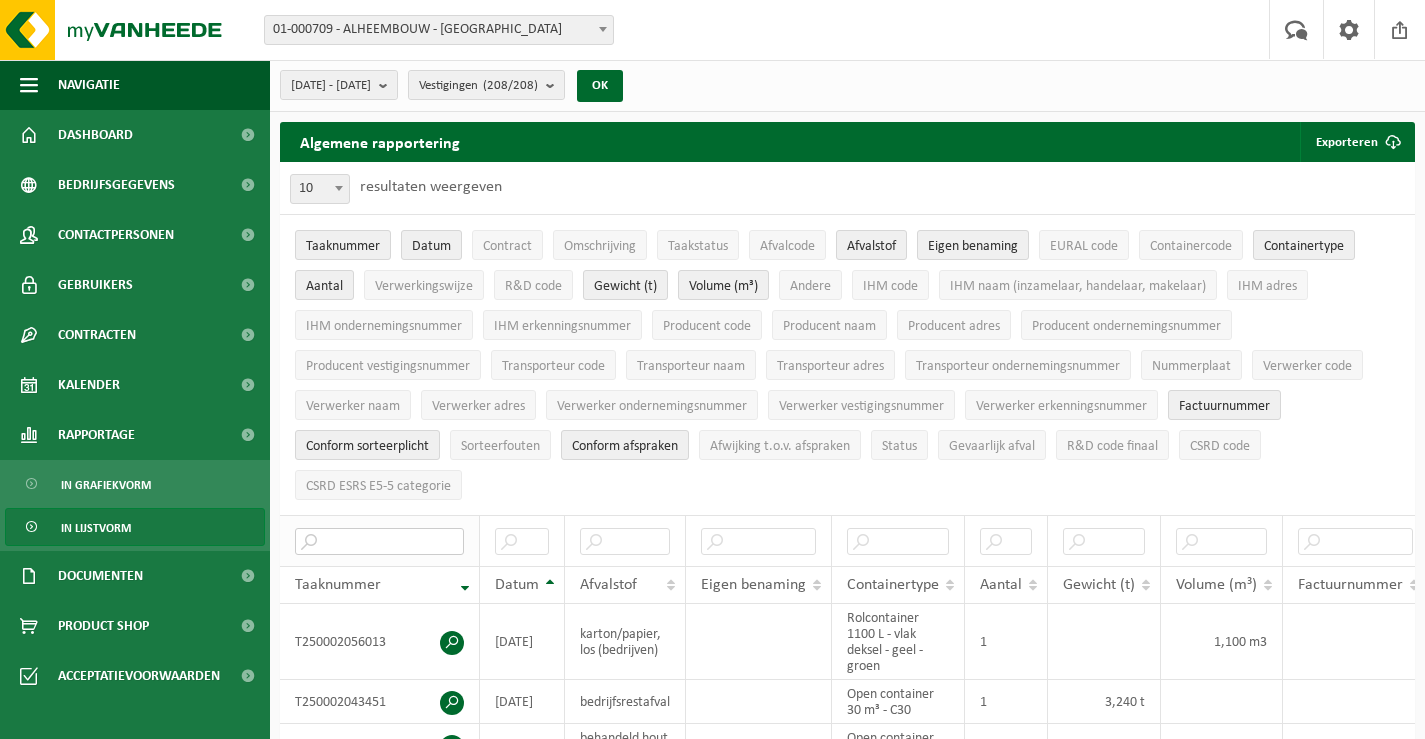 click at bounding box center [379, 541] 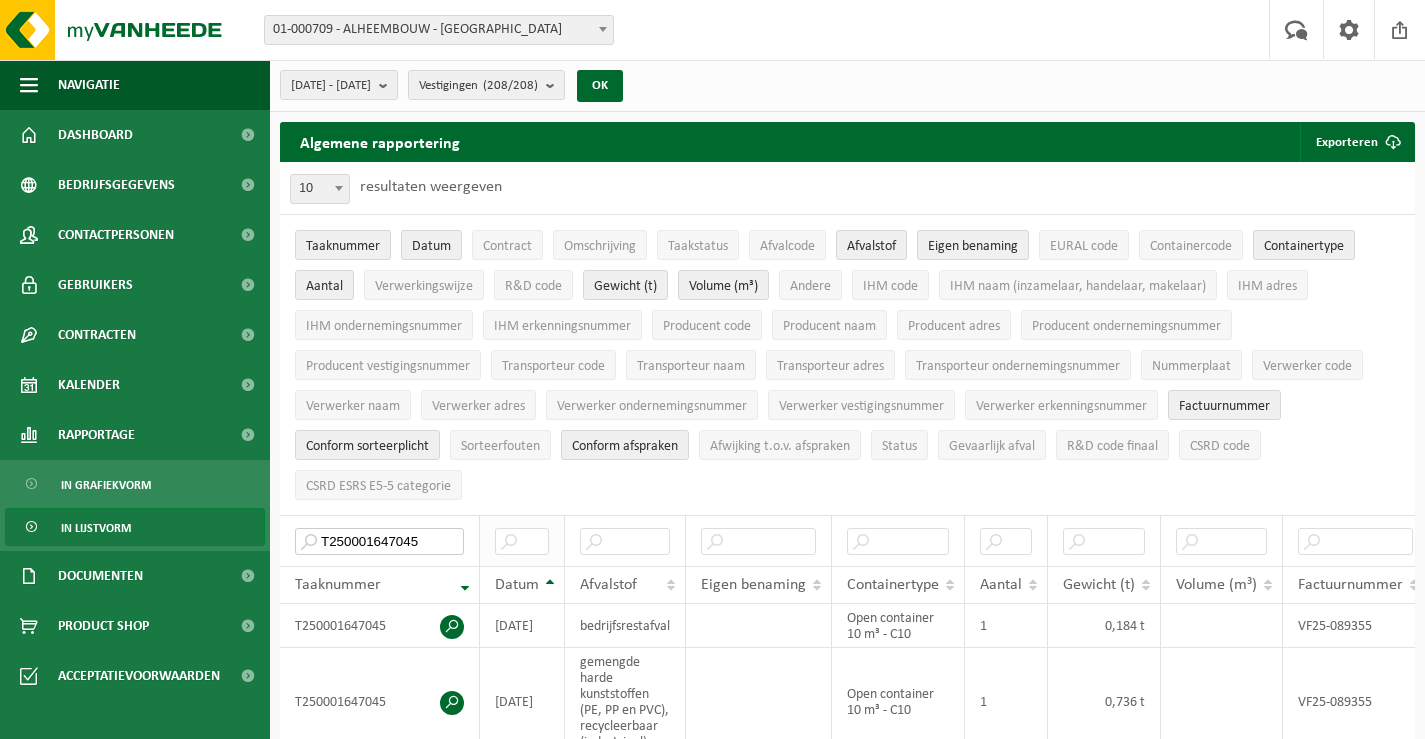 scroll, scrollTop: 200, scrollLeft: 0, axis: vertical 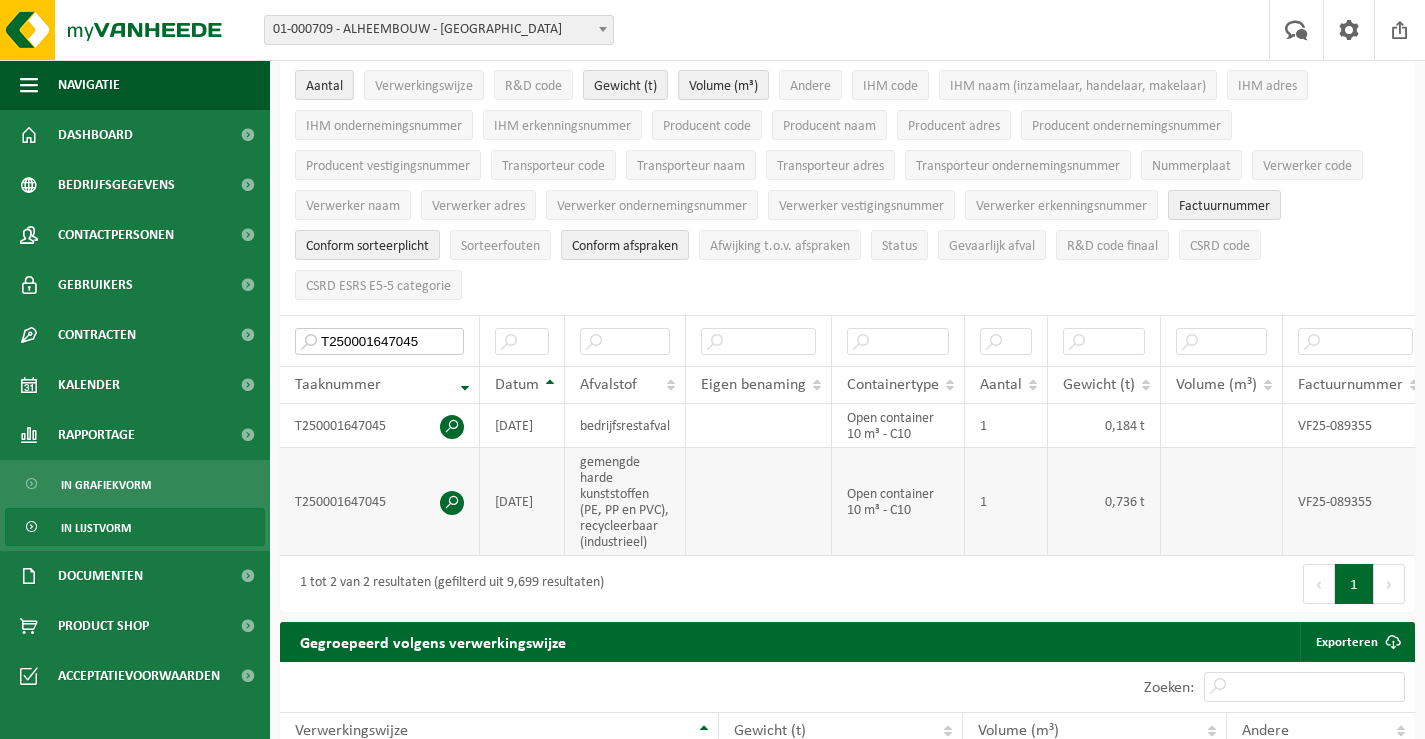 type on "T250001647045" 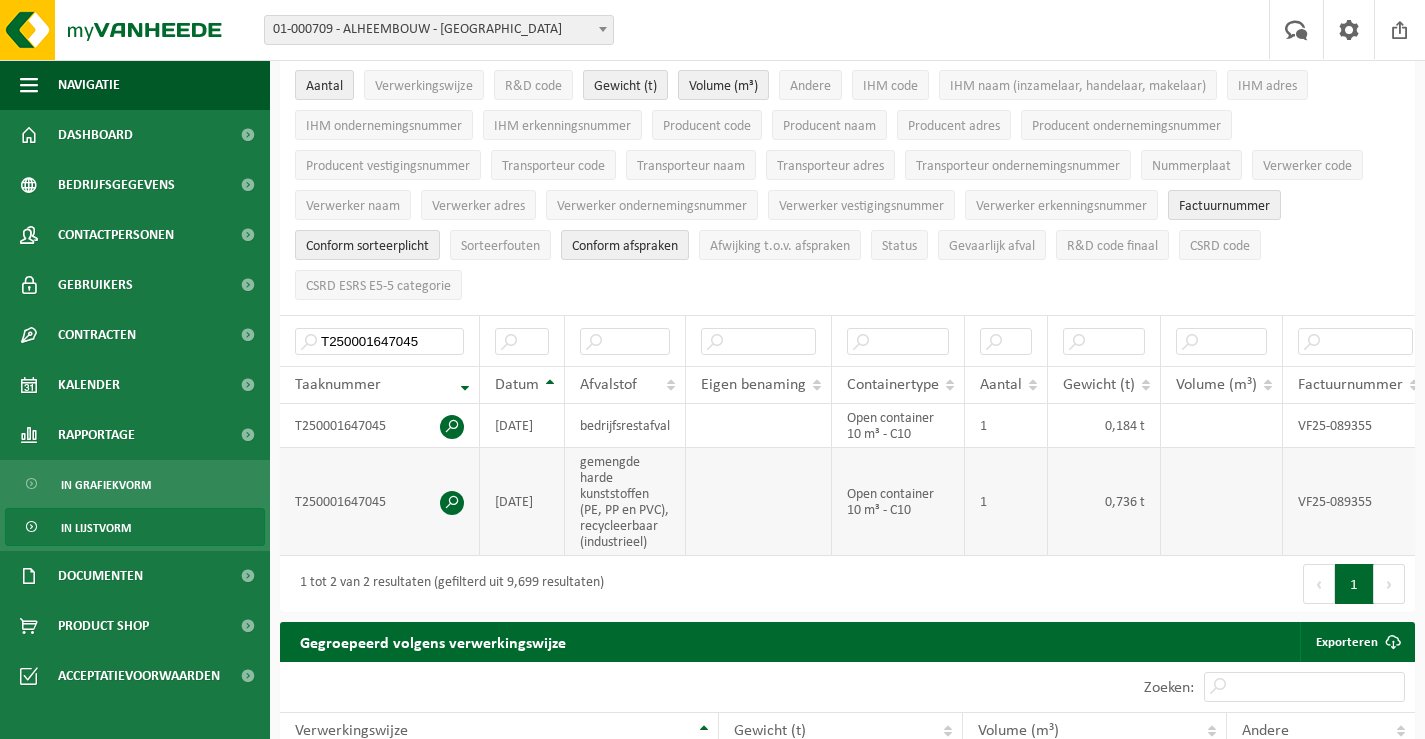 click at bounding box center [452, 503] 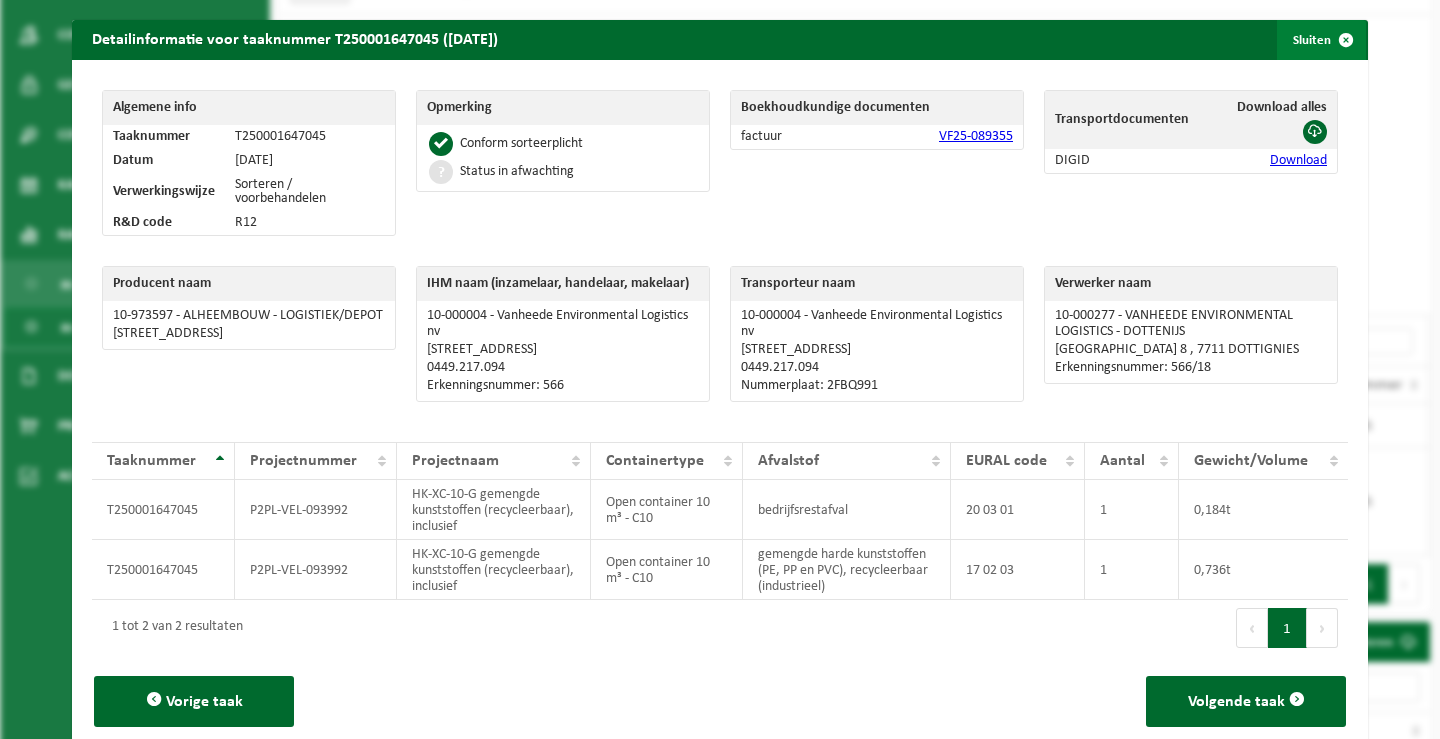 click at bounding box center [1346, 40] 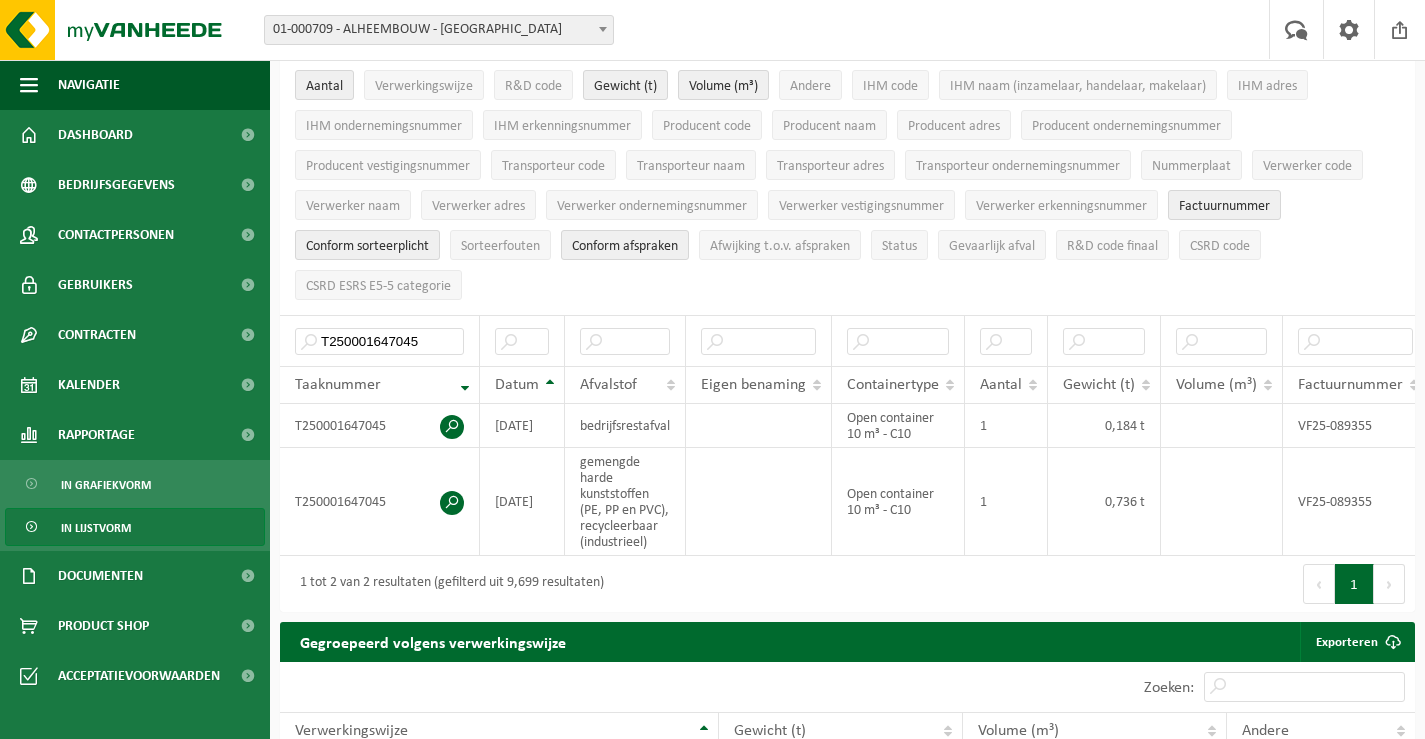 click at bounding box center [603, 29] 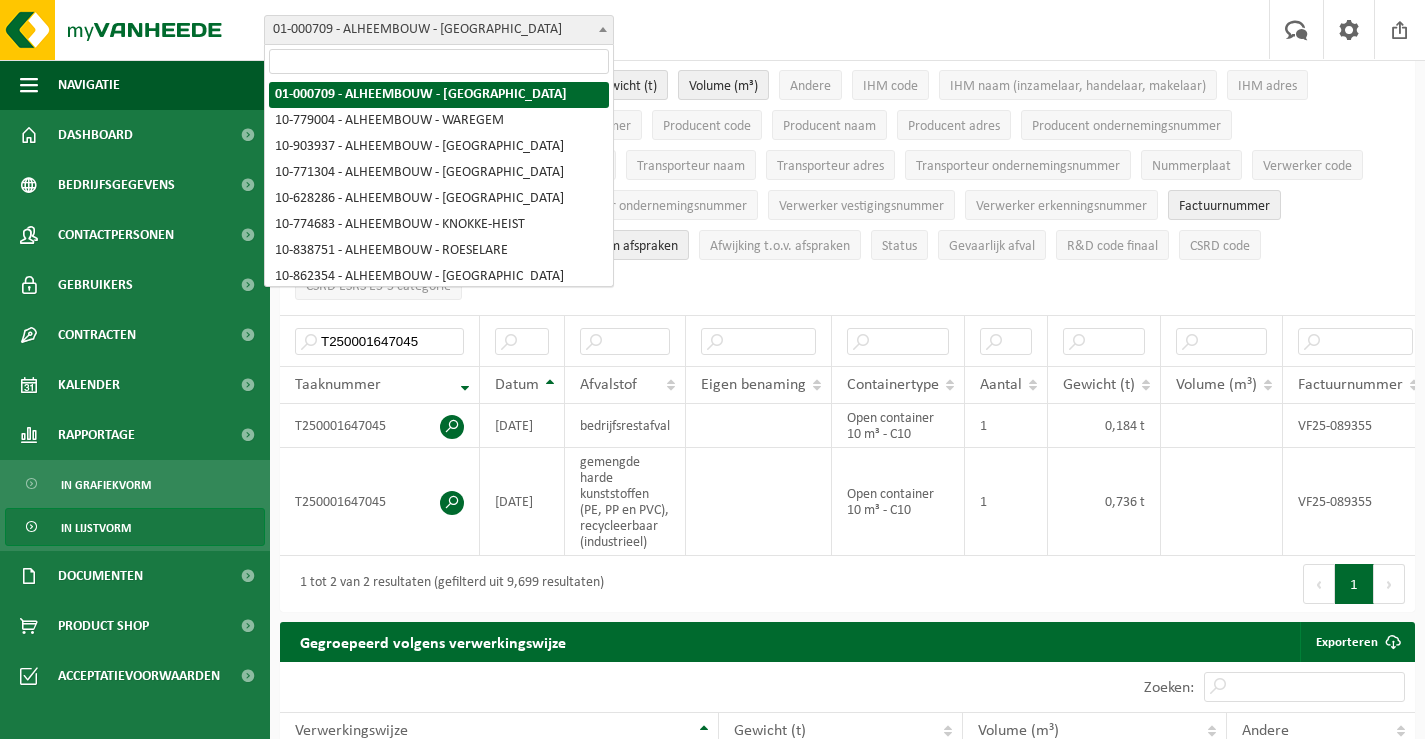 click at bounding box center [439, 61] 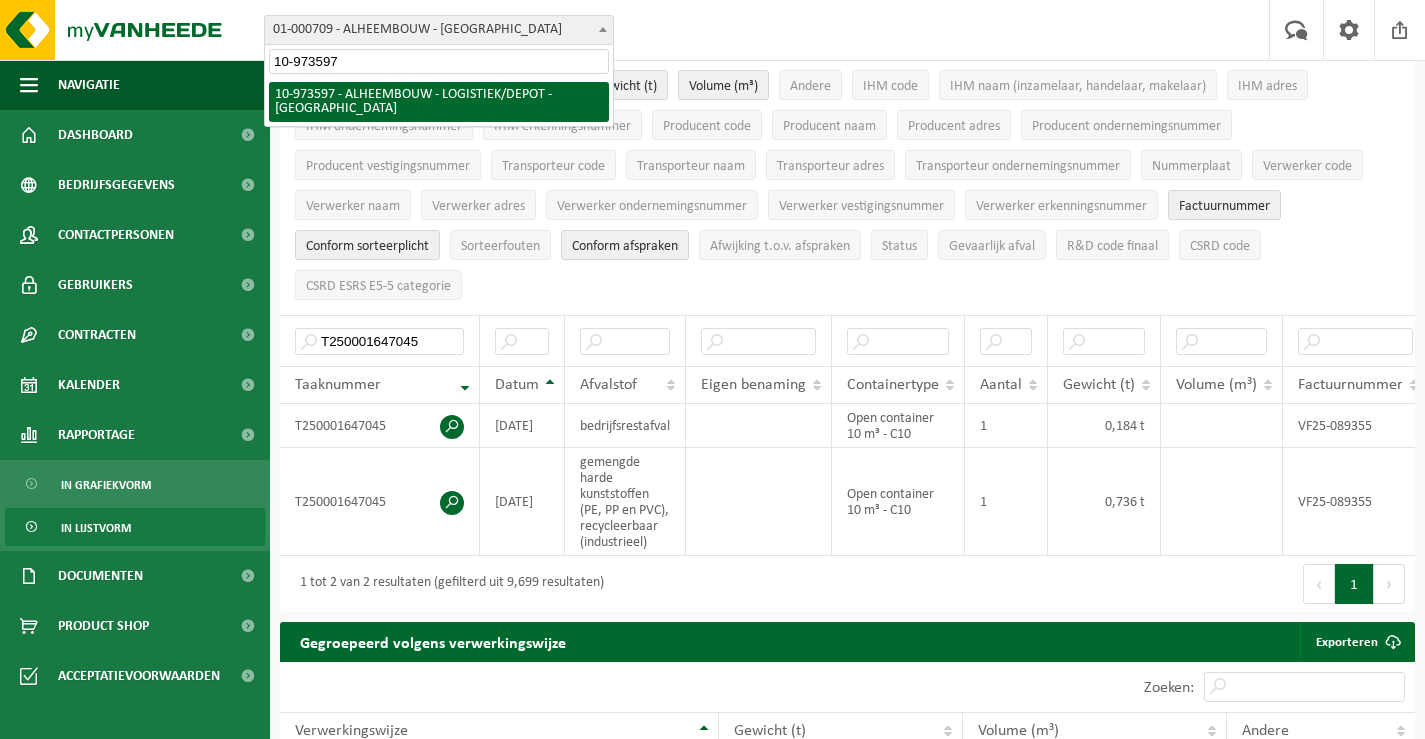 type on "10-973597" 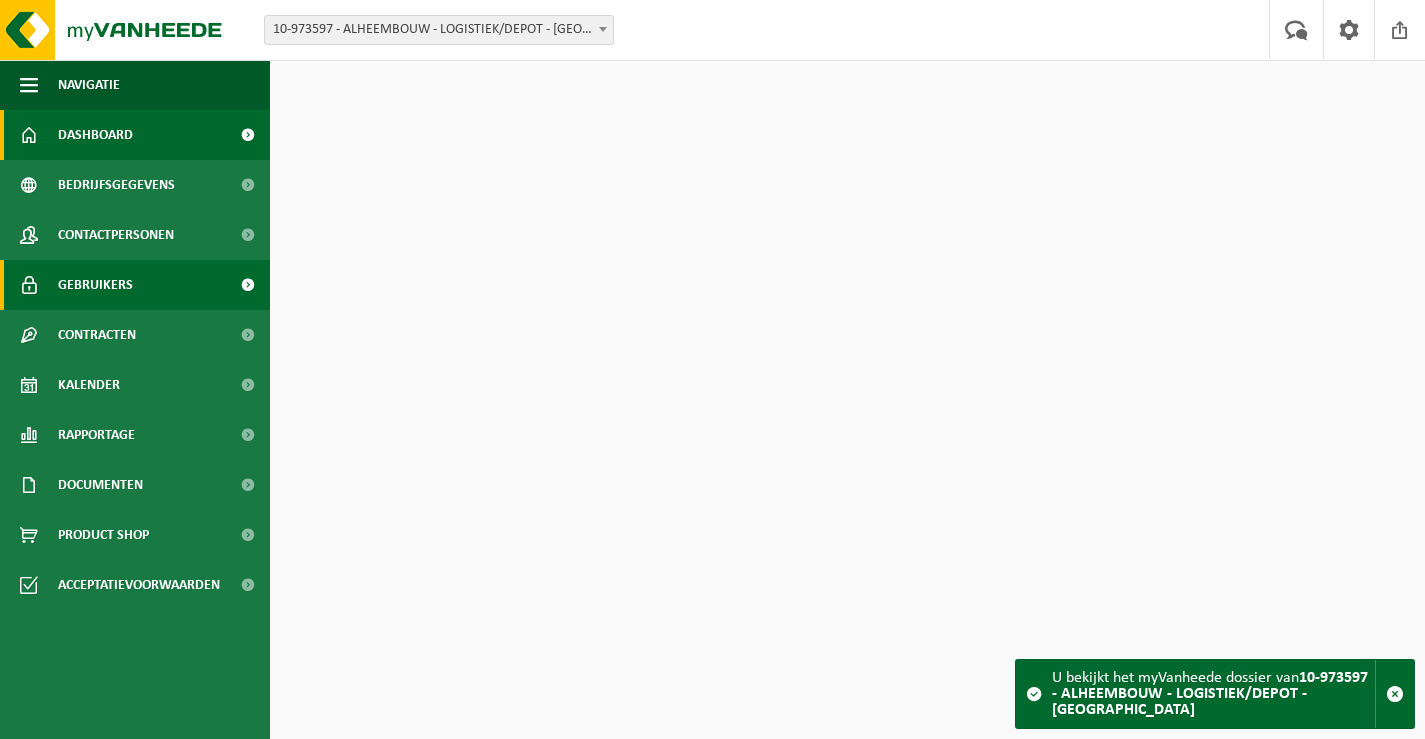 scroll, scrollTop: 0, scrollLeft: 0, axis: both 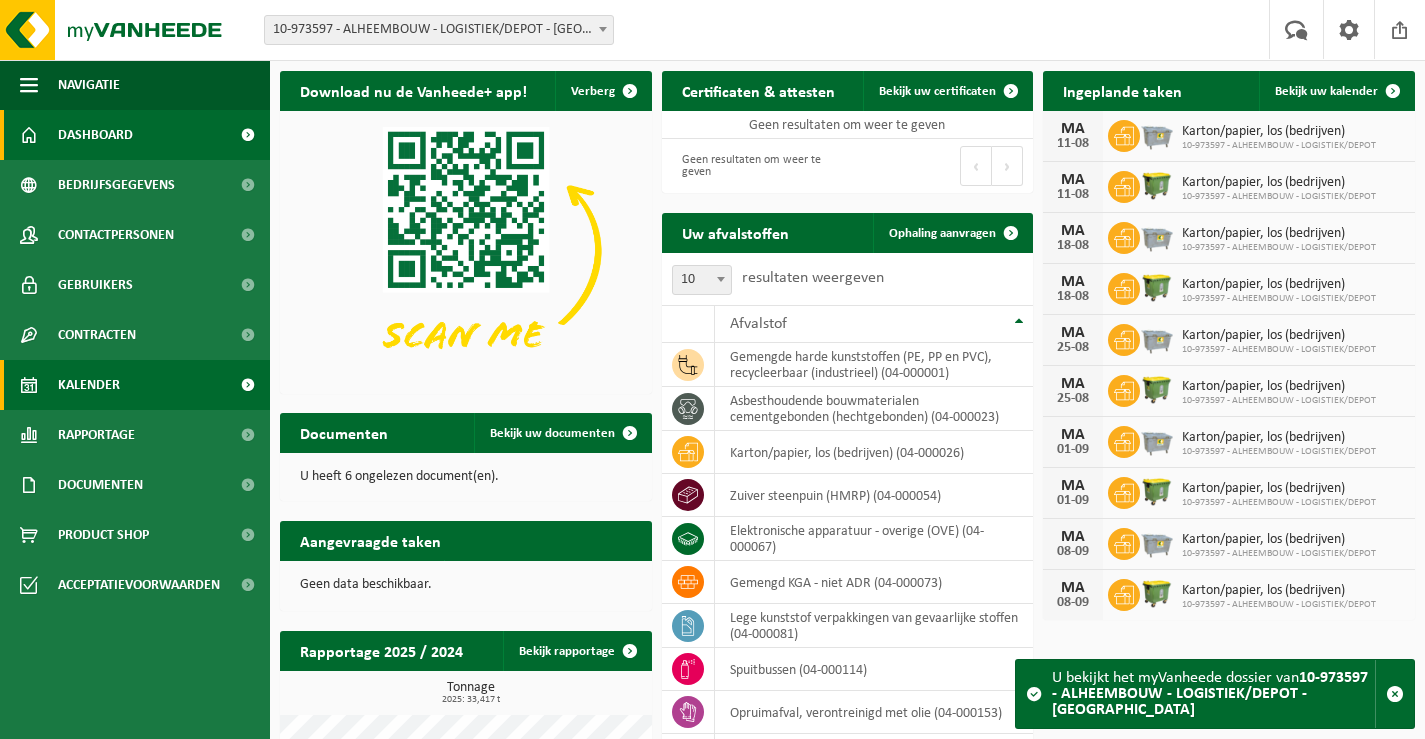 click on "Kalender" at bounding box center (89, 385) 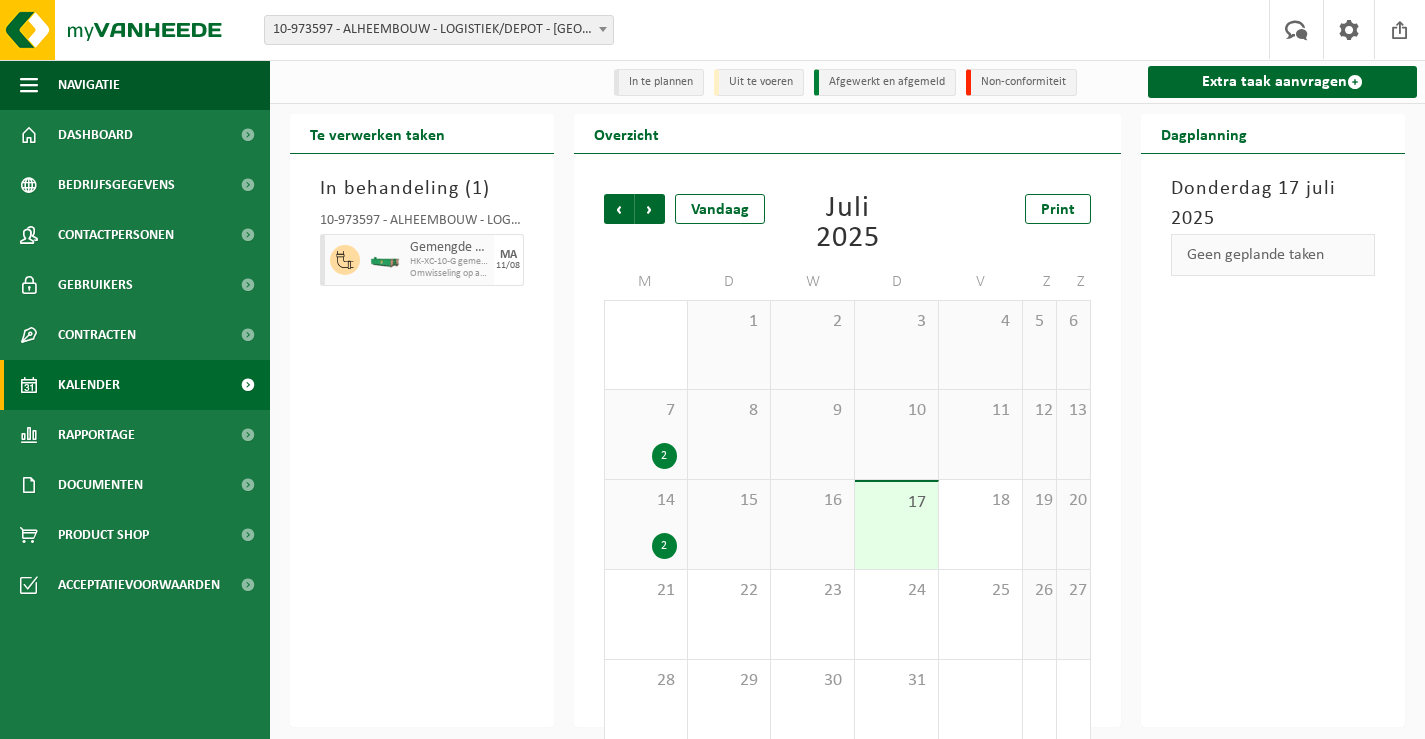 scroll, scrollTop: 0, scrollLeft: 0, axis: both 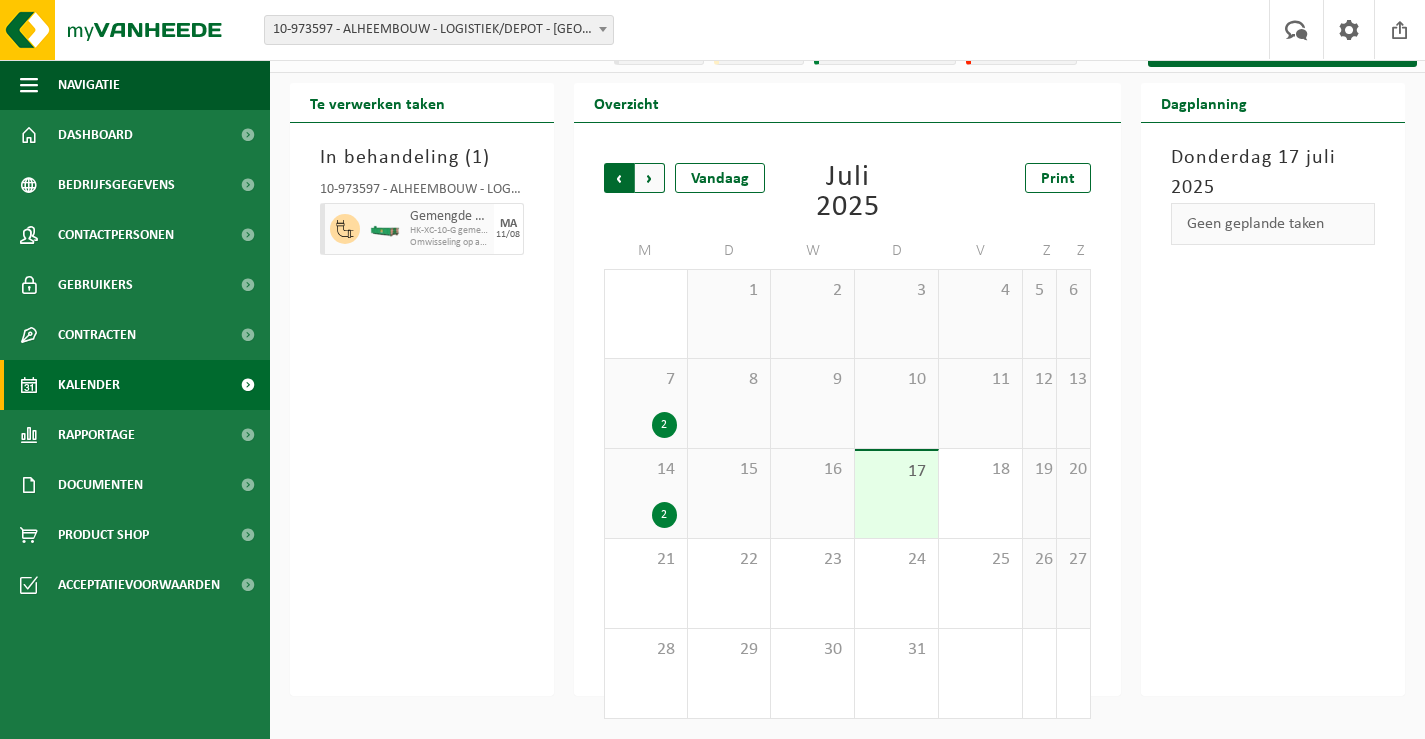 click on "Volgende" at bounding box center (650, 178) 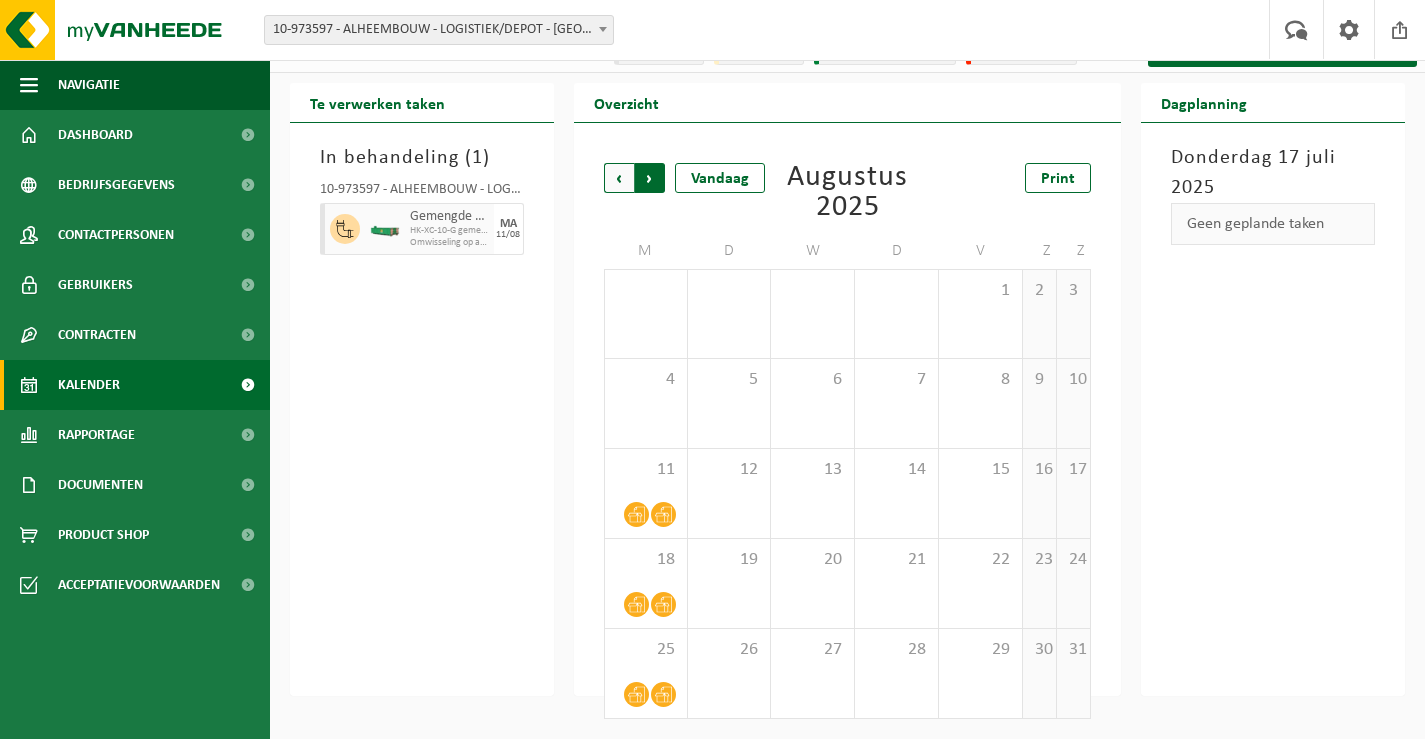 click on "Vorige" at bounding box center [619, 178] 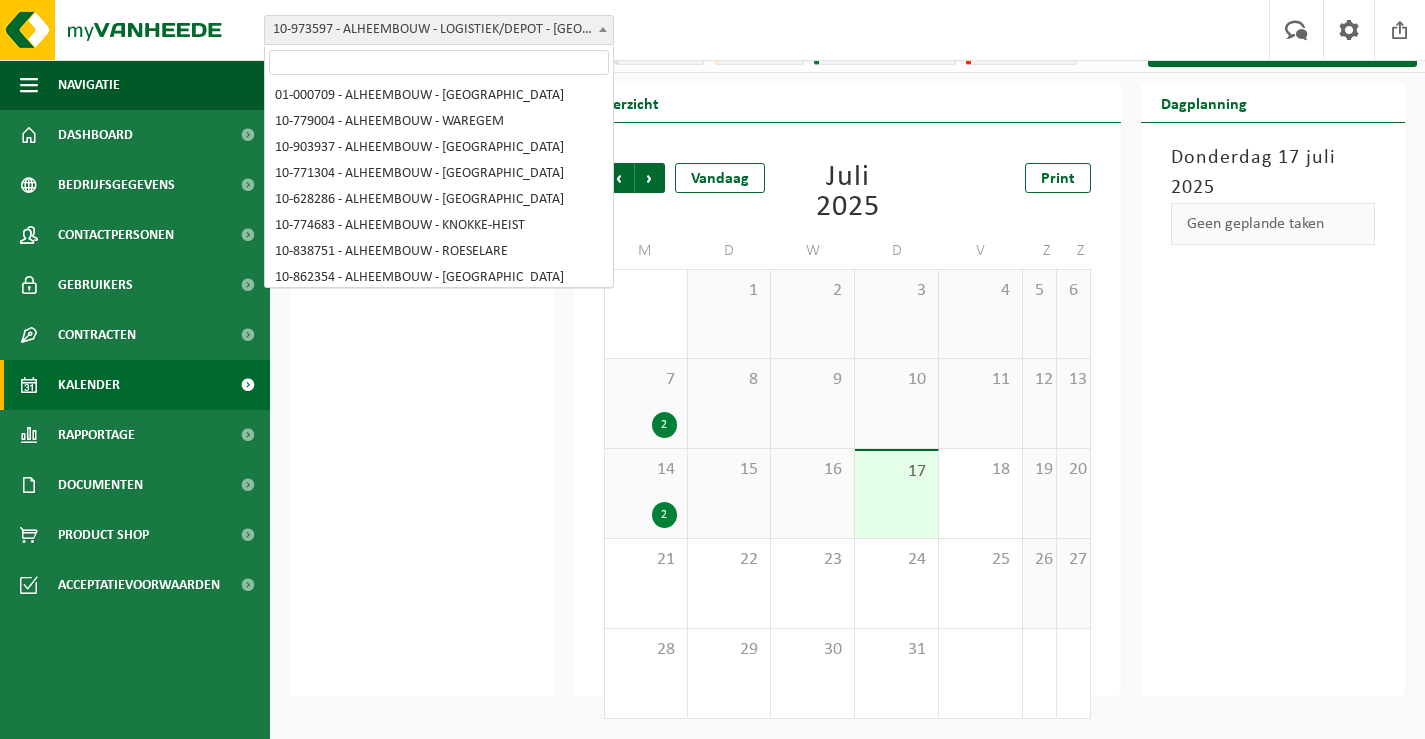 click at bounding box center [603, 29] 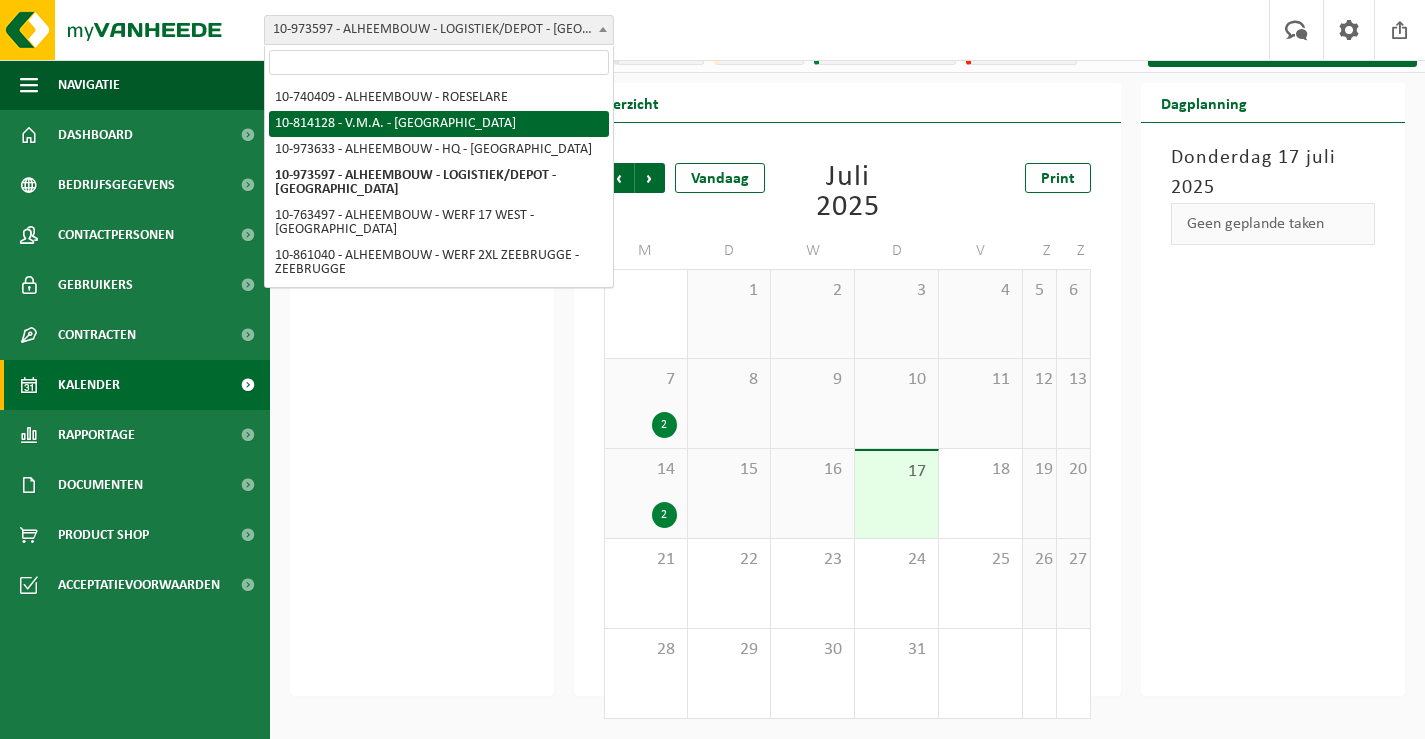 scroll, scrollTop: 0, scrollLeft: 0, axis: both 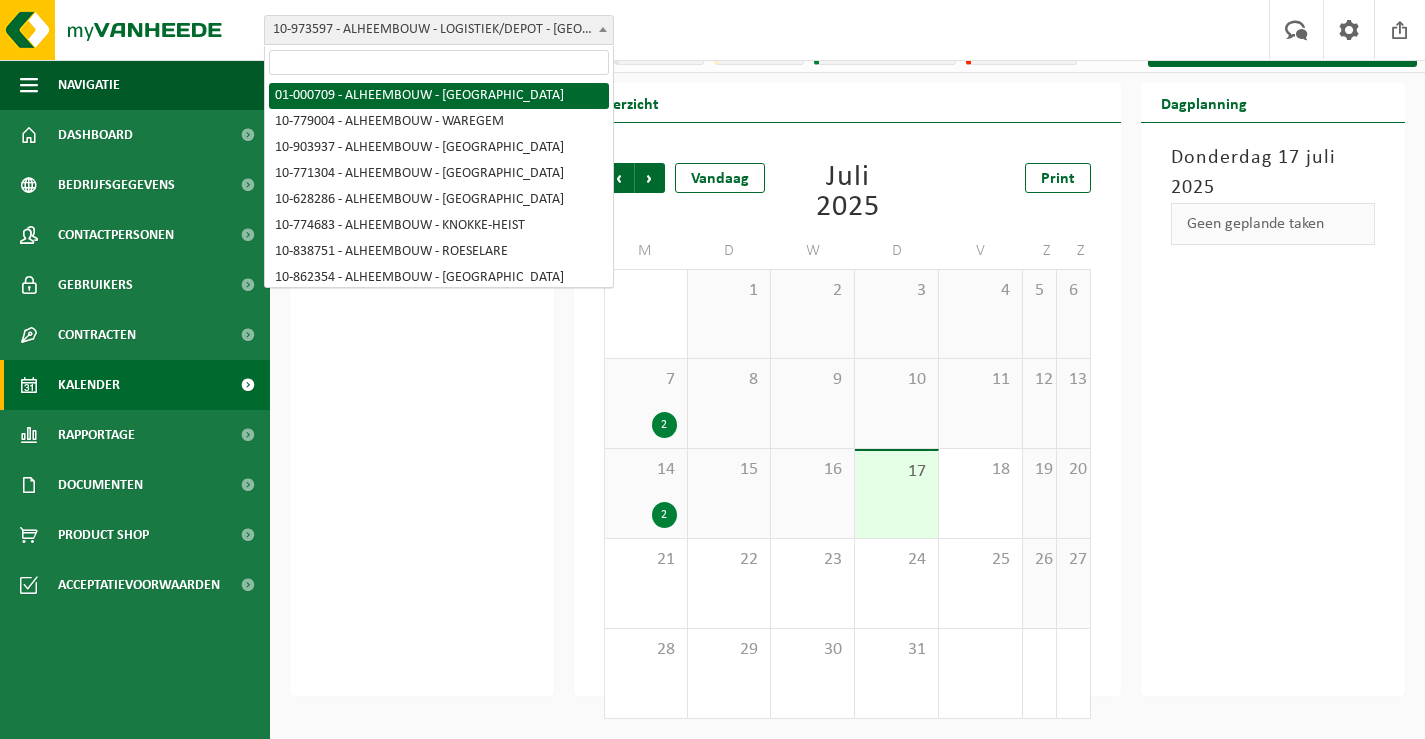 select on "84" 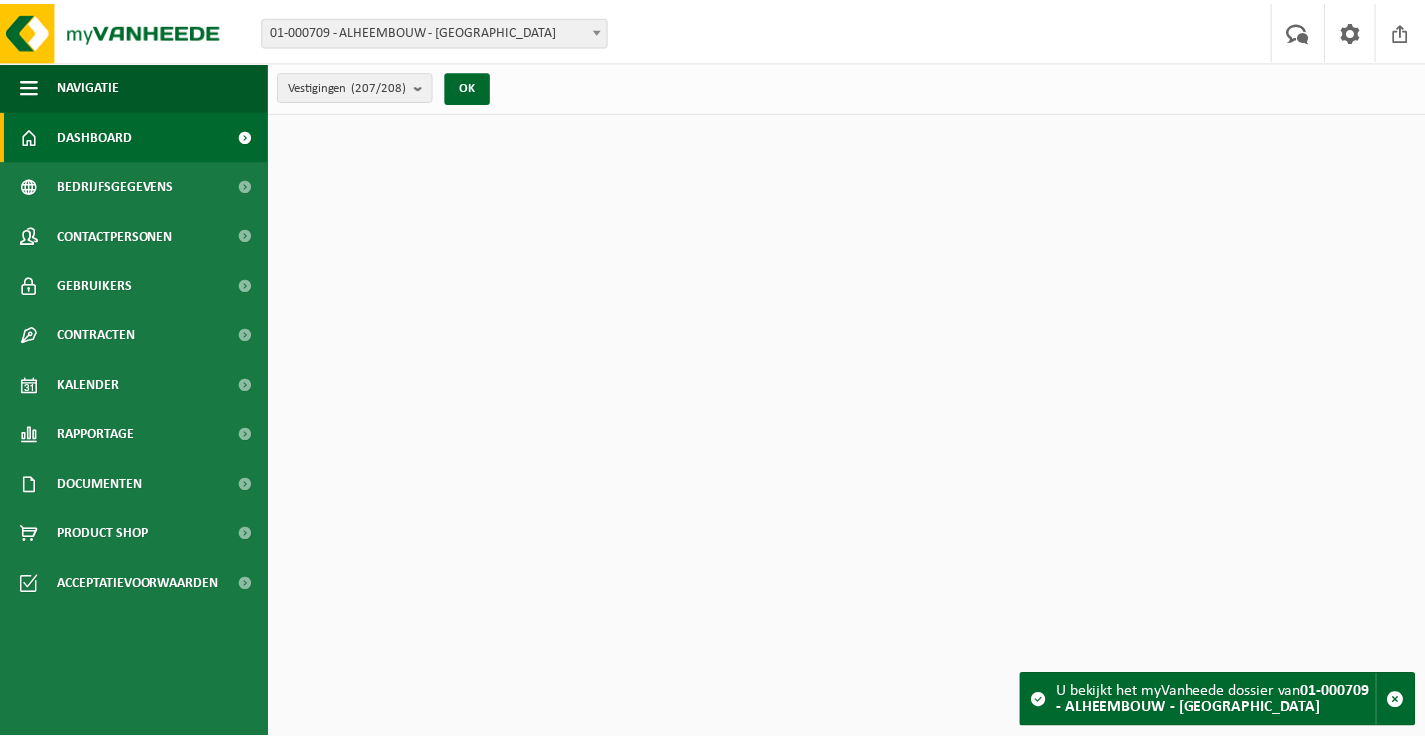 scroll, scrollTop: 0, scrollLeft: 0, axis: both 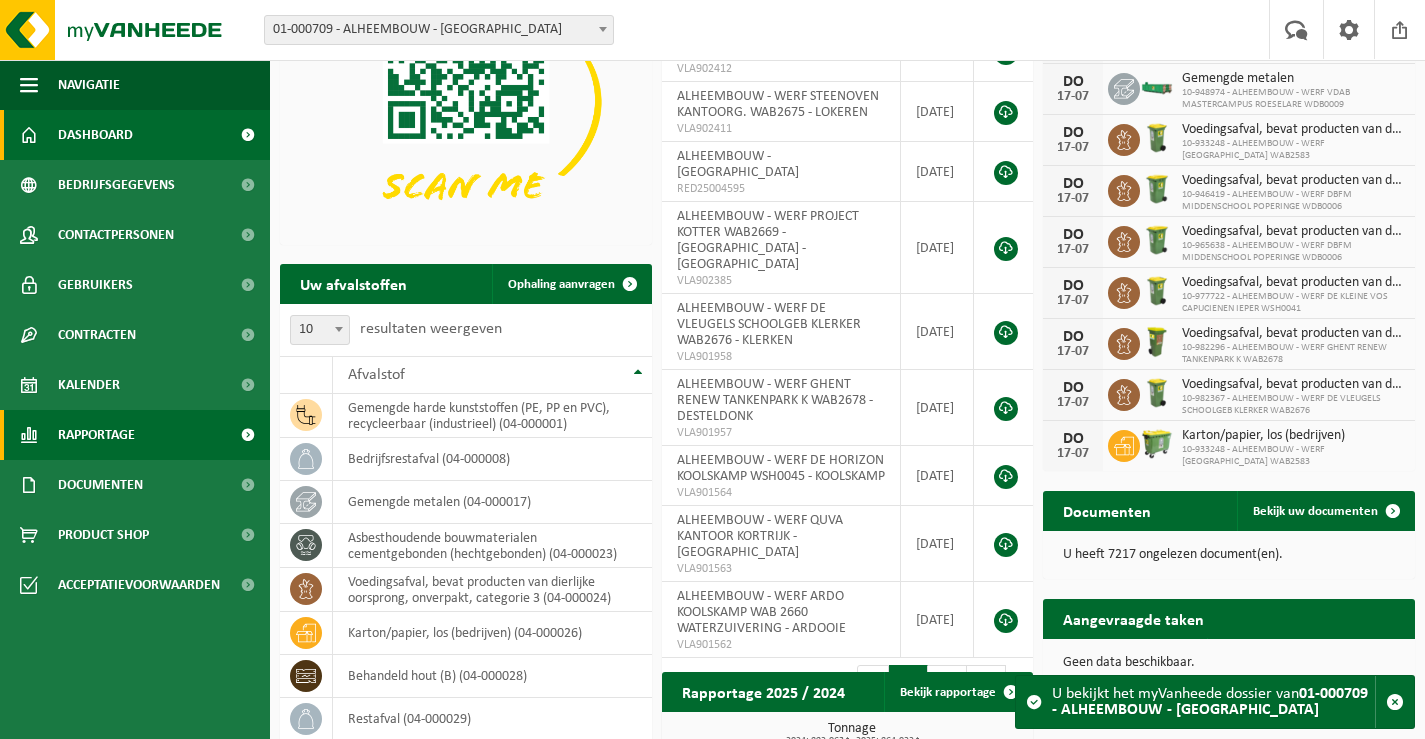 click on "Rapportage" at bounding box center [96, 435] 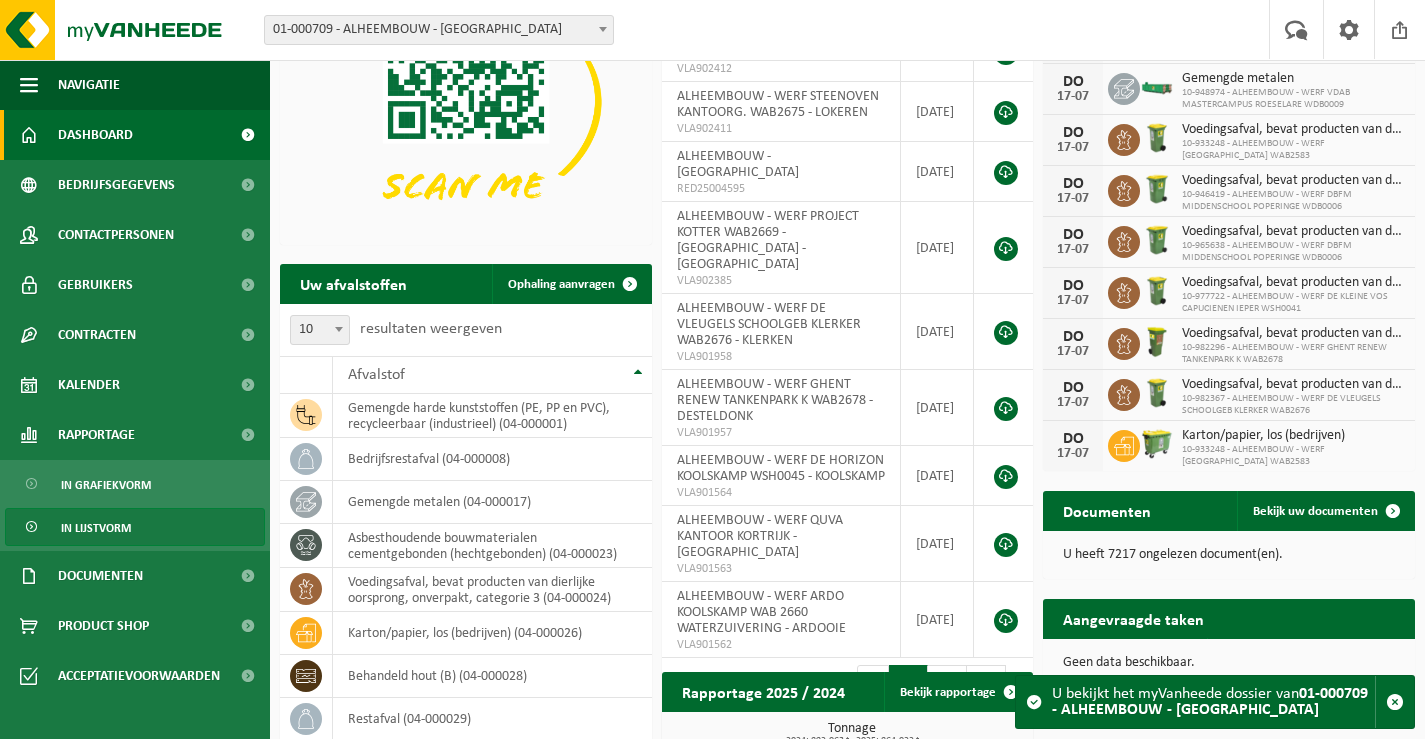 click on "In lijstvorm" at bounding box center [96, 528] 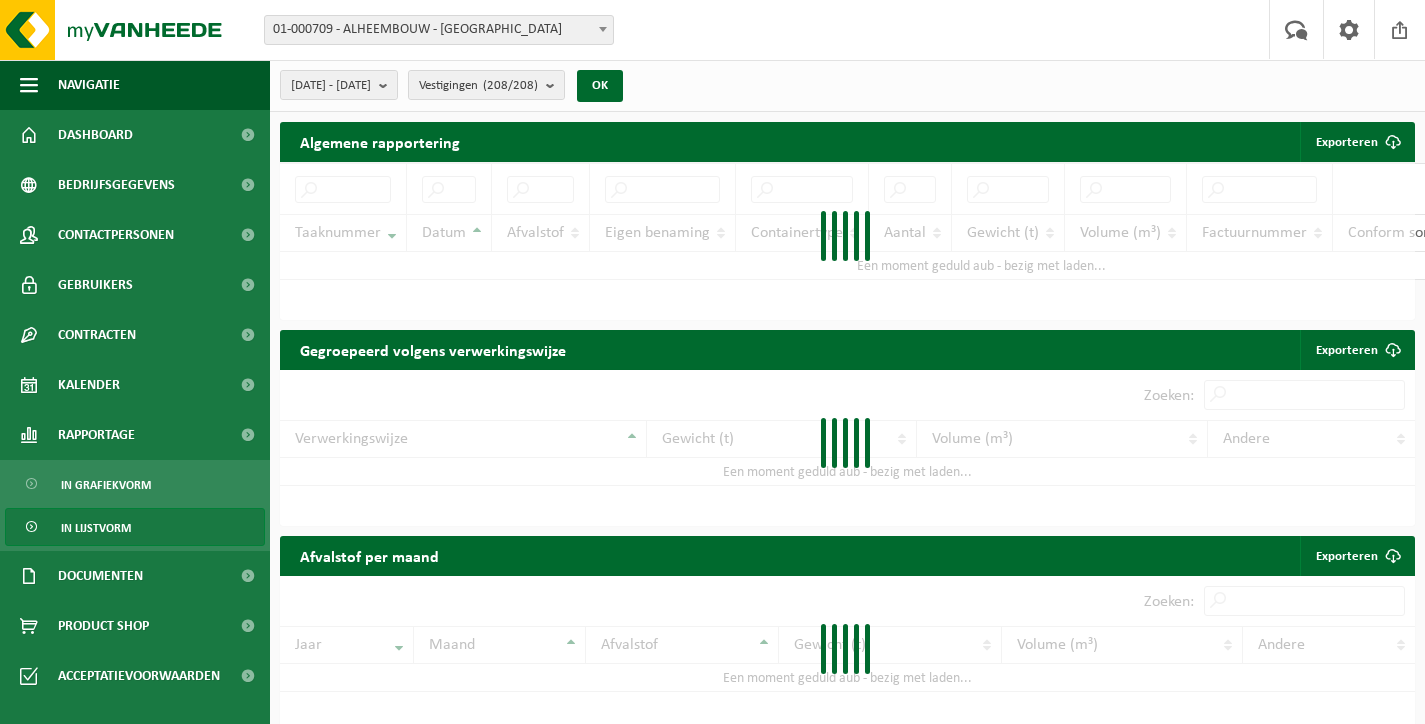 scroll, scrollTop: 0, scrollLeft: 0, axis: both 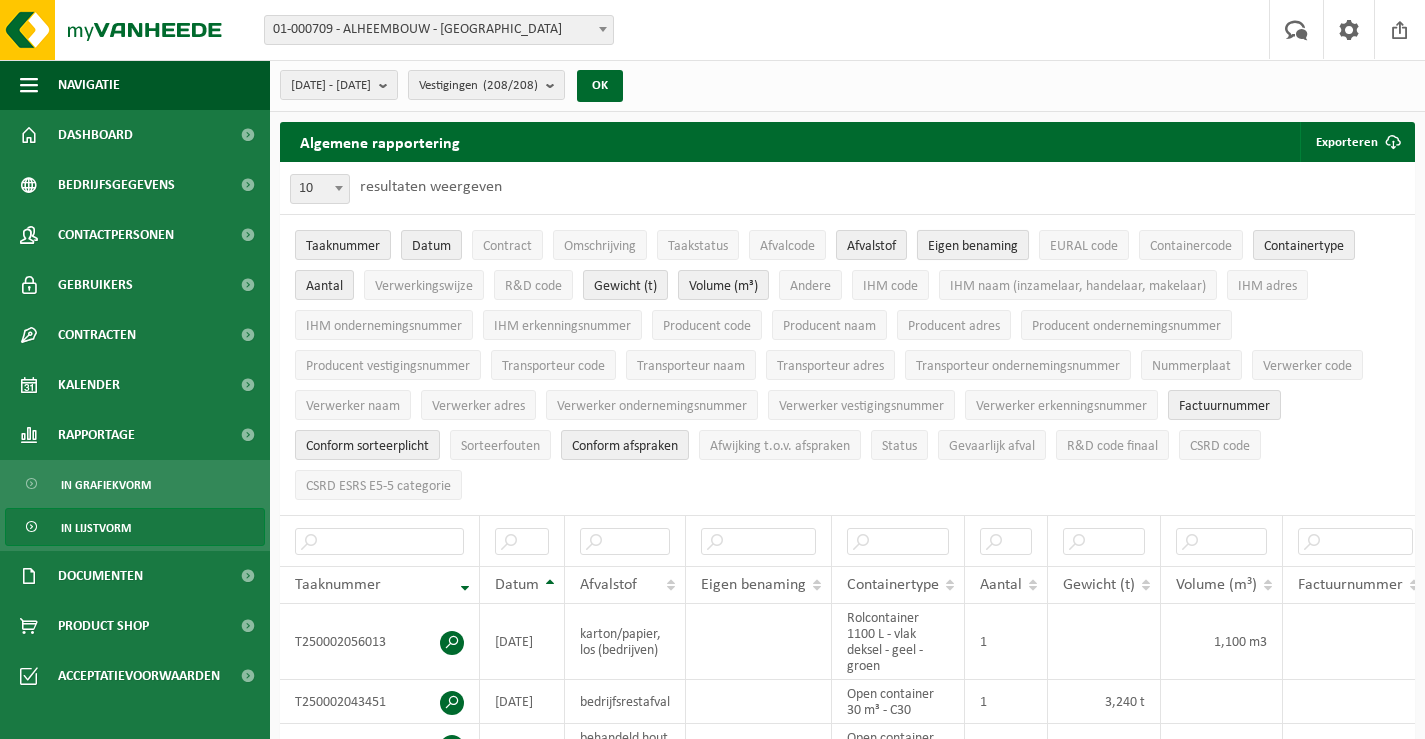 click on "Eigen benaming" at bounding box center (973, 246) 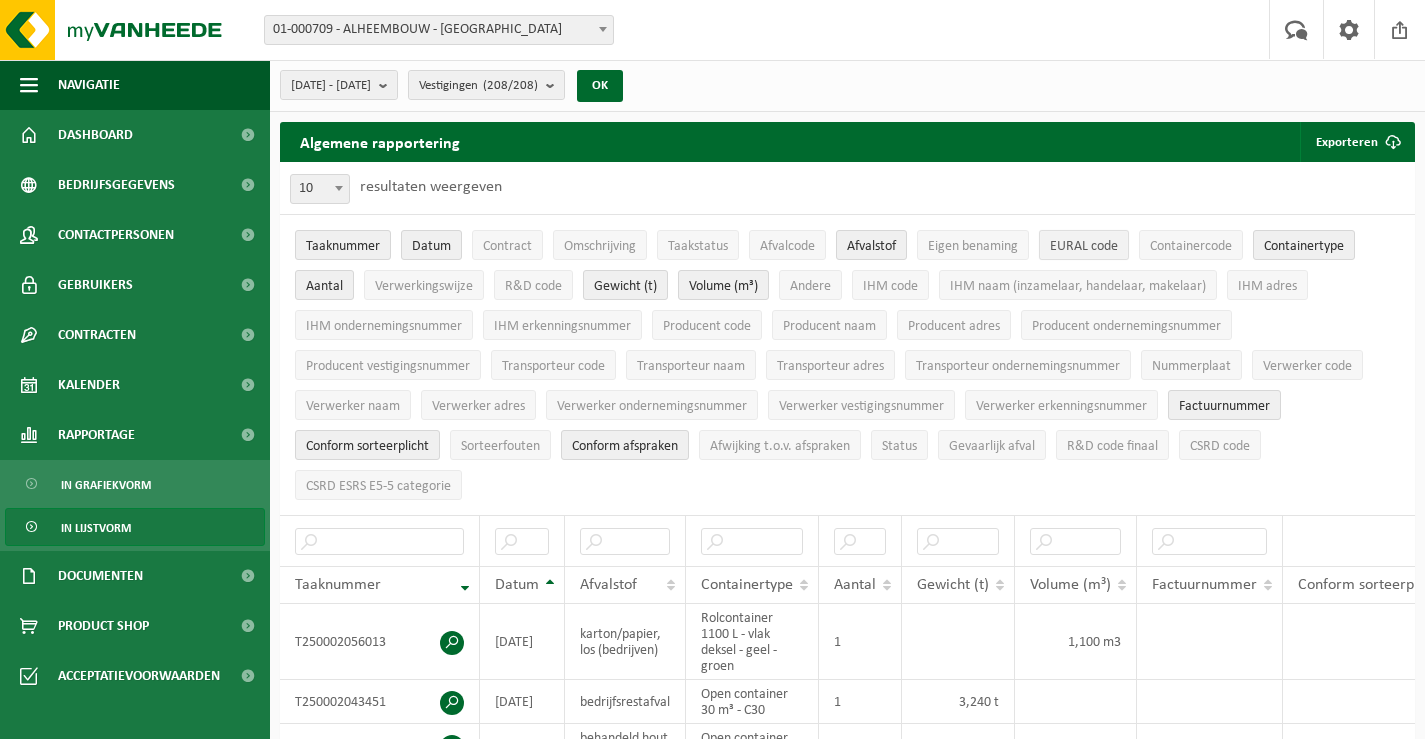 click on "EURAL code" at bounding box center (1084, 246) 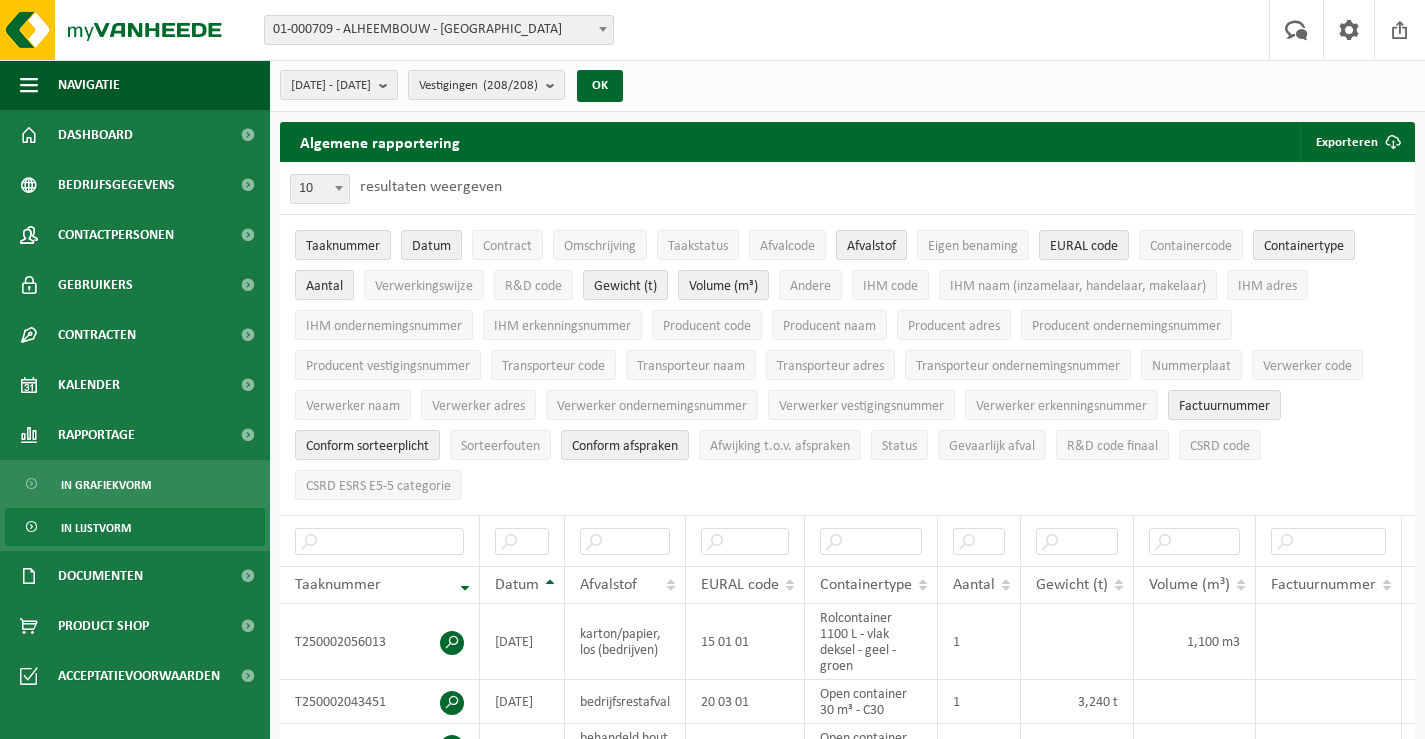 click on "Aantal" at bounding box center (324, 286) 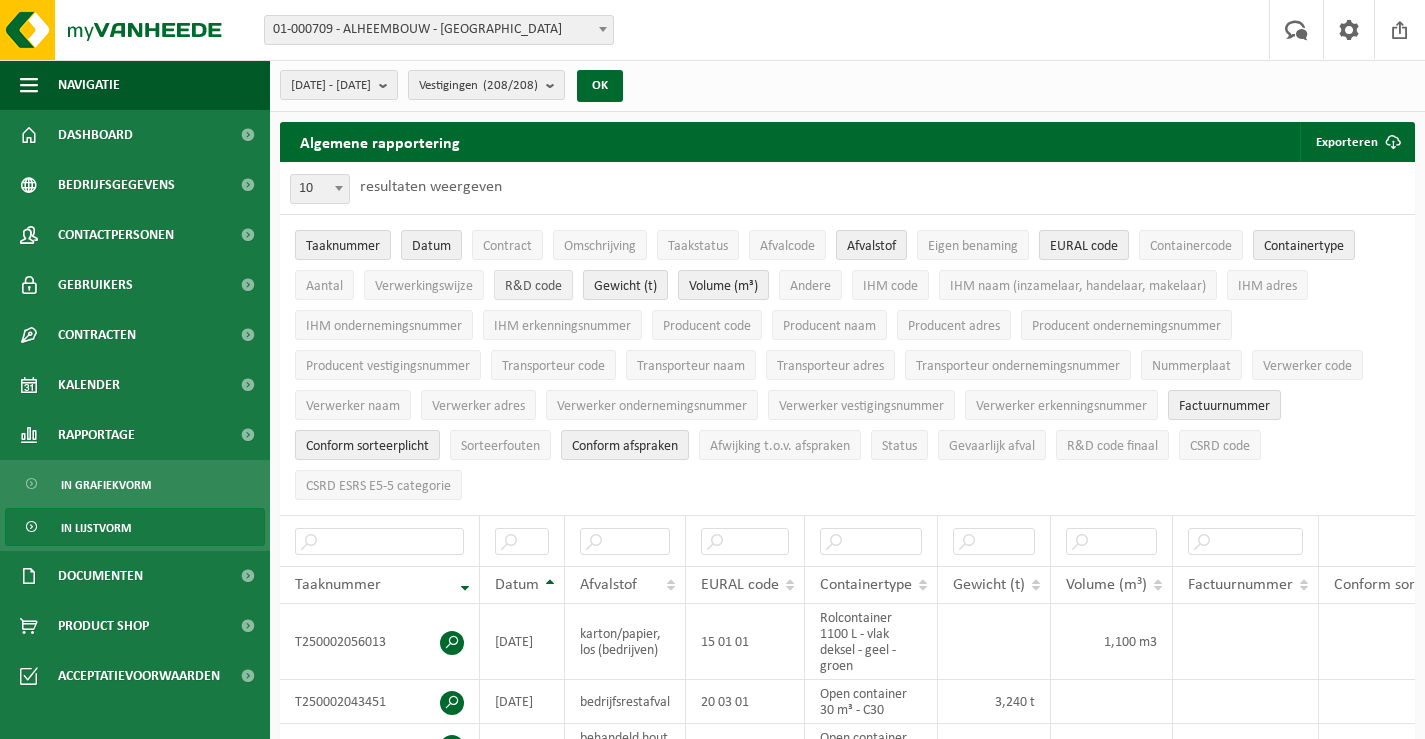 click on "R&D code" at bounding box center [533, 286] 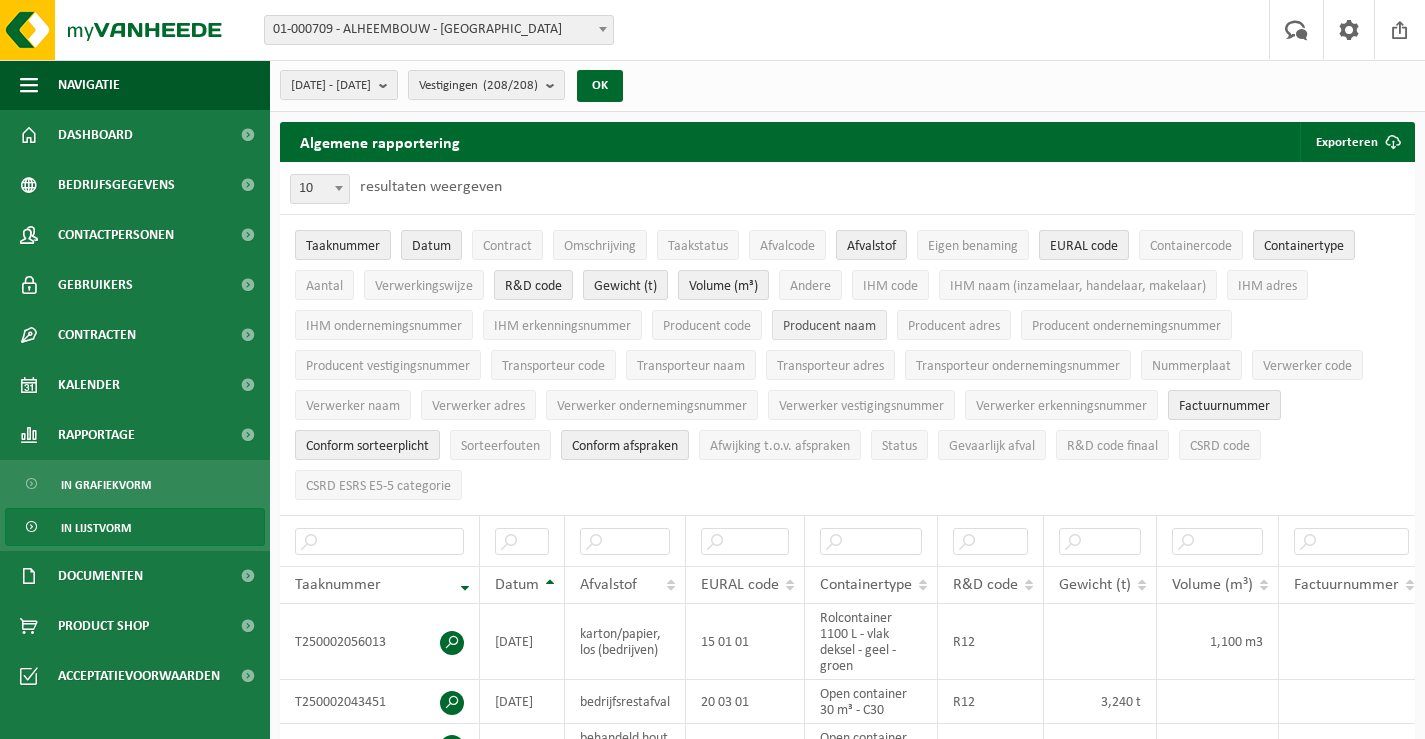 click on "Producent naam" at bounding box center [829, 326] 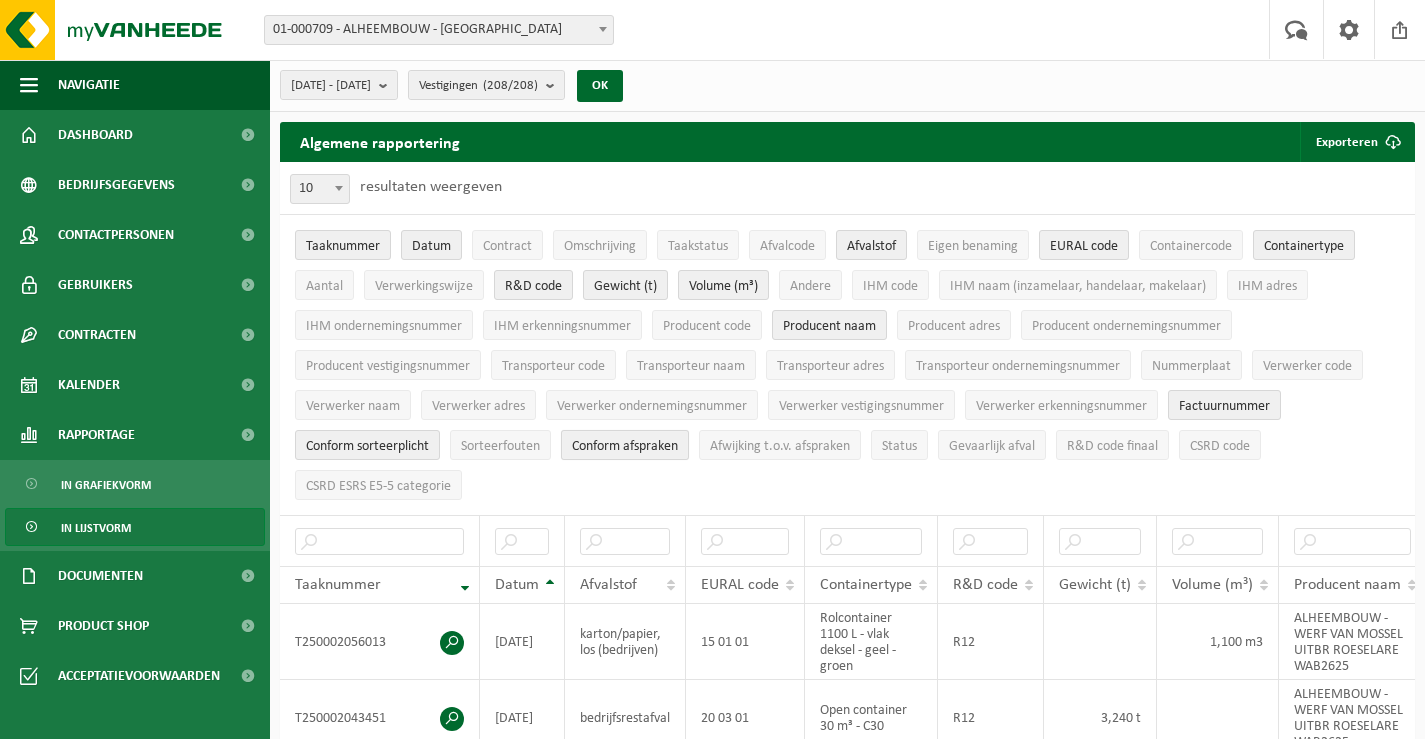 click on "Conform afspraken" at bounding box center [625, 446] 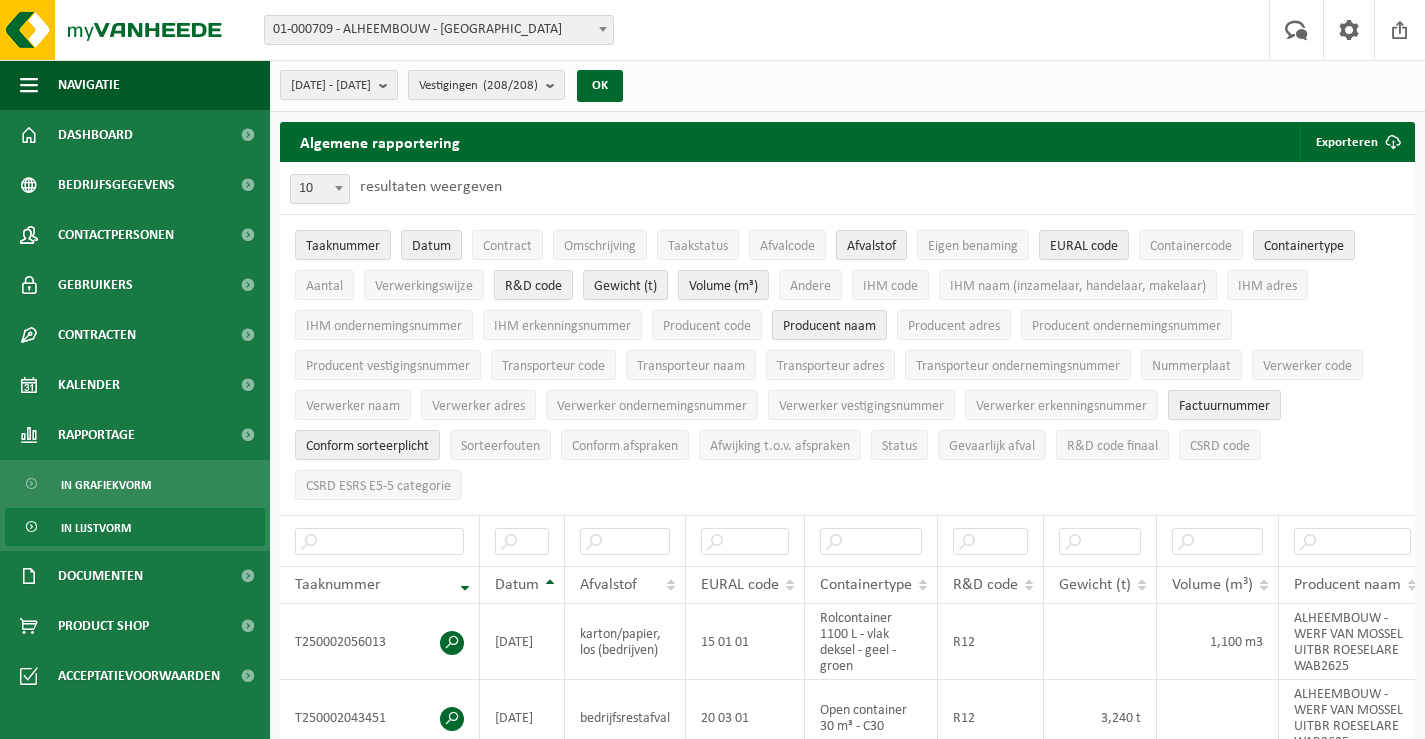 click on "Factuurnummer" at bounding box center (1224, 406) 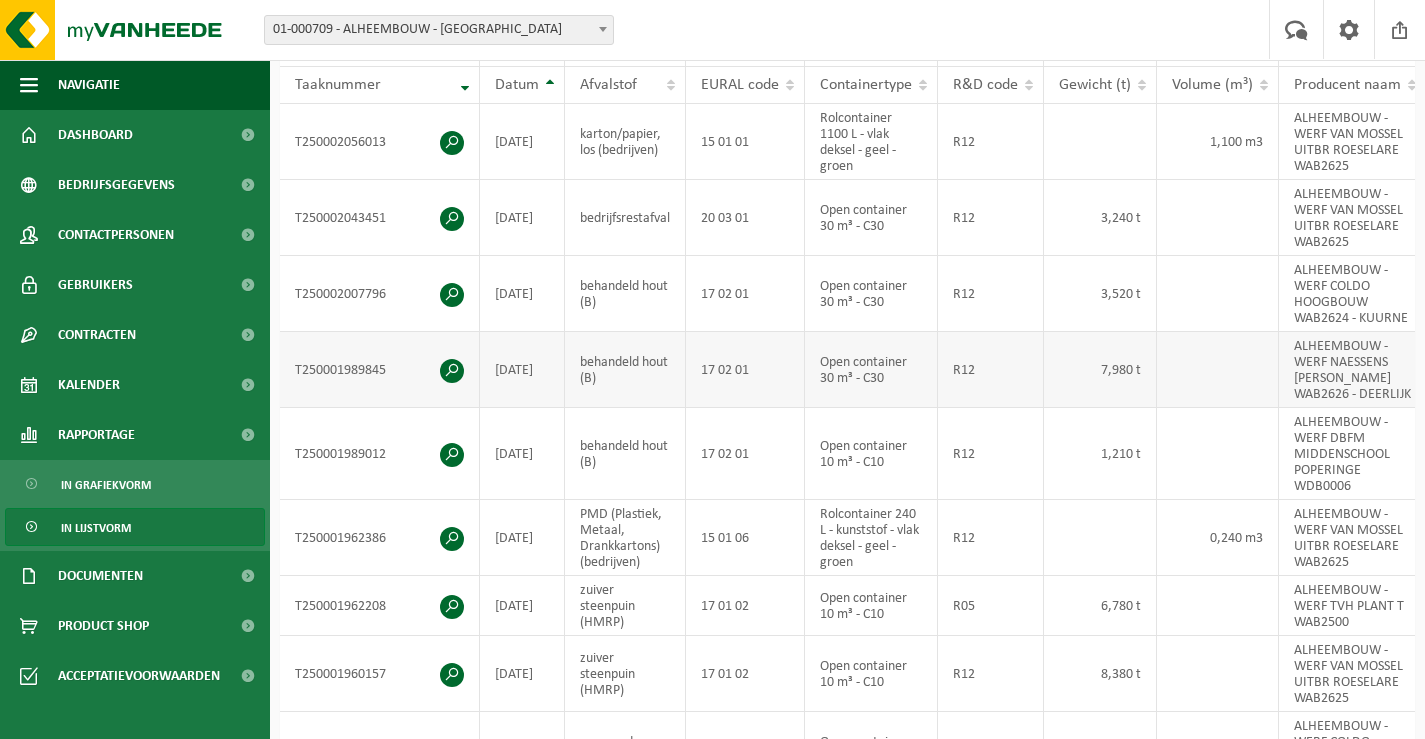 scroll, scrollTop: 800, scrollLeft: 0, axis: vertical 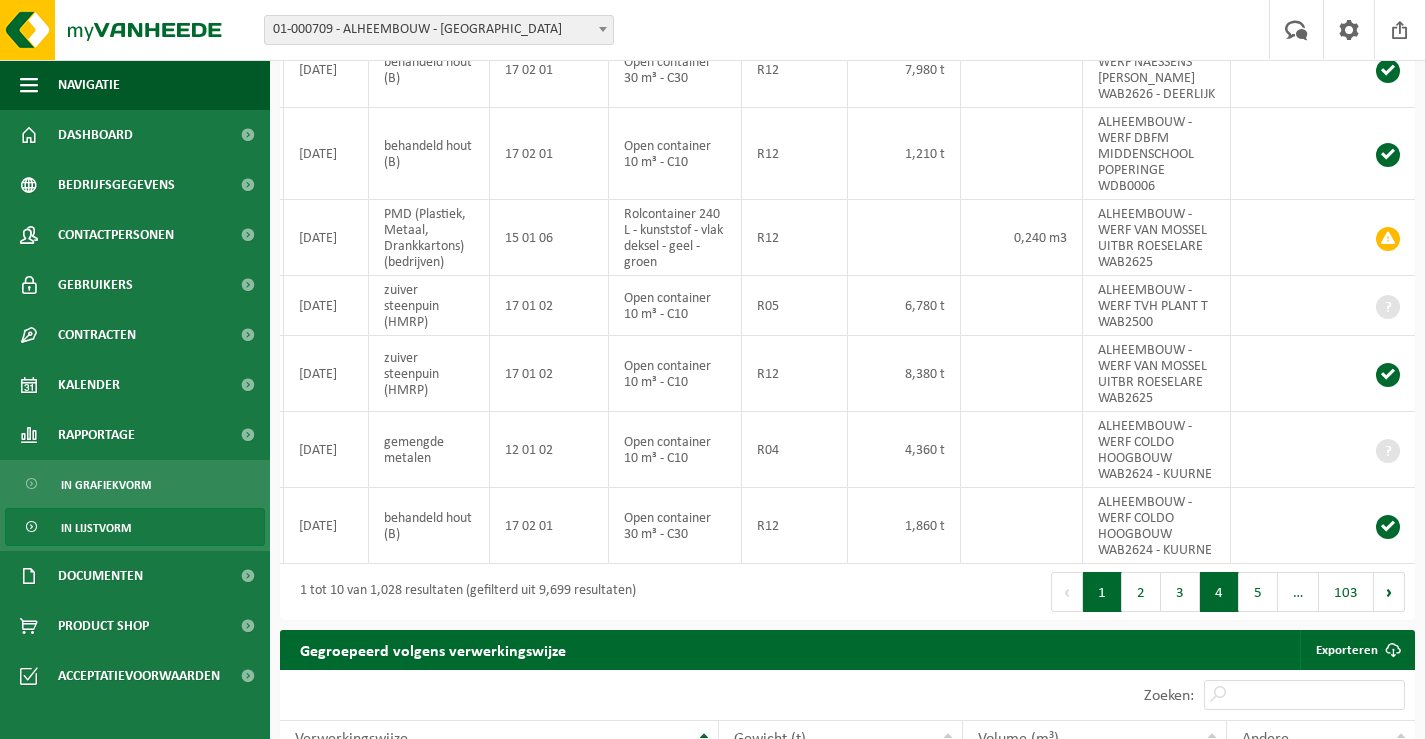 click on "4" at bounding box center [1219, 592] 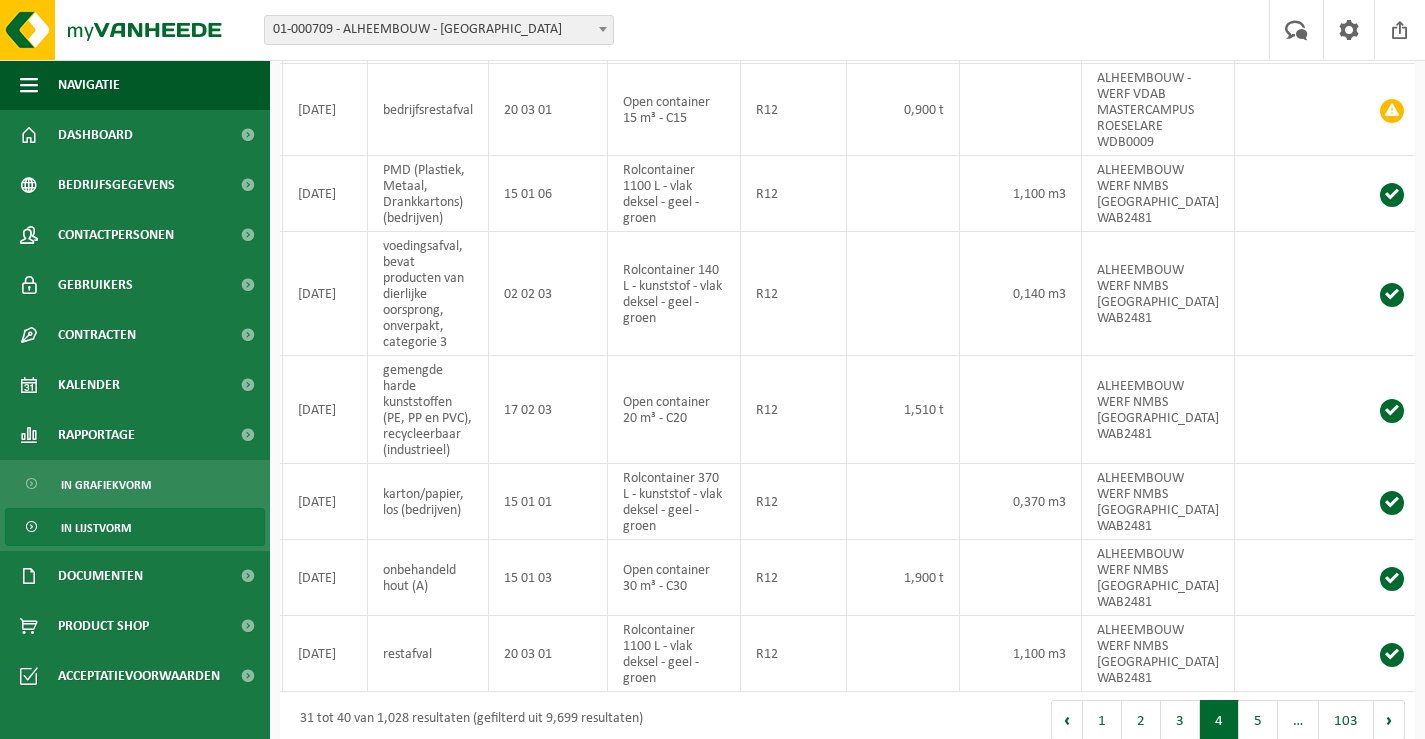scroll, scrollTop: 808, scrollLeft: 0, axis: vertical 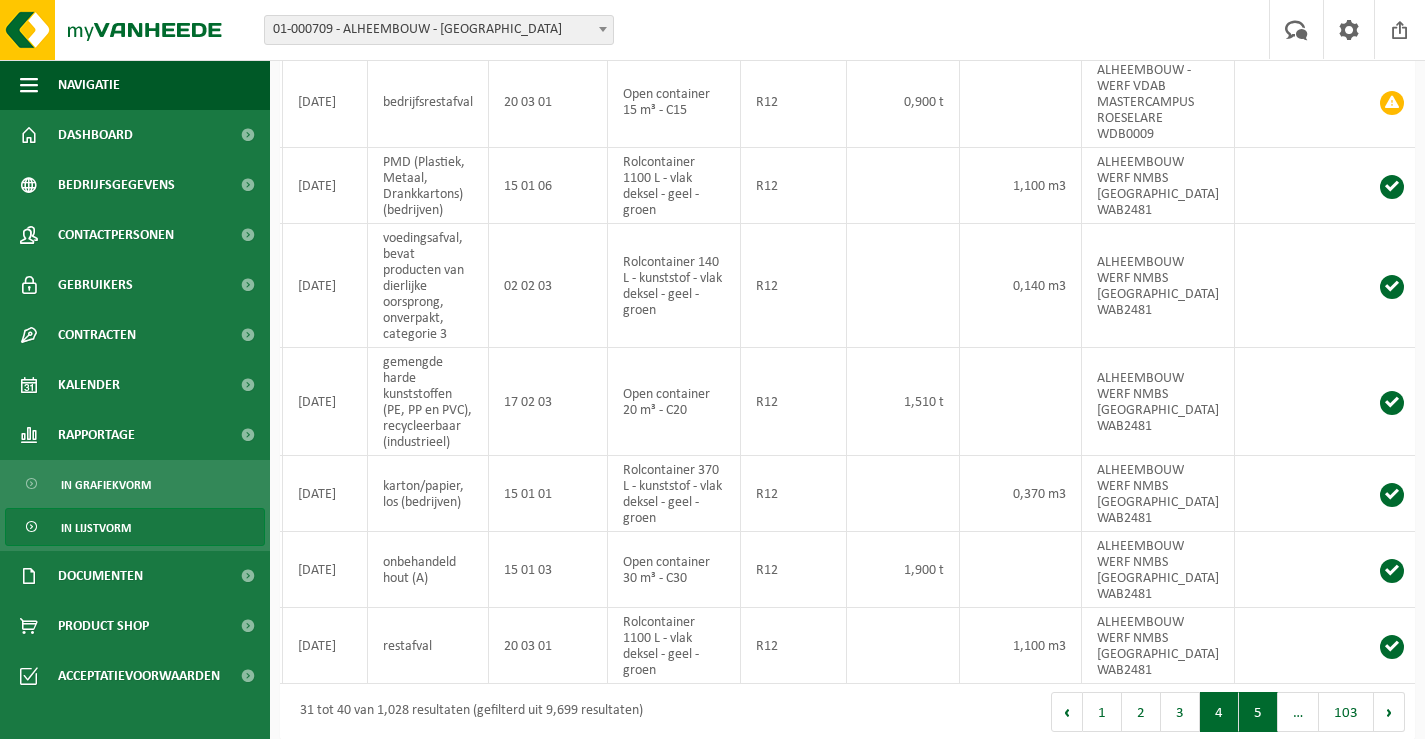 click on "5" at bounding box center (1258, 712) 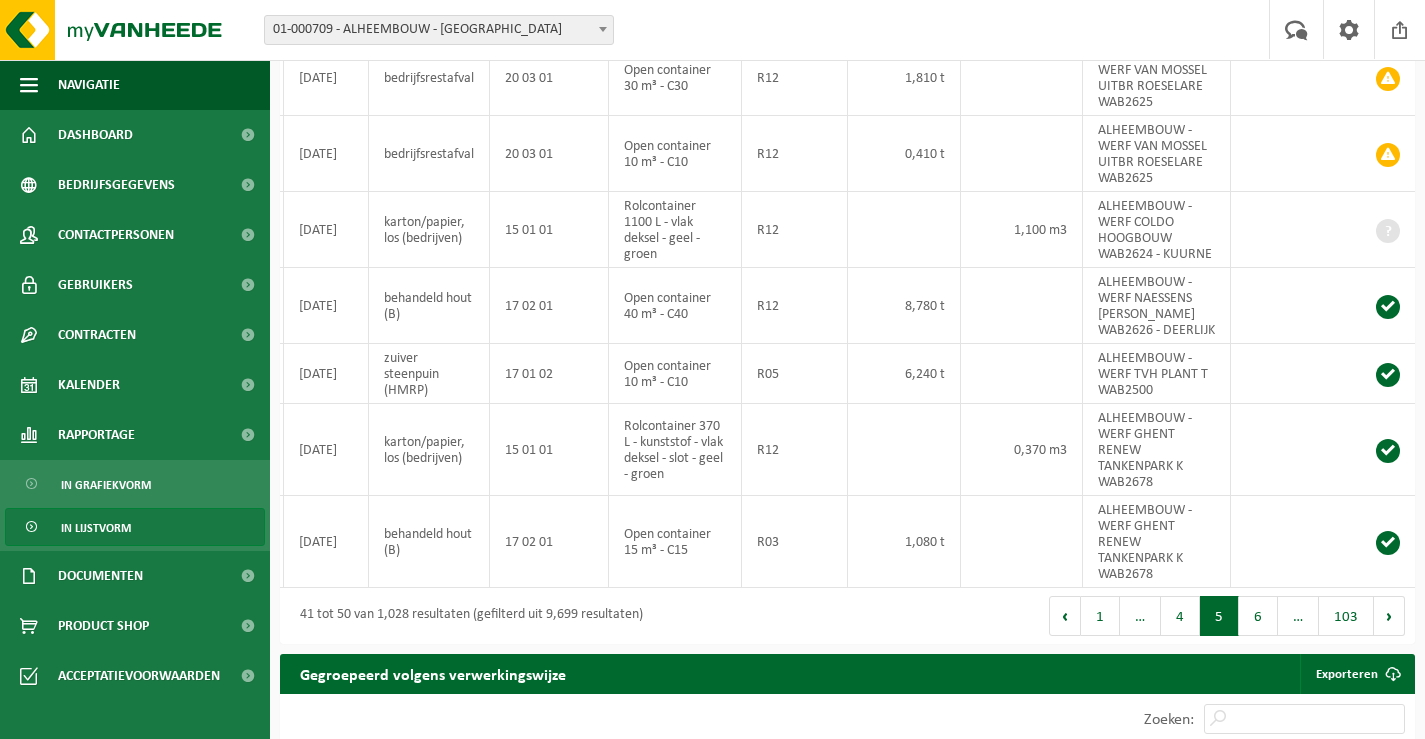 scroll, scrollTop: 760, scrollLeft: 0, axis: vertical 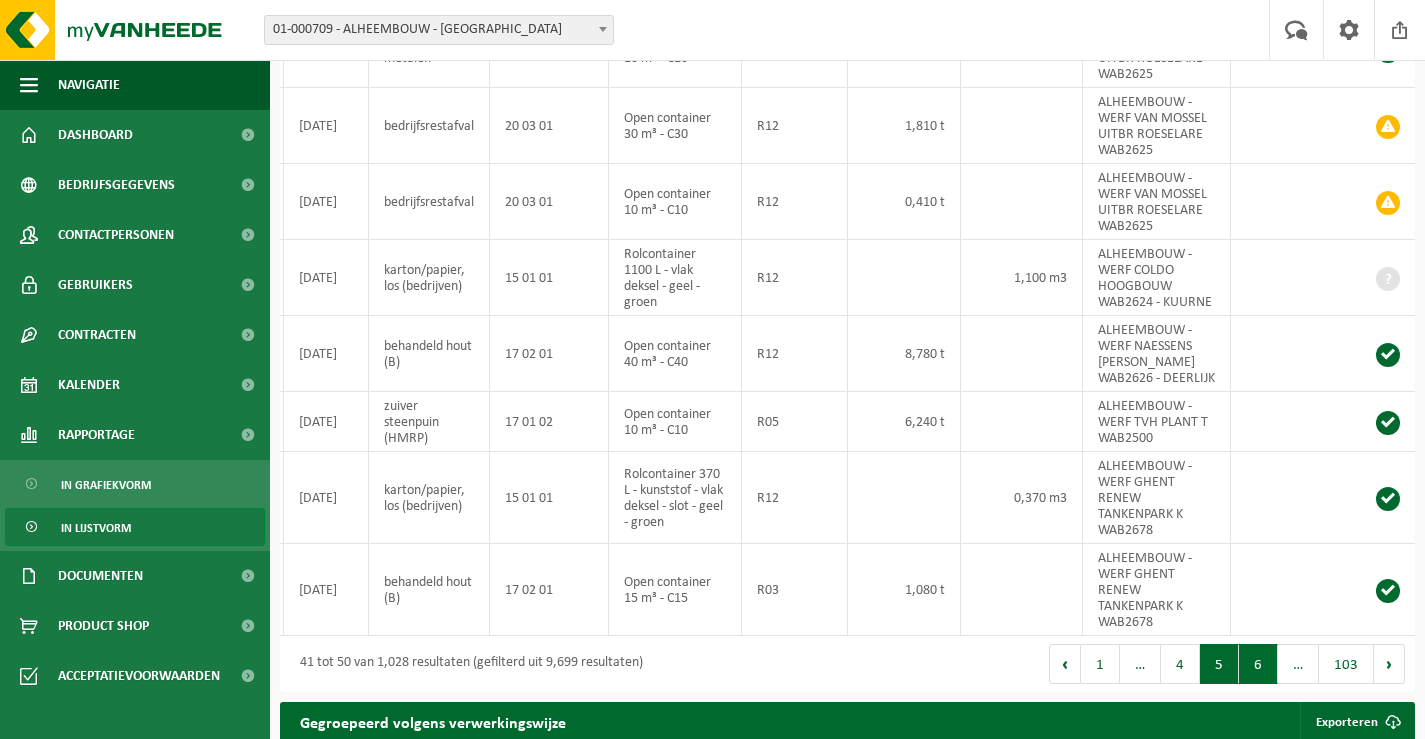 click on "6" at bounding box center (1258, 664) 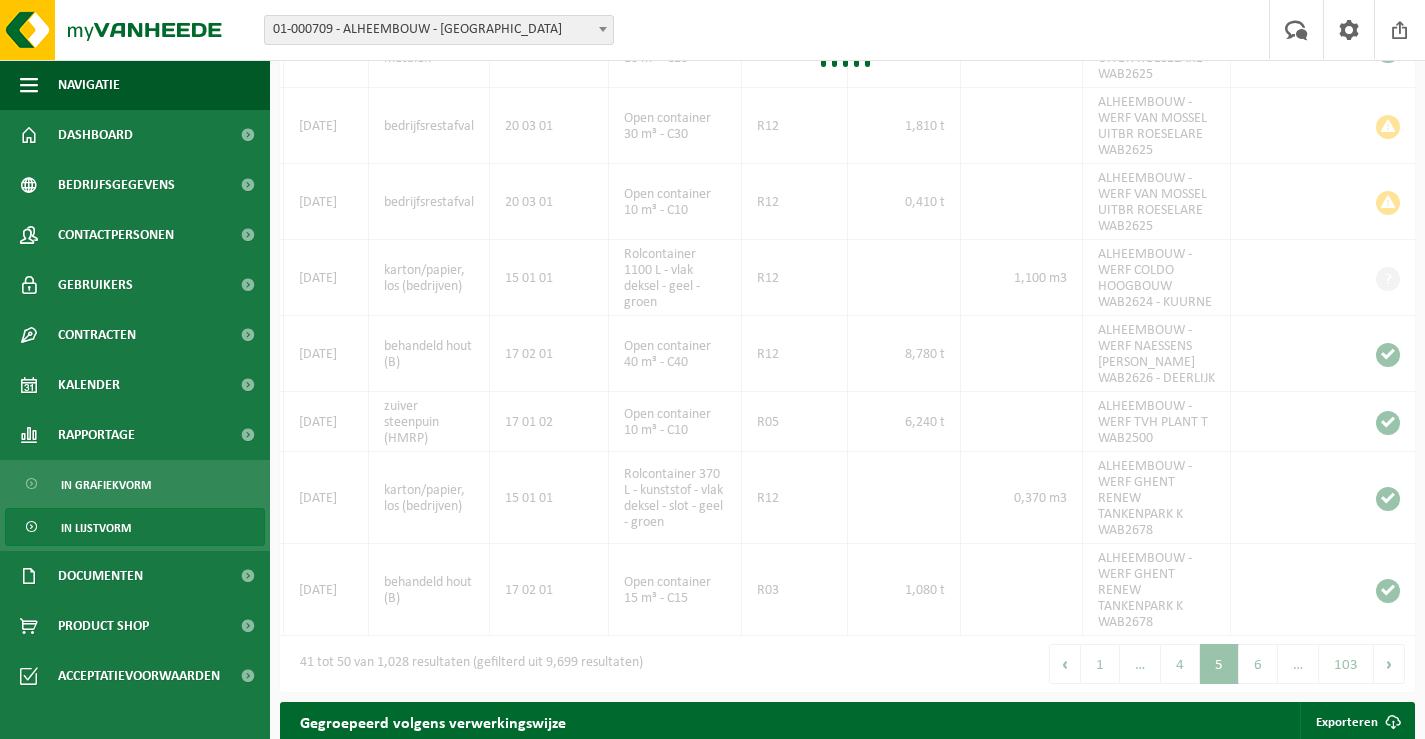 scroll, scrollTop: 800, scrollLeft: 0, axis: vertical 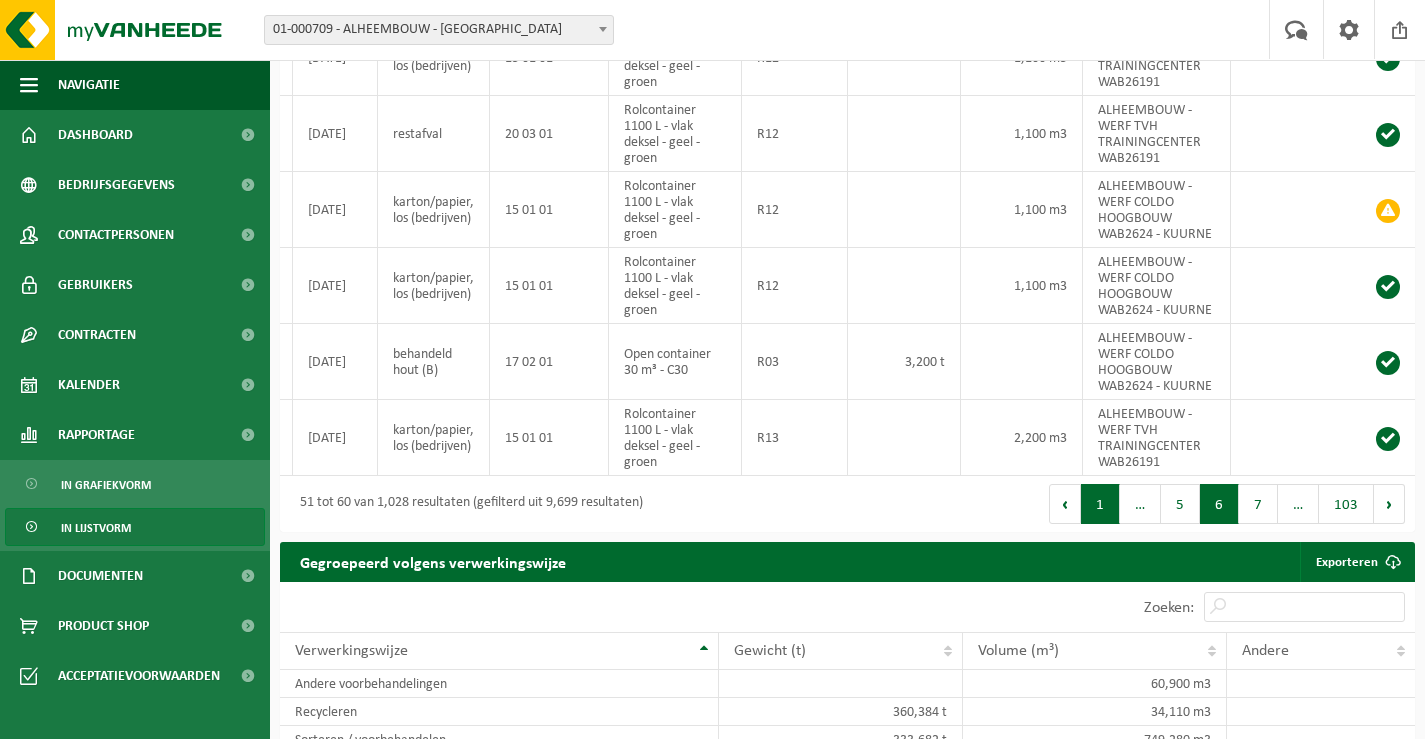 click on "1" at bounding box center (1100, 504) 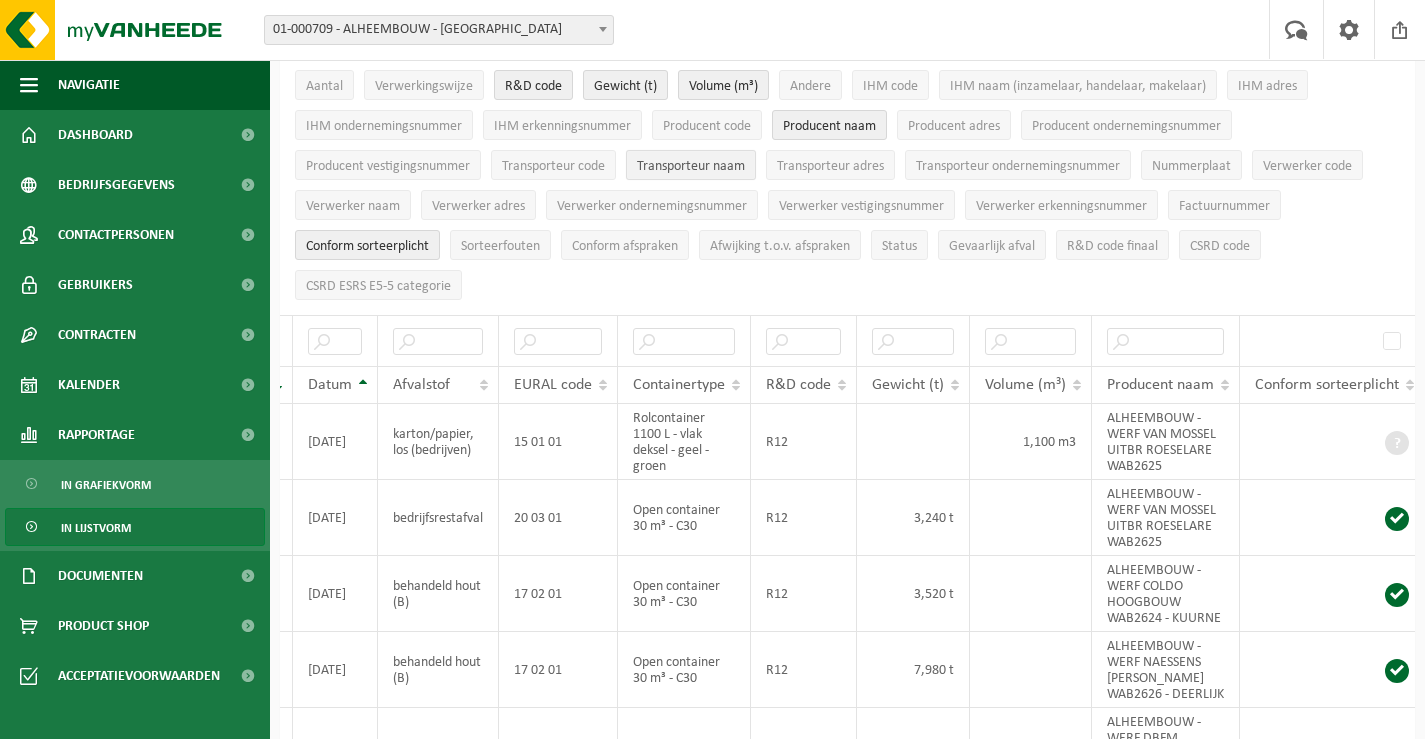 scroll, scrollTop: 0, scrollLeft: 0, axis: both 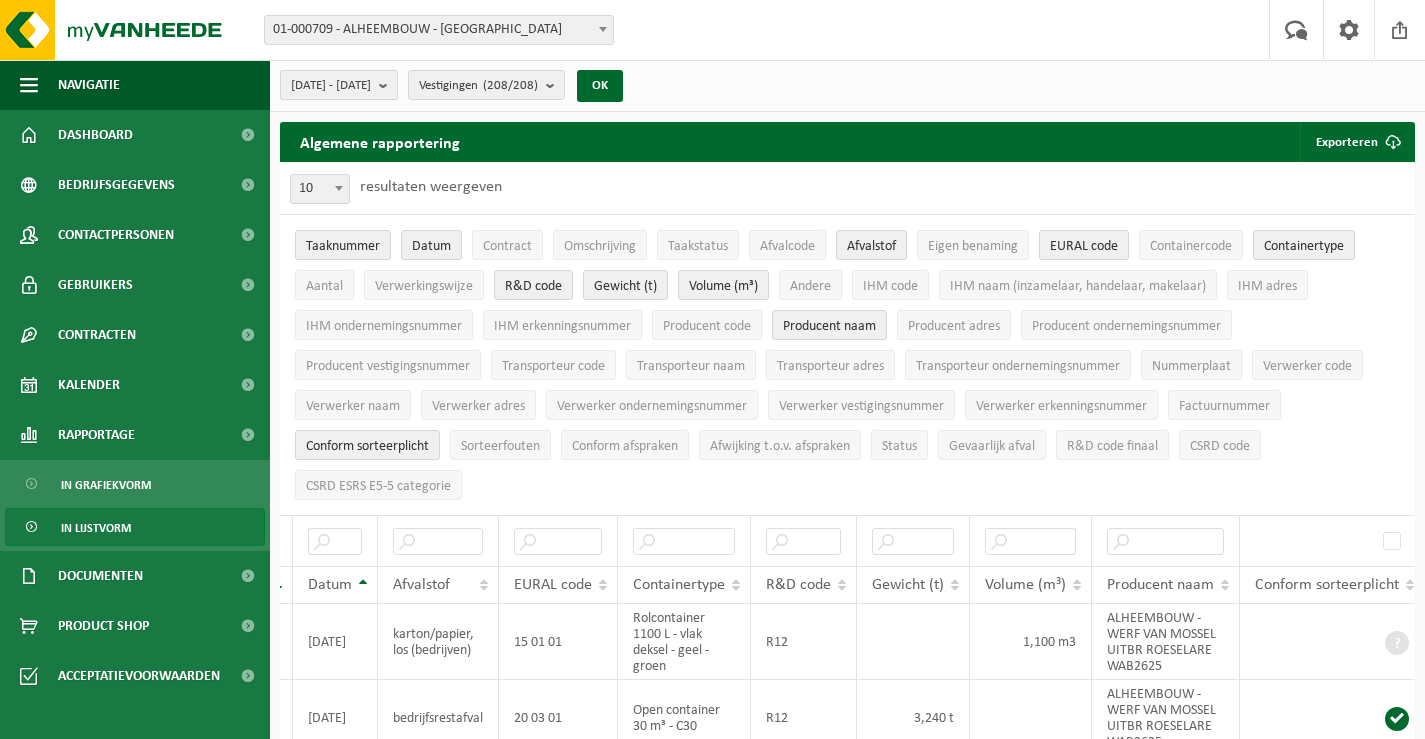 click at bounding box center (388, 85) 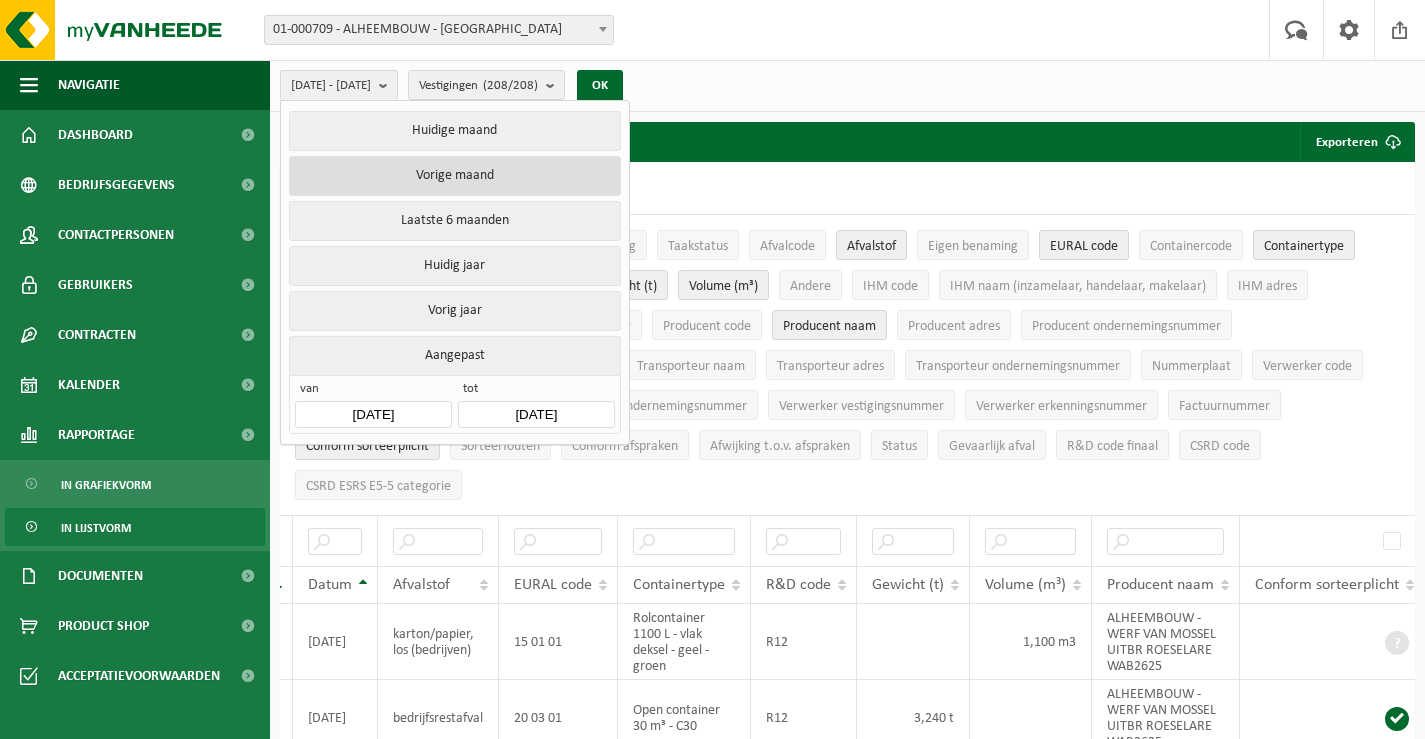 click on "Vorige maand" at bounding box center [454, 176] 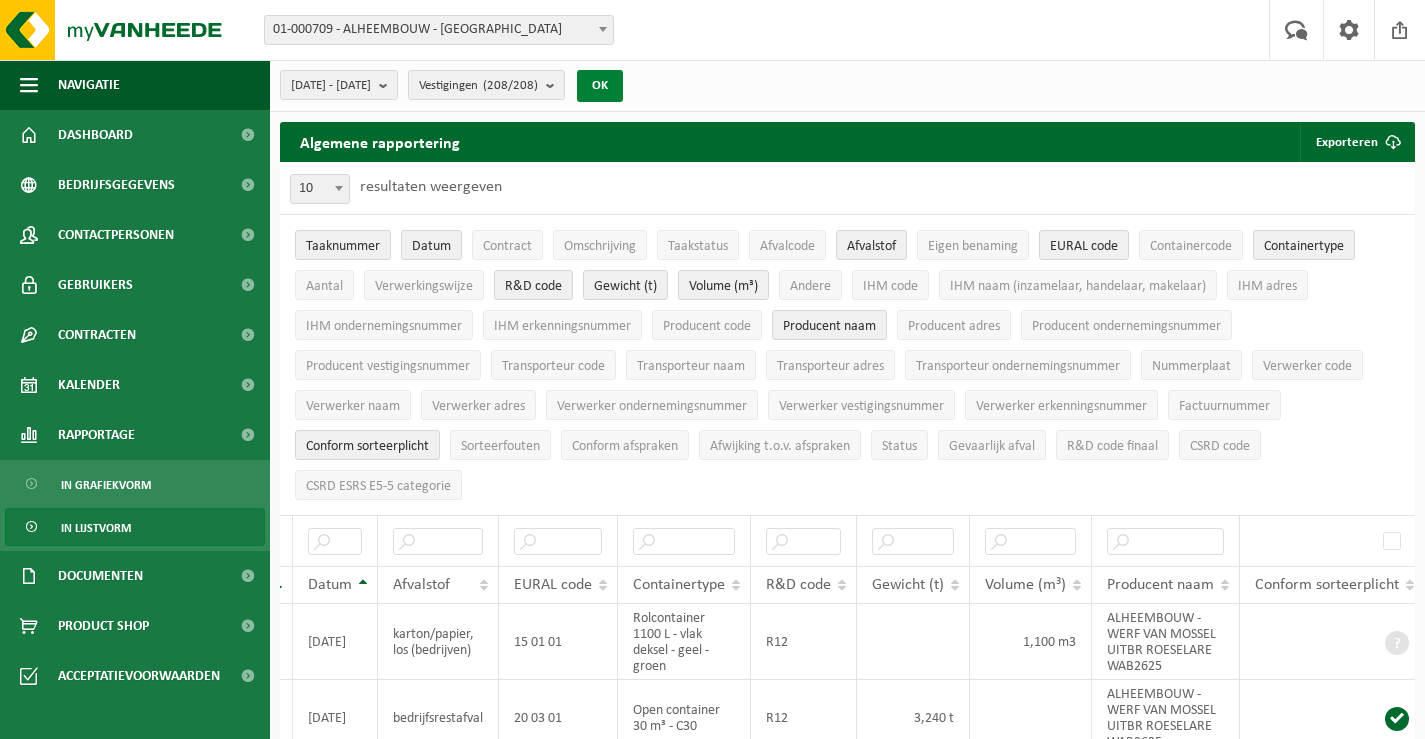 click on "OK" at bounding box center (600, 86) 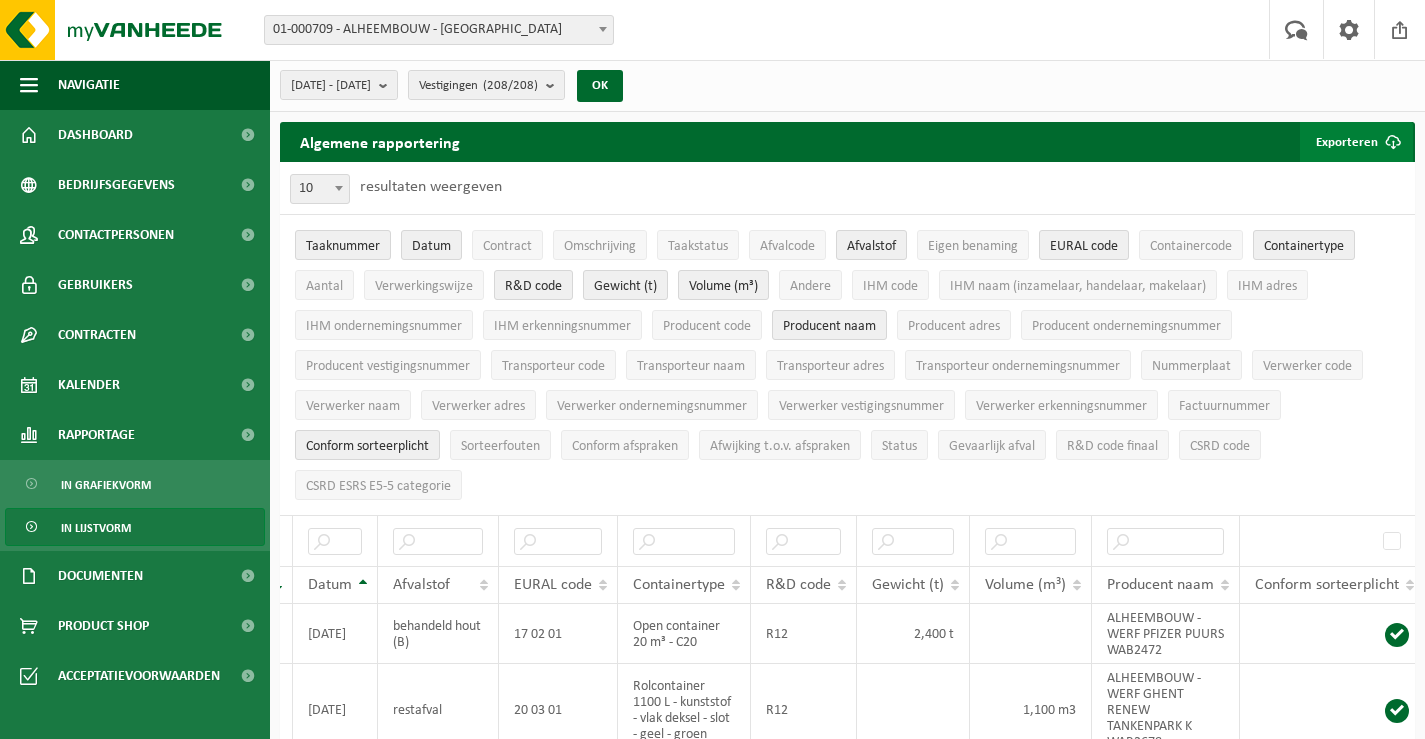 click on "Exporteren" at bounding box center [1356, 142] 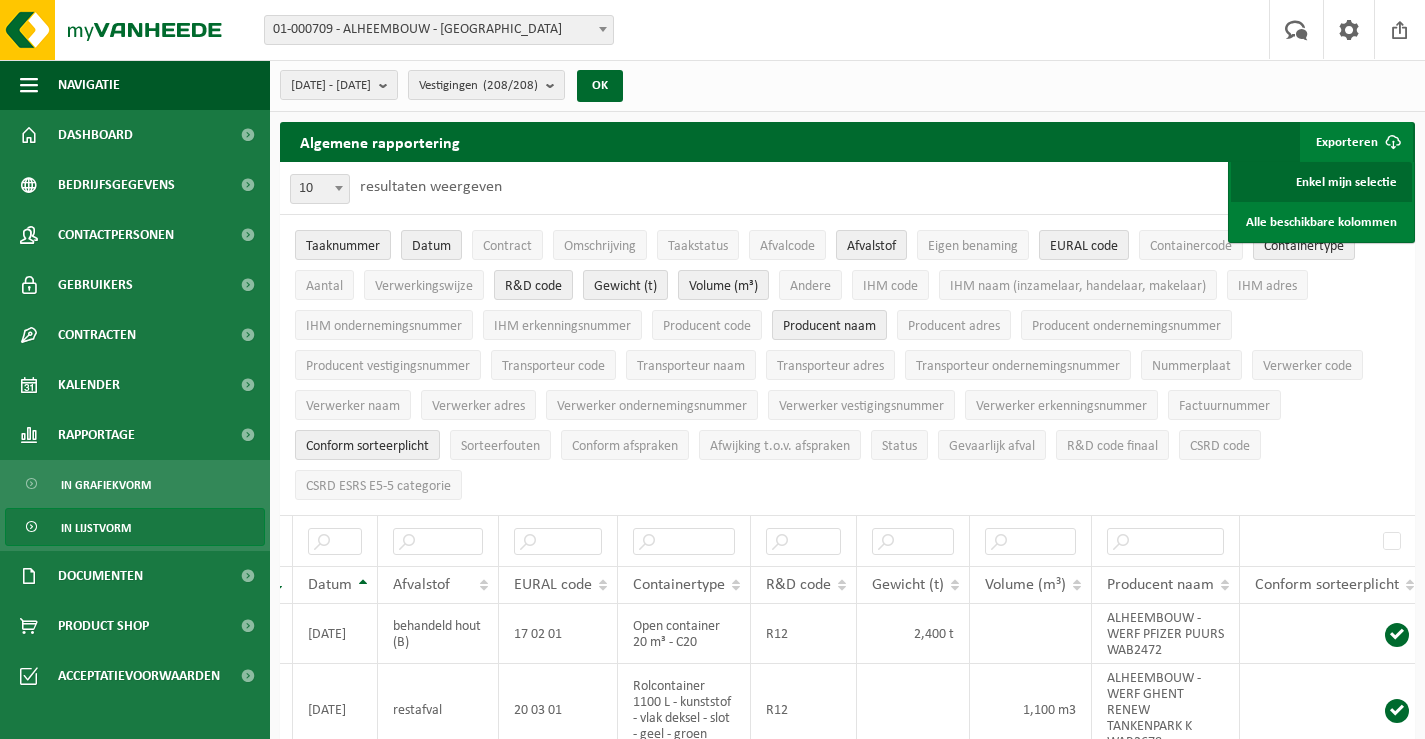 click on "Enkel mijn selectie" at bounding box center [1321, 182] 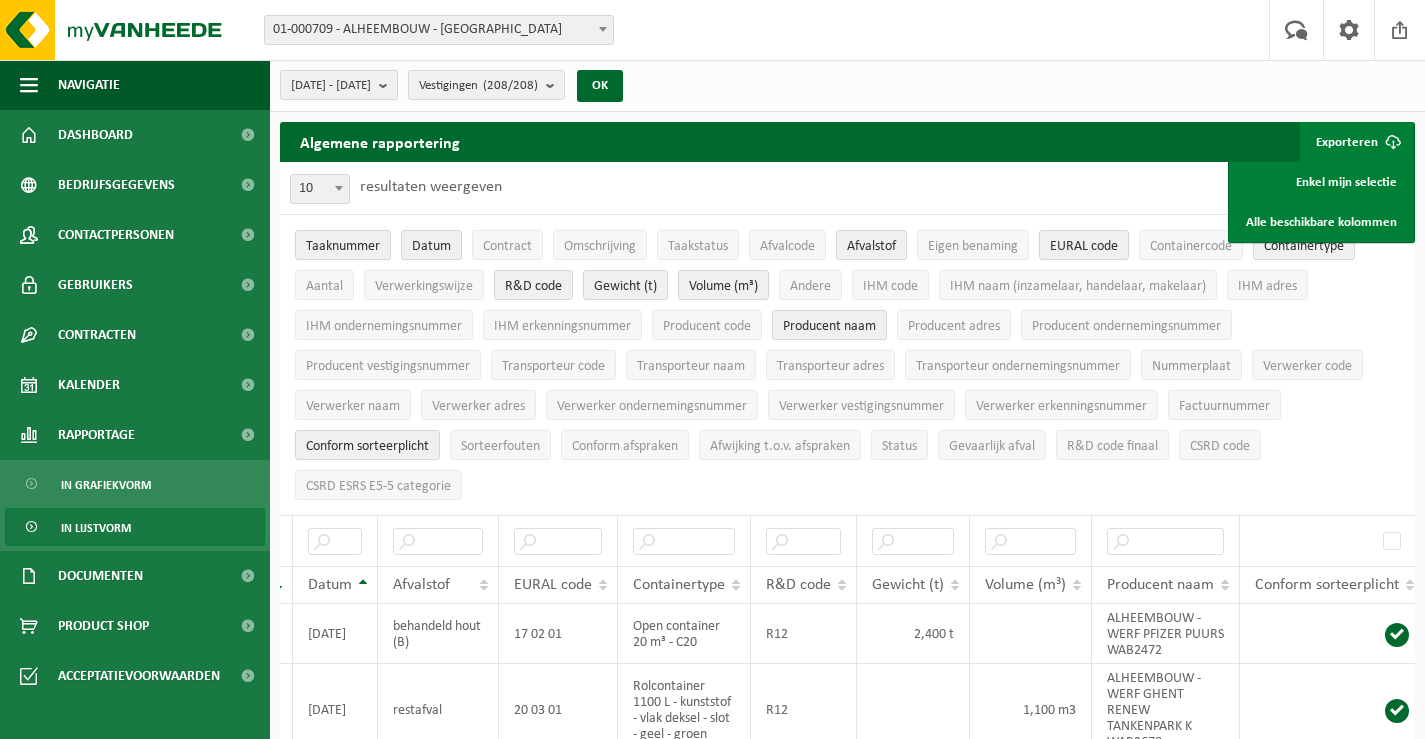 click at bounding box center (388, 85) 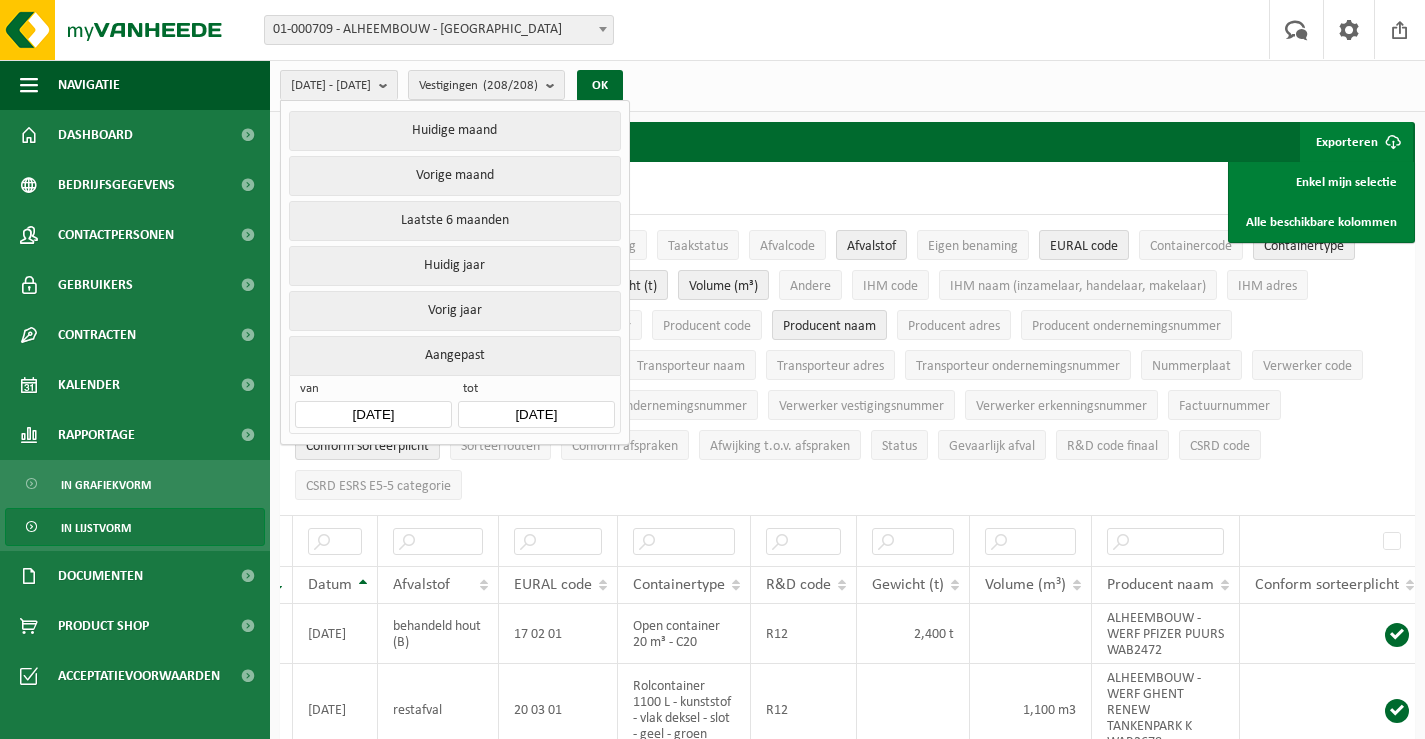 click on "[DATE]" at bounding box center (373, 414) 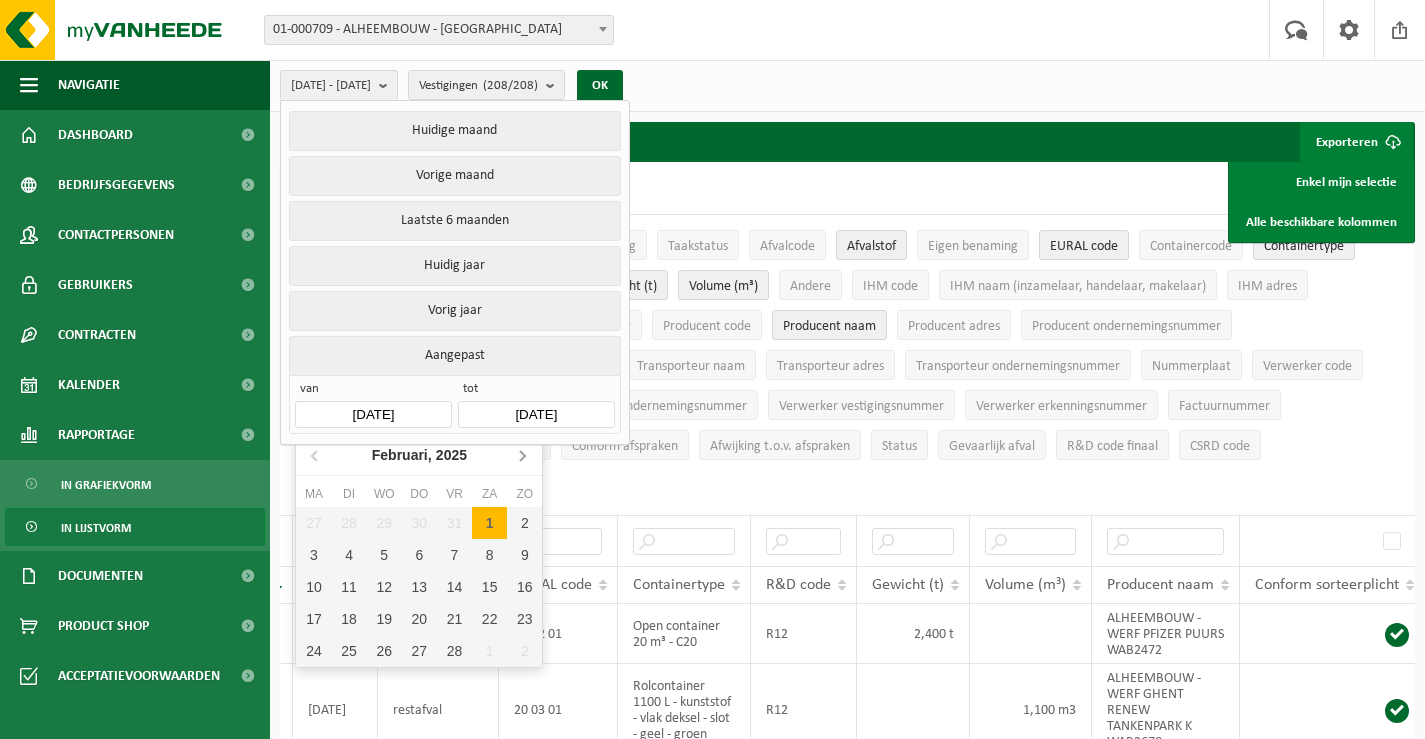 click 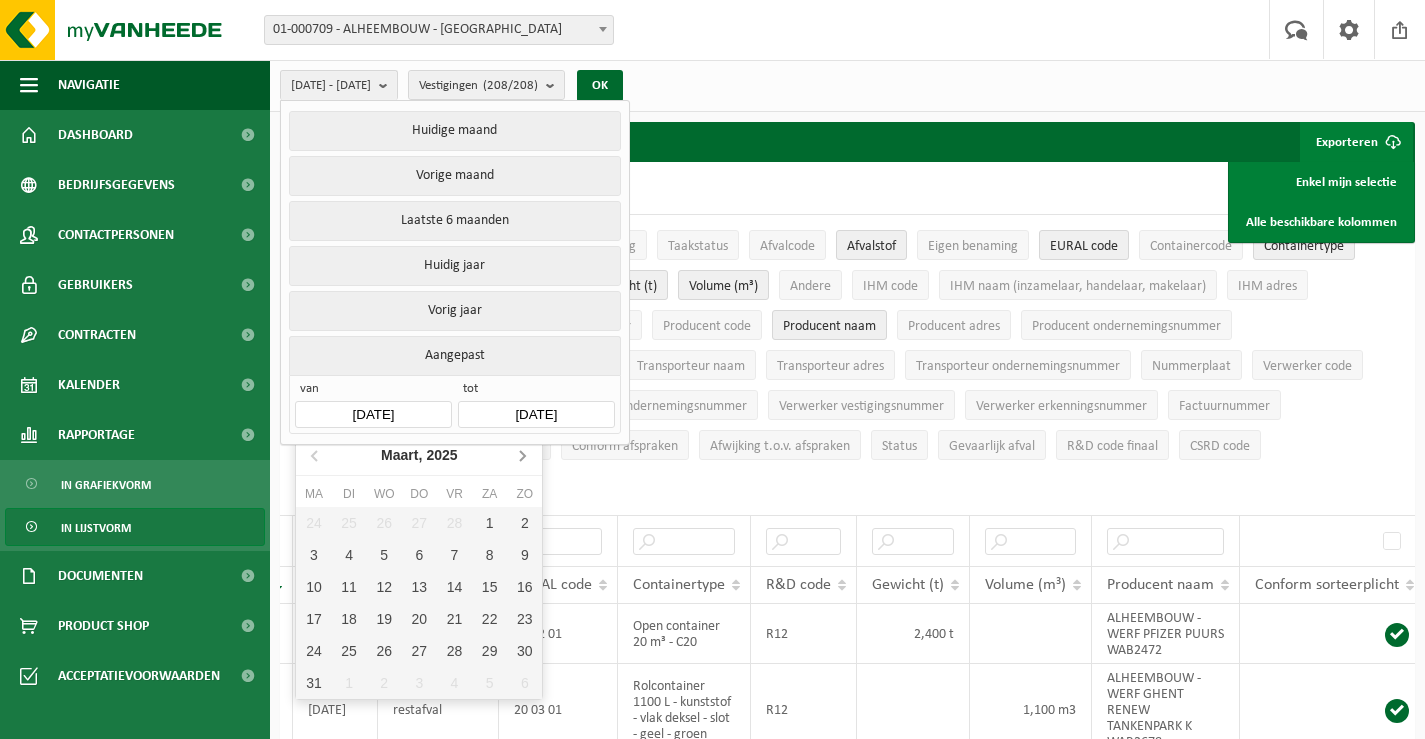 click 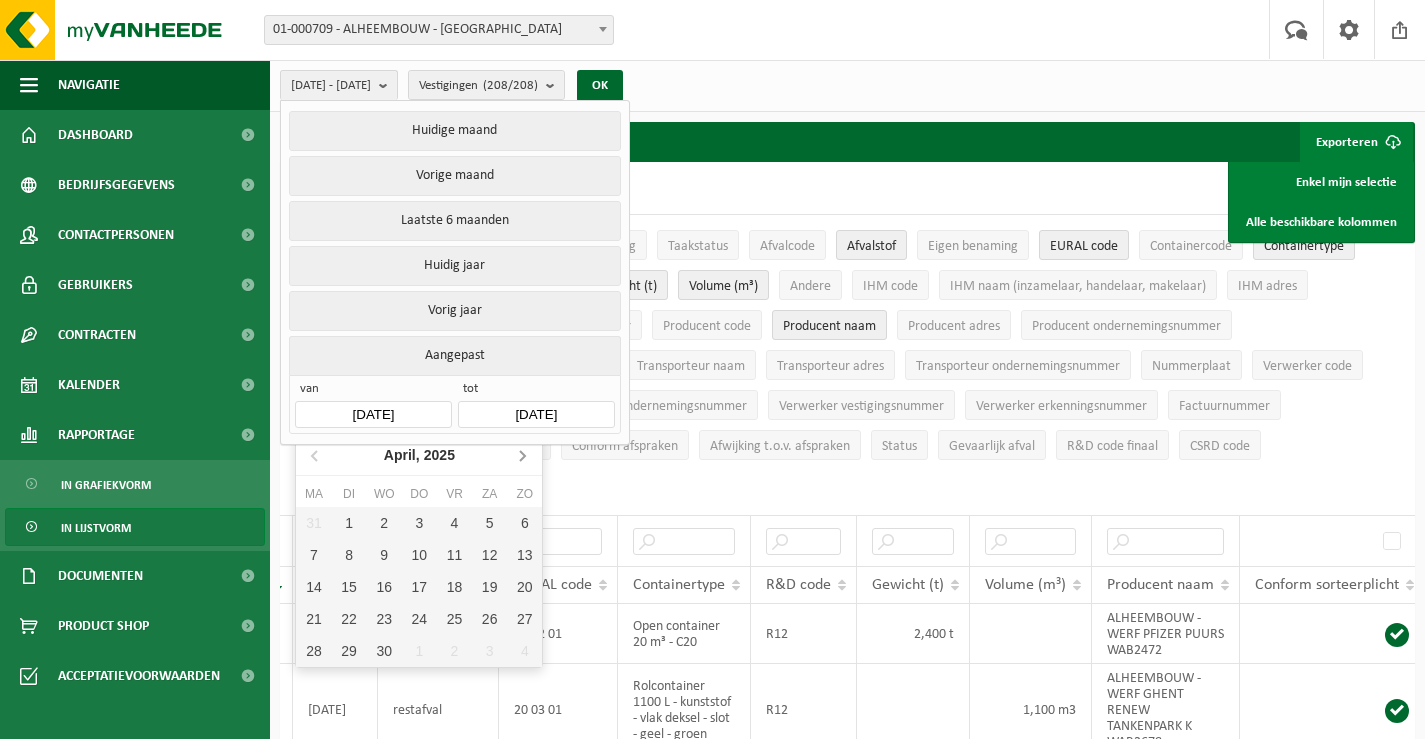 click 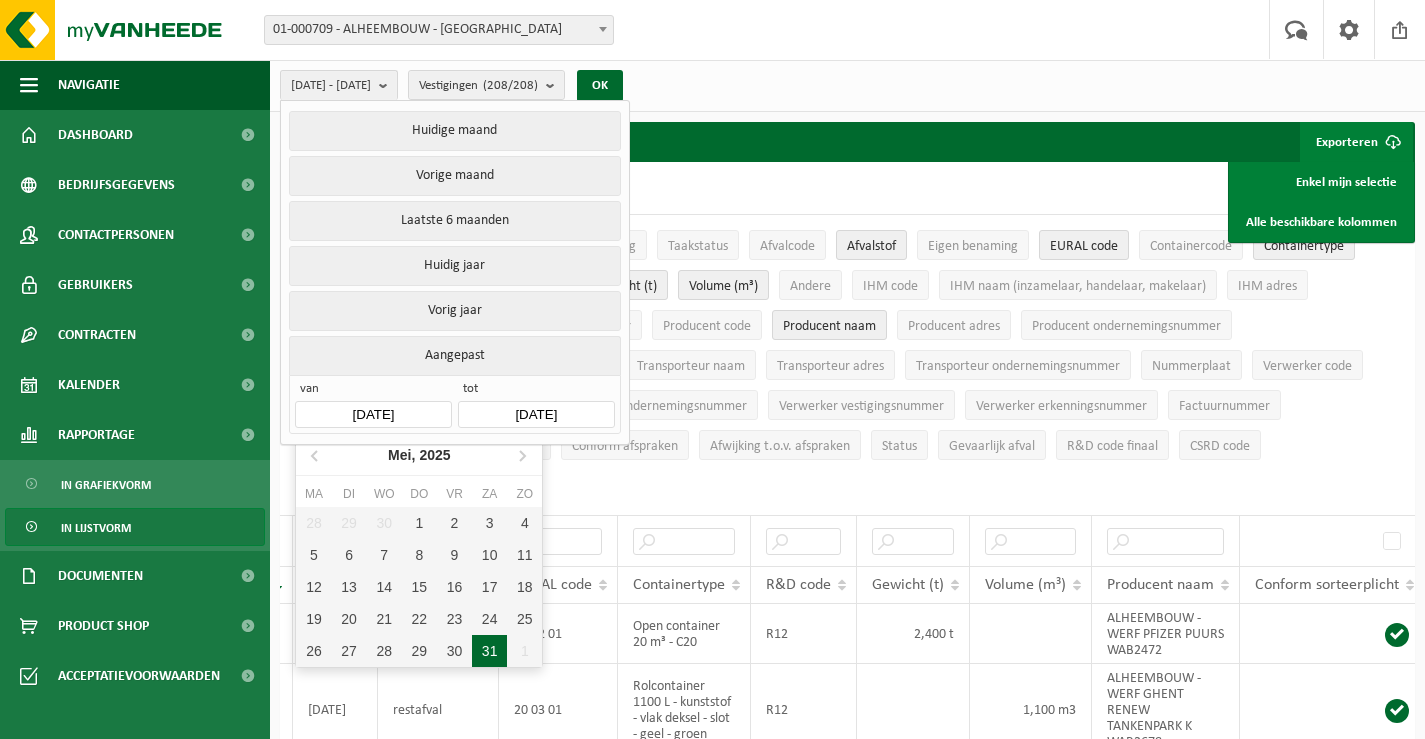click on "31" at bounding box center (489, 651) 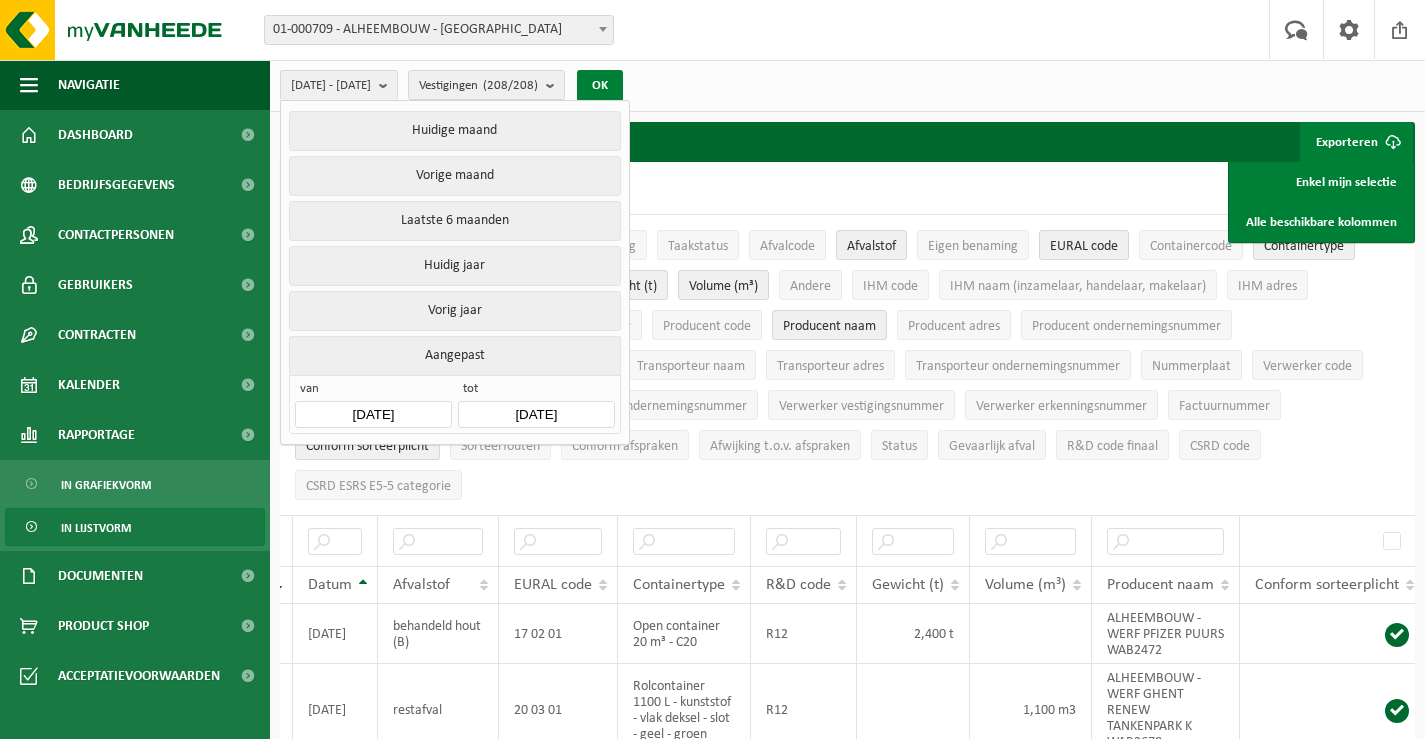 click on "OK" at bounding box center [600, 86] 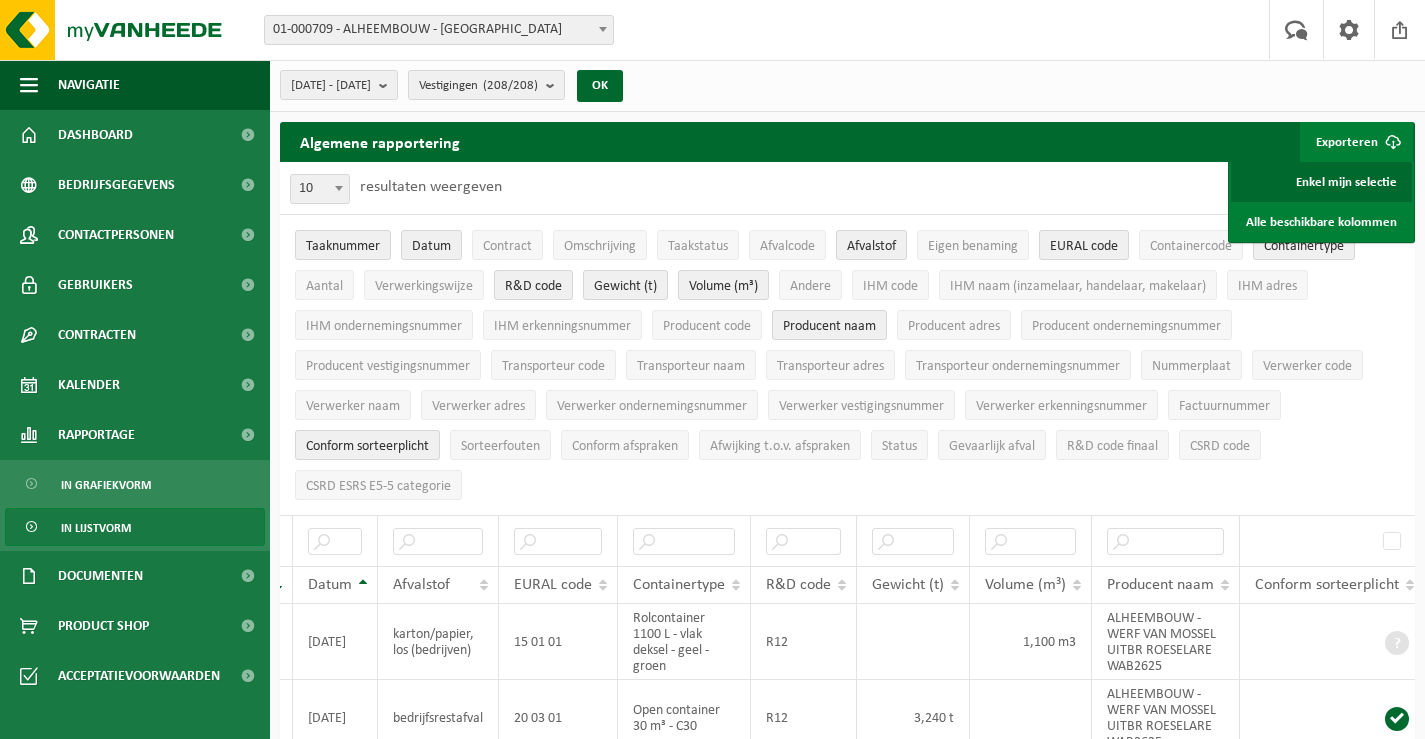 click on "Enkel mijn selectie" at bounding box center (1321, 182) 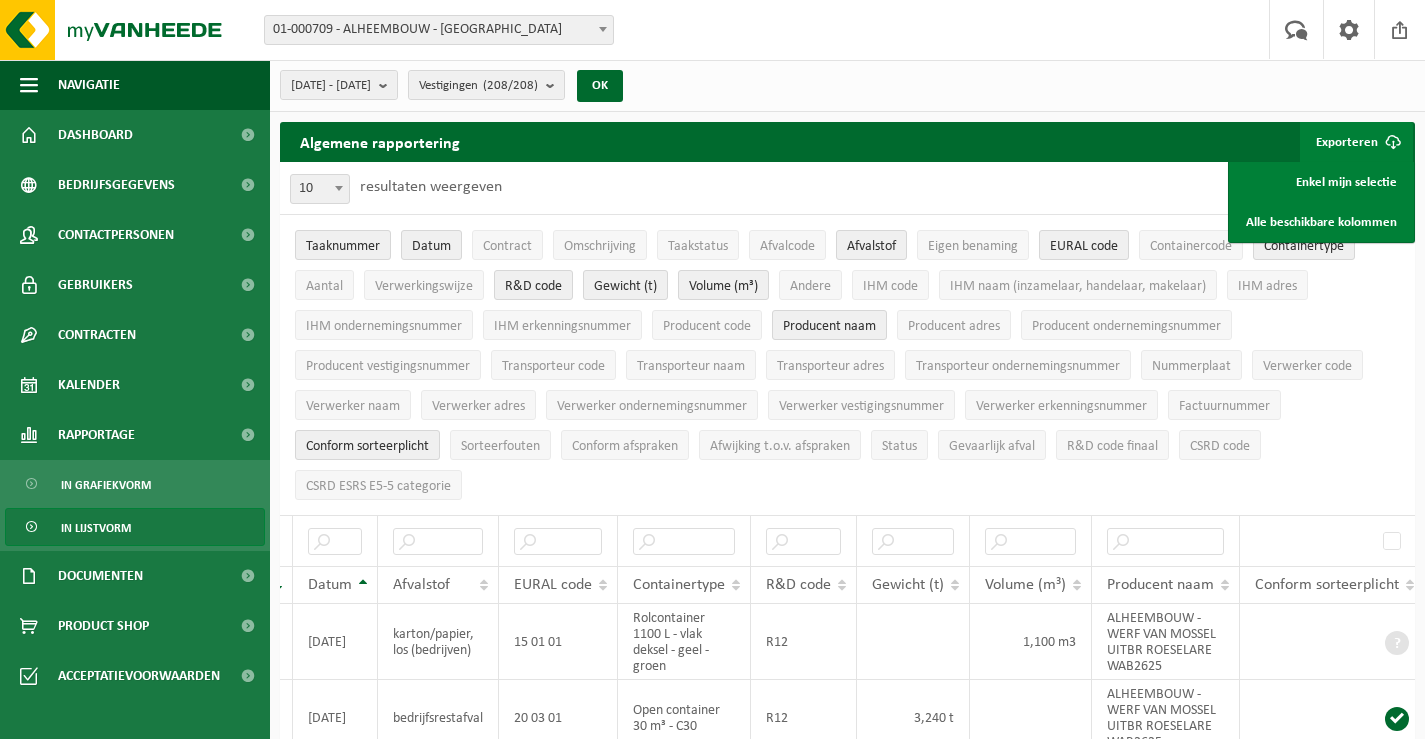 click on "Taaknummer Datum Contract Omschrijving Taakstatus Afvalcode Afvalstof Eigen benaming EURAL code Containercode Containertype Aantal Verwerkingswijze R&D code Gewicht (t) Volume (m³) Andere IHM code IHM naam (inzamelaar, handelaar, makelaar) IHM adres IHM ondernemingsnummer IHM erkenningsnummer Producent code Producent naam Producent adres Producent ondernemingsnummer Producent vestigingsnummer Transporteur code Transporteur naam Transporteur adres Transporteur ondernemingsnummer  Nummerplaat Verwerker code Verwerker naam Verwerker adres Verwerker ondernemingsnummer Verwerker vestigingsnummer Verwerker erkenningsnummer Factuurnummer Conform sorteerplicht Sorteerfouten Conform afspraken Afwijking t.o.v. afspraken Status Gevaarlijk afval R&D code finaal CSRD code CSRD ESRS E5-5 categorie" at bounding box center (847, 365) 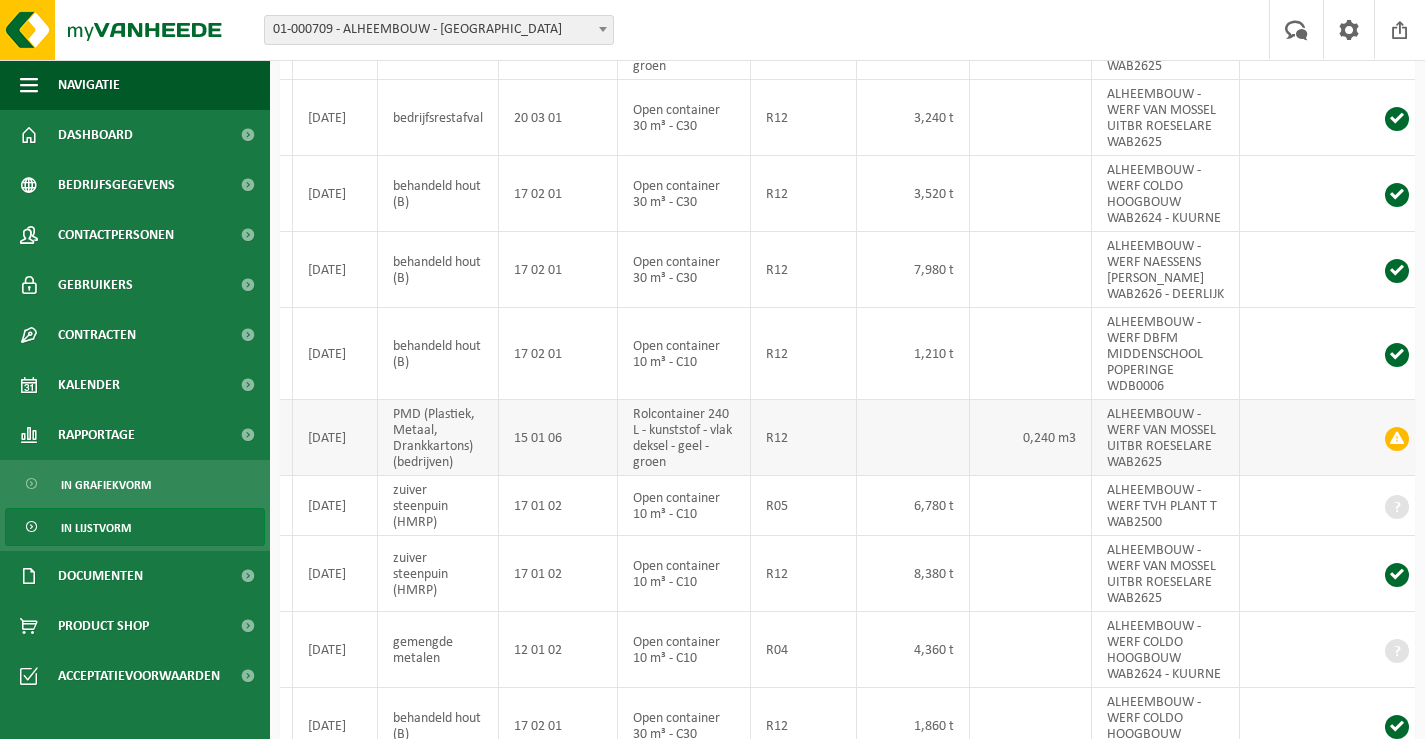 scroll, scrollTop: 900, scrollLeft: 0, axis: vertical 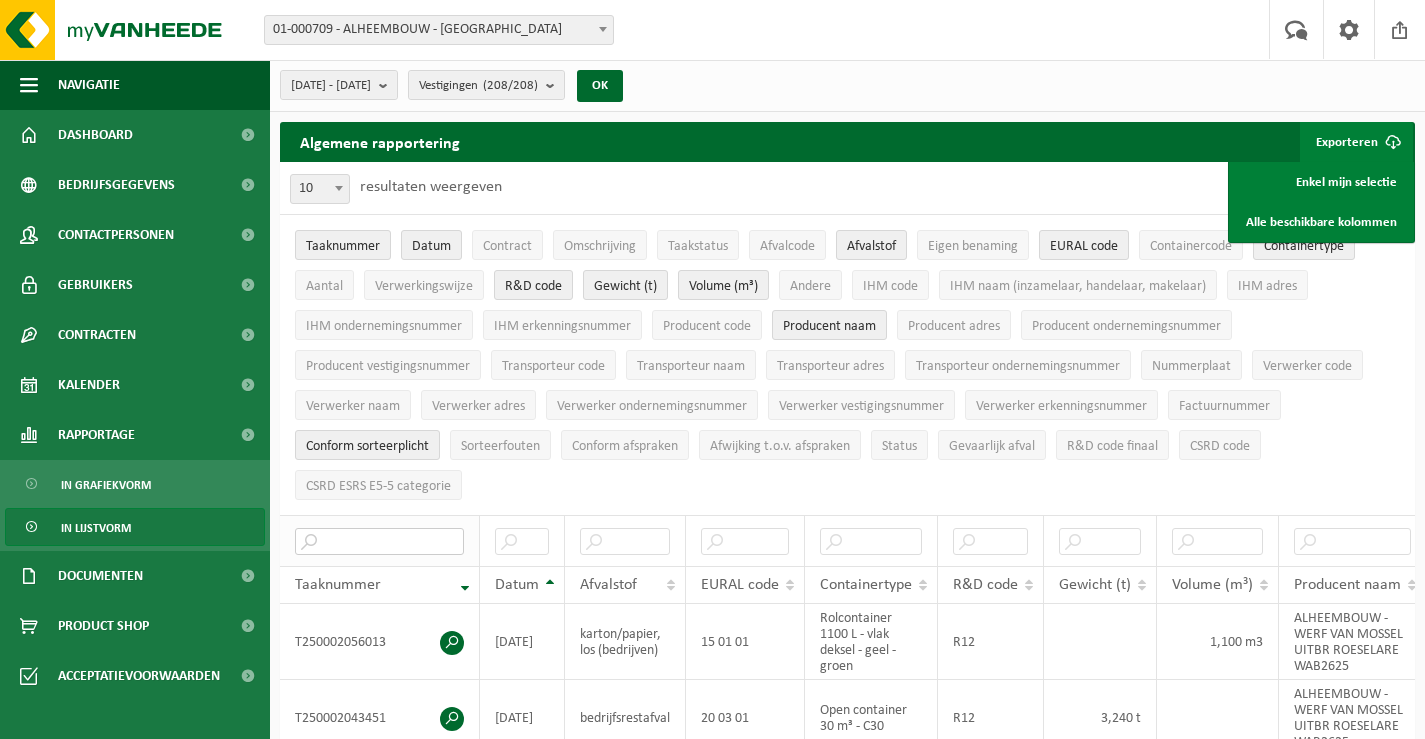click at bounding box center (379, 541) 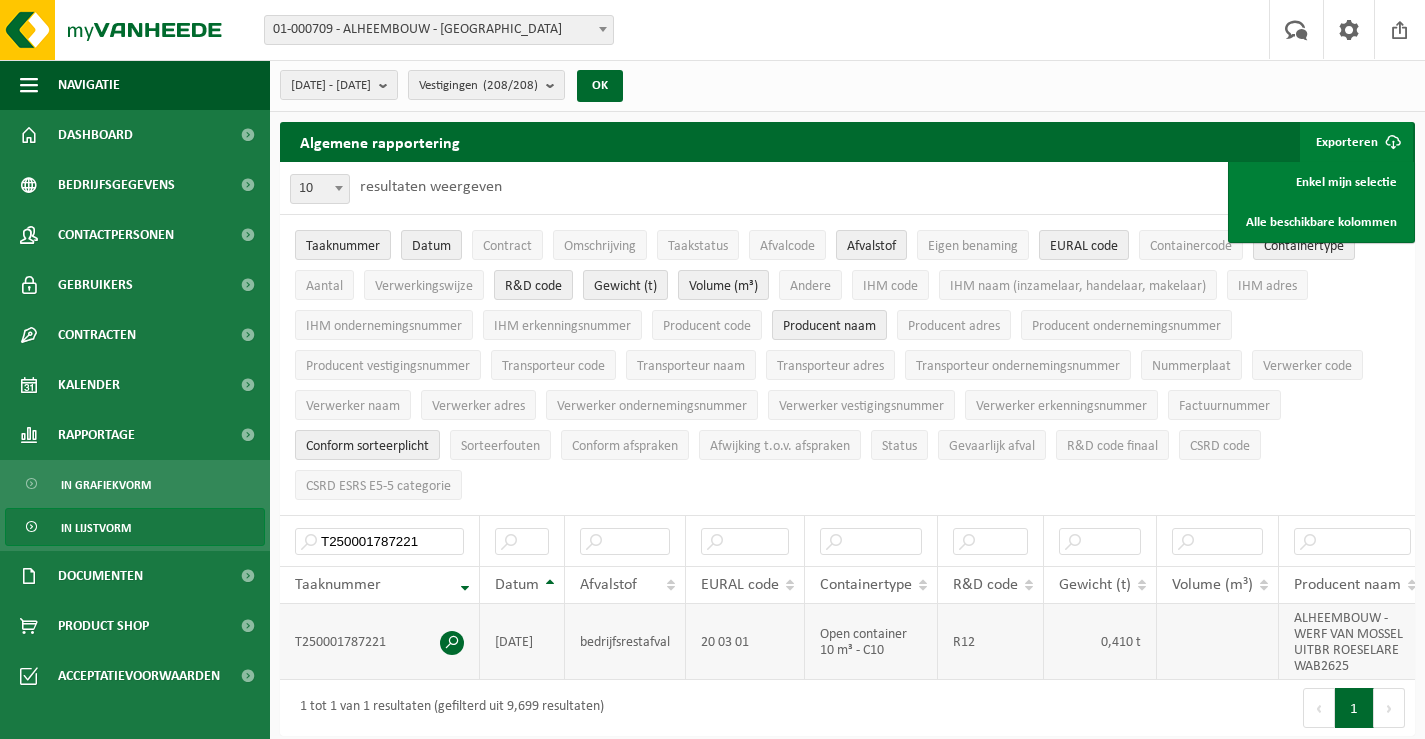 click at bounding box center (452, 643) 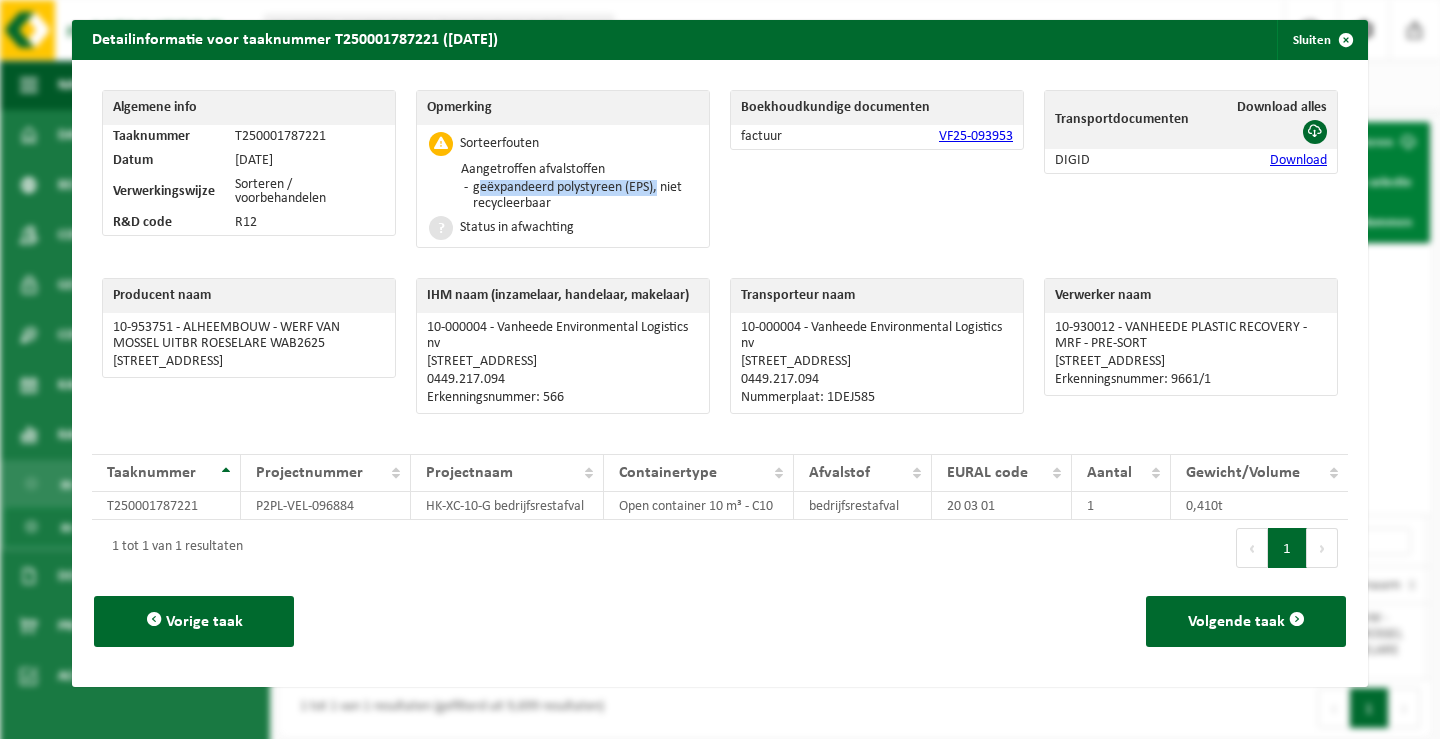 drag, startPoint x: 471, startPoint y: 190, endPoint x: 651, endPoint y: 189, distance: 180.00278 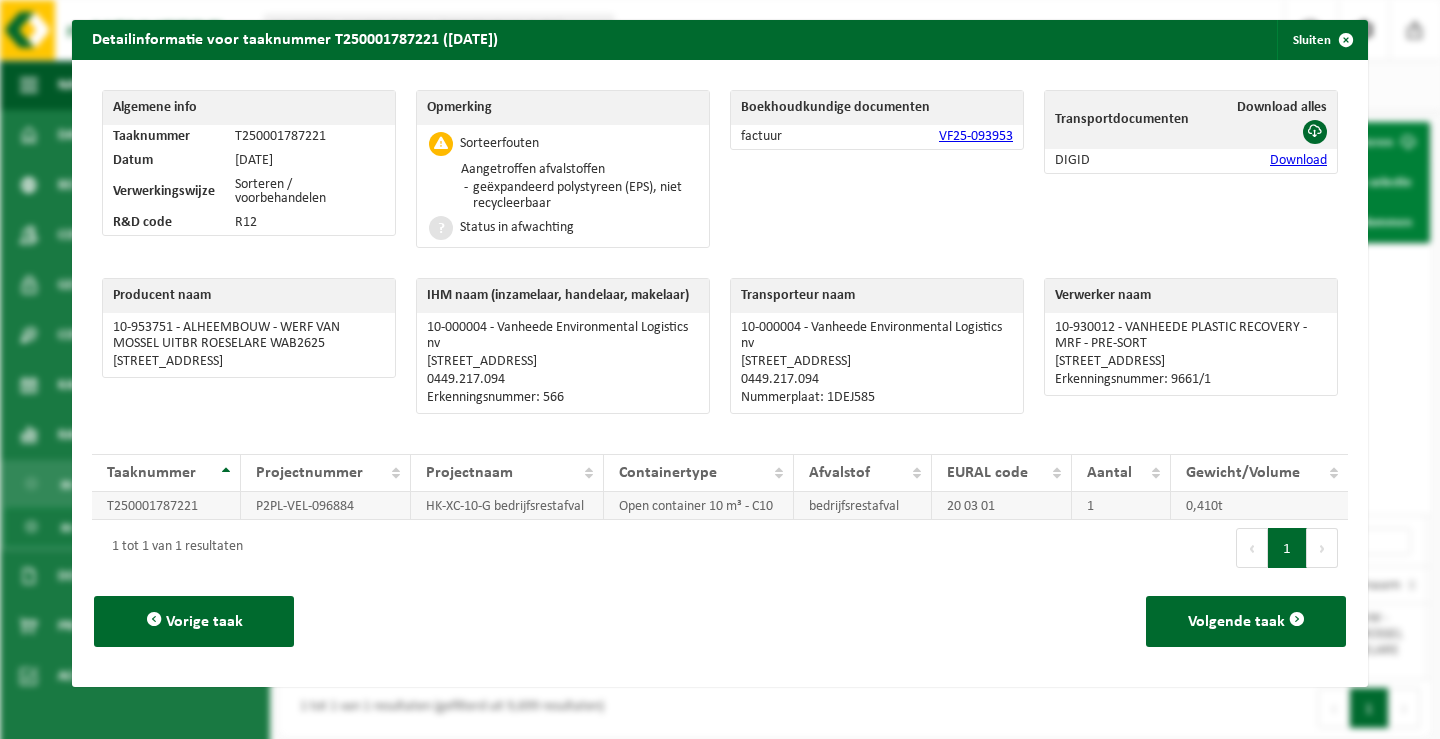 drag, startPoint x: 215, startPoint y: 504, endPoint x: 199, endPoint y: 503, distance: 16.03122 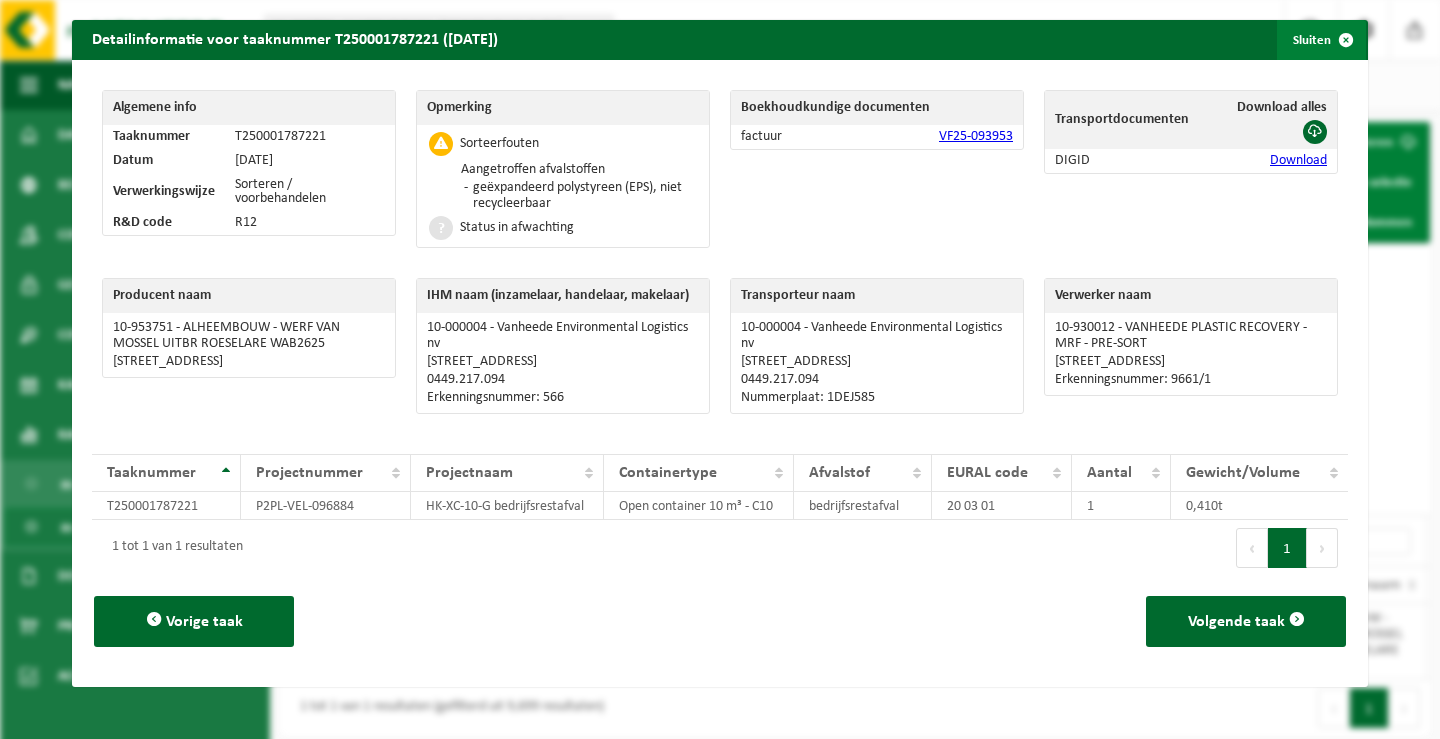 click at bounding box center [1346, 40] 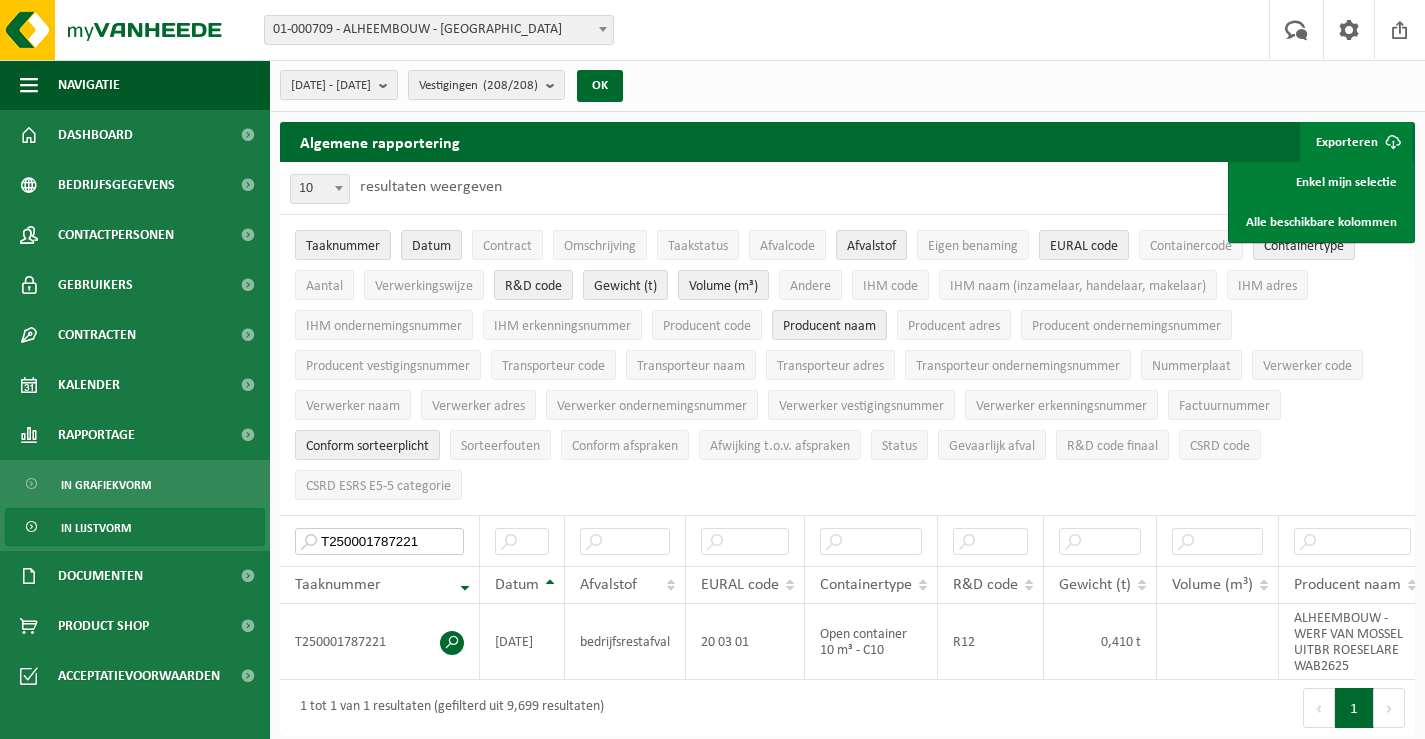 drag, startPoint x: 424, startPoint y: 535, endPoint x: 255, endPoint y: 530, distance: 169.07394 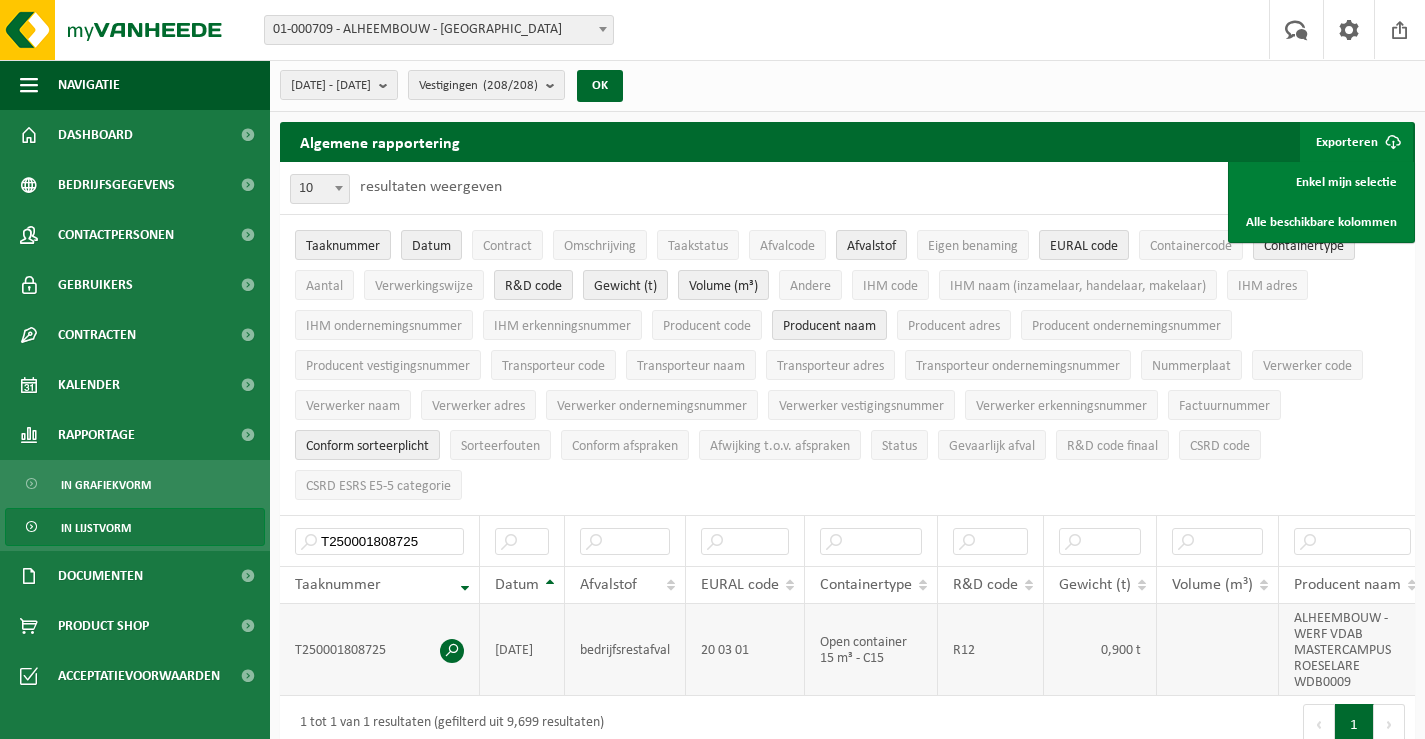 click at bounding box center (452, 651) 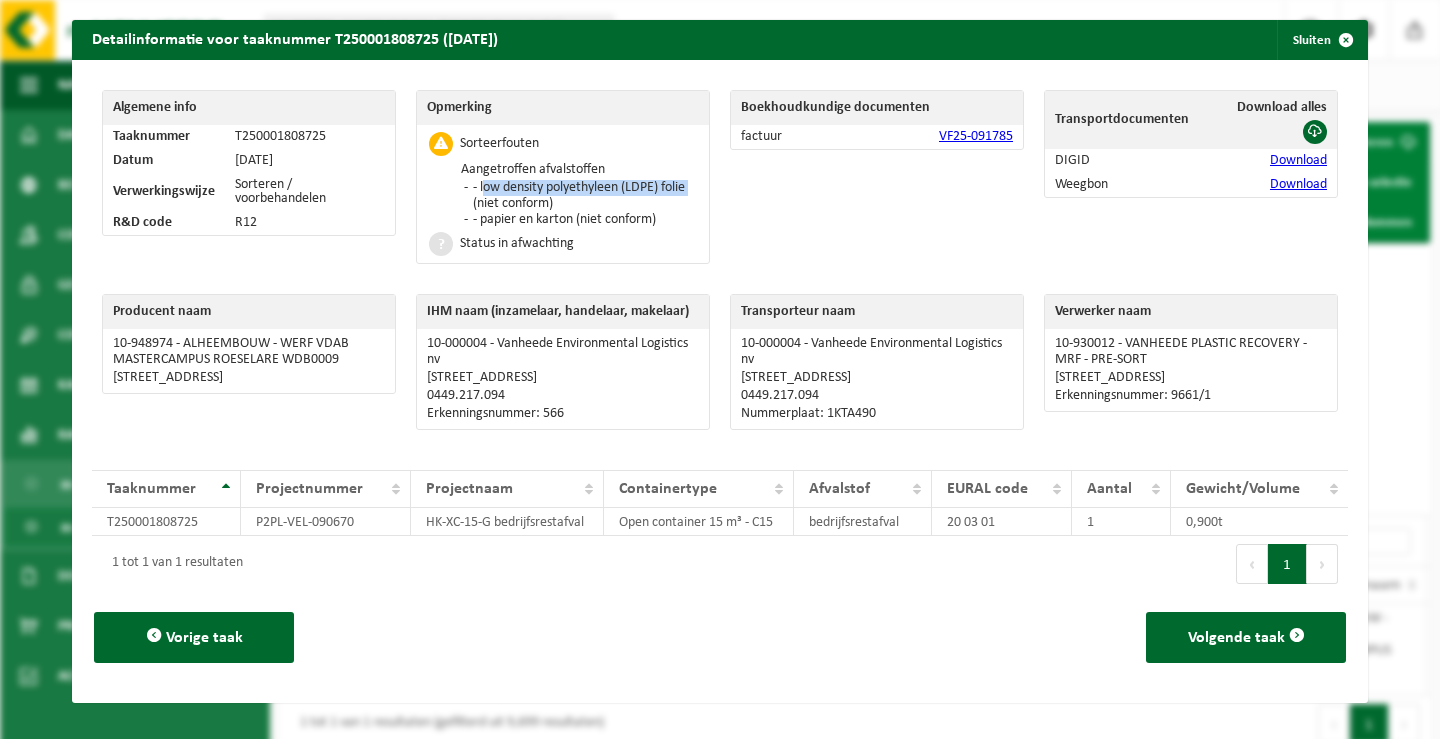 drag, startPoint x: 683, startPoint y: 188, endPoint x: 475, endPoint y: 185, distance: 208.02164 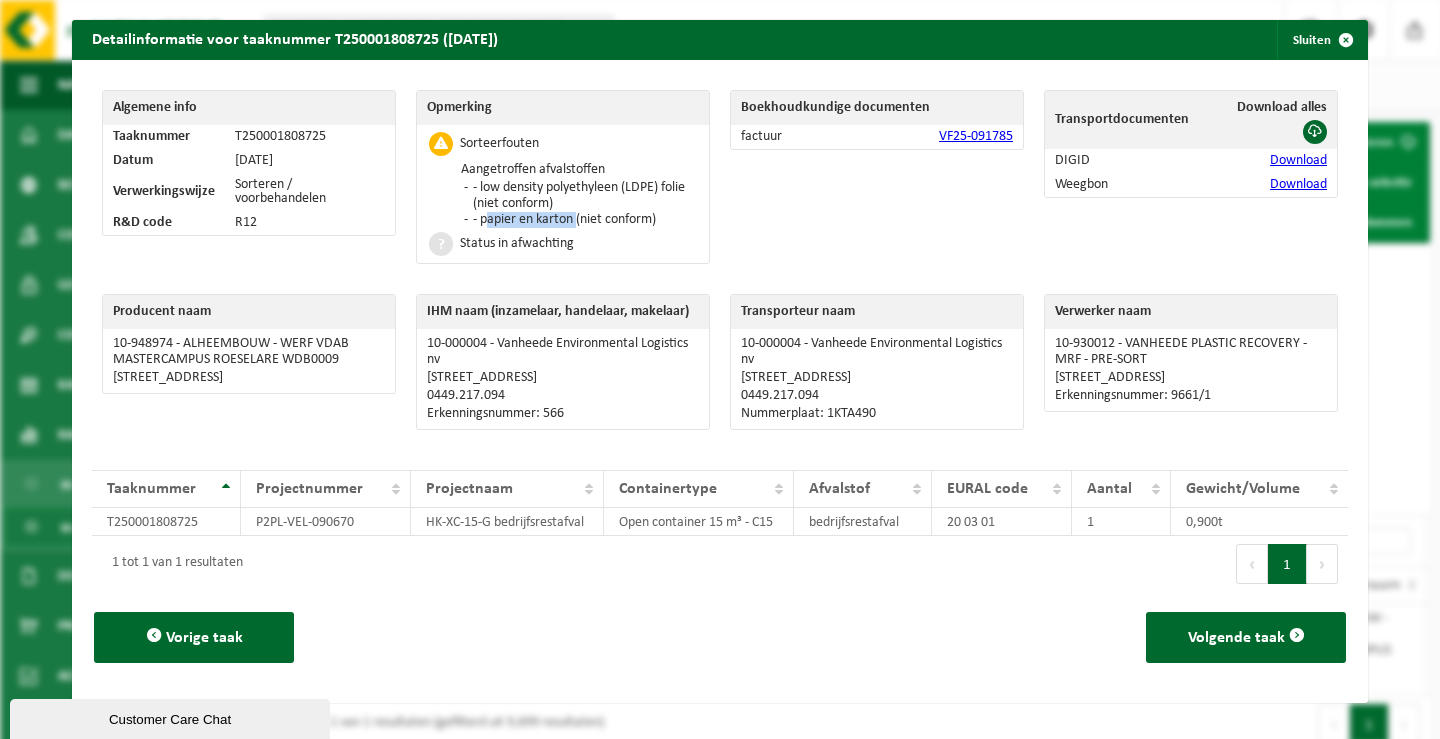 drag, startPoint x: 571, startPoint y: 217, endPoint x: 480, endPoint y: 220, distance: 91.04944 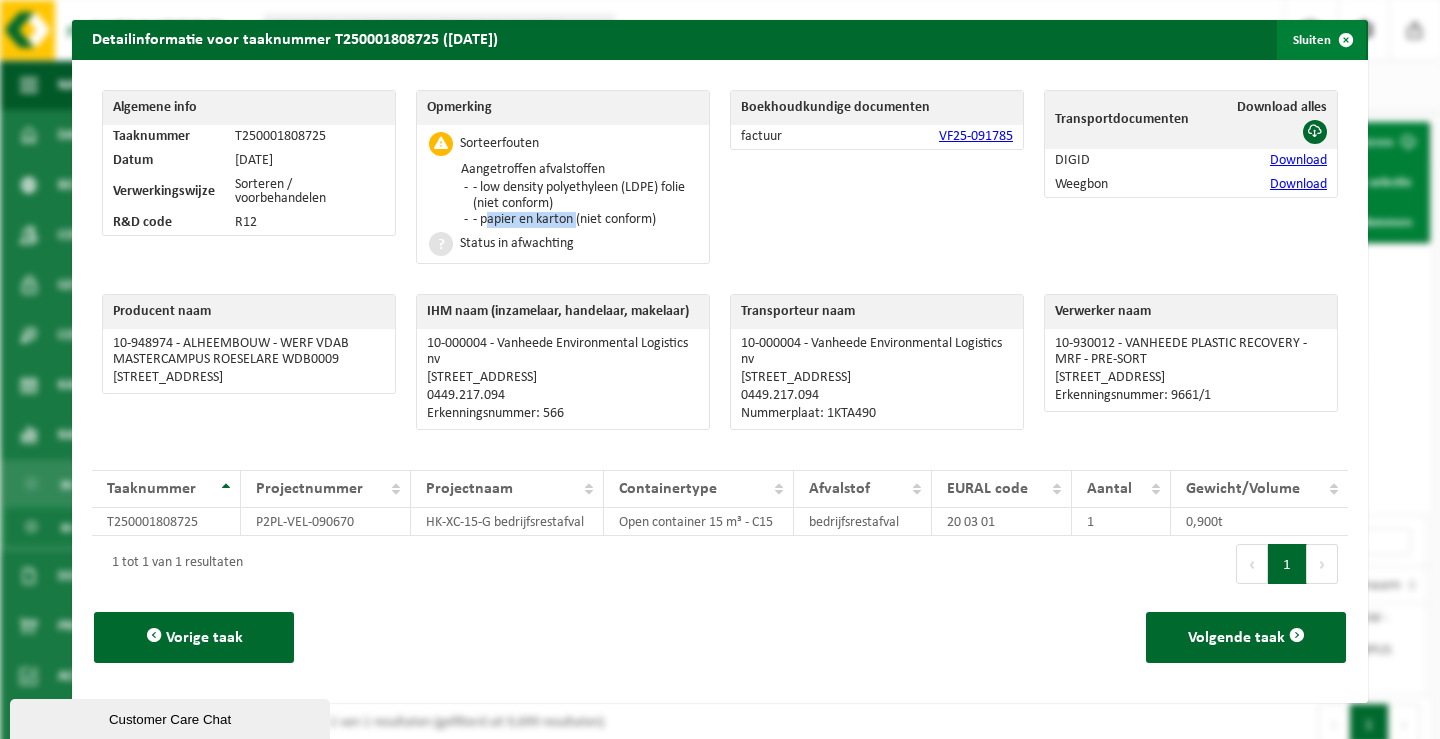 drag, startPoint x: 1333, startPoint y: 34, endPoint x: 1319, endPoint y: 34, distance: 14 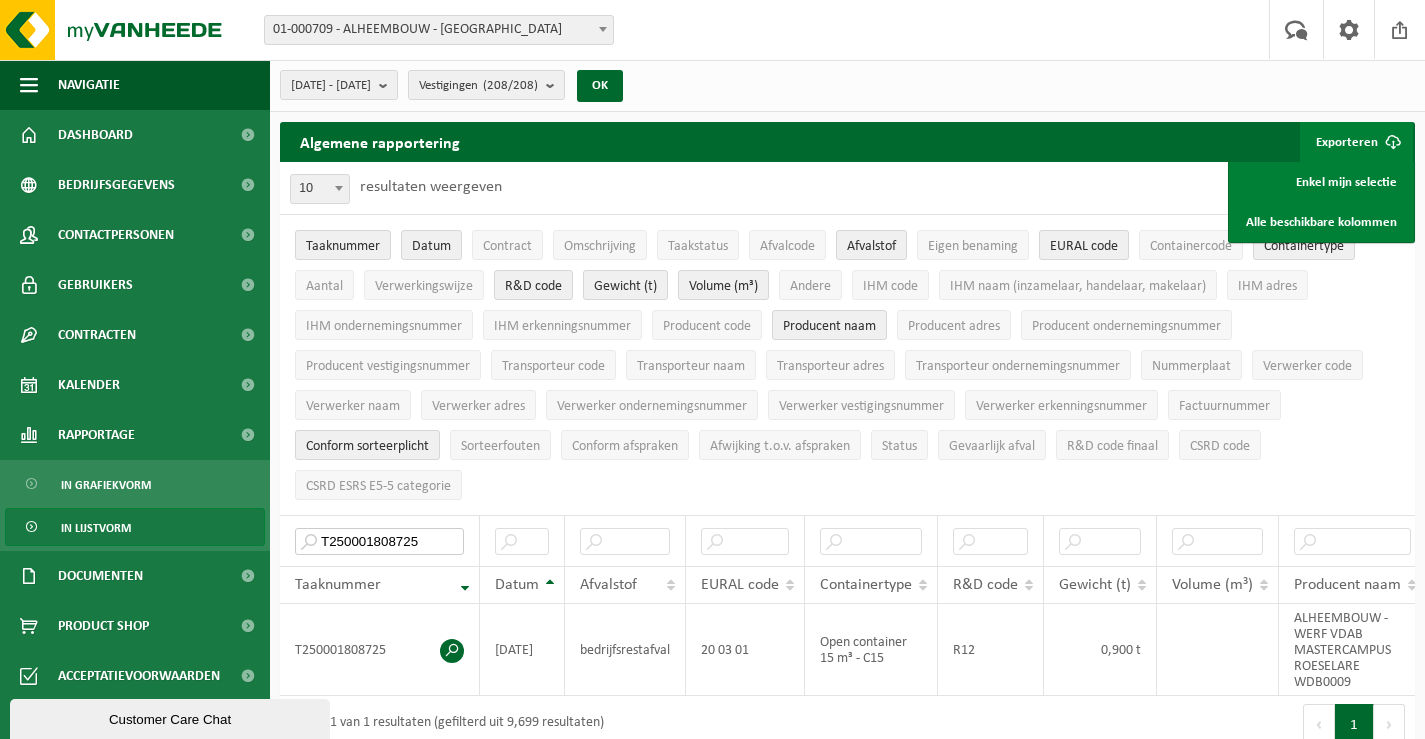 drag, startPoint x: 438, startPoint y: 526, endPoint x: 230, endPoint y: 524, distance: 208.00961 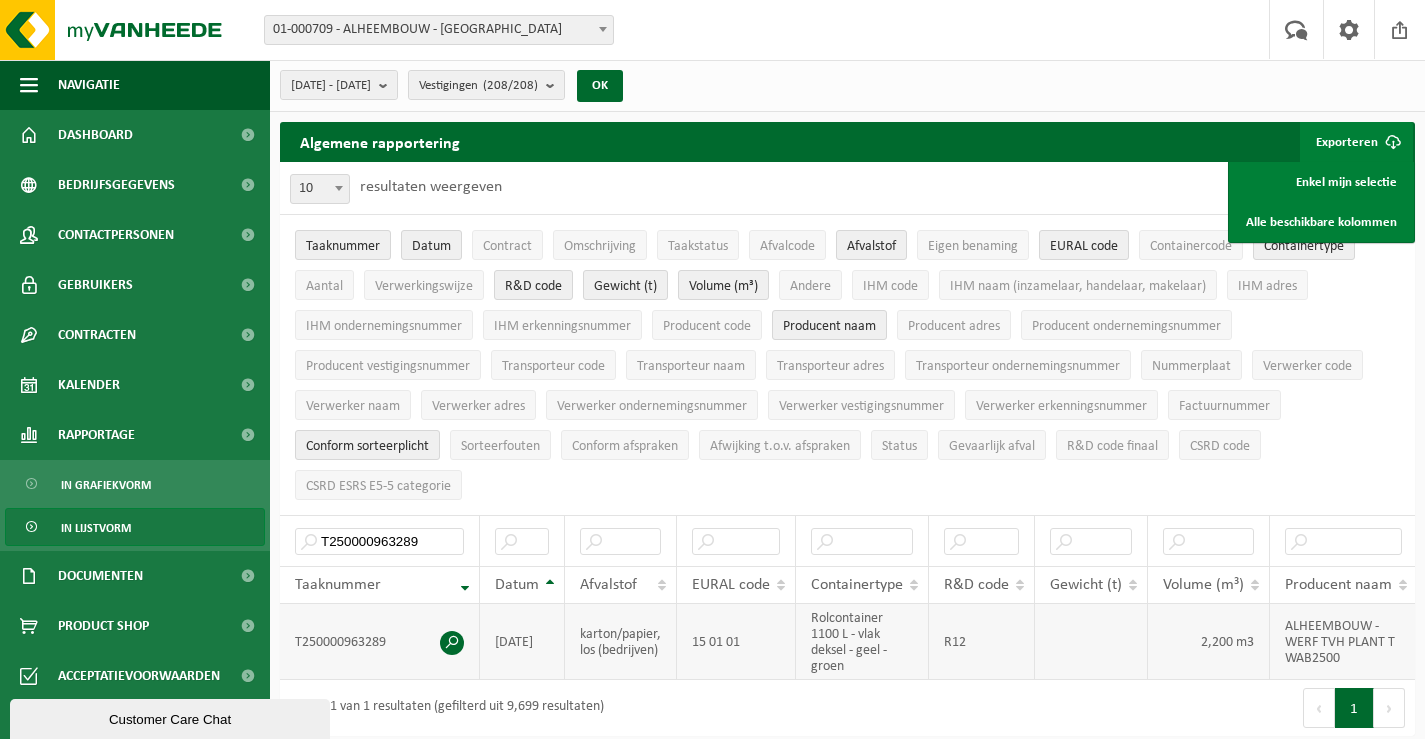 click at bounding box center [452, 643] 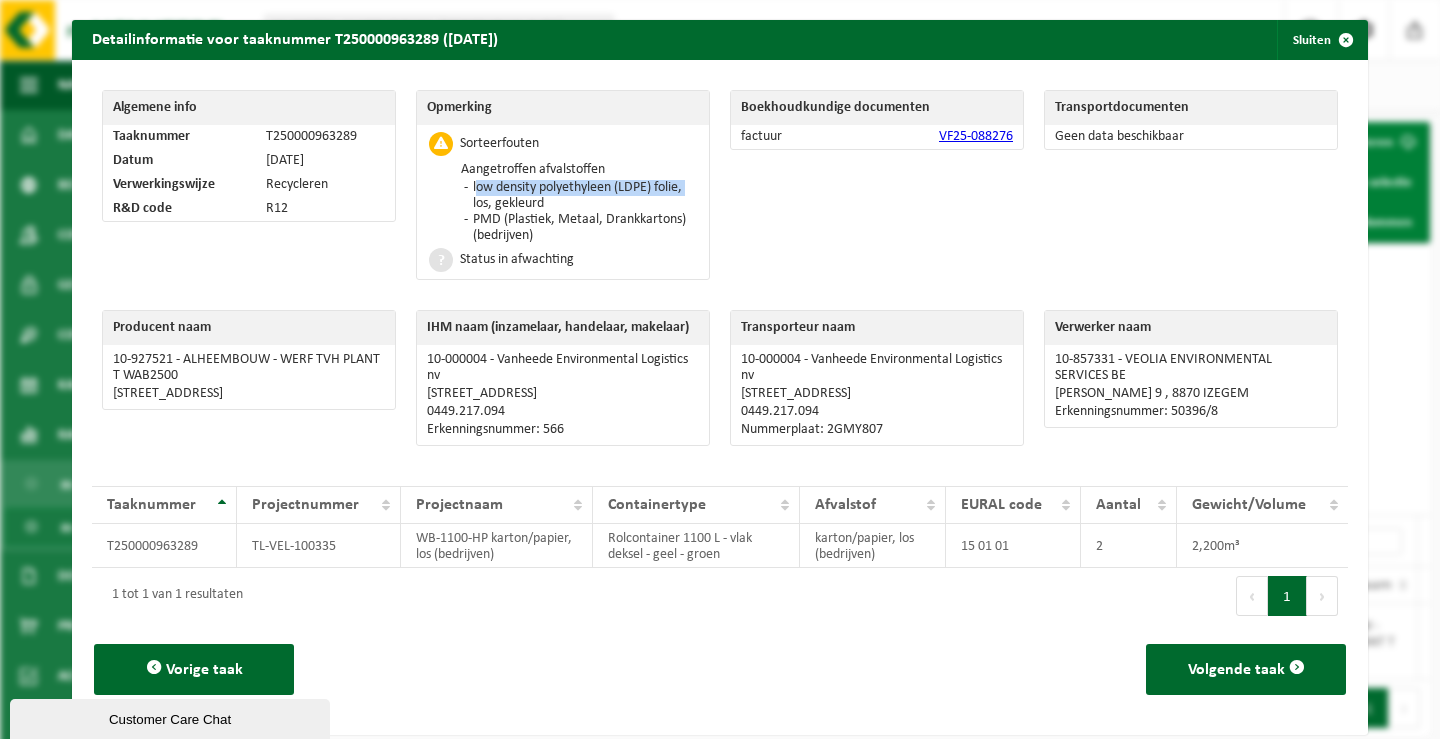 drag, startPoint x: 688, startPoint y: 186, endPoint x: 470, endPoint y: 189, distance: 218.02065 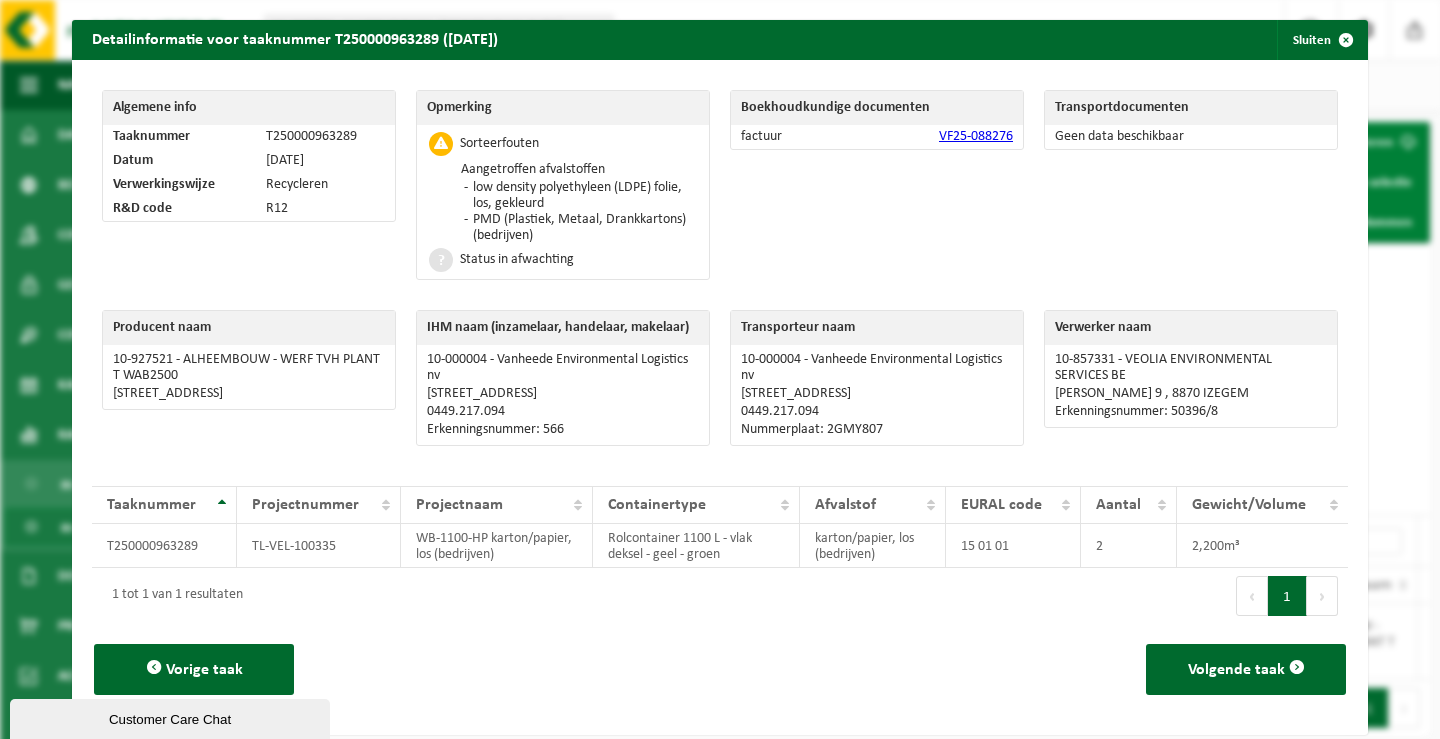 click on "PMD (Plastiek, Metaal, Drankkartons) (bedrijven)" at bounding box center [582, 228] 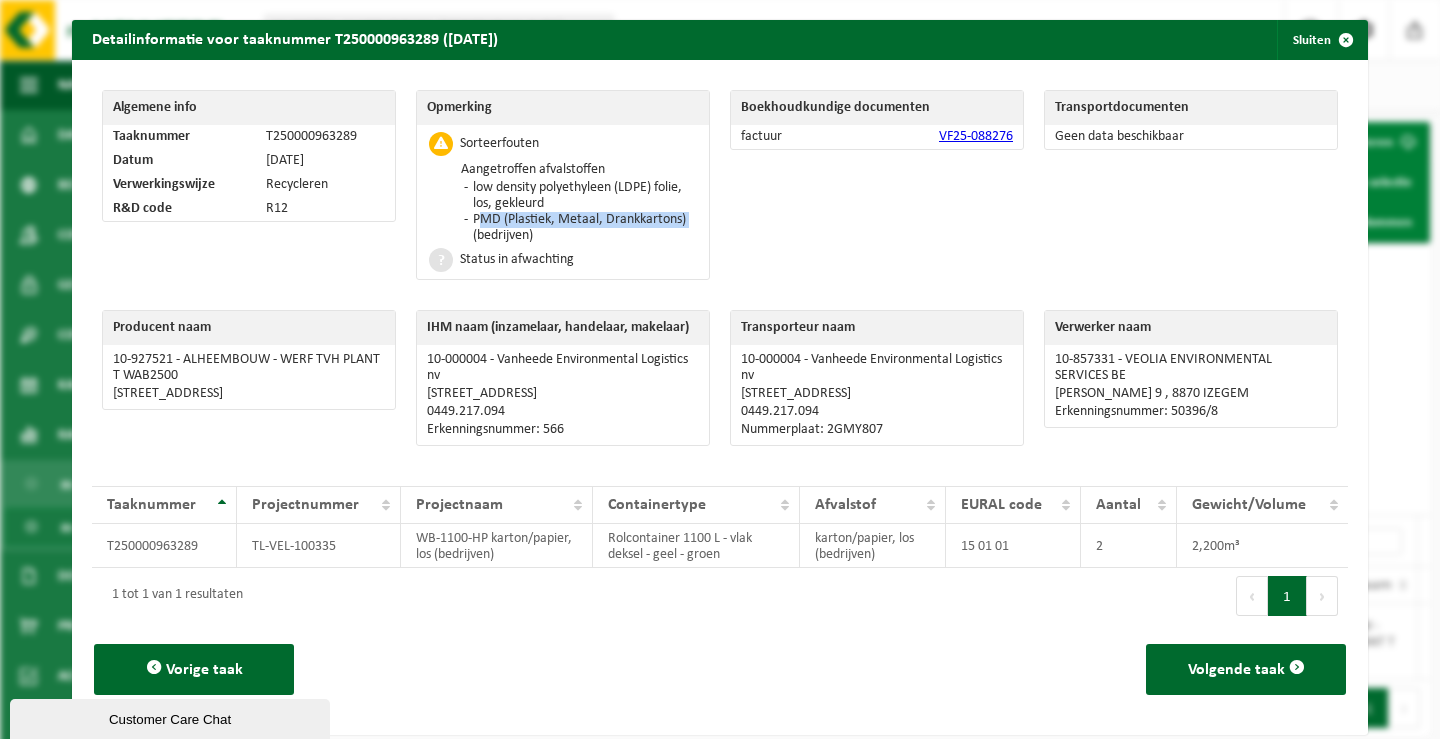drag, startPoint x: 684, startPoint y: 217, endPoint x: 467, endPoint y: 223, distance: 217.08293 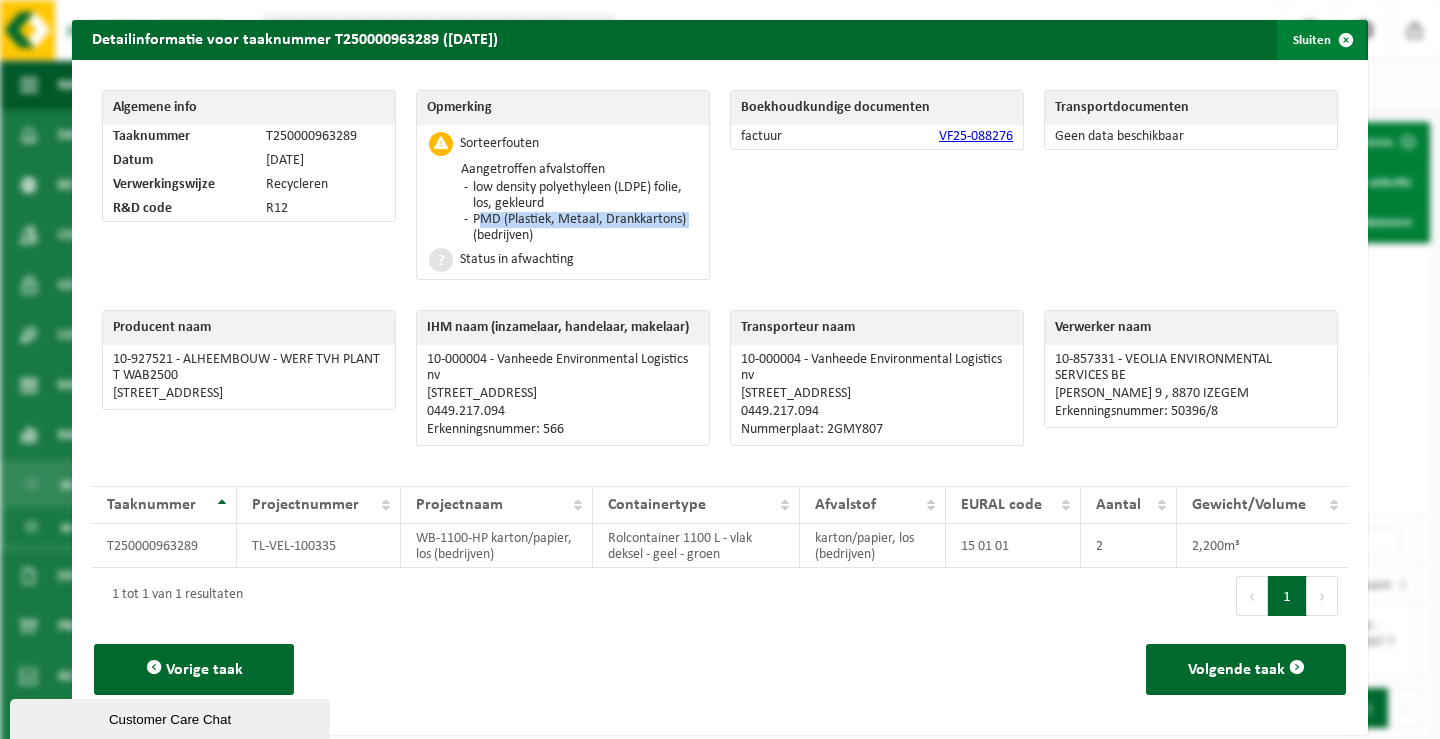 click at bounding box center [1346, 40] 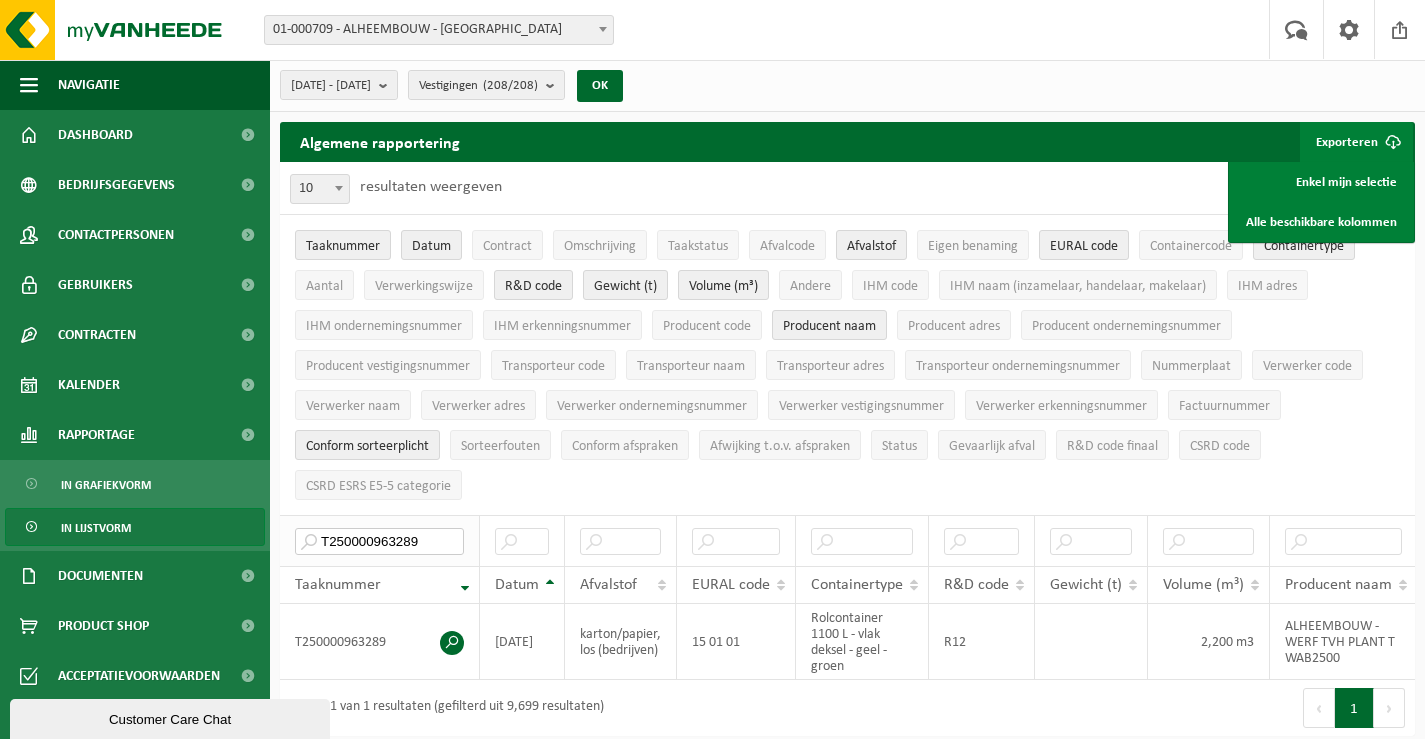 drag, startPoint x: 444, startPoint y: 533, endPoint x: 295, endPoint y: 515, distance: 150.08331 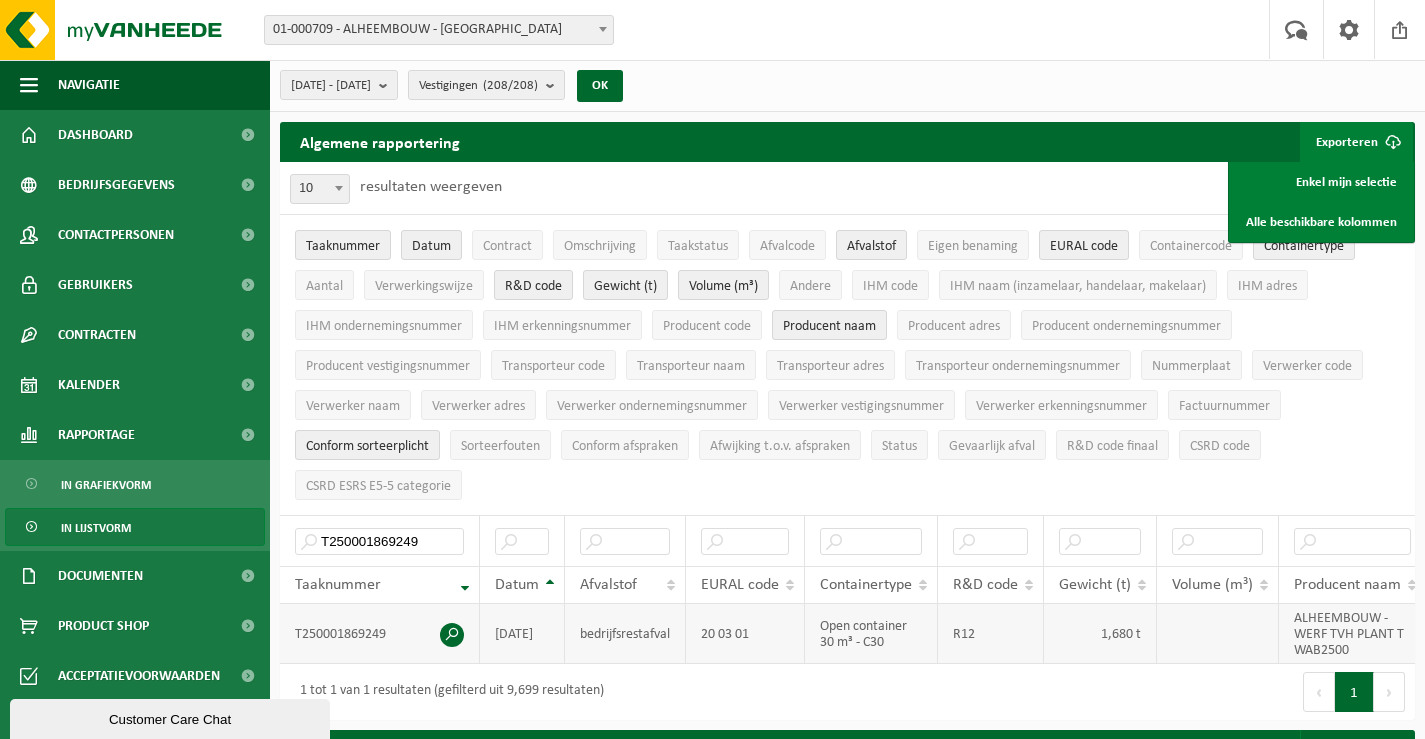 click at bounding box center [452, 635] 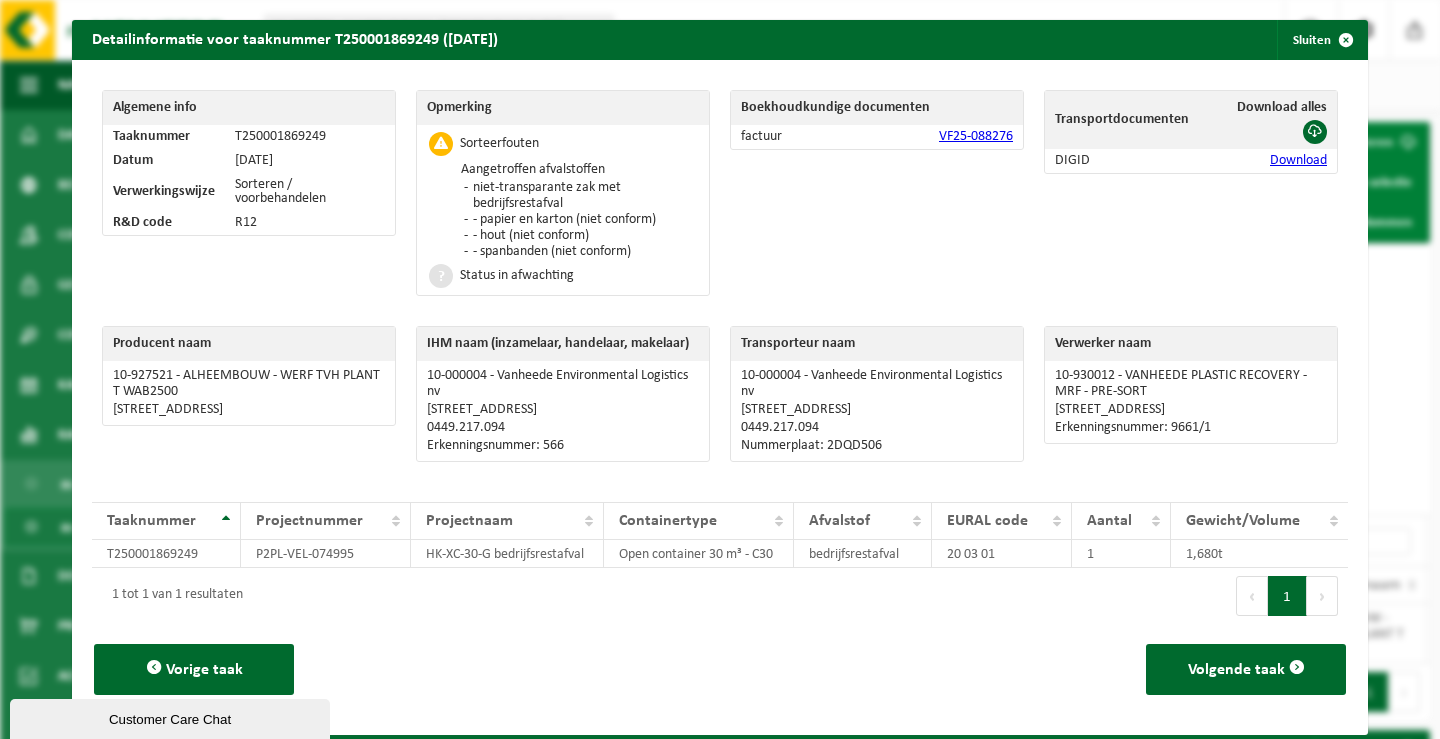 drag, startPoint x: 577, startPoint y: 202, endPoint x: 469, endPoint y: 185, distance: 109.32977 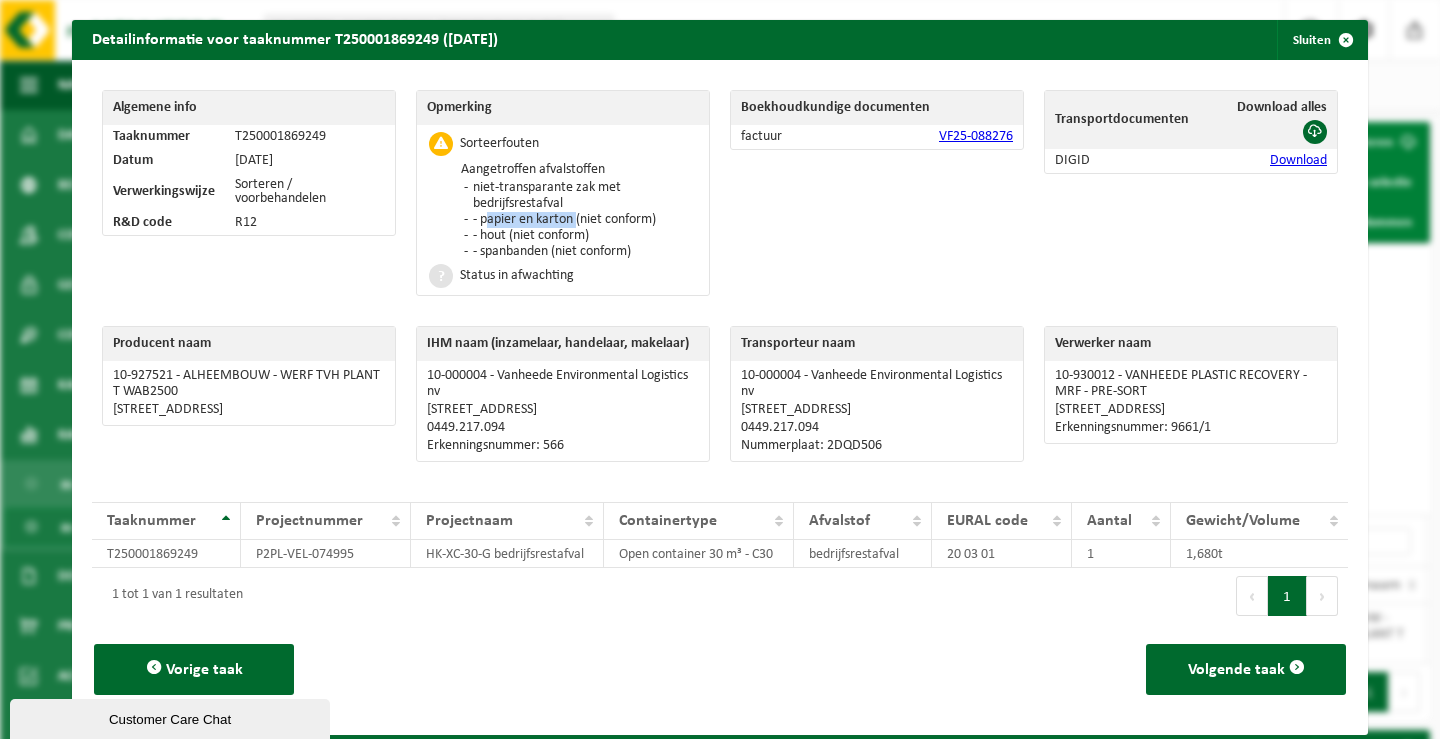 drag, startPoint x: 571, startPoint y: 220, endPoint x: 476, endPoint y: 222, distance: 95.02105 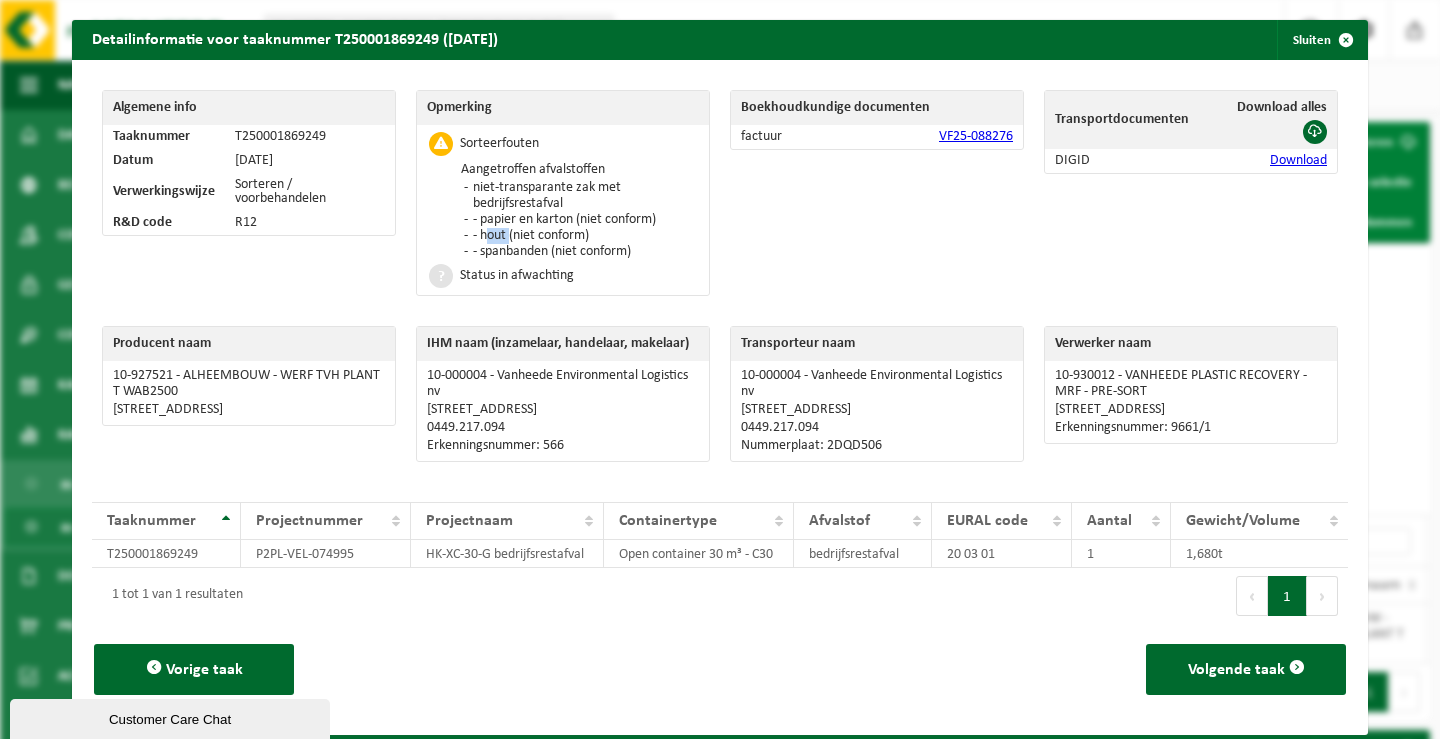 drag, startPoint x: 504, startPoint y: 237, endPoint x: 480, endPoint y: 237, distance: 24 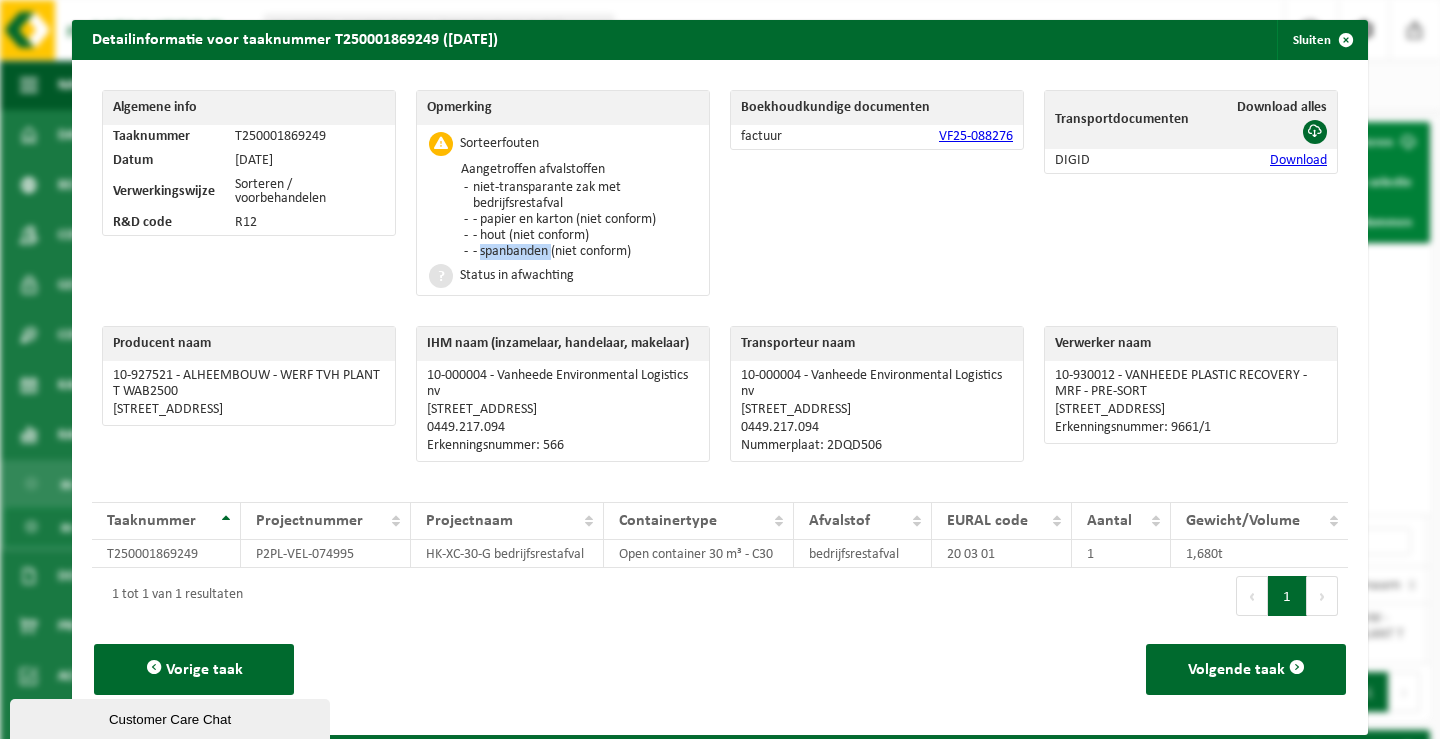 drag, startPoint x: 545, startPoint y: 253, endPoint x: 474, endPoint y: 253, distance: 71 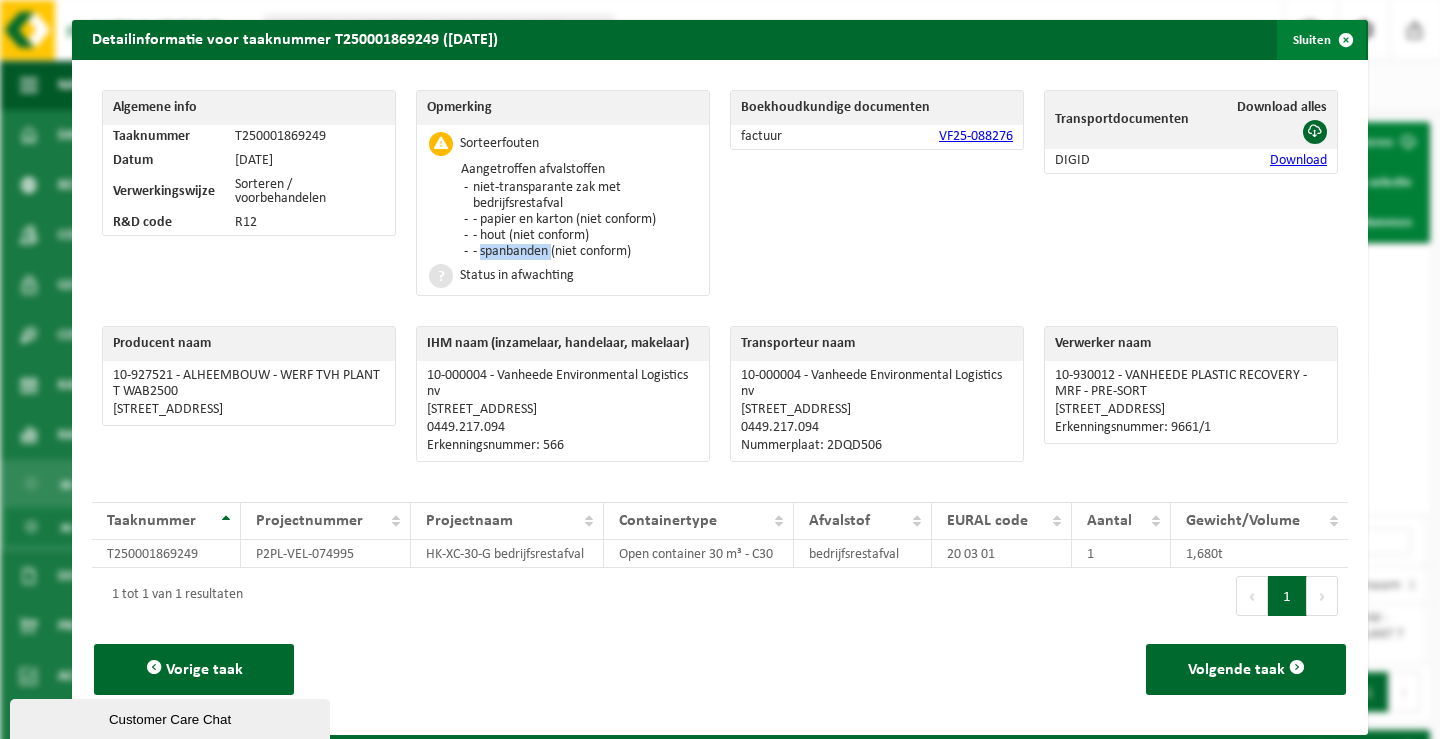 click at bounding box center (1346, 40) 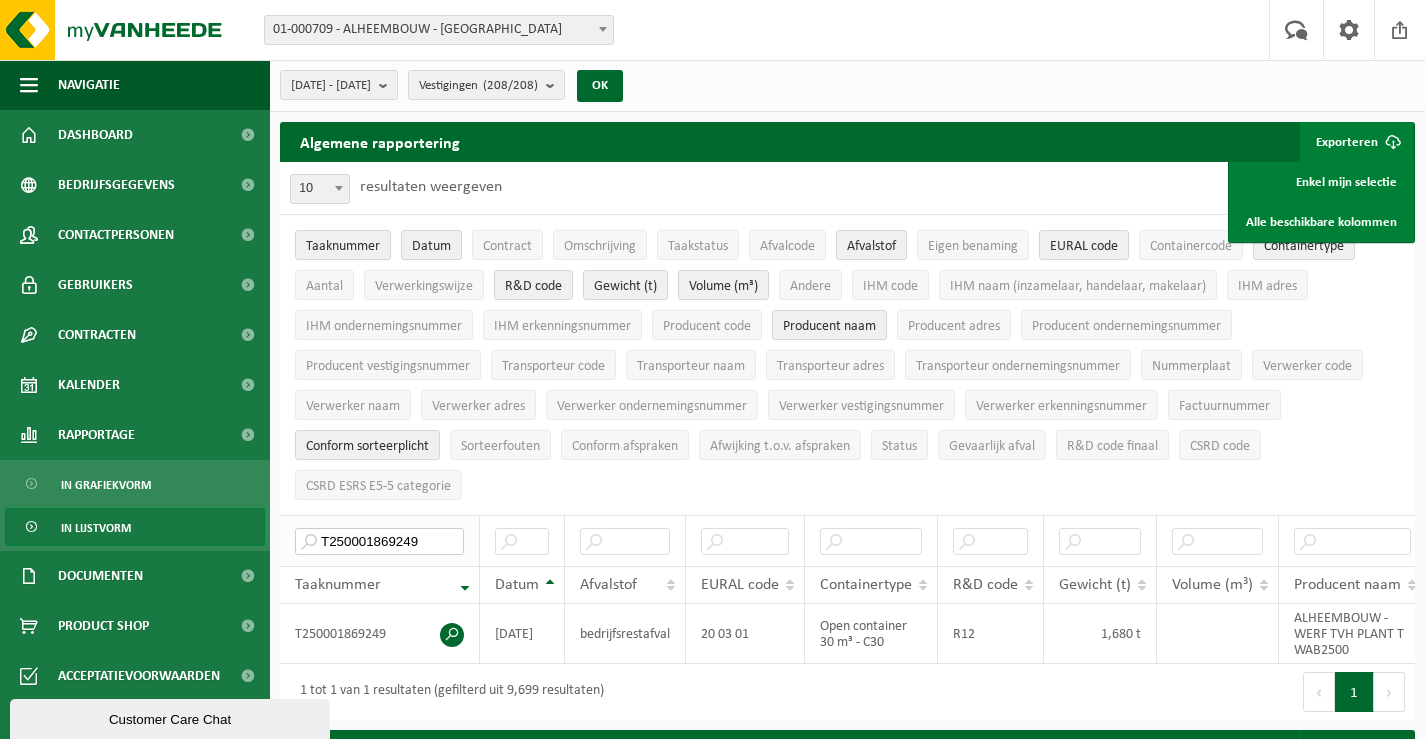 drag, startPoint x: 431, startPoint y: 538, endPoint x: 305, endPoint y: 528, distance: 126.3962 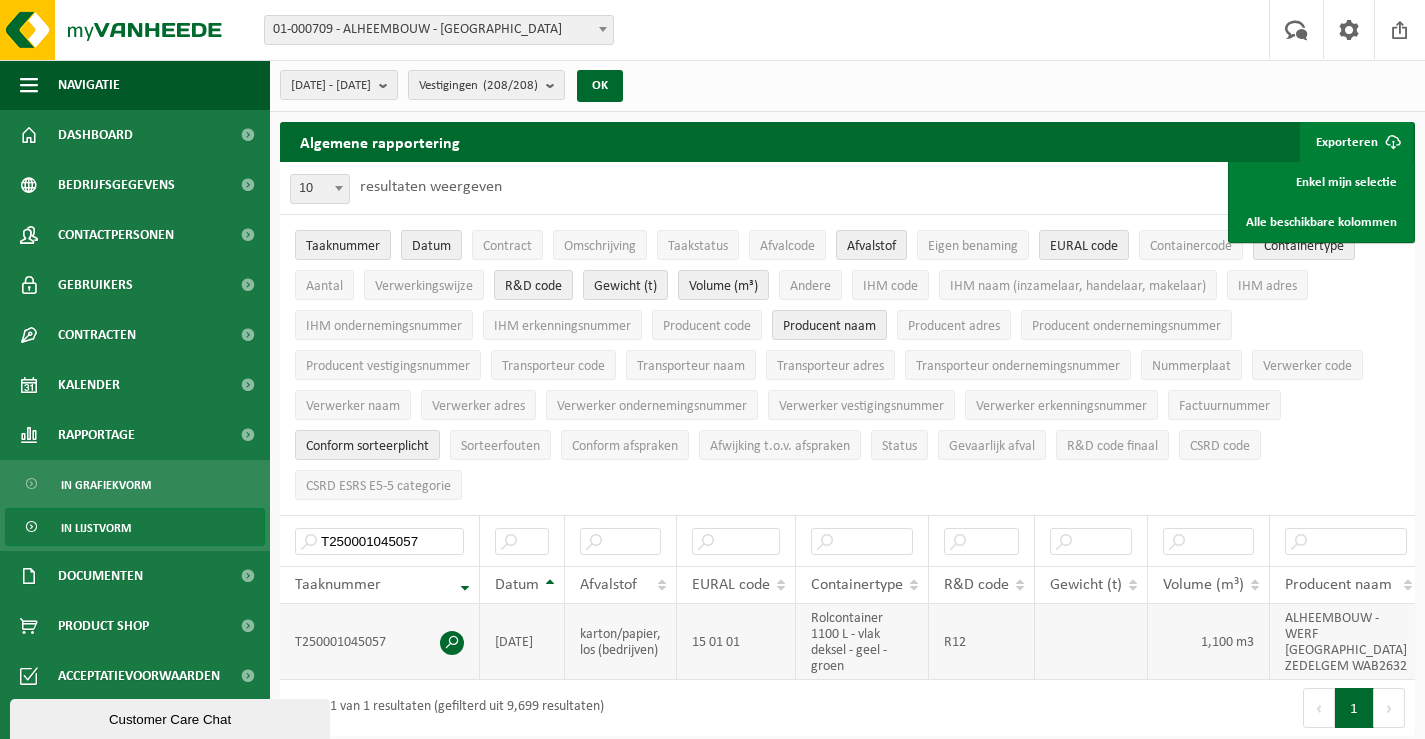click at bounding box center (452, 643) 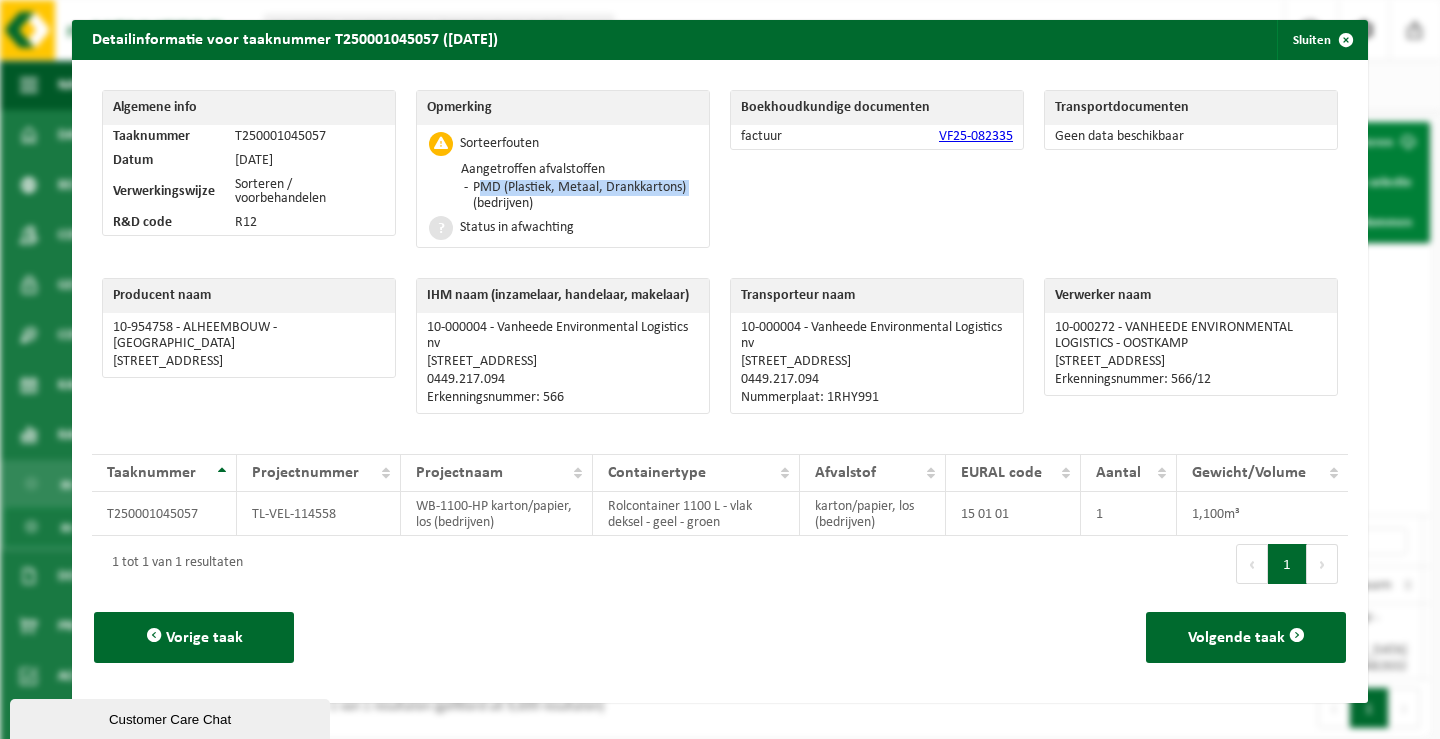 drag, startPoint x: 689, startPoint y: 182, endPoint x: 471, endPoint y: 190, distance: 218.14674 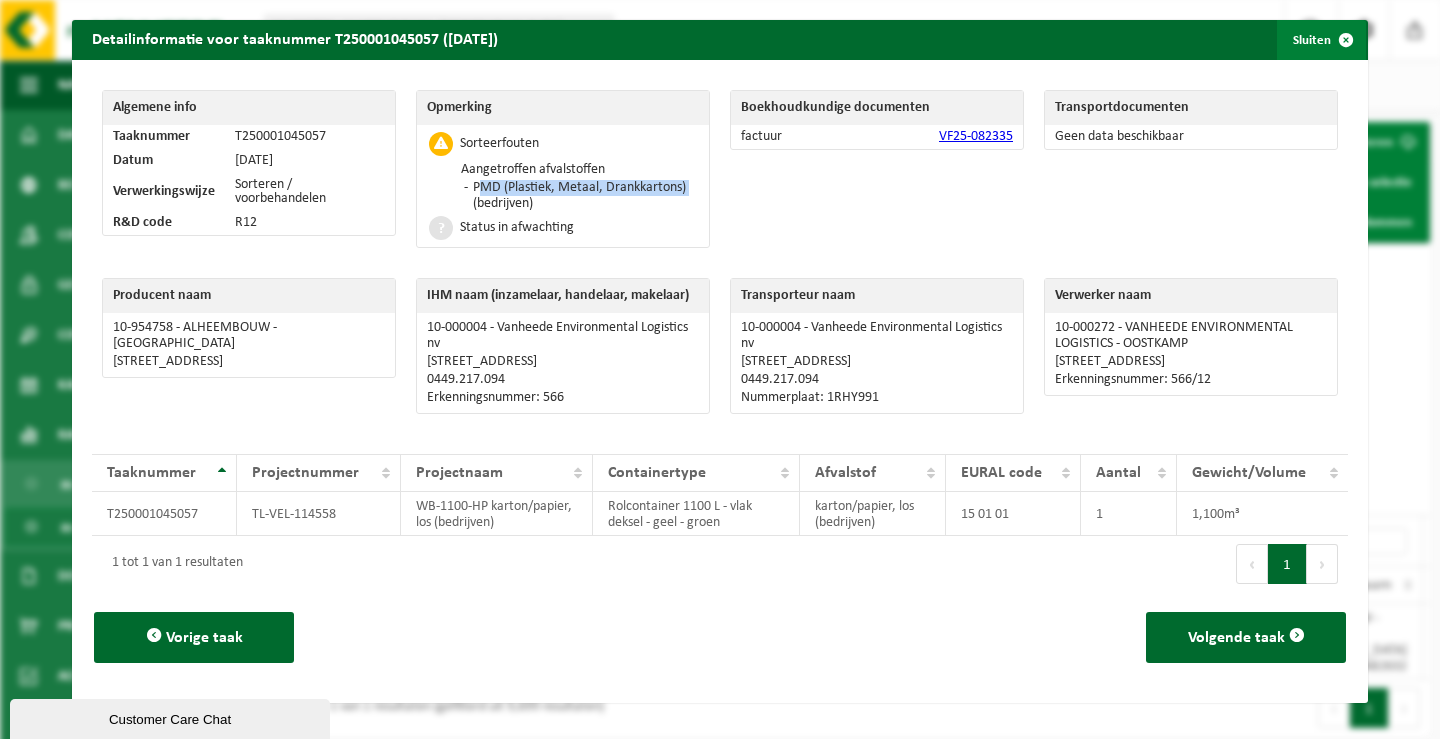 click at bounding box center [1346, 40] 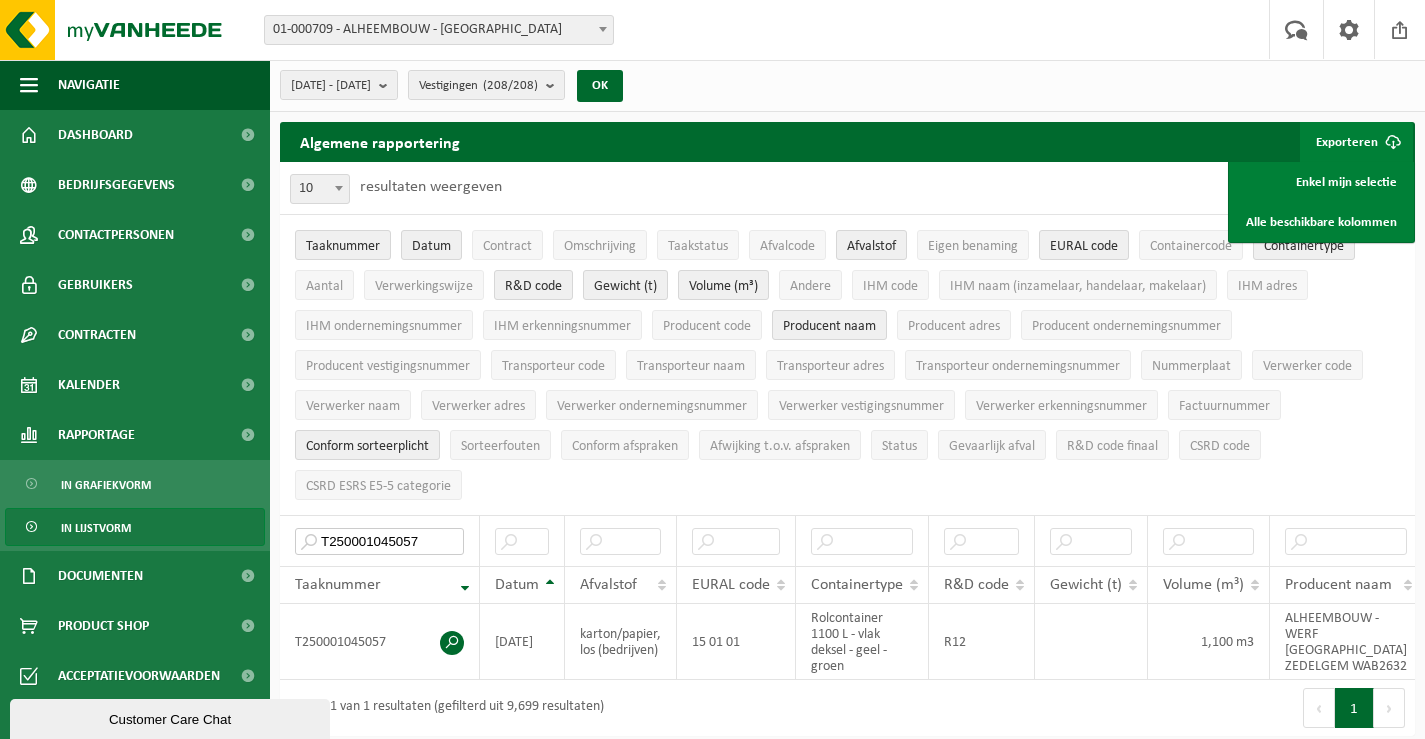 drag, startPoint x: 434, startPoint y: 535, endPoint x: 260, endPoint y: 523, distance: 174.4133 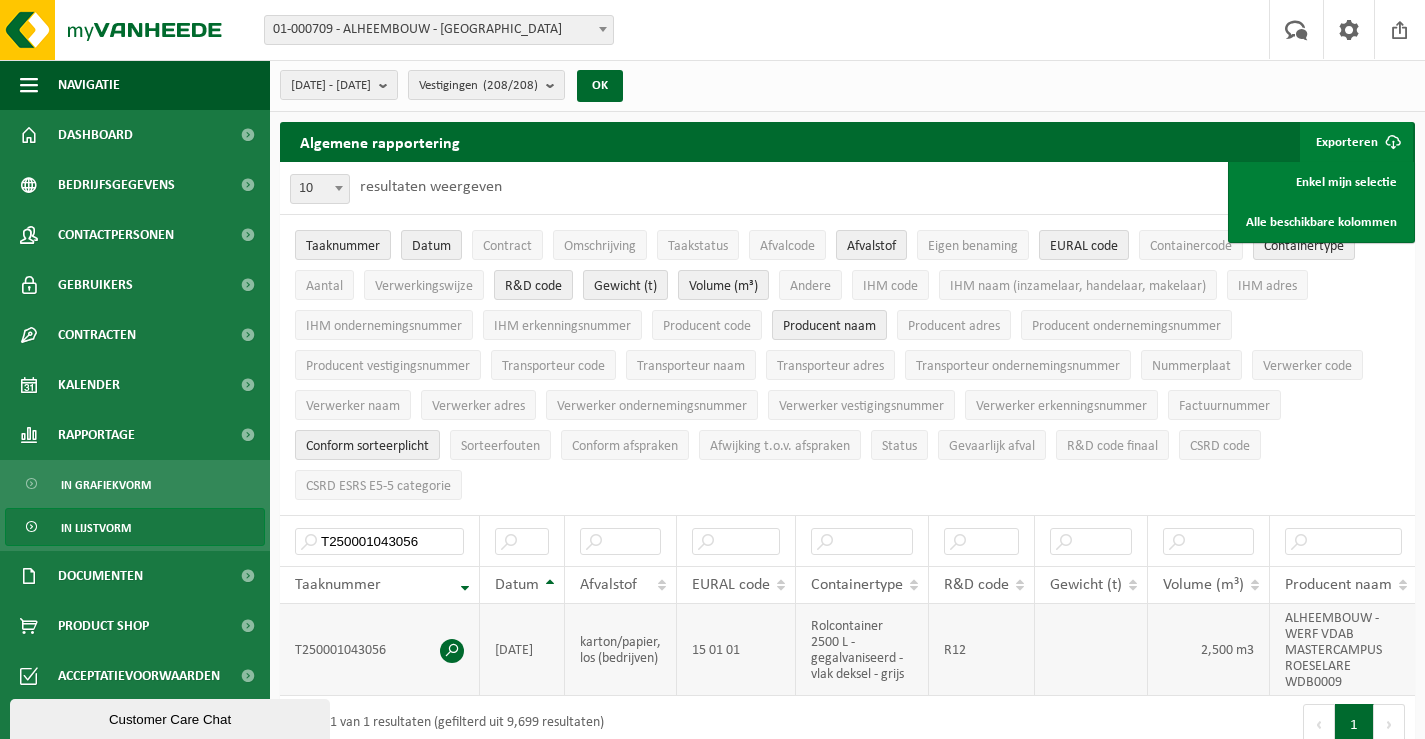 click at bounding box center (452, 651) 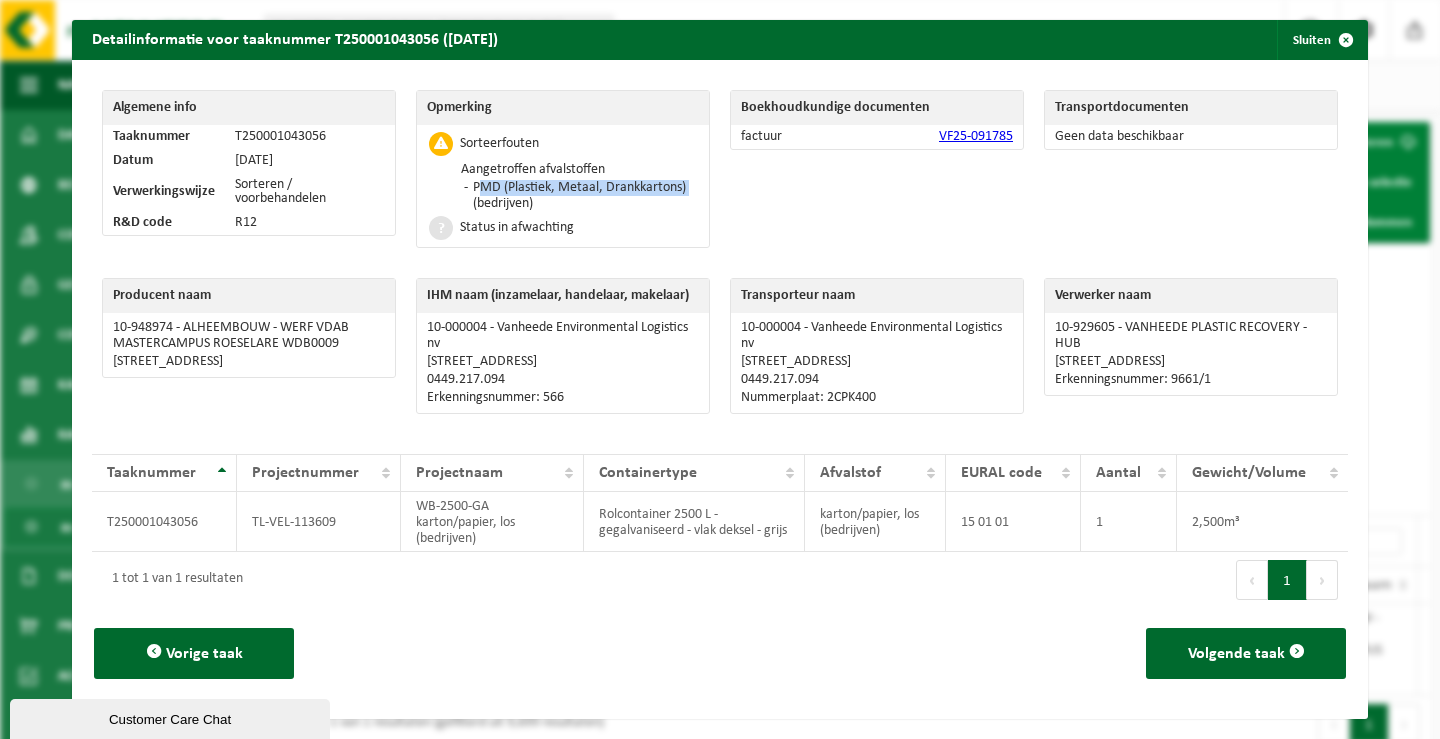 drag, startPoint x: 688, startPoint y: 184, endPoint x: 470, endPoint y: 189, distance: 218.05733 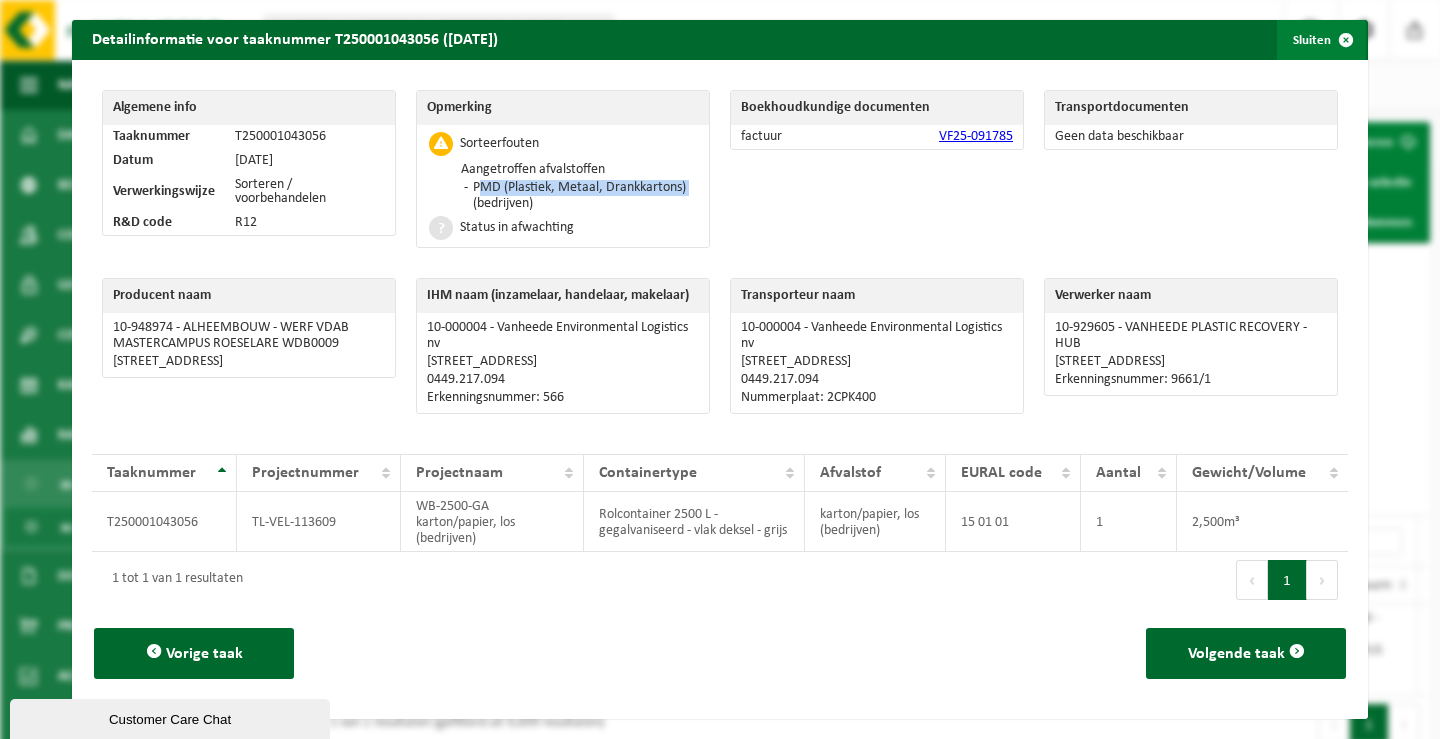 click at bounding box center (1346, 40) 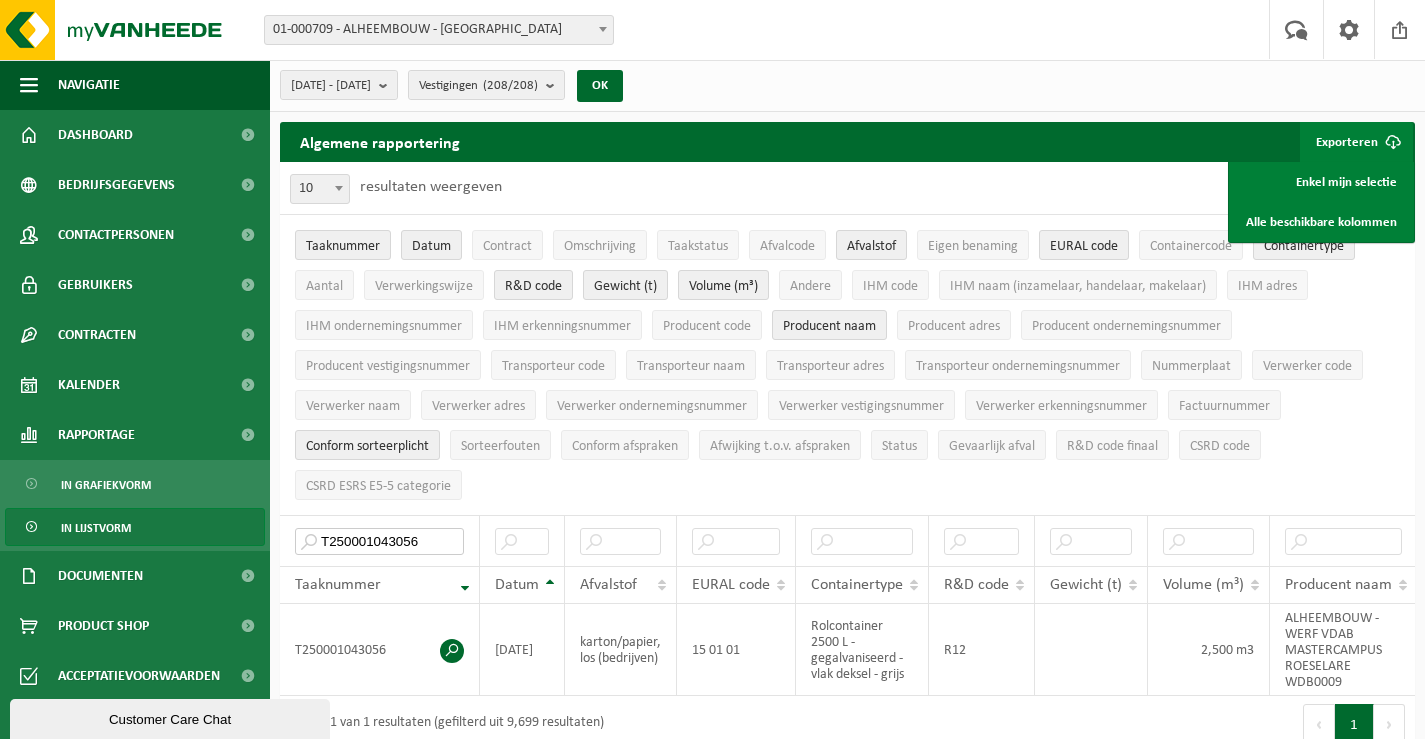drag, startPoint x: 435, startPoint y: 535, endPoint x: 255, endPoint y: 513, distance: 181.33946 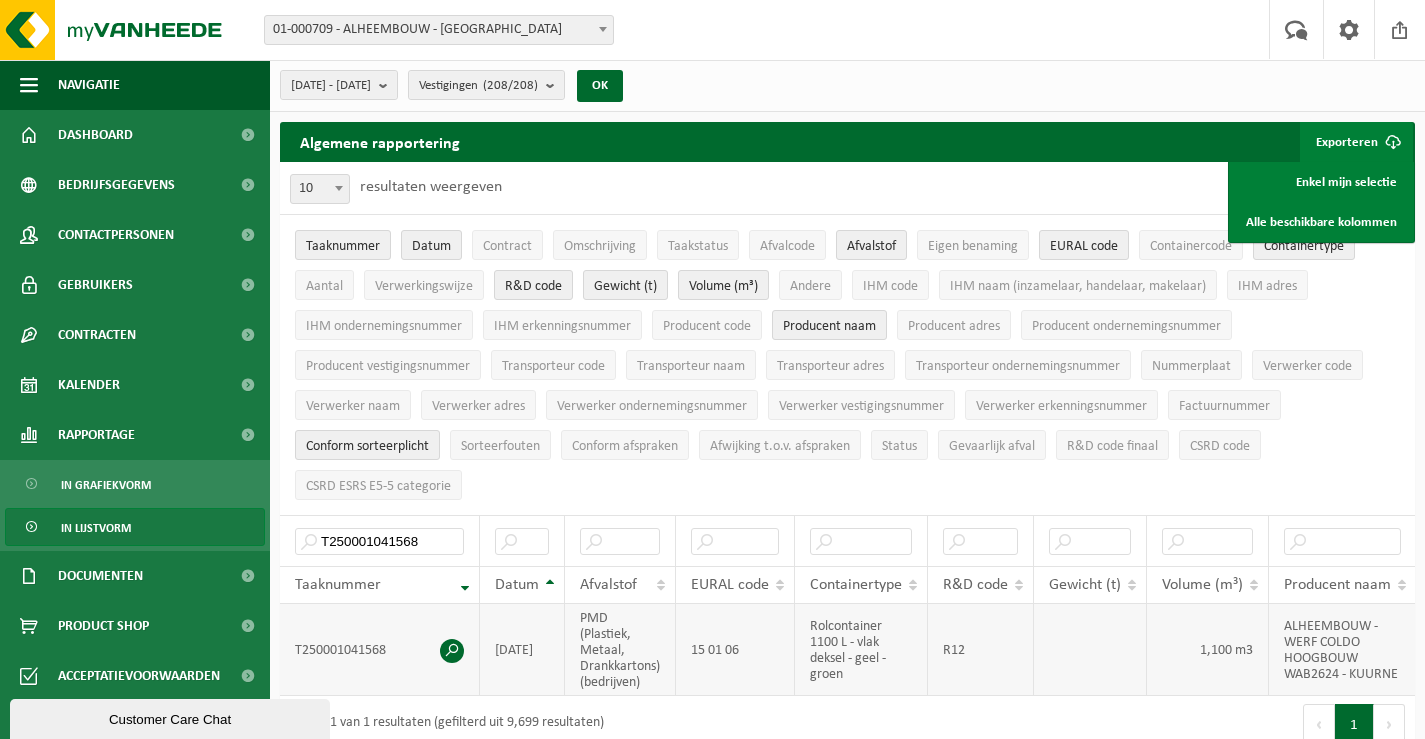 click at bounding box center [452, 651] 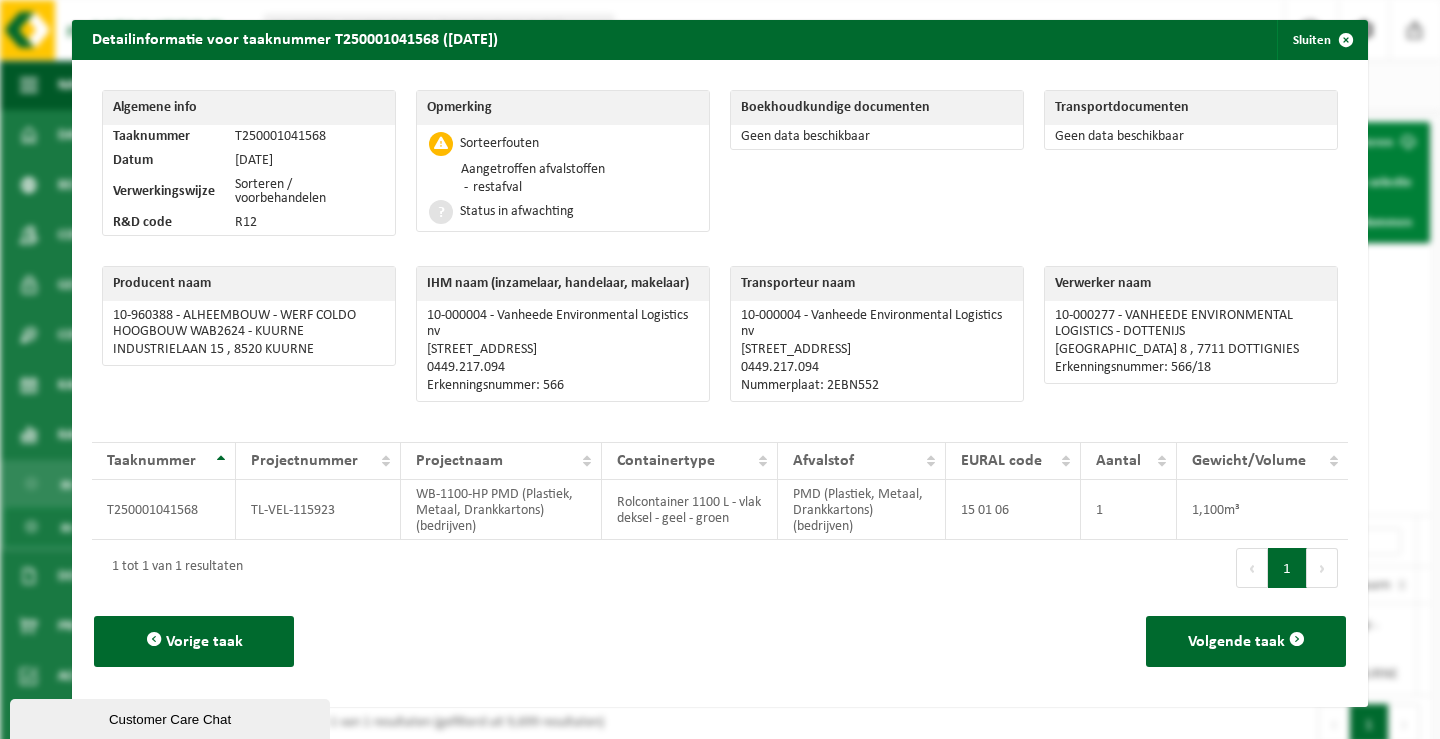 drag, startPoint x: 540, startPoint y: 191, endPoint x: 468, endPoint y: 189, distance: 72.02777 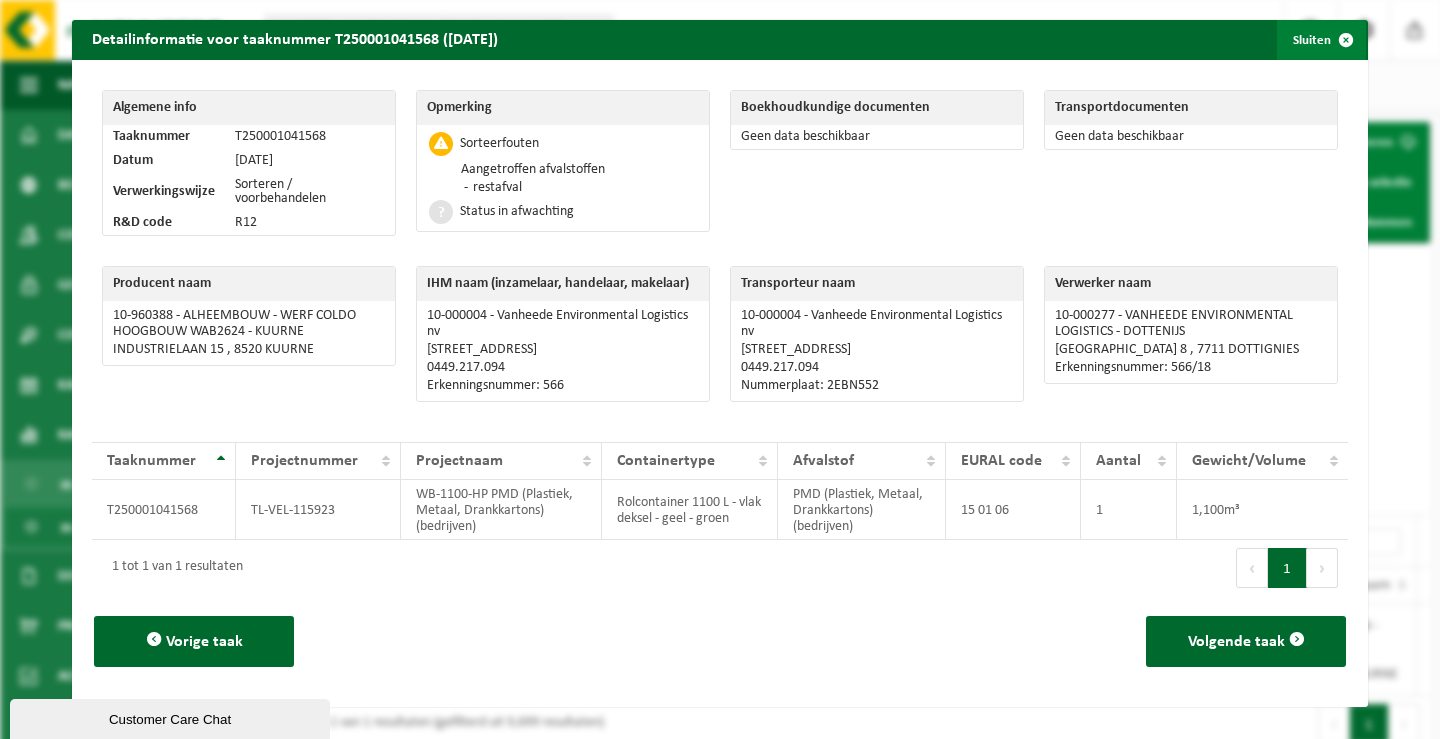 drag, startPoint x: 1336, startPoint y: 38, endPoint x: 1307, endPoint y: 38, distance: 29 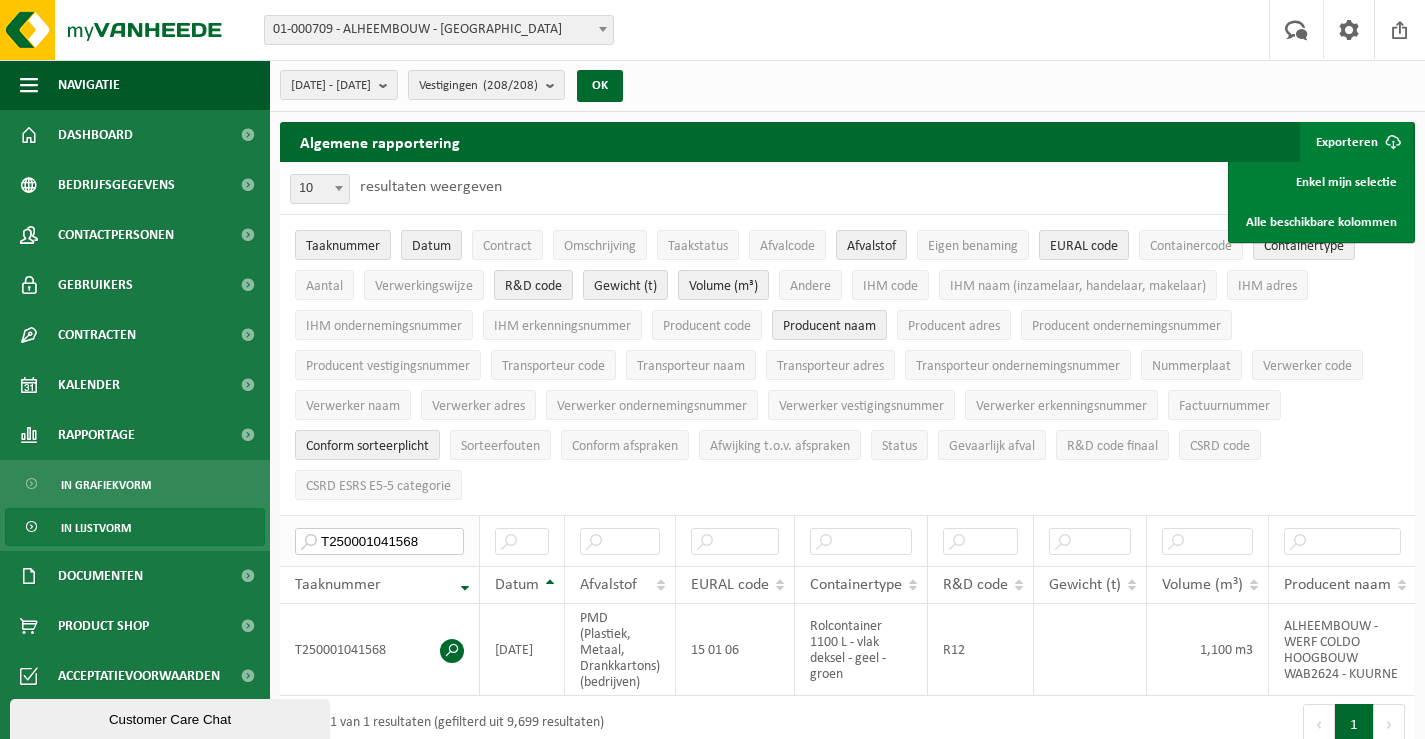 drag, startPoint x: 439, startPoint y: 531, endPoint x: 322, endPoint y: 521, distance: 117.426575 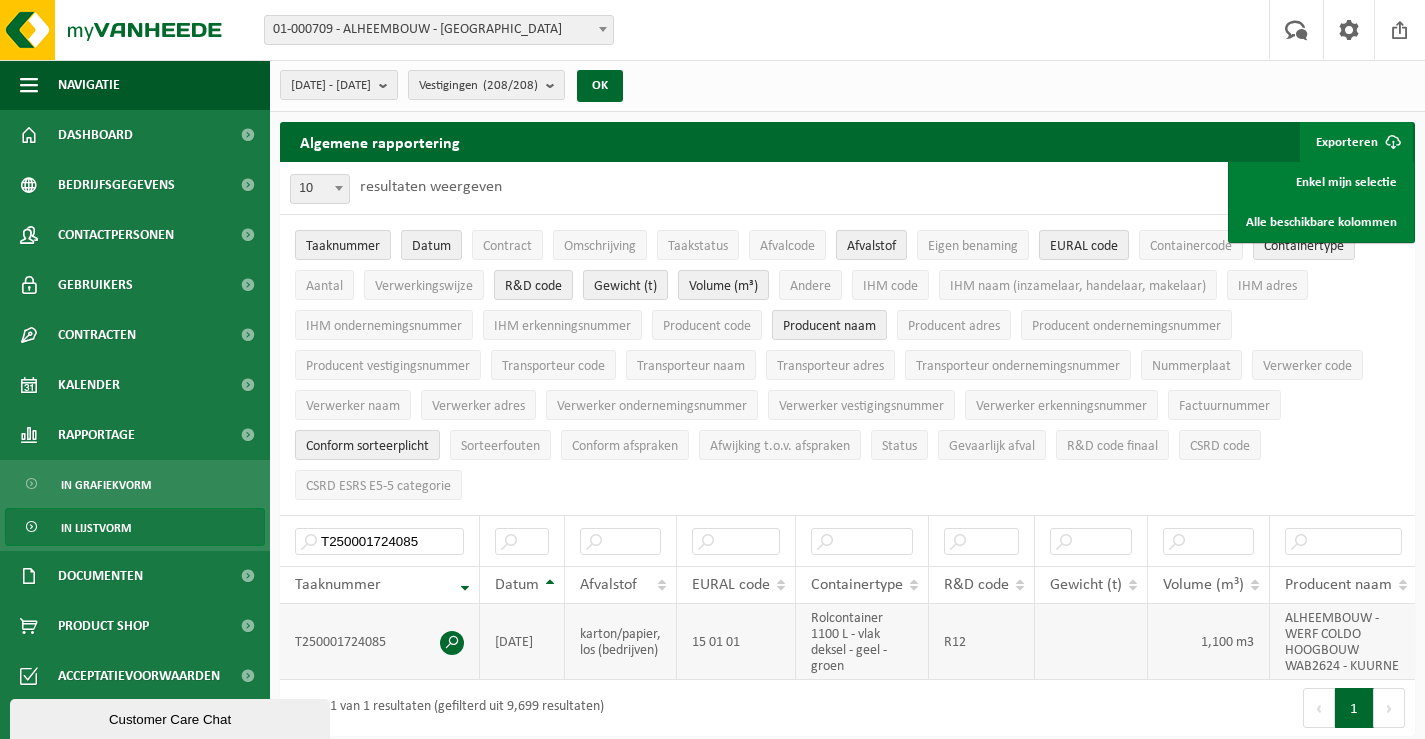 click at bounding box center [452, 643] 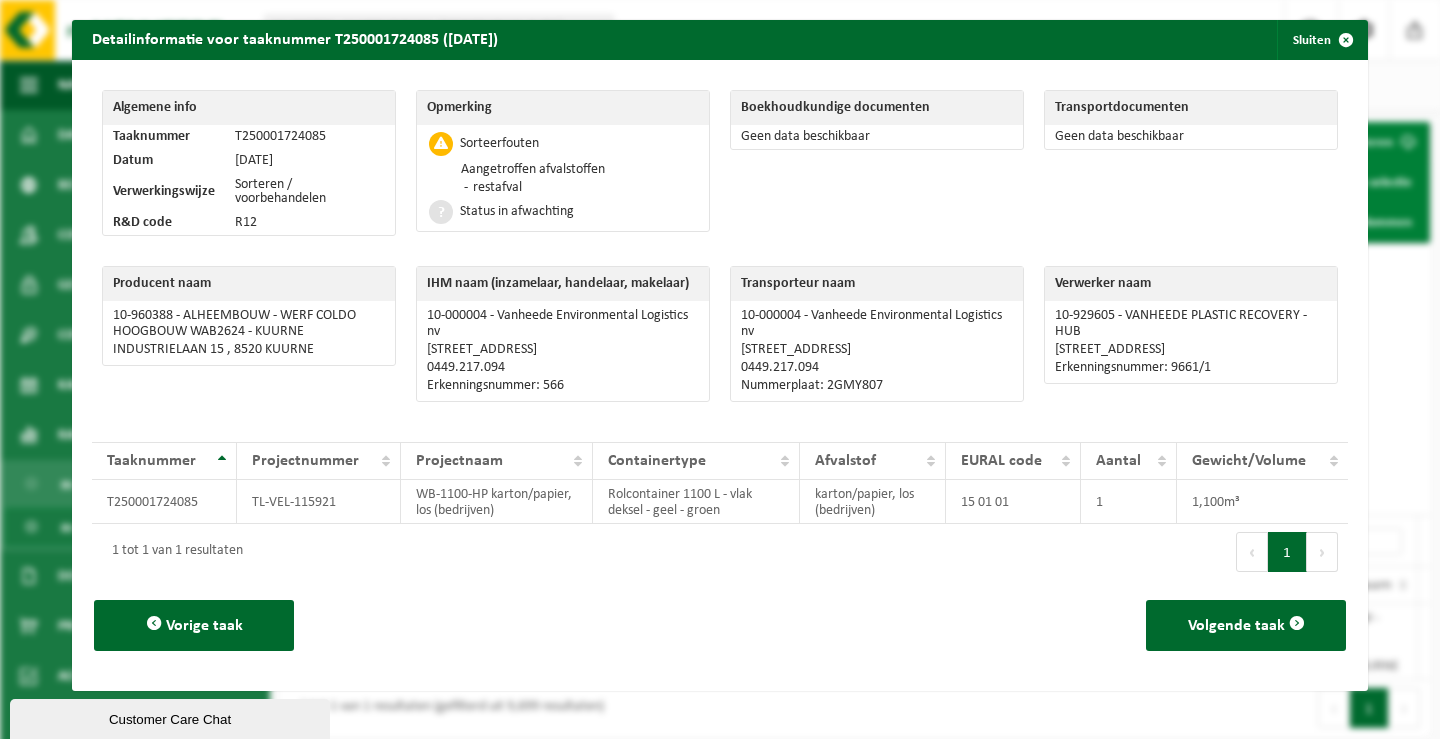 drag, startPoint x: 527, startPoint y: 188, endPoint x: 469, endPoint y: 190, distance: 58.034473 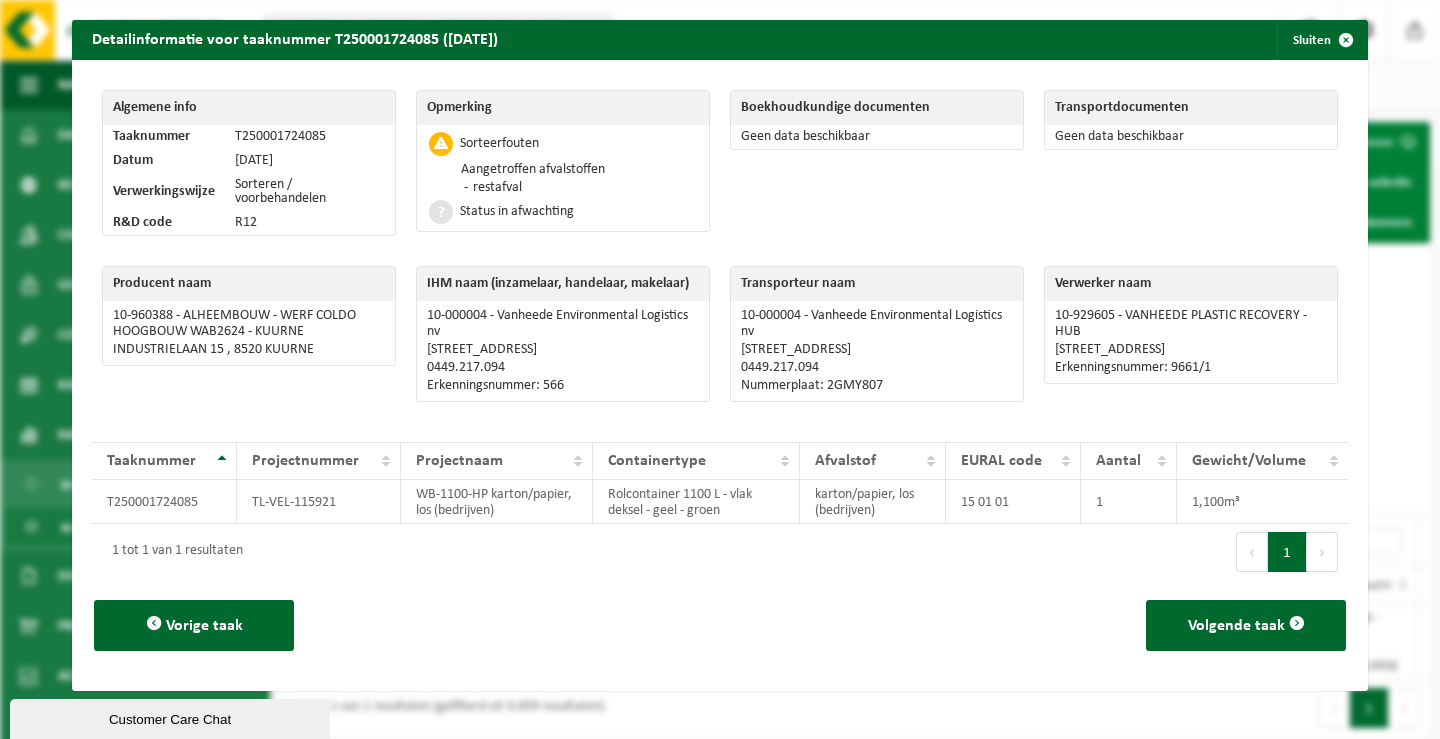 drag, startPoint x: 1330, startPoint y: 35, endPoint x: 473, endPoint y: 91, distance: 858.8277 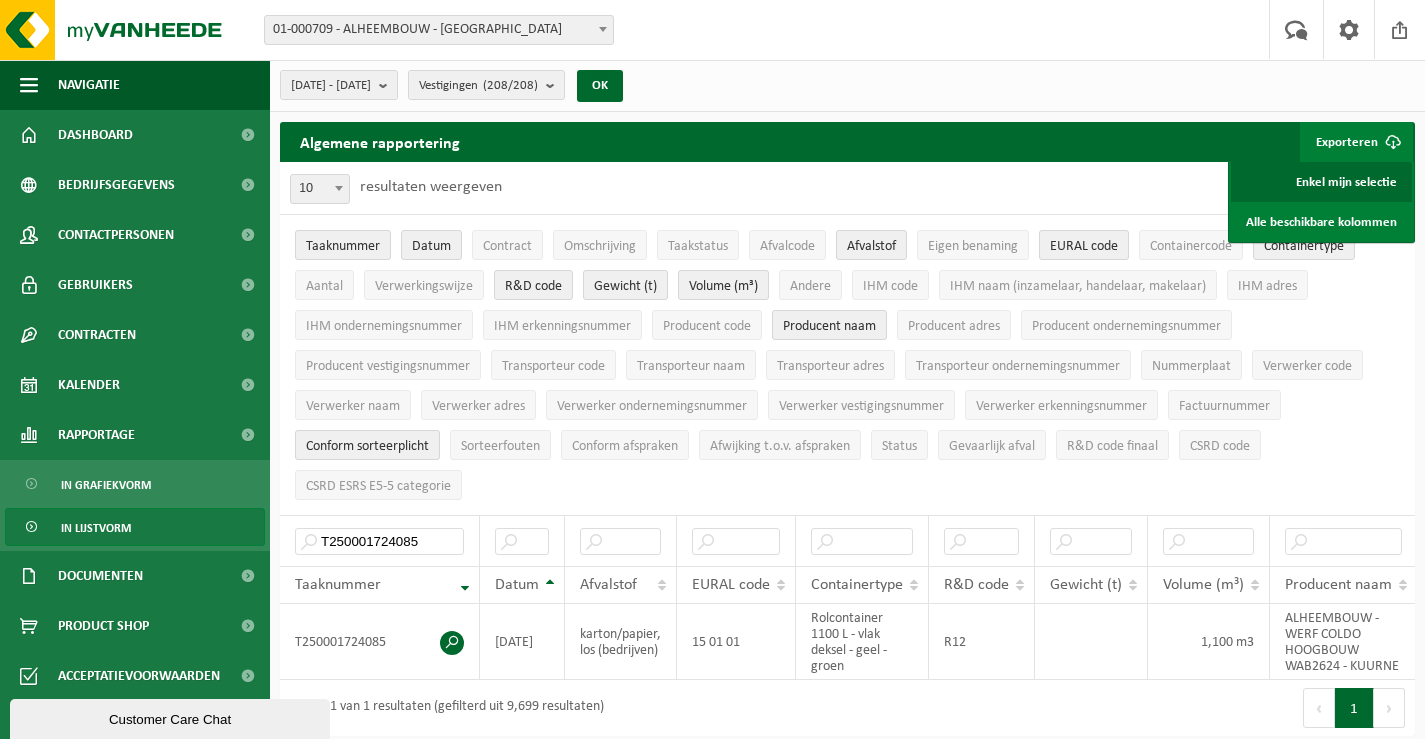 click on "Enkel mijn selectie" at bounding box center [1321, 182] 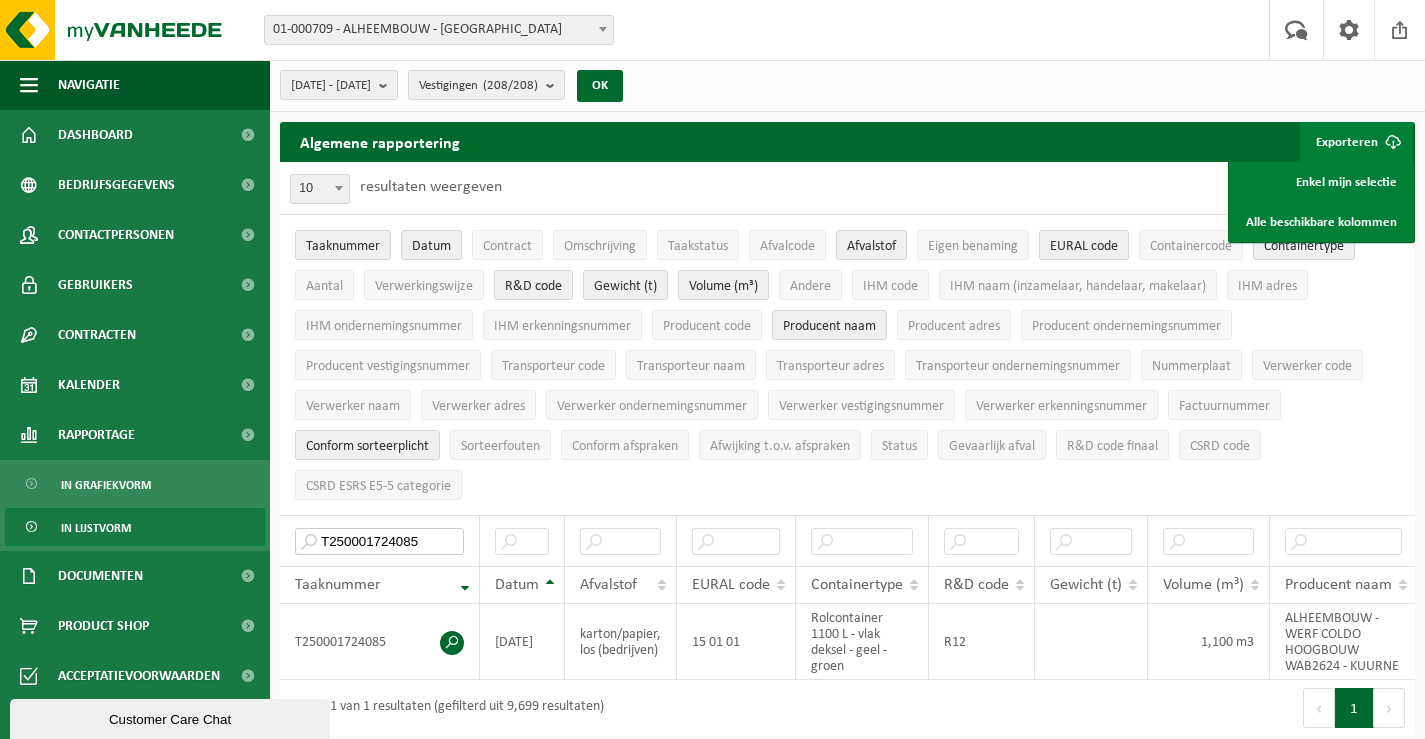 drag, startPoint x: 427, startPoint y: 530, endPoint x: 277, endPoint y: 530, distance: 150 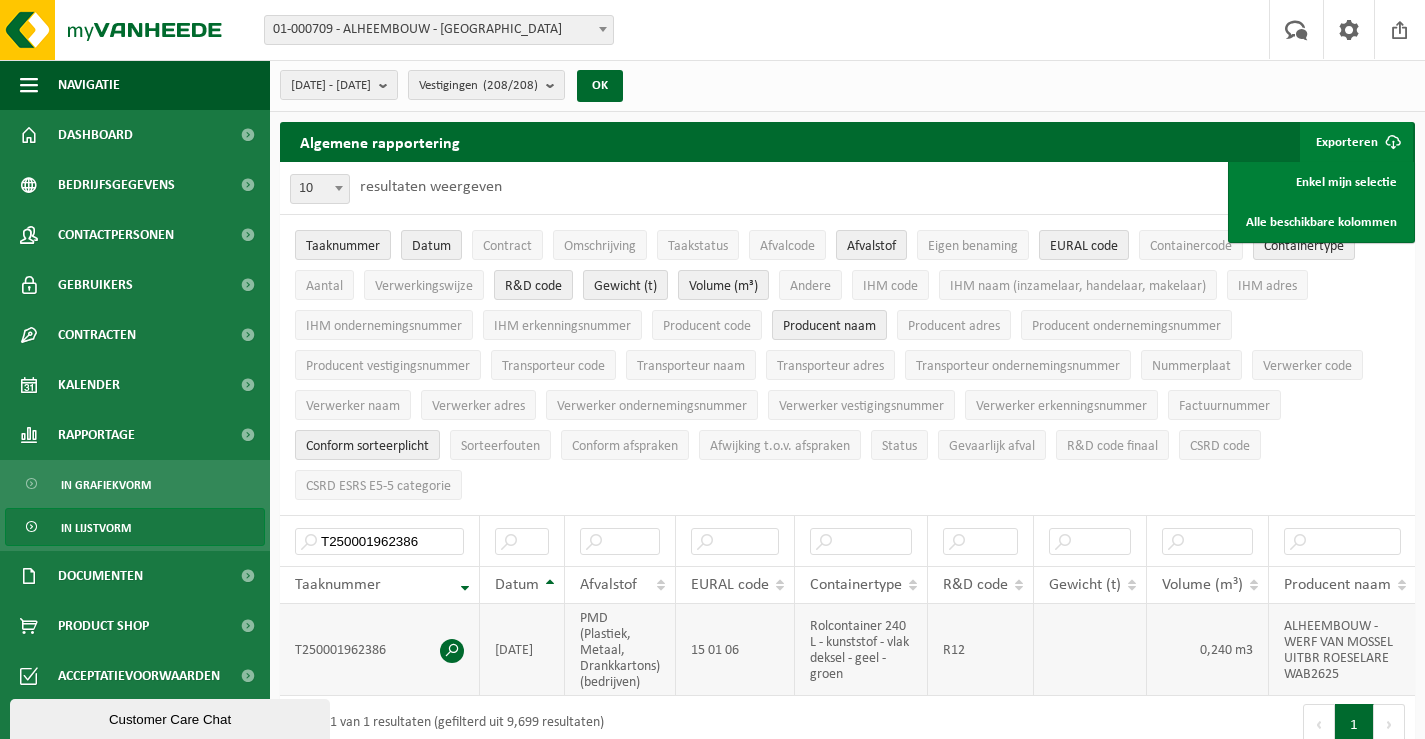 click at bounding box center (452, 651) 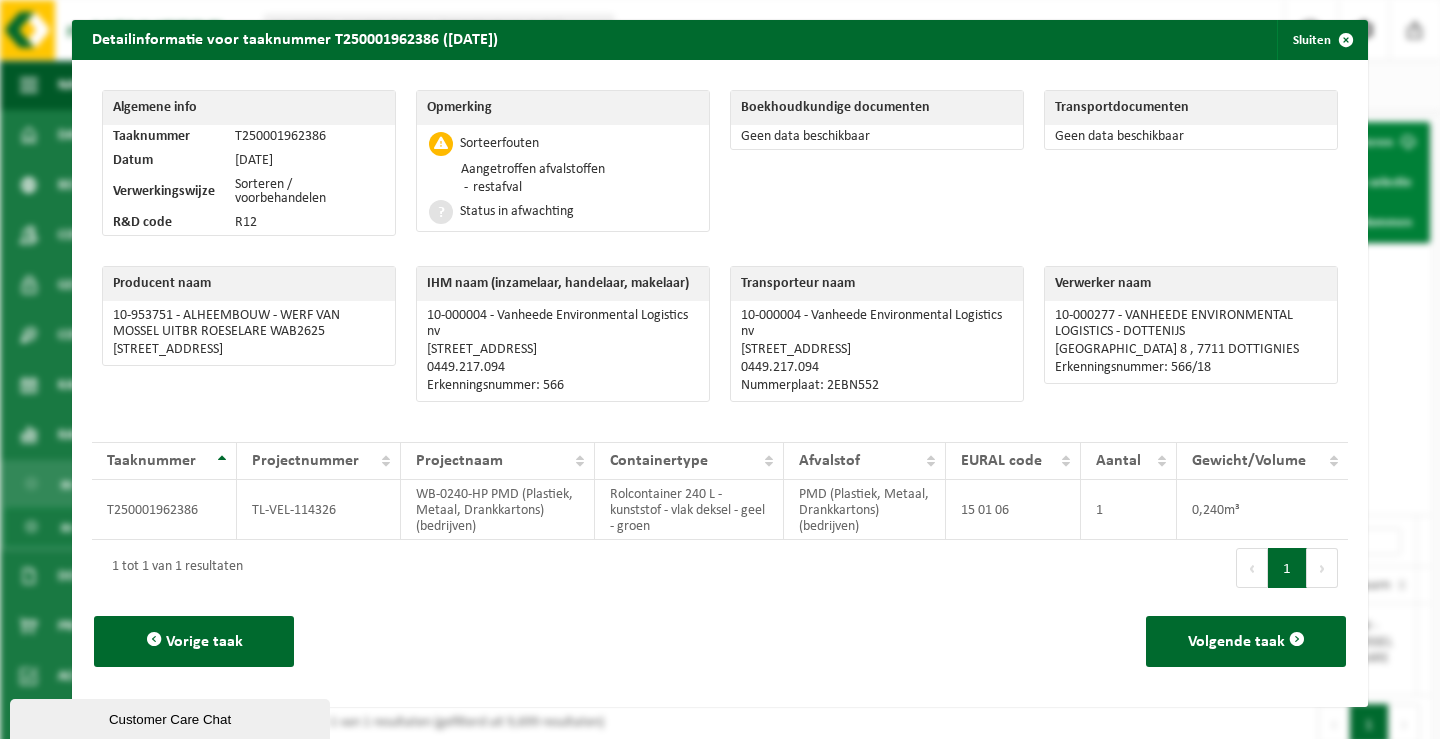 drag, startPoint x: 543, startPoint y: 187, endPoint x: 468, endPoint y: 190, distance: 75.059975 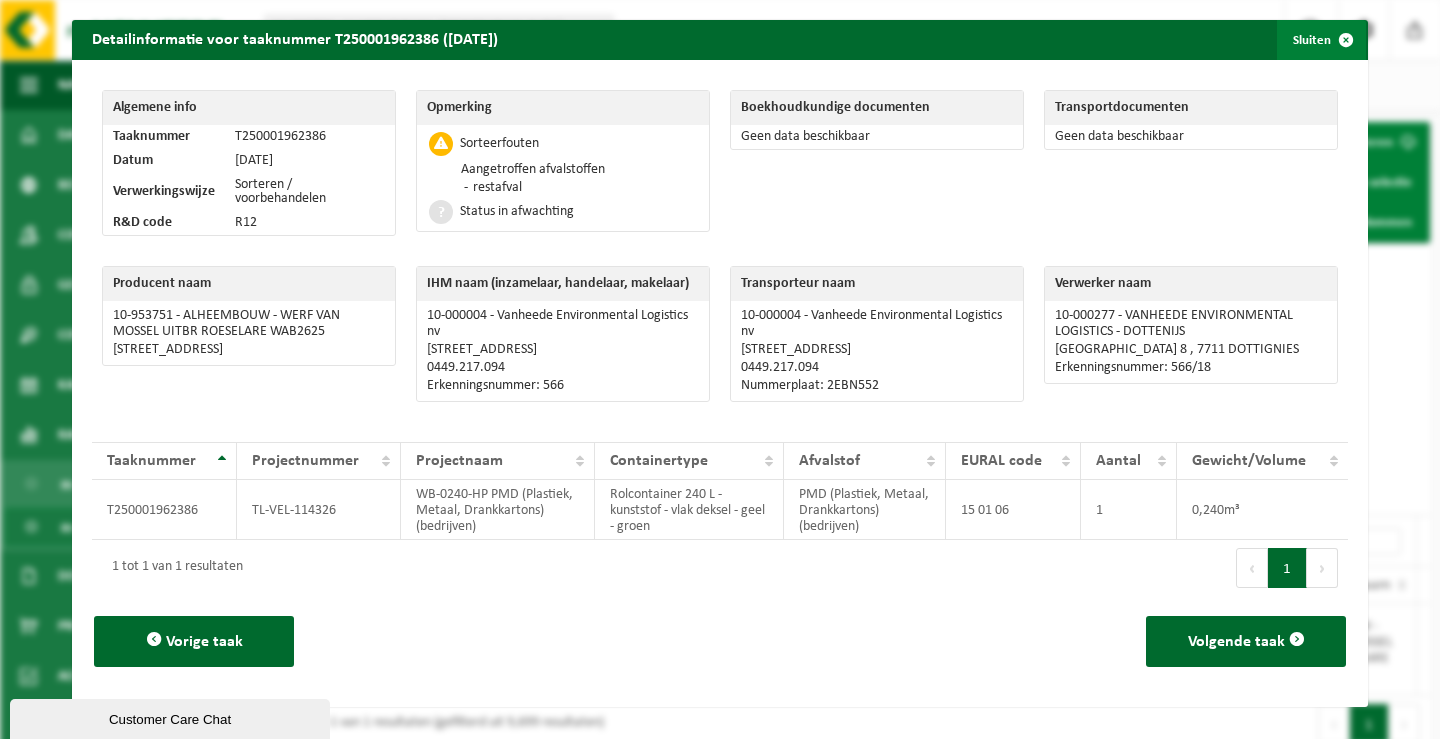 click at bounding box center (1346, 40) 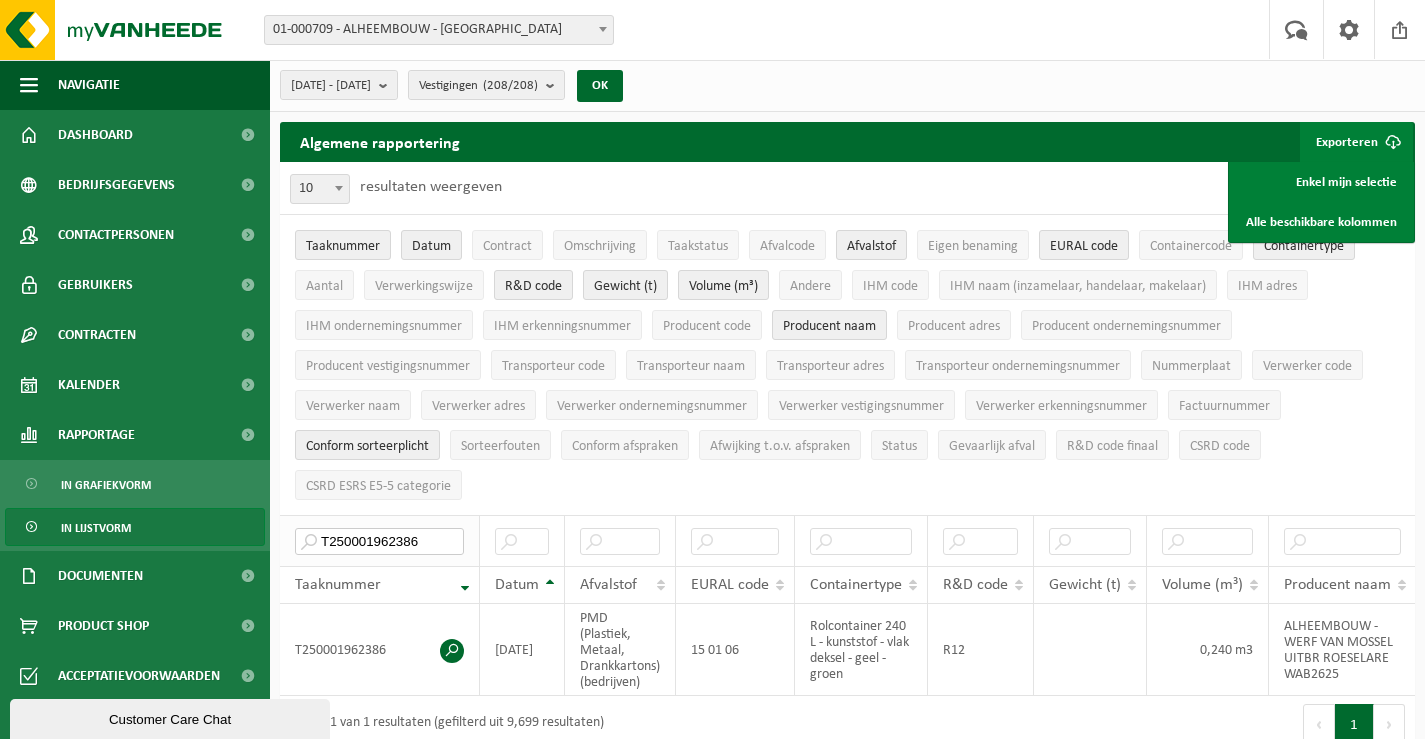 drag, startPoint x: 432, startPoint y: 539, endPoint x: 309, endPoint y: 534, distance: 123.101585 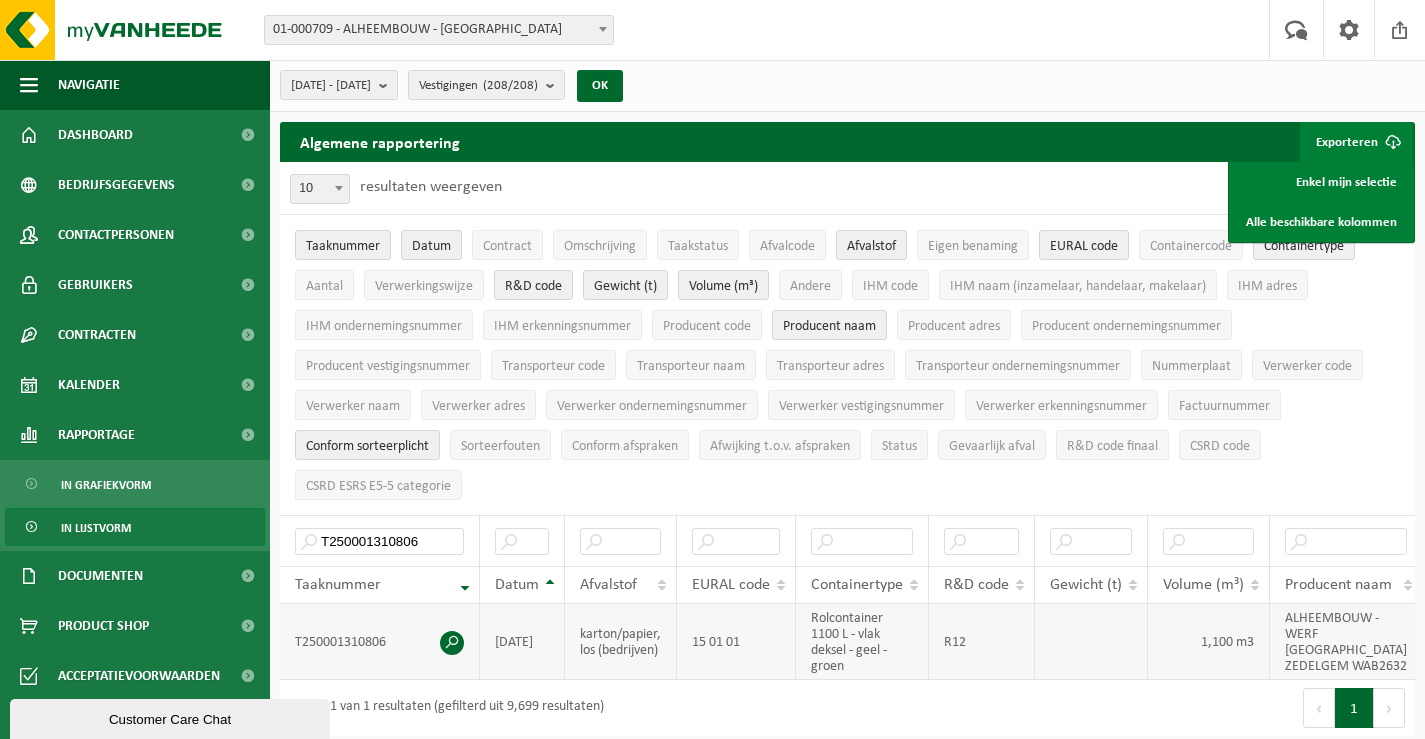click at bounding box center [452, 643] 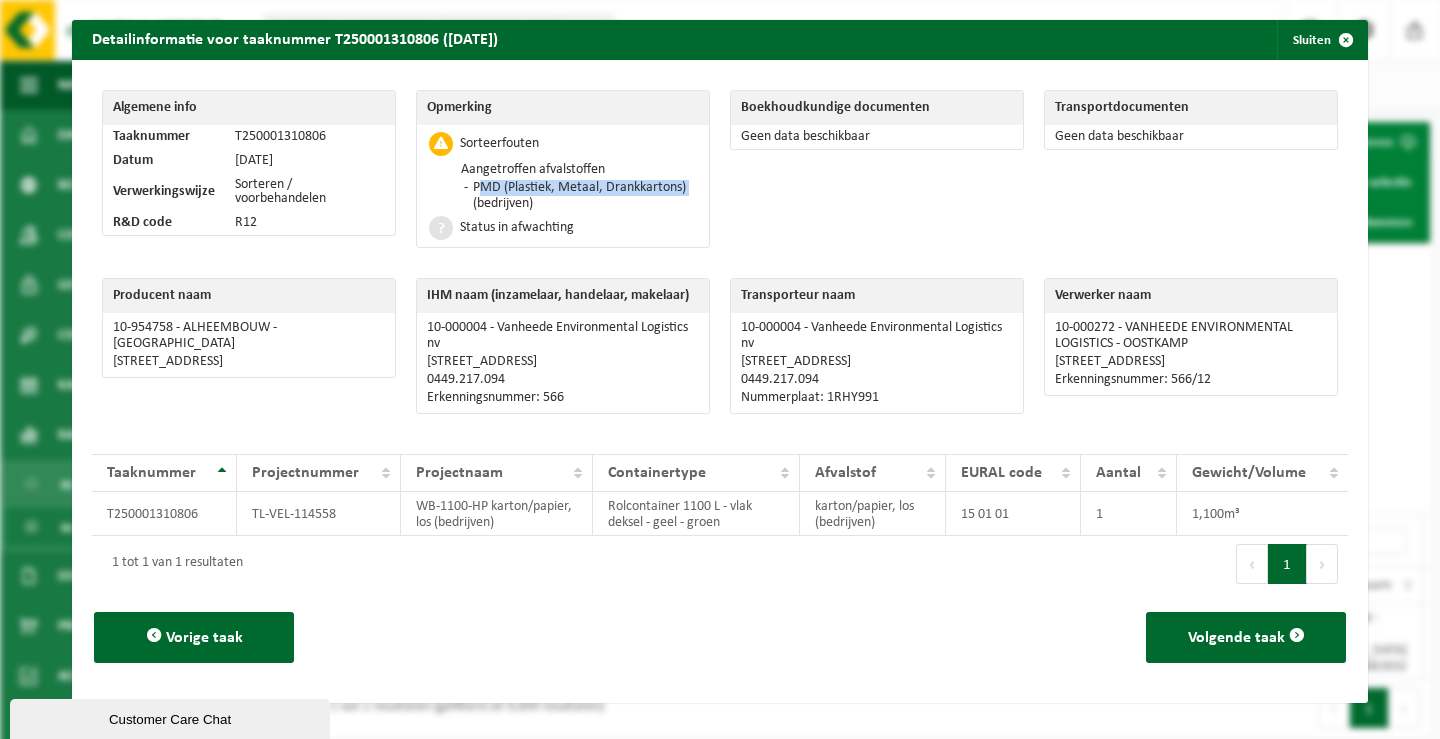 drag, startPoint x: 683, startPoint y: 184, endPoint x: 470, endPoint y: 188, distance: 213.03755 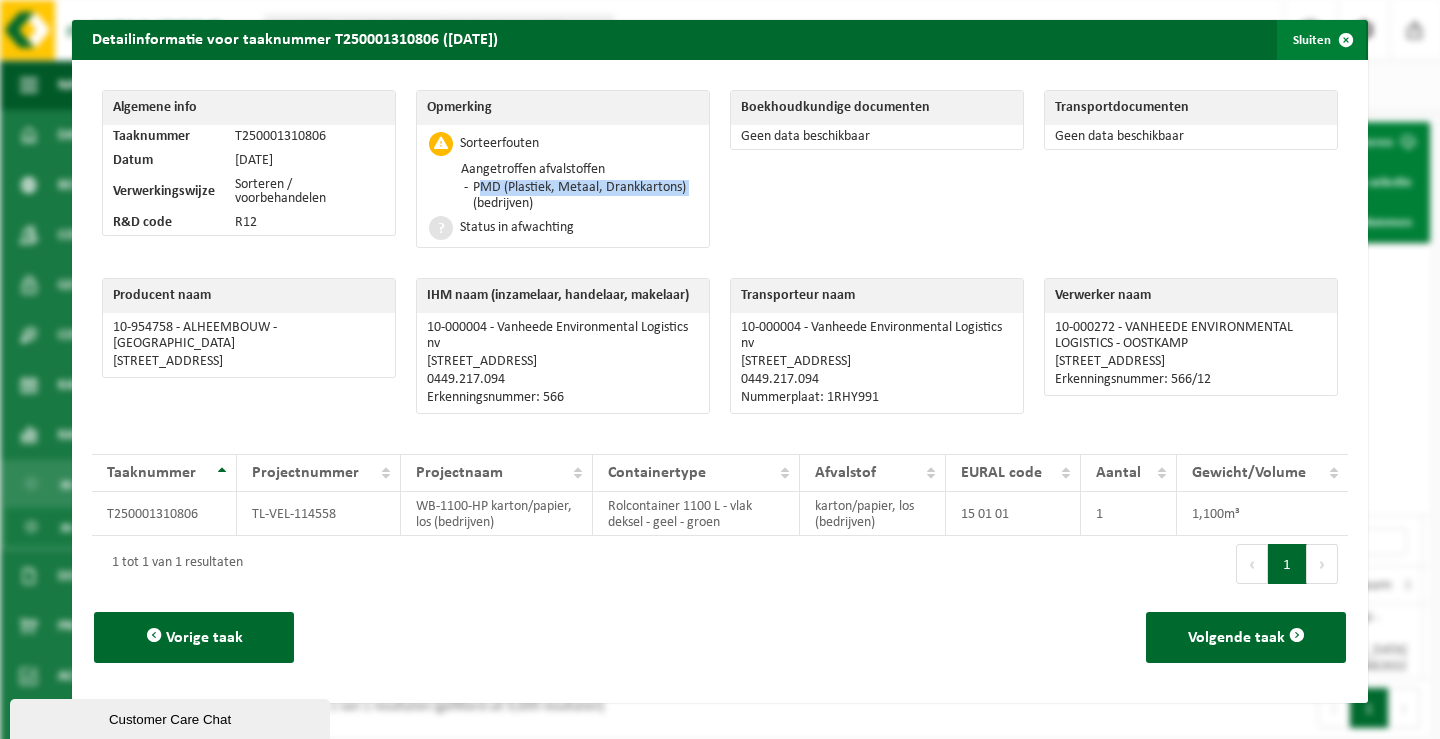 click at bounding box center (1346, 40) 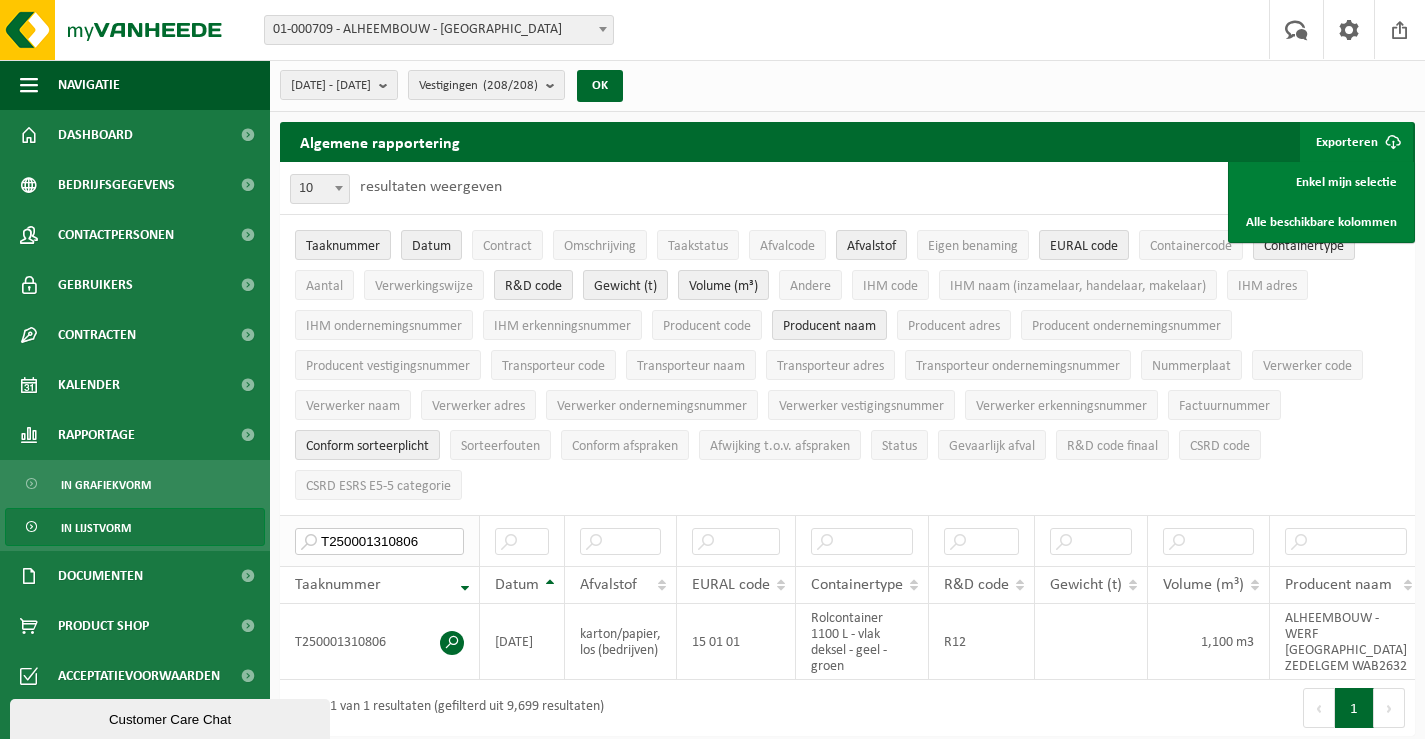 click on "T250001310806" at bounding box center [379, 541] 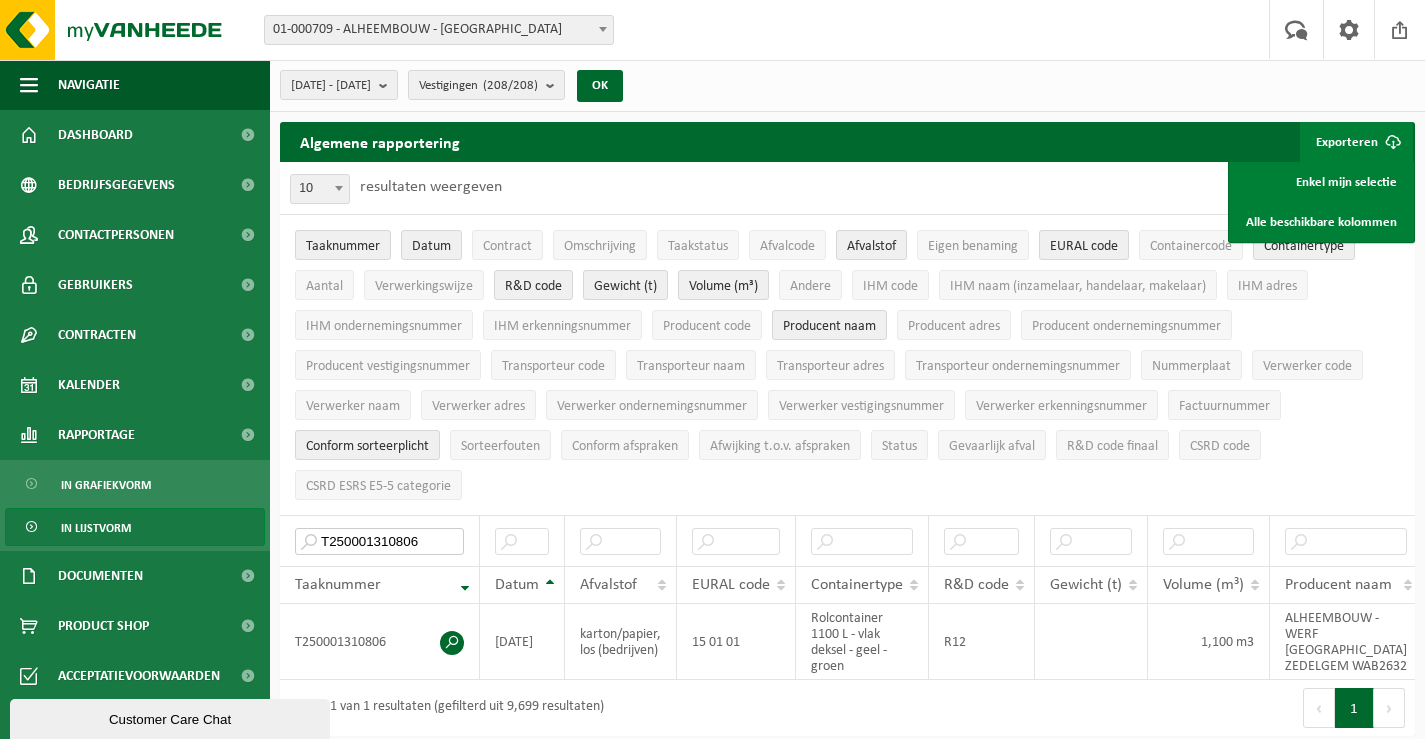 drag, startPoint x: 439, startPoint y: 537, endPoint x: 273, endPoint y: 536, distance: 166.003 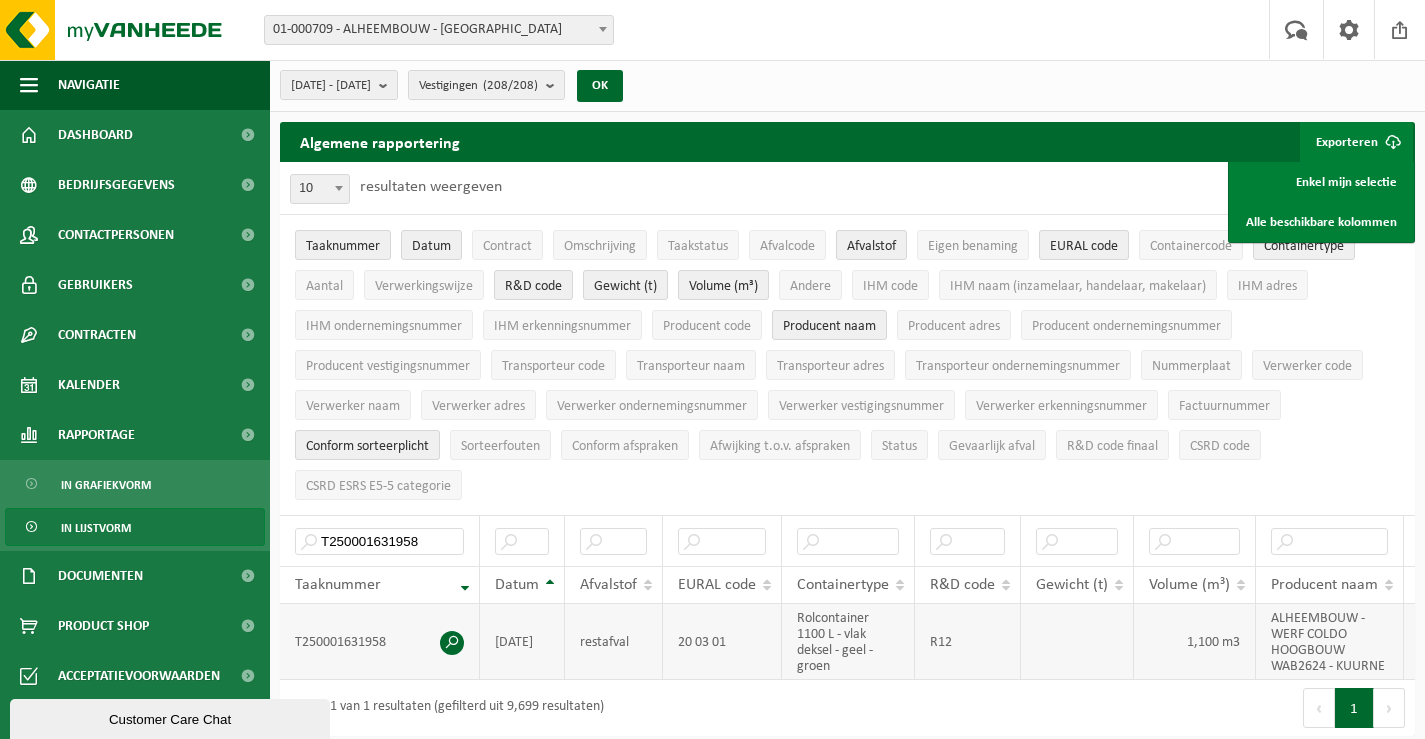 click at bounding box center [452, 643] 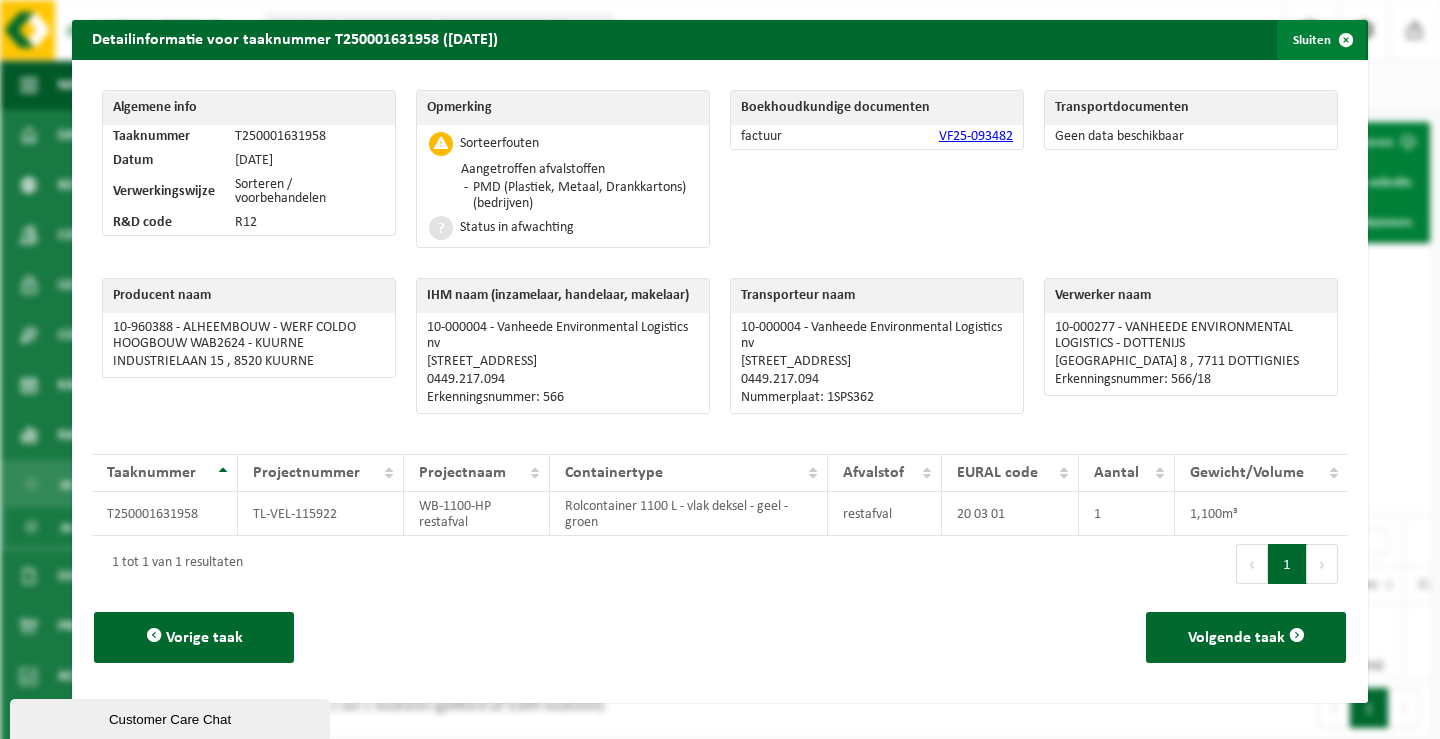 click at bounding box center (1346, 40) 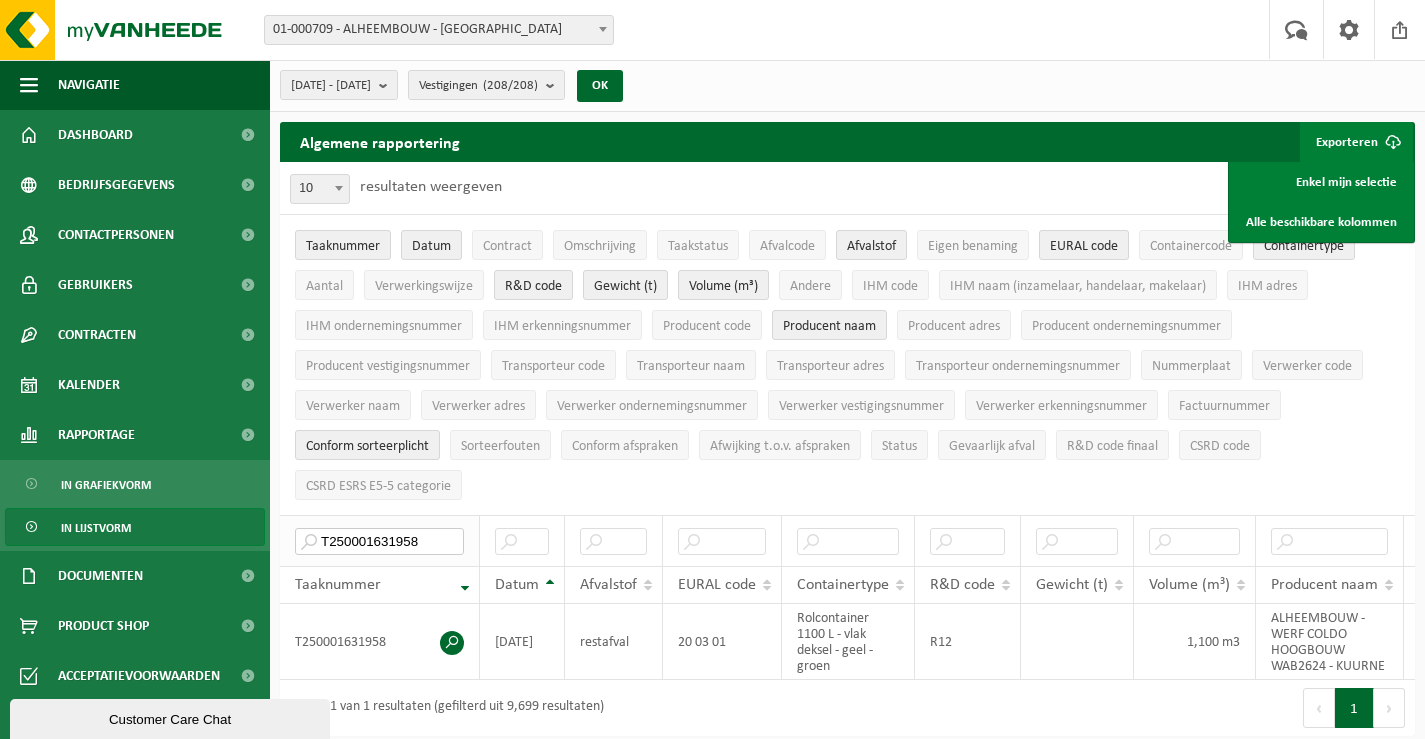drag, startPoint x: 431, startPoint y: 534, endPoint x: 306, endPoint y: 533, distance: 125.004 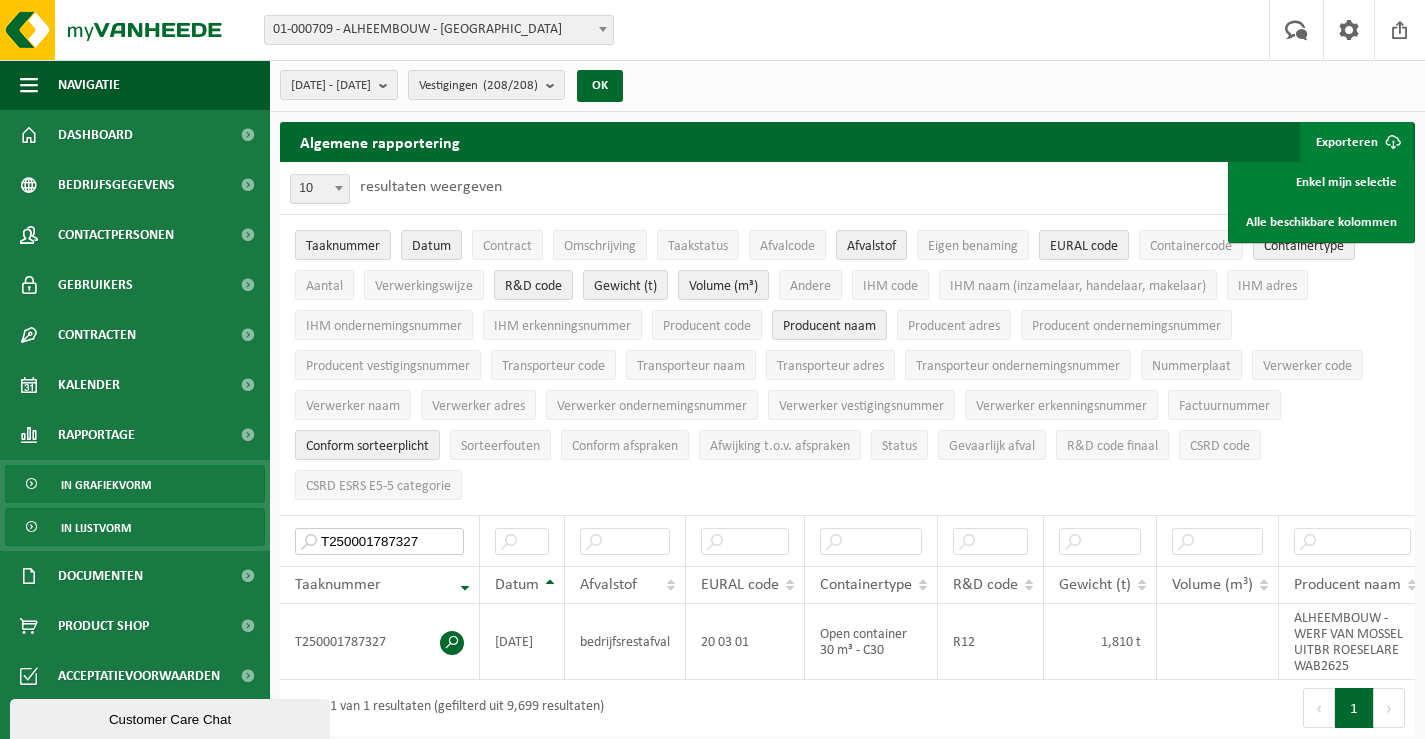 type on "T250001787327" 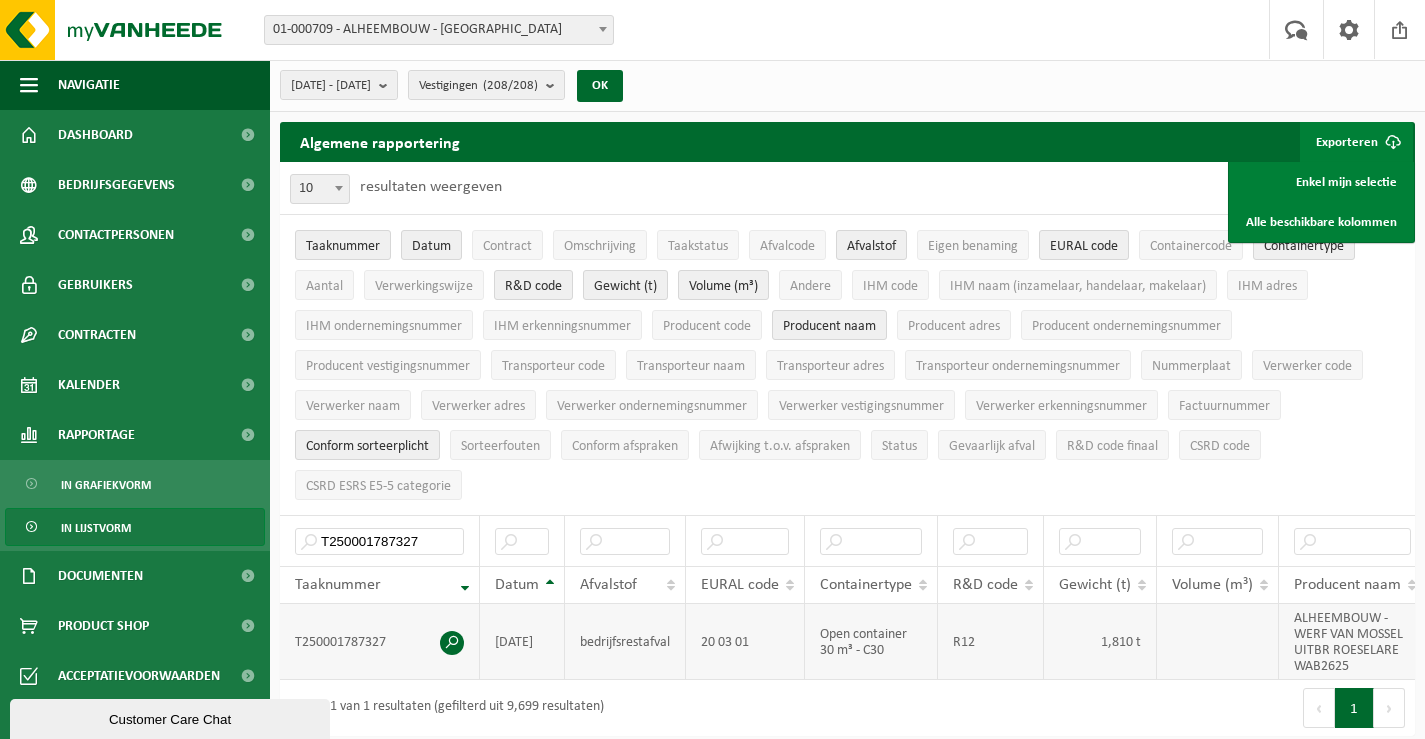 click at bounding box center (452, 643) 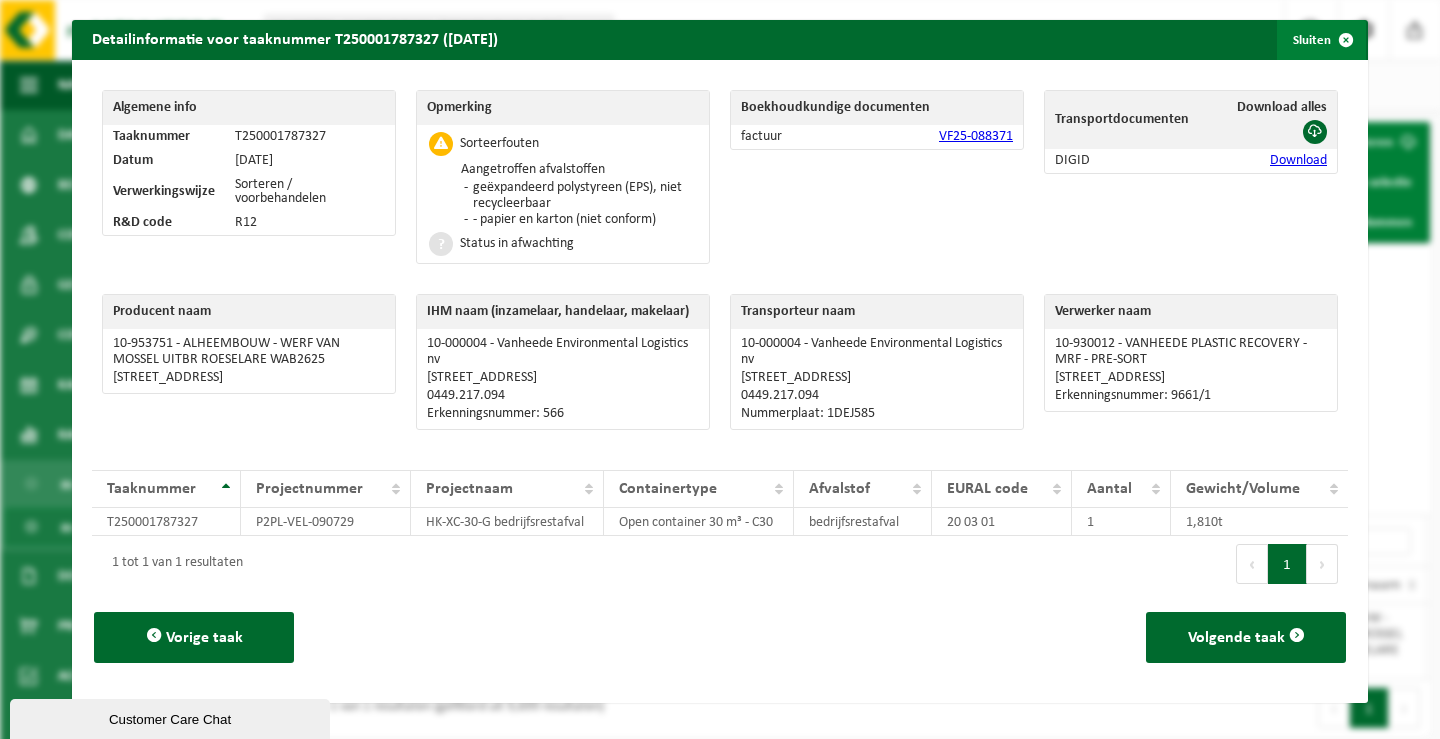 click at bounding box center [1346, 40] 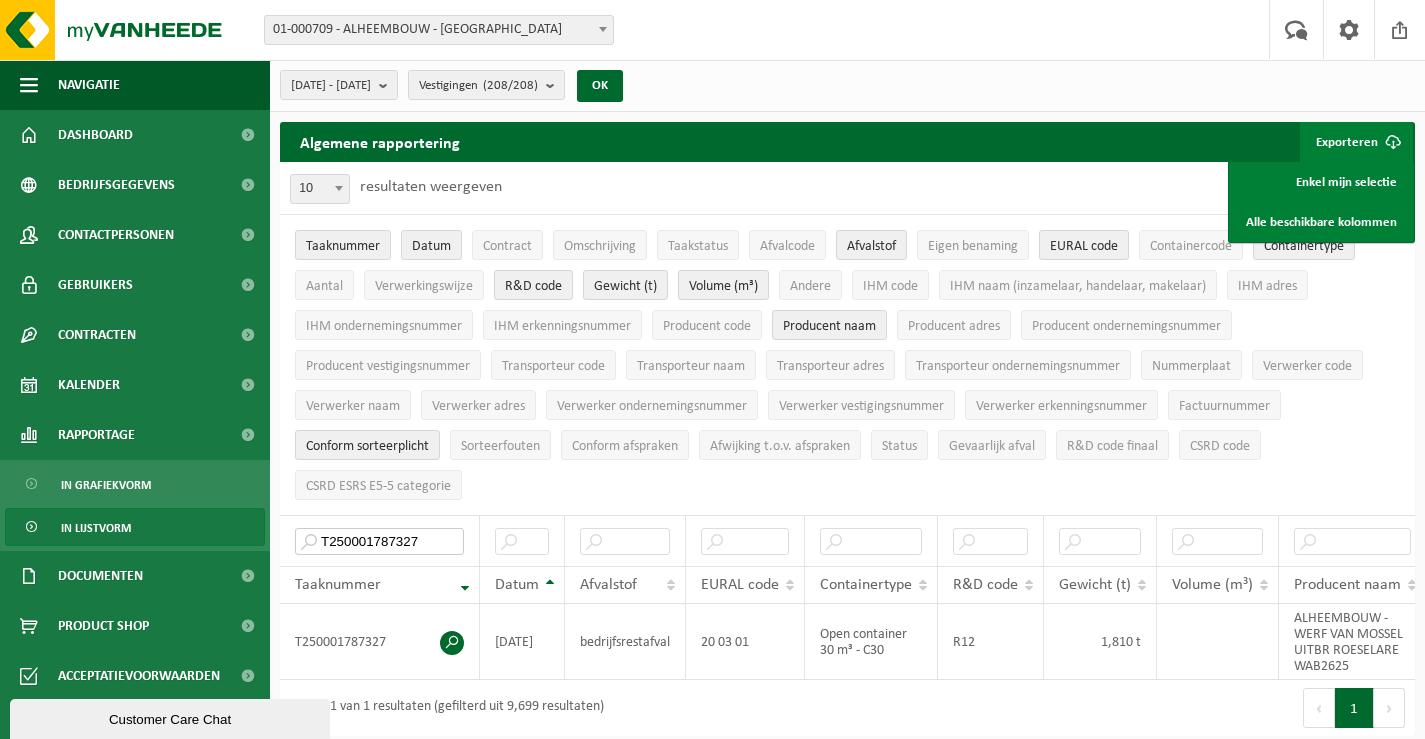 drag, startPoint x: 441, startPoint y: 532, endPoint x: 253, endPoint y: 518, distance: 188.52055 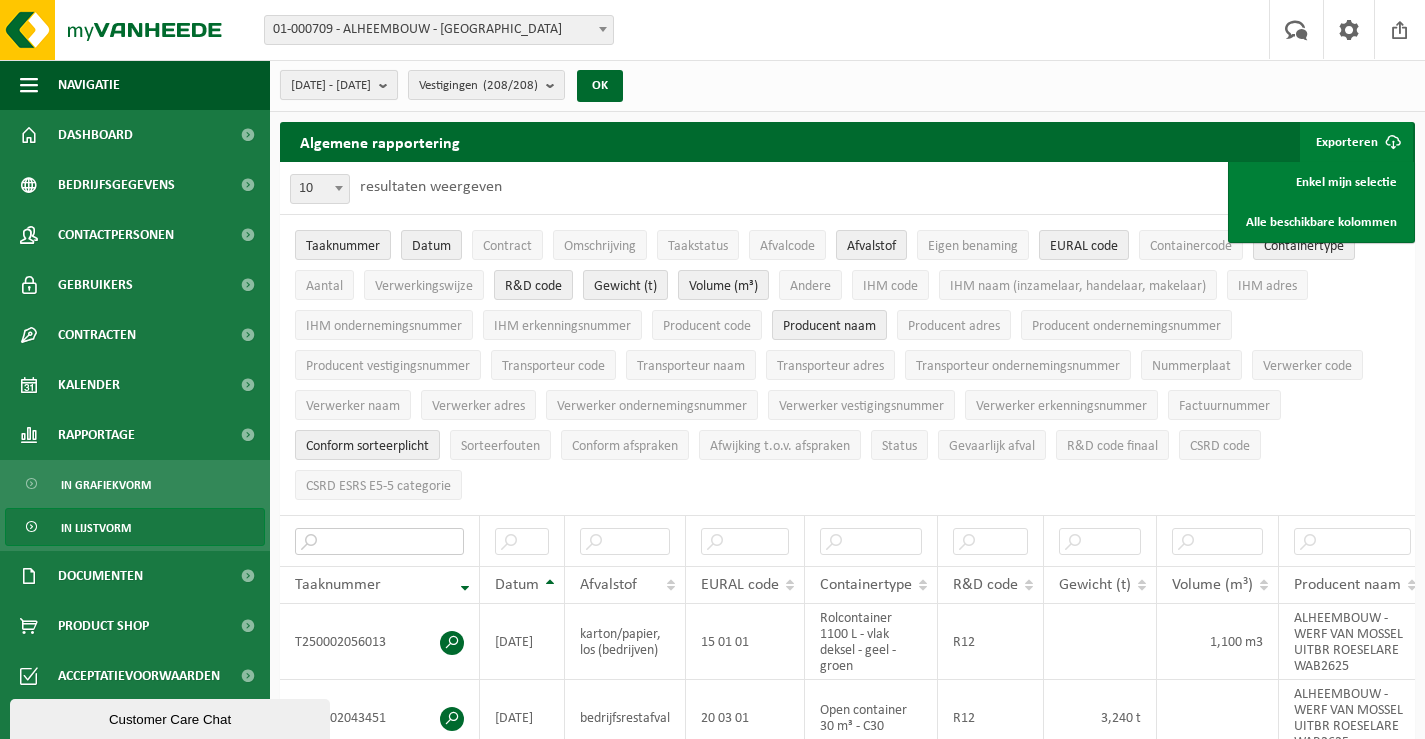 type 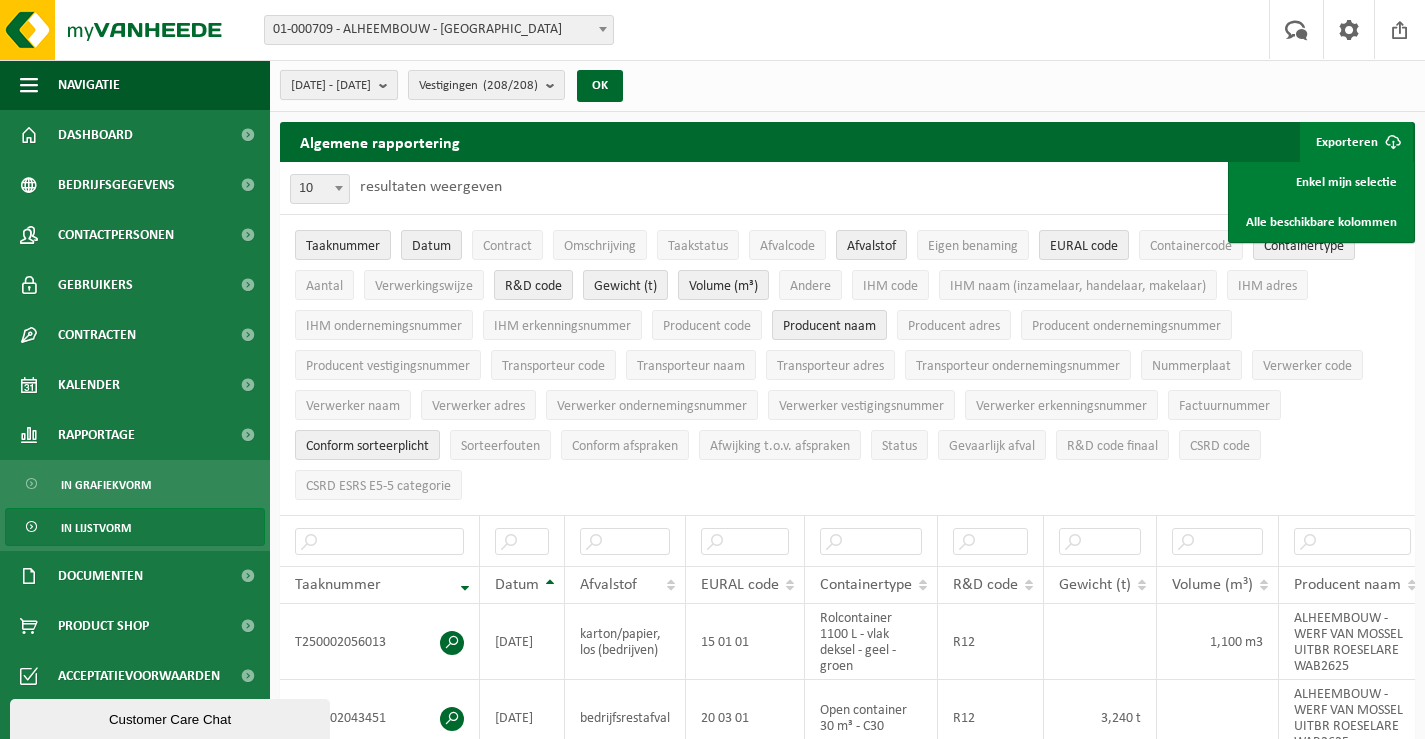 click at bounding box center (388, 85) 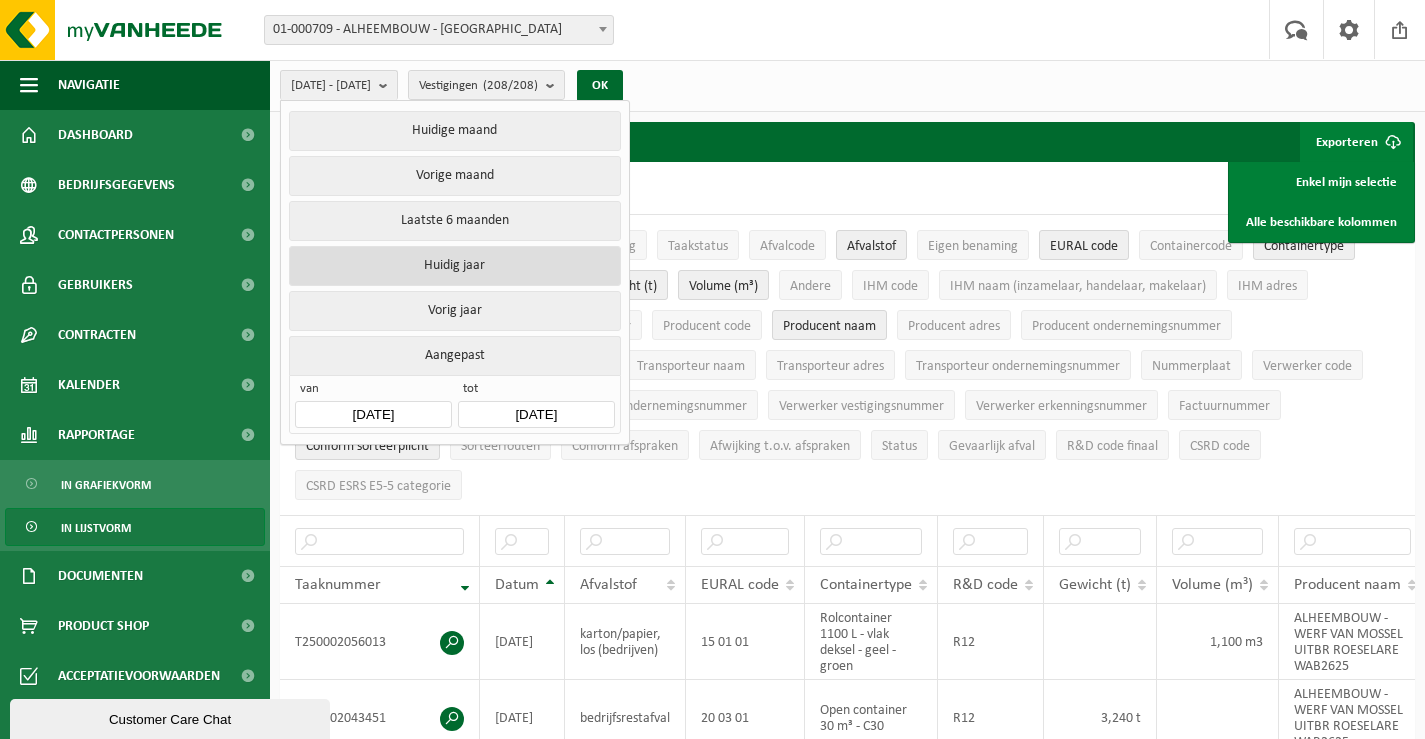 click on "Huidig jaar" at bounding box center [454, 266] 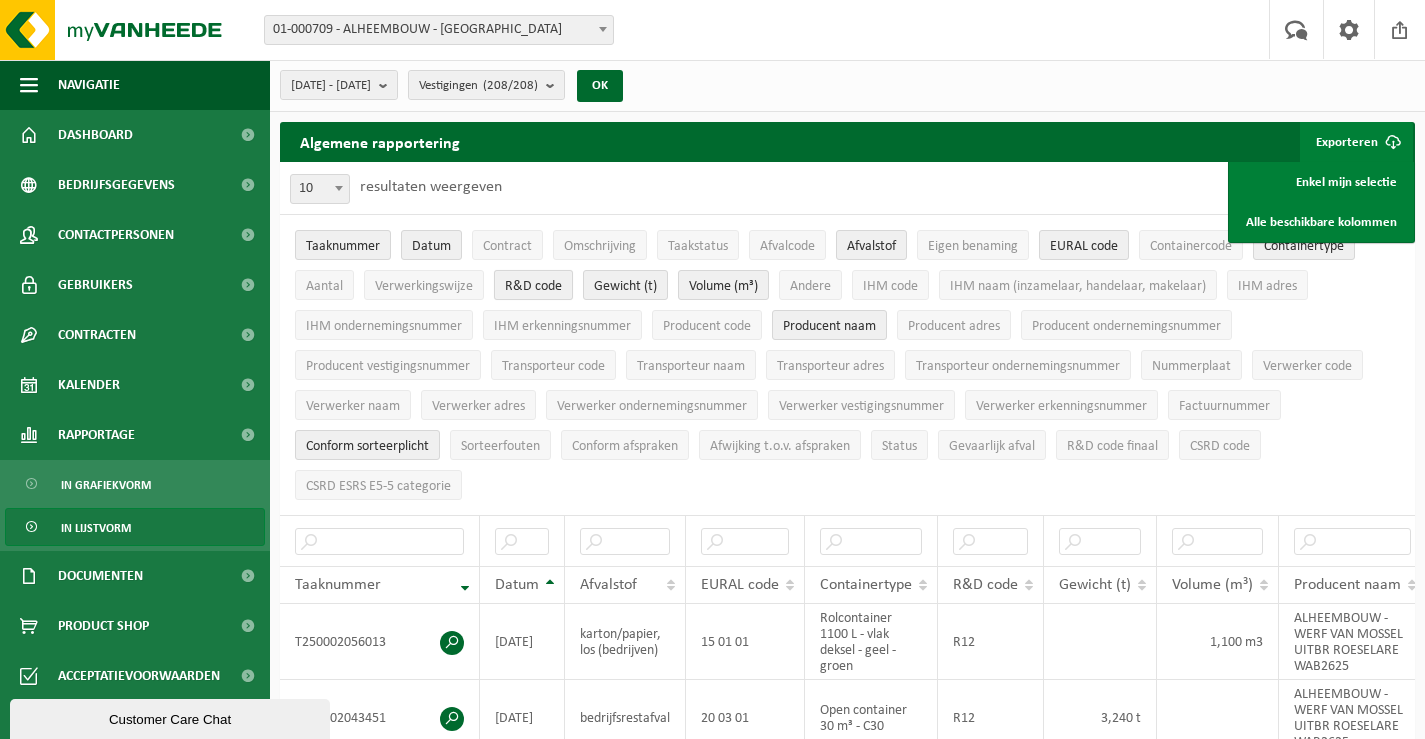 click on "R&D code" at bounding box center [533, 286] 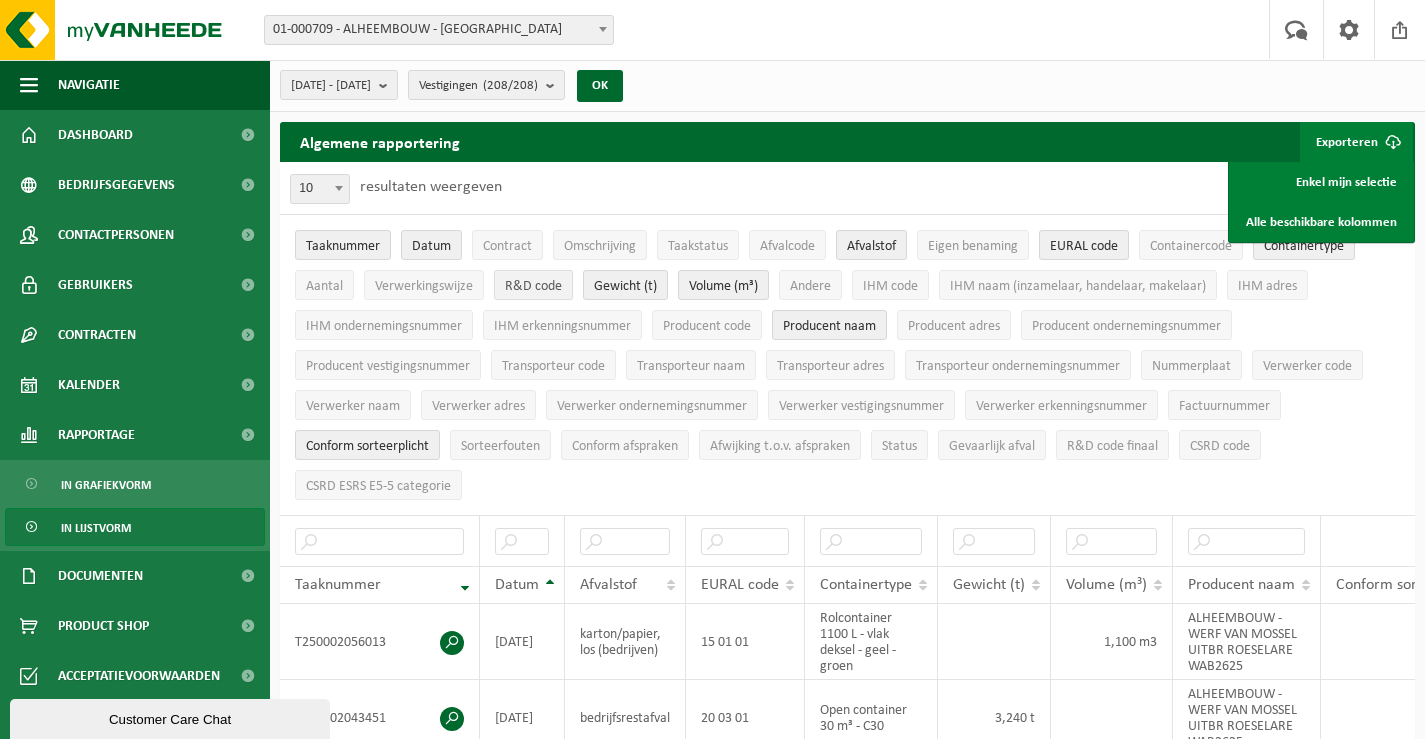 click on "R&D code" at bounding box center [533, 286] 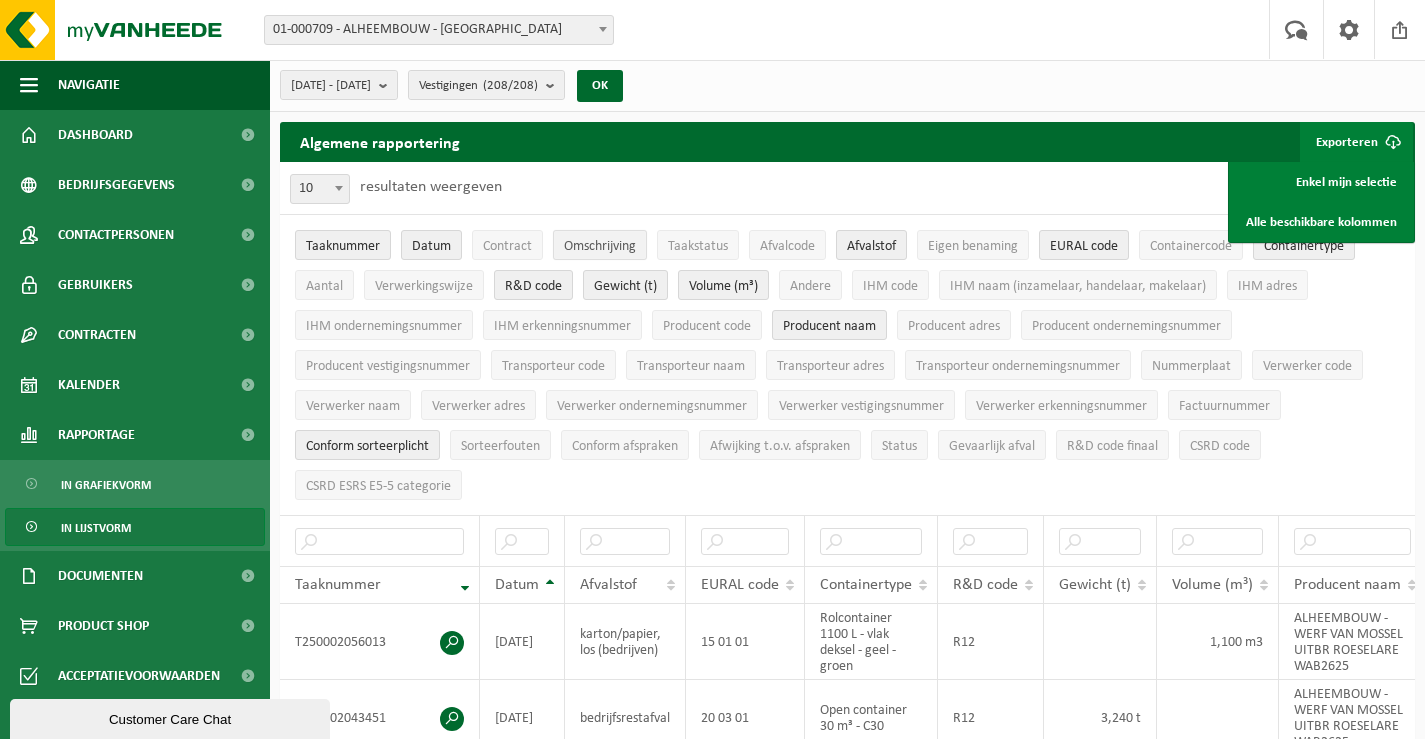 click on "Omschrijving" at bounding box center [600, 246] 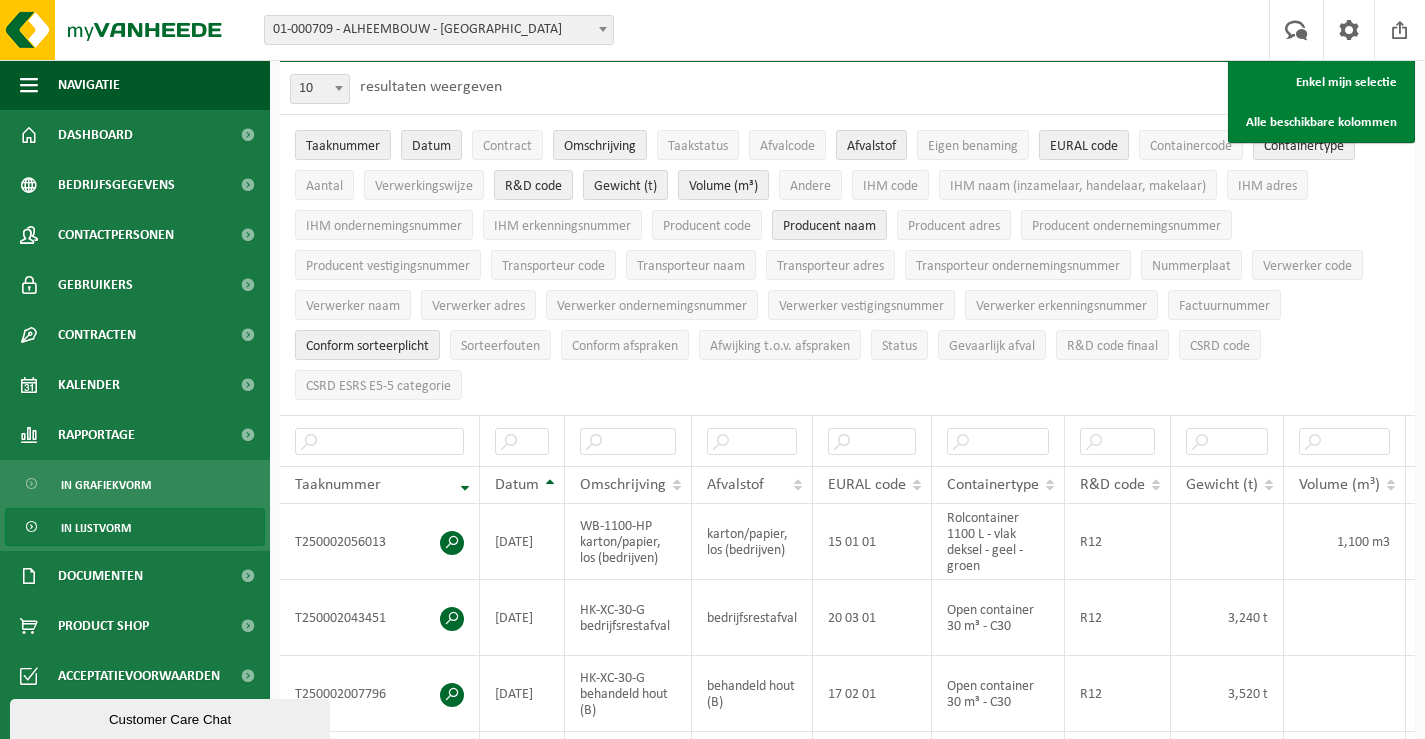 scroll, scrollTop: 0, scrollLeft: 0, axis: both 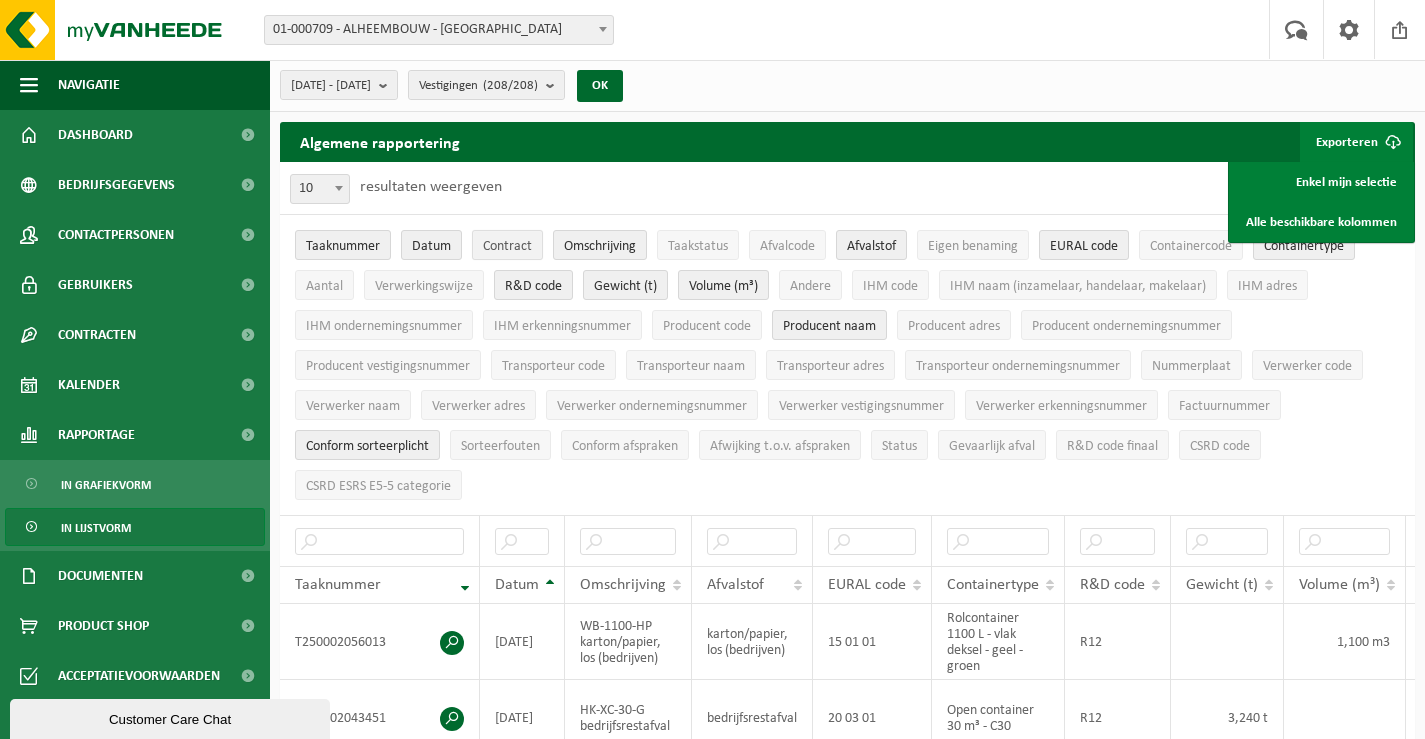 click on "Contract" at bounding box center (507, 246) 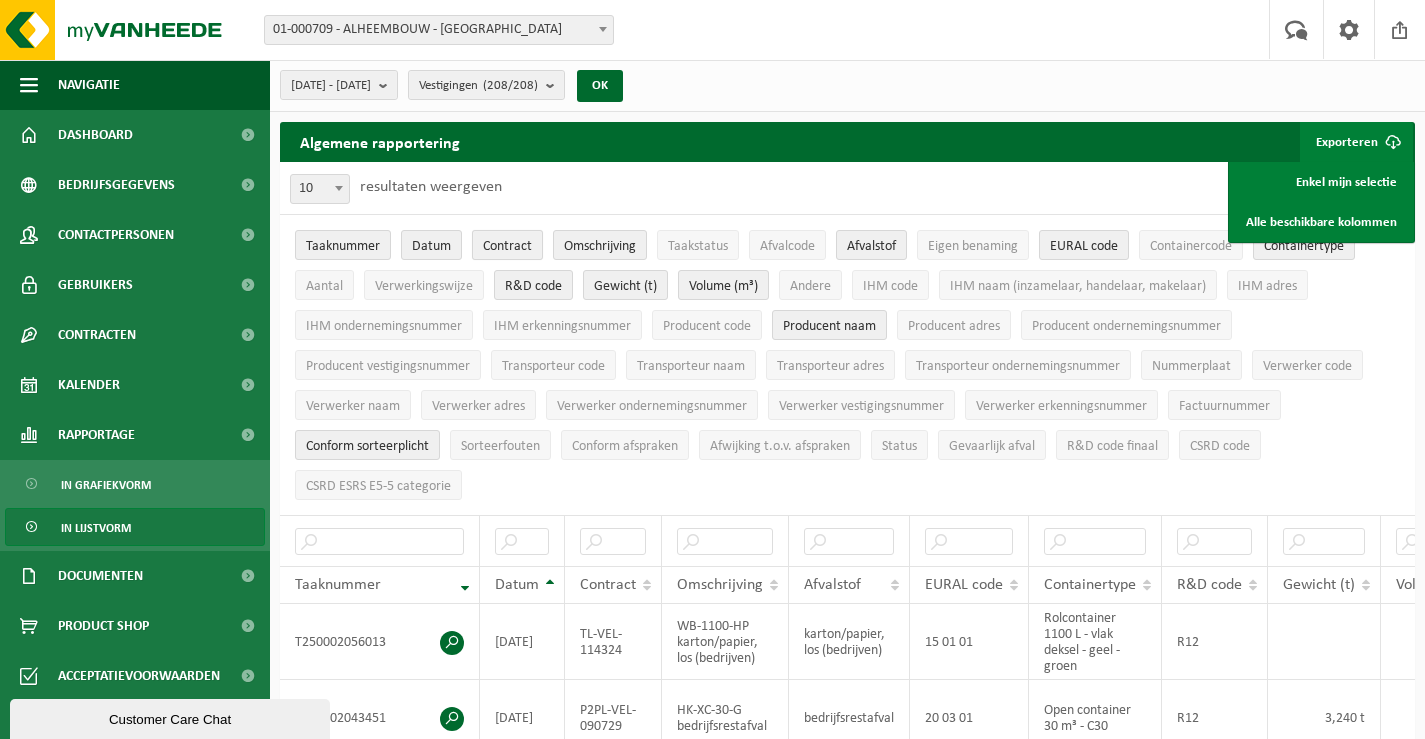 click on "Contract" at bounding box center (507, 246) 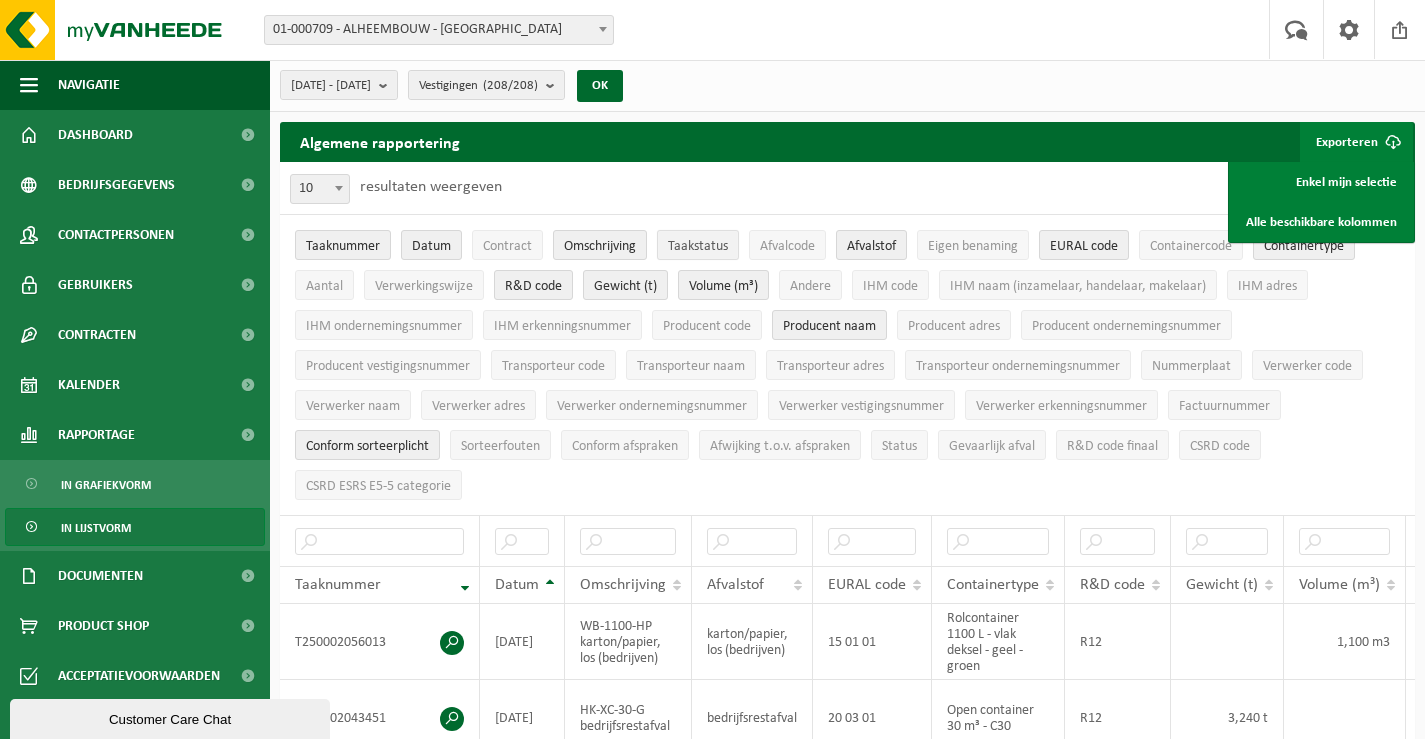 click on "Taakstatus" at bounding box center [698, 246] 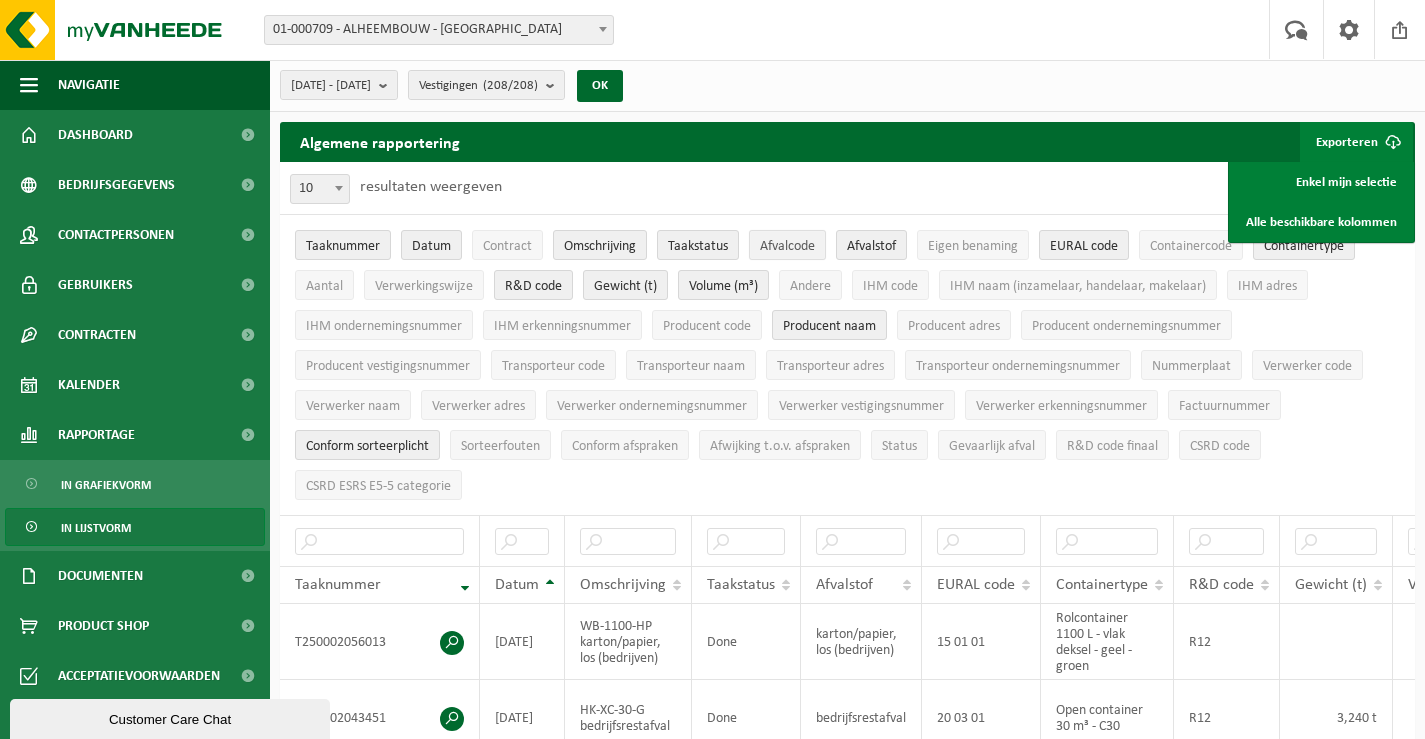 click on "Afvalcode" at bounding box center [787, 246] 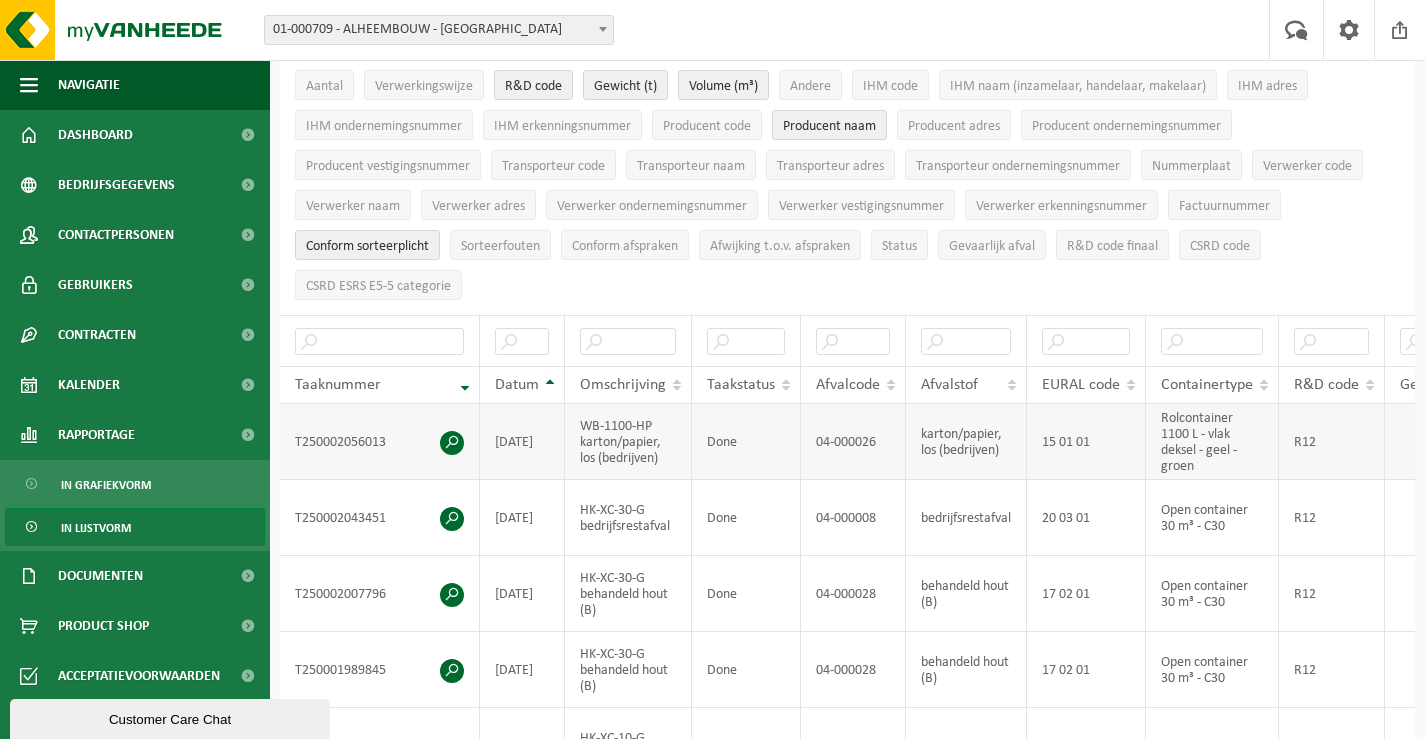 scroll, scrollTop: 100, scrollLeft: 0, axis: vertical 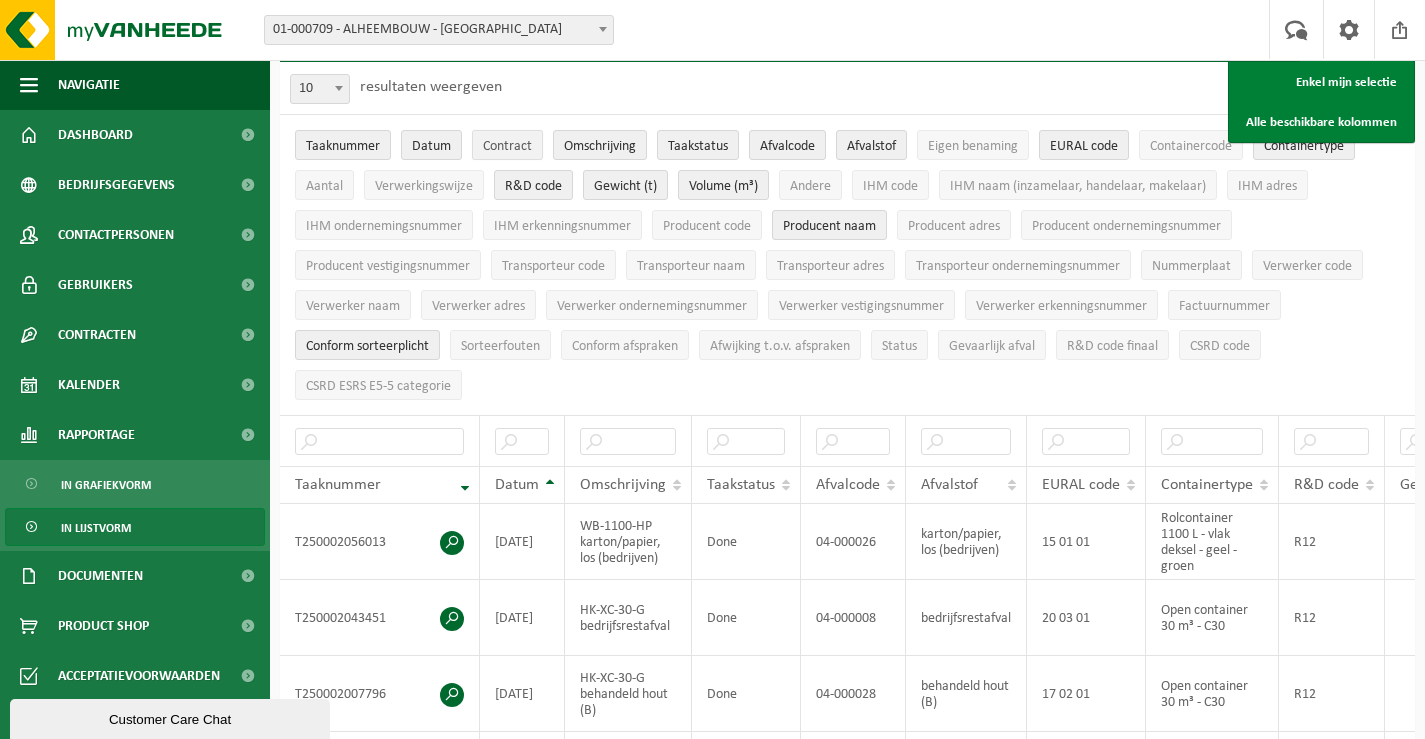 click on "Contract" at bounding box center [507, 146] 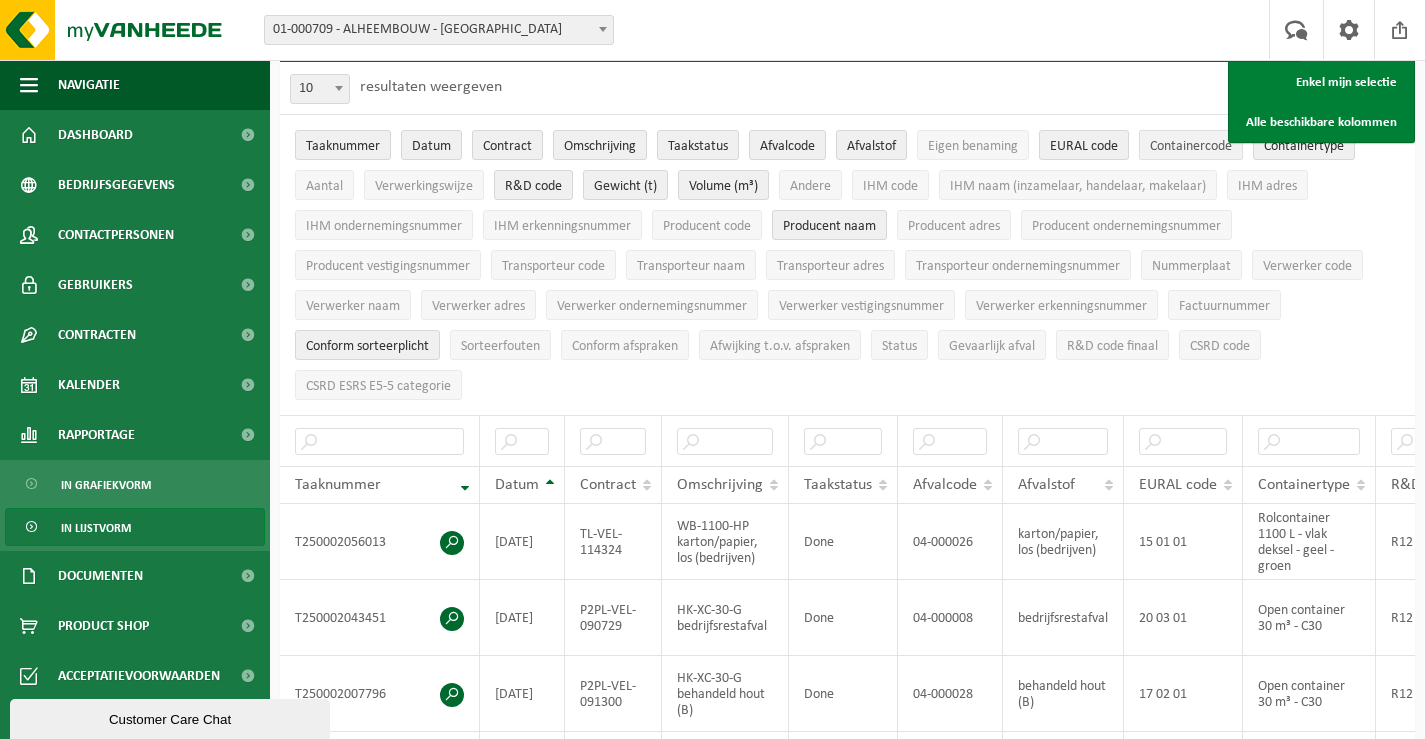click on "Containercode" at bounding box center (1191, 146) 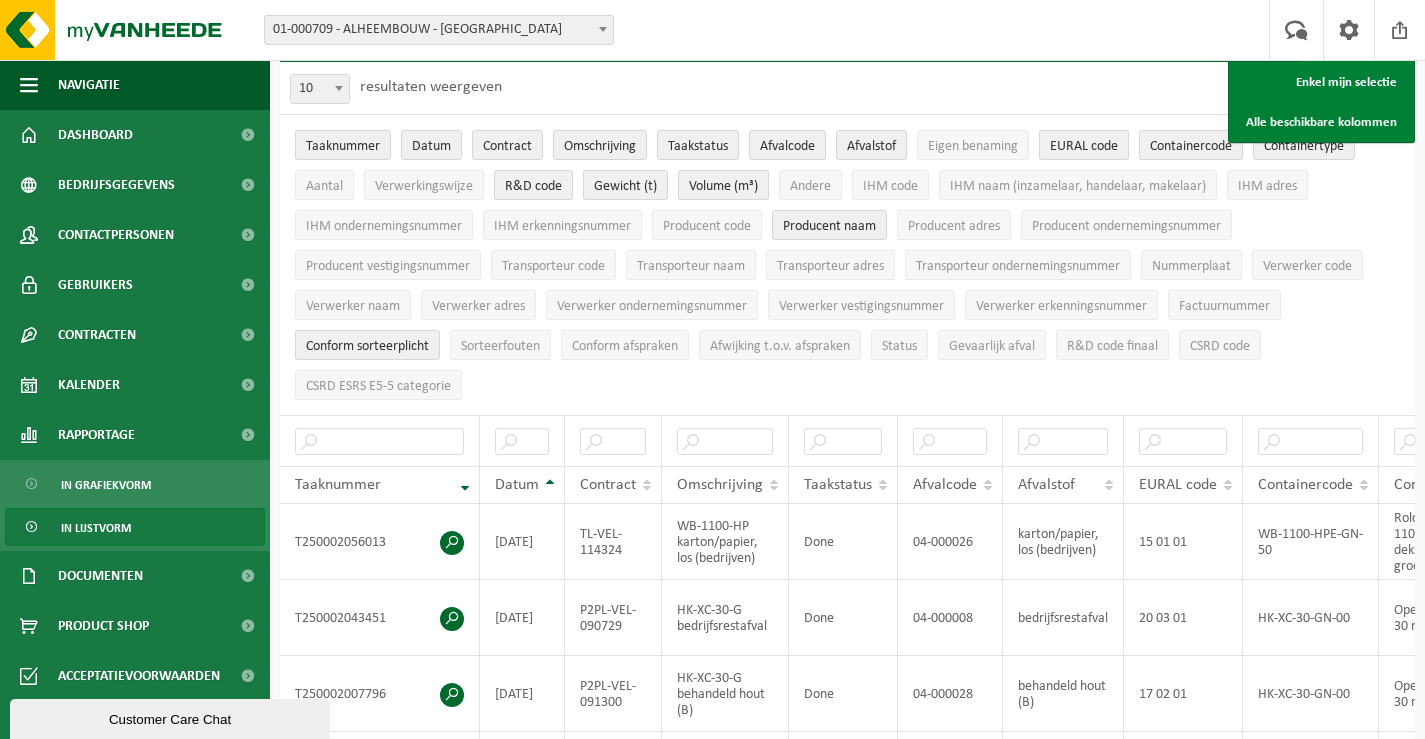 click on "Containercode" at bounding box center (1191, 146) 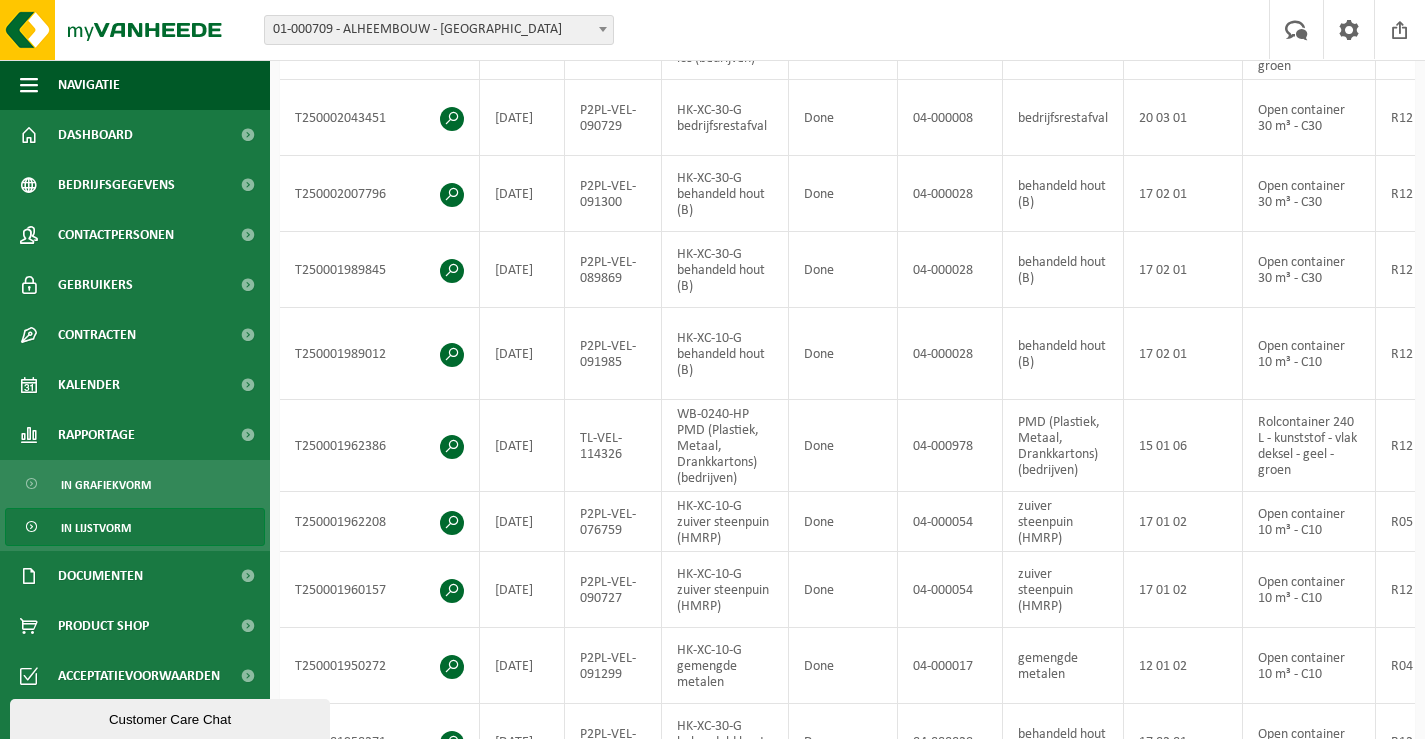 scroll, scrollTop: 100, scrollLeft: 0, axis: vertical 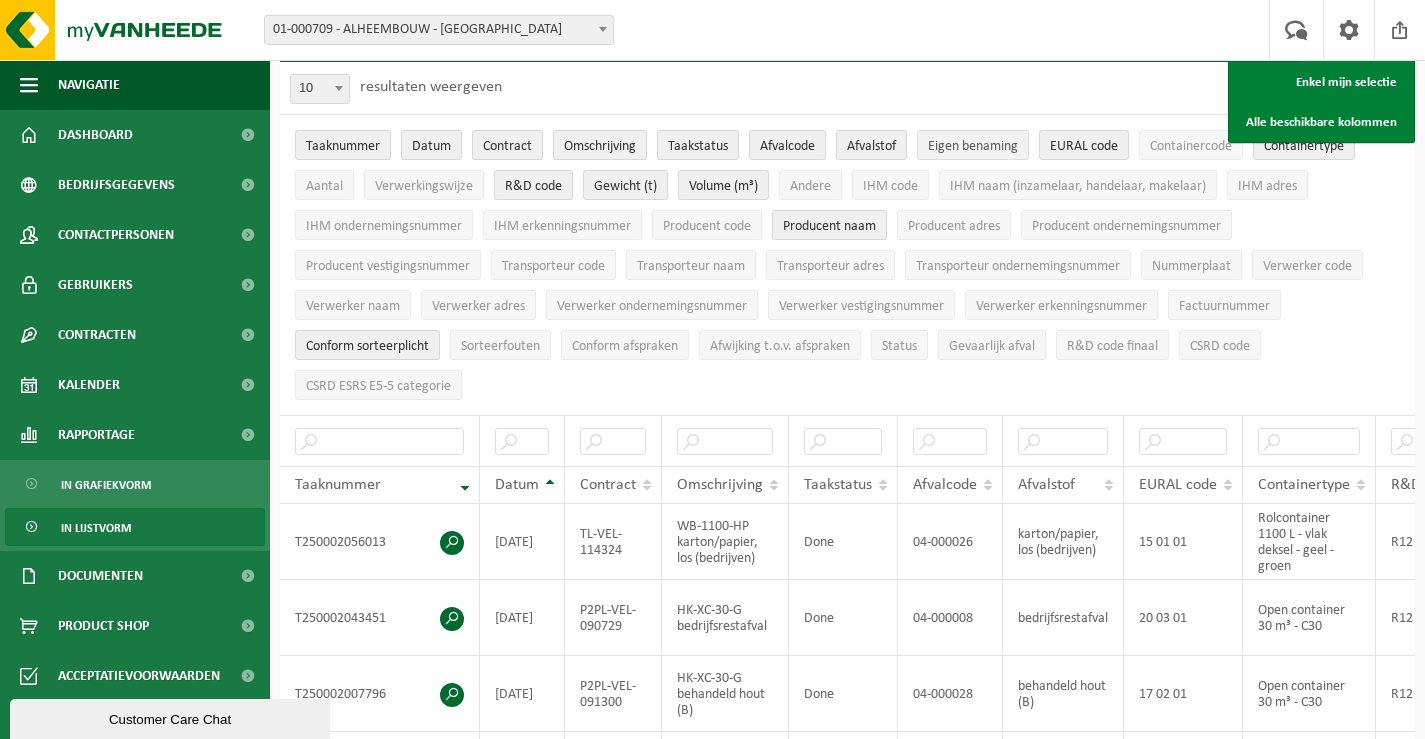 drag, startPoint x: 989, startPoint y: 146, endPoint x: 1079, endPoint y: 179, distance: 95.85927 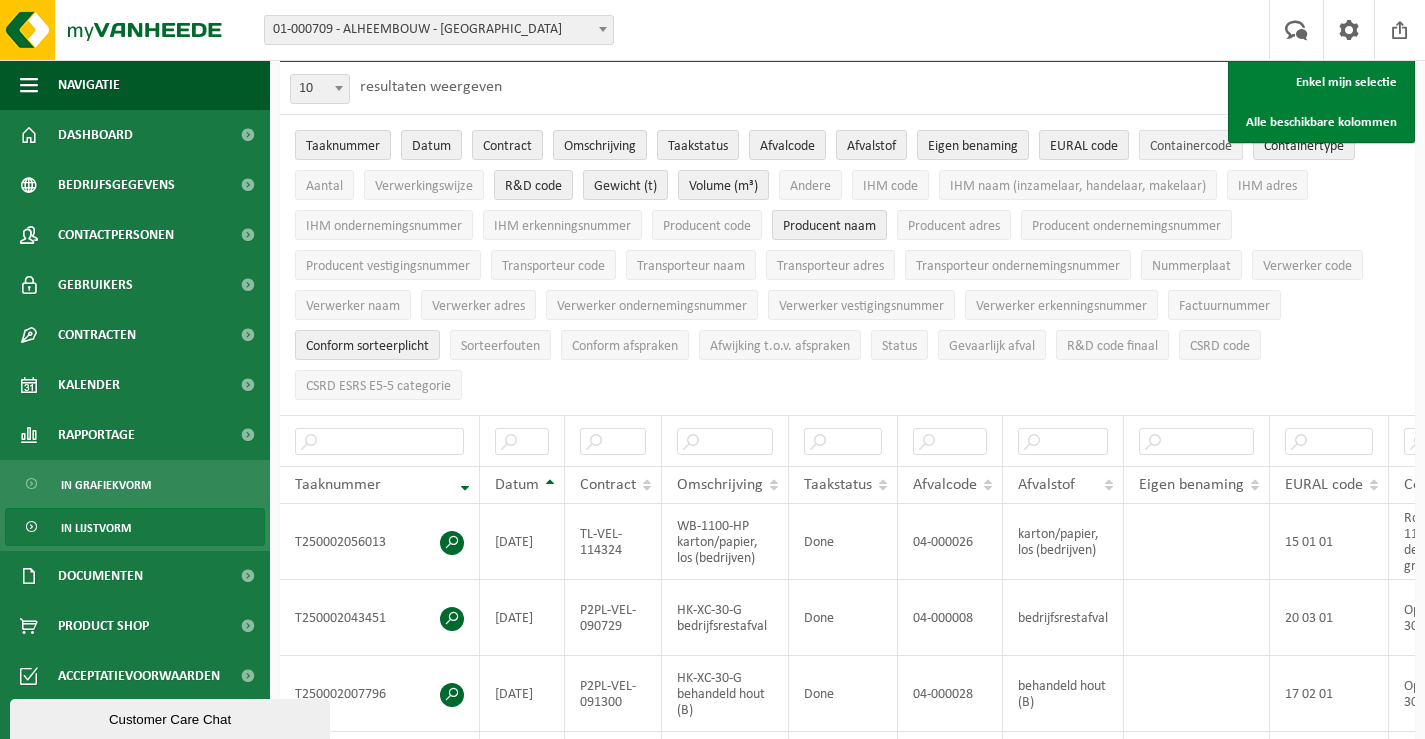 click on "Containercode" at bounding box center (1191, 146) 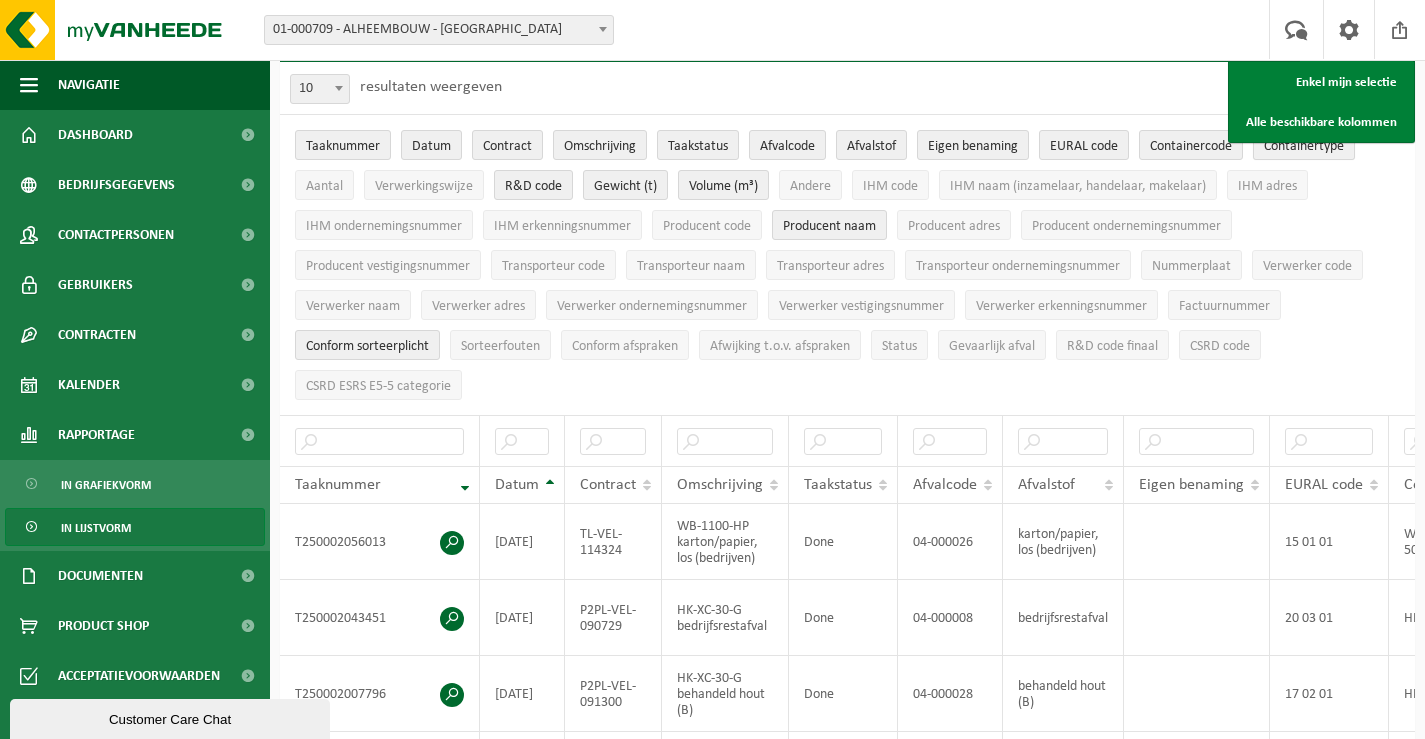 click on "Containertype" at bounding box center (1304, 146) 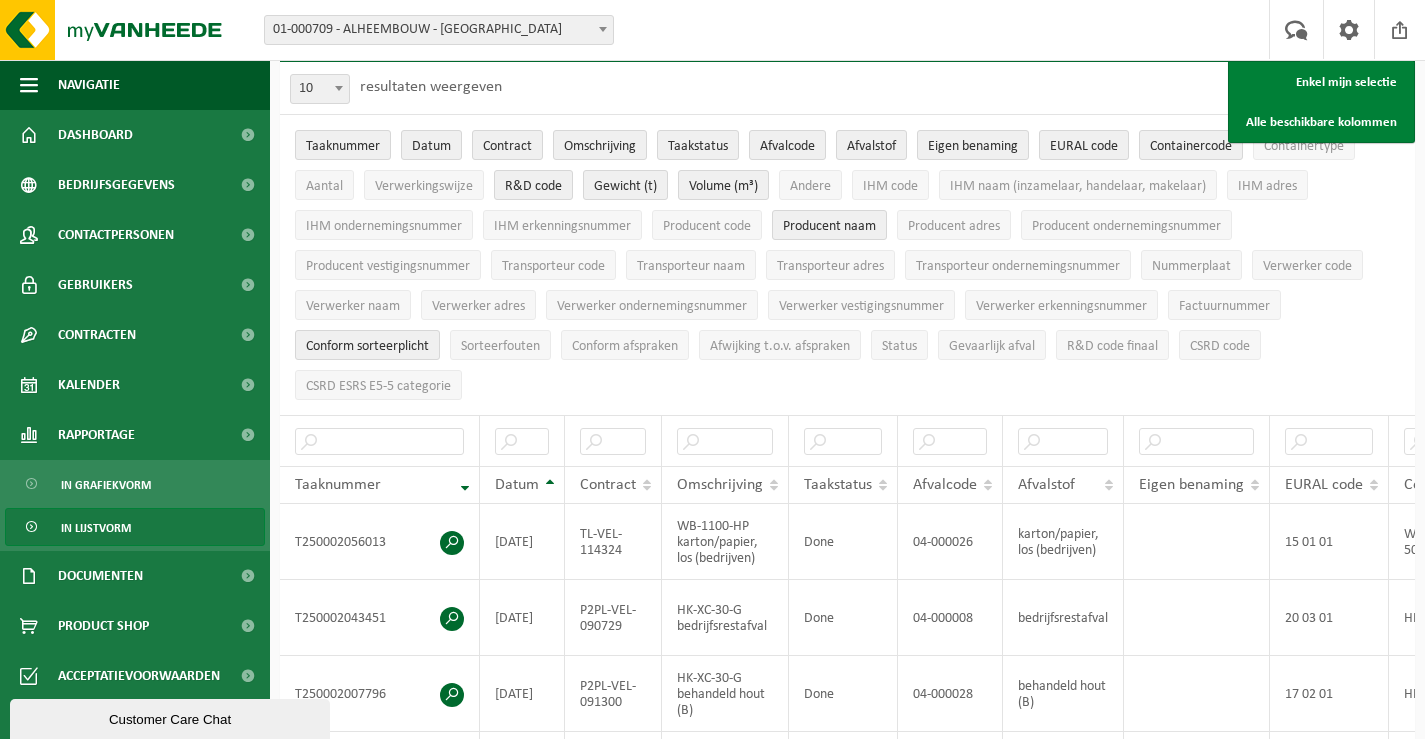 drag, startPoint x: 329, startPoint y: 178, endPoint x: 406, endPoint y: 199, distance: 79.81228 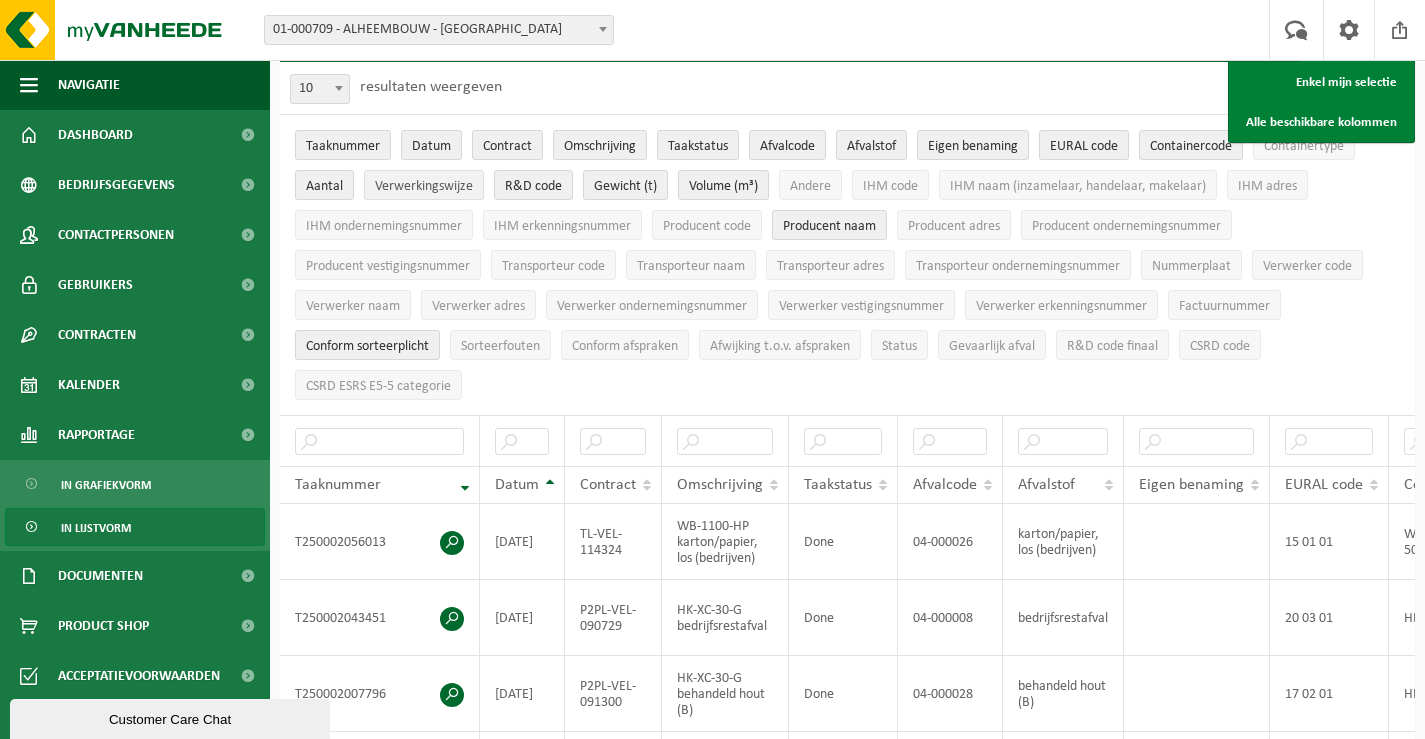 click on "Verwerkingswijze" at bounding box center (424, 186) 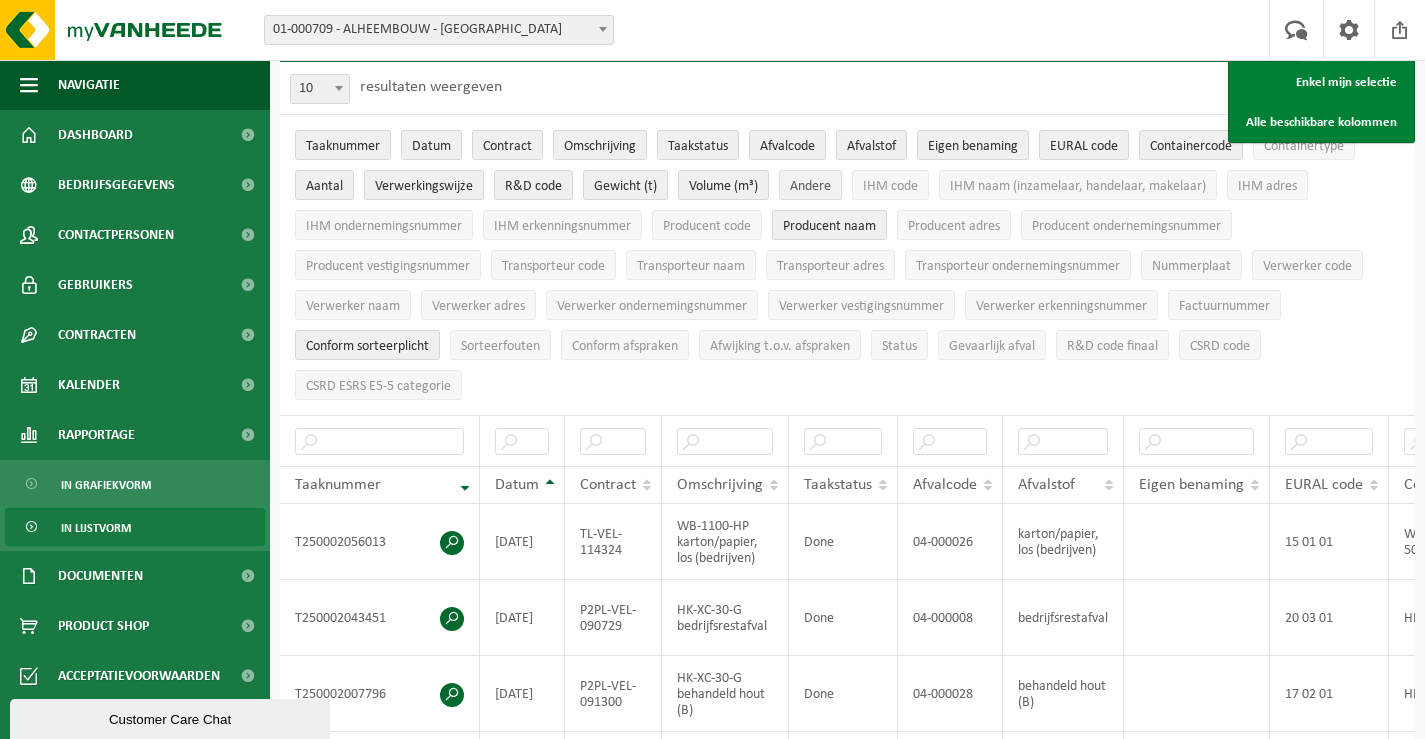 click on "Andere" at bounding box center (810, 186) 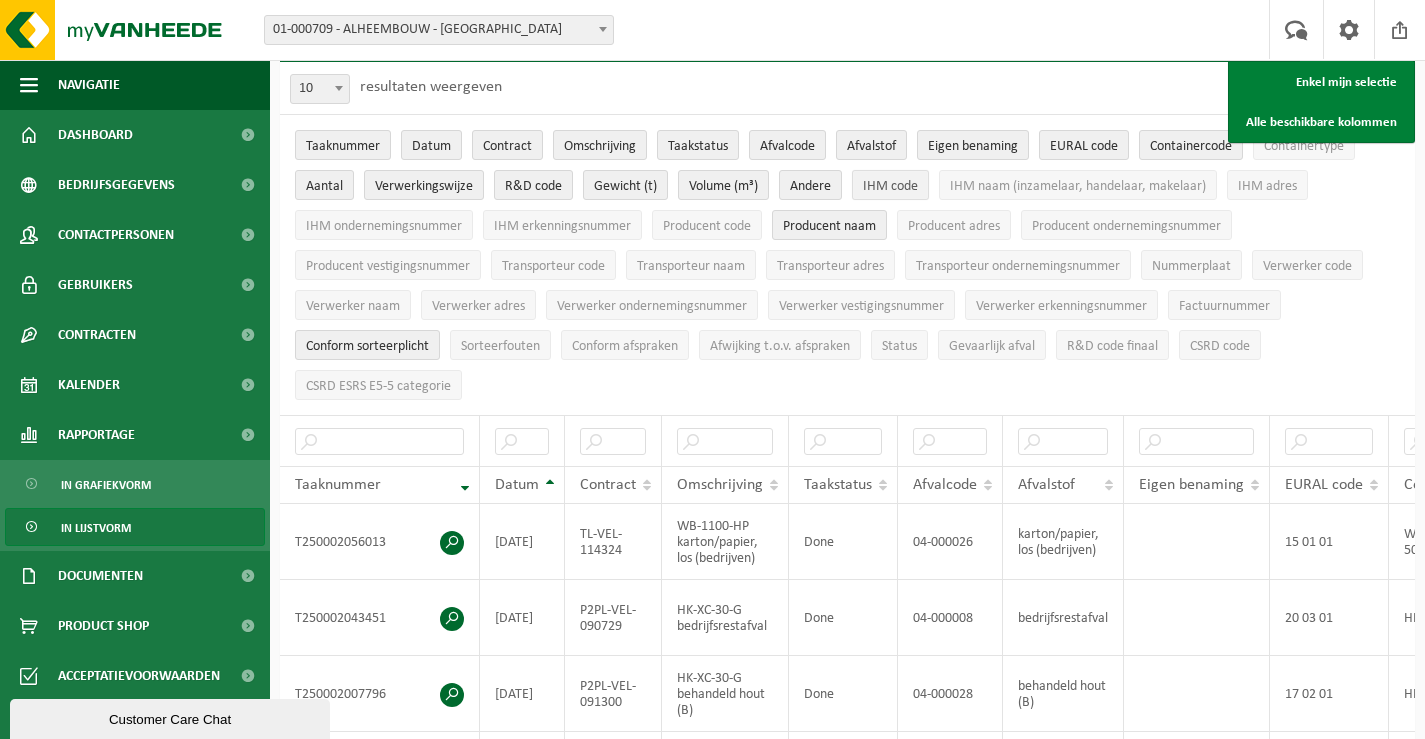 click on "IHM code" at bounding box center [890, 186] 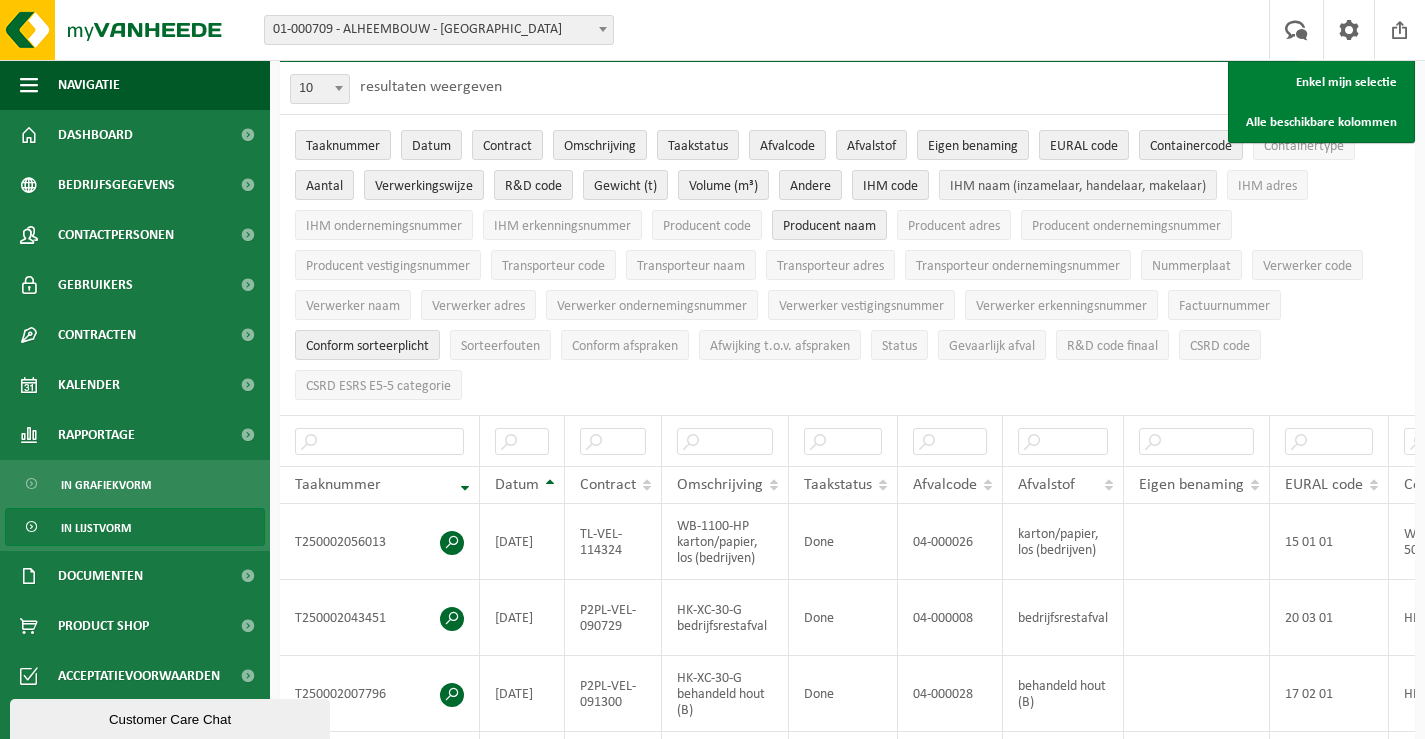 drag, startPoint x: 1013, startPoint y: 188, endPoint x: 1041, endPoint y: 188, distance: 28 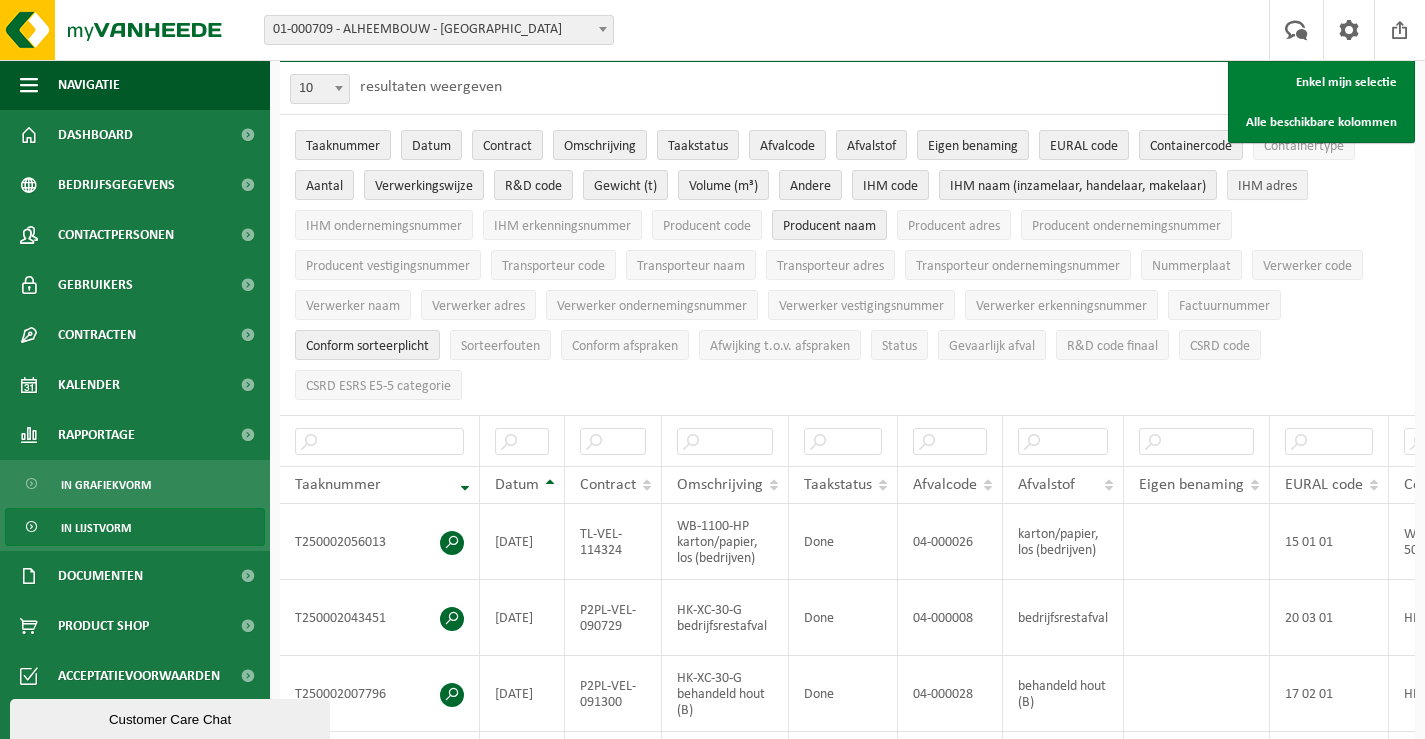 click on "IHM adres" at bounding box center [1267, 186] 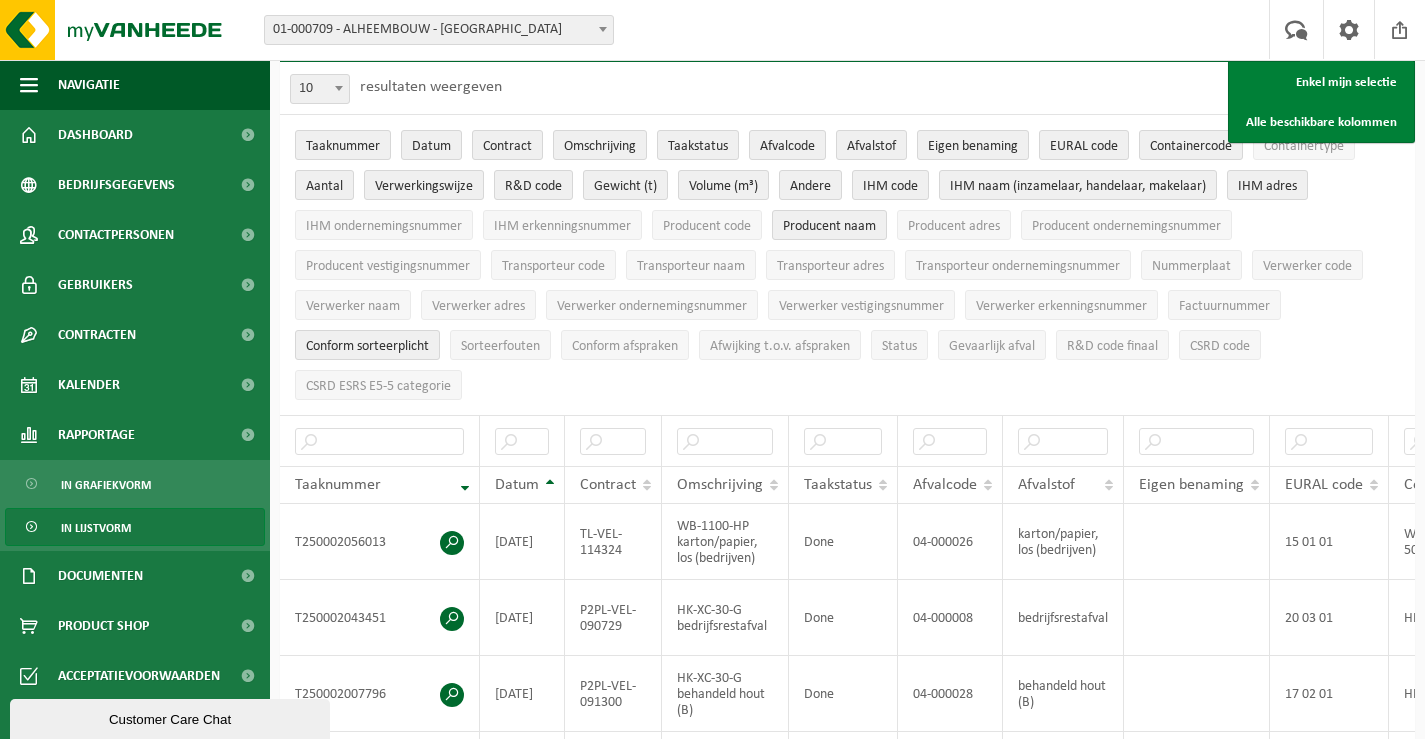 drag, startPoint x: 364, startPoint y: 217, endPoint x: 464, endPoint y: 239, distance: 102.3914 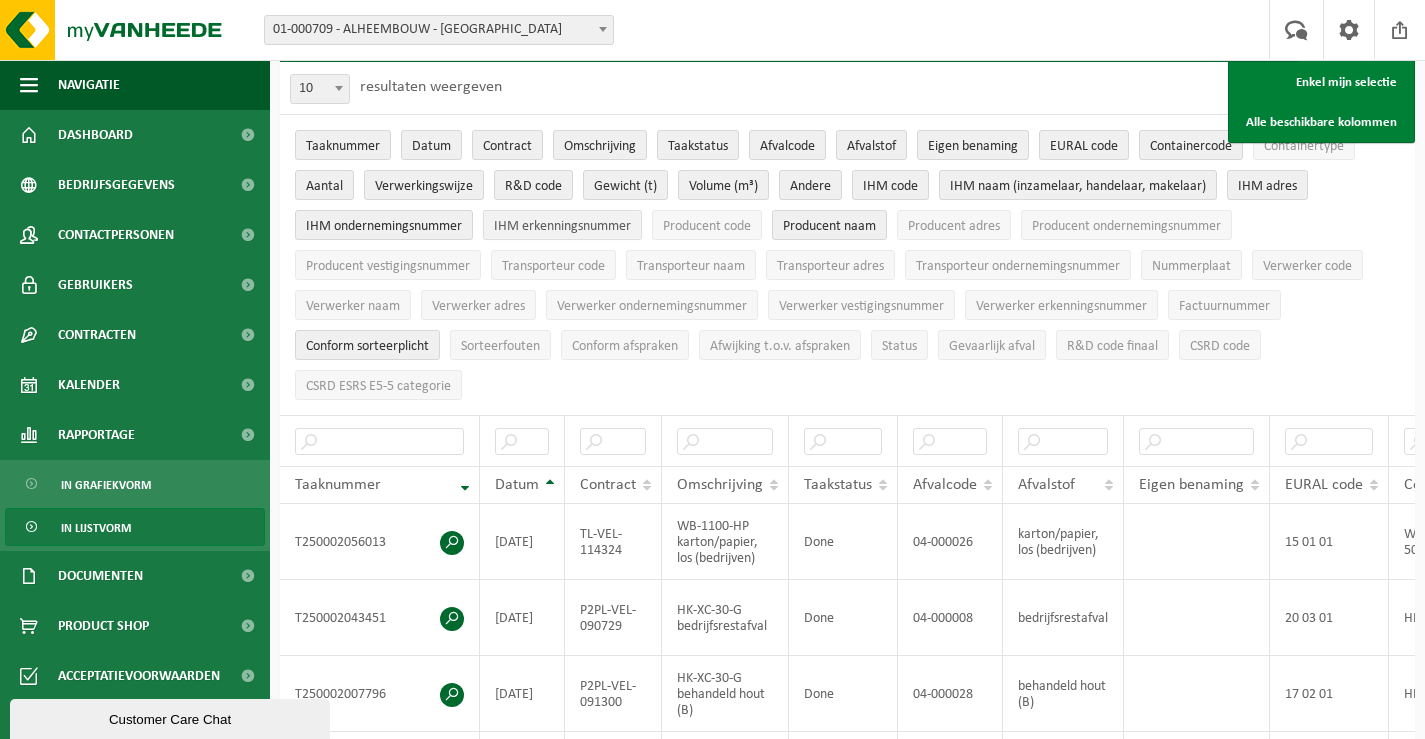 click on "IHM erkenningsnummer" at bounding box center [562, 226] 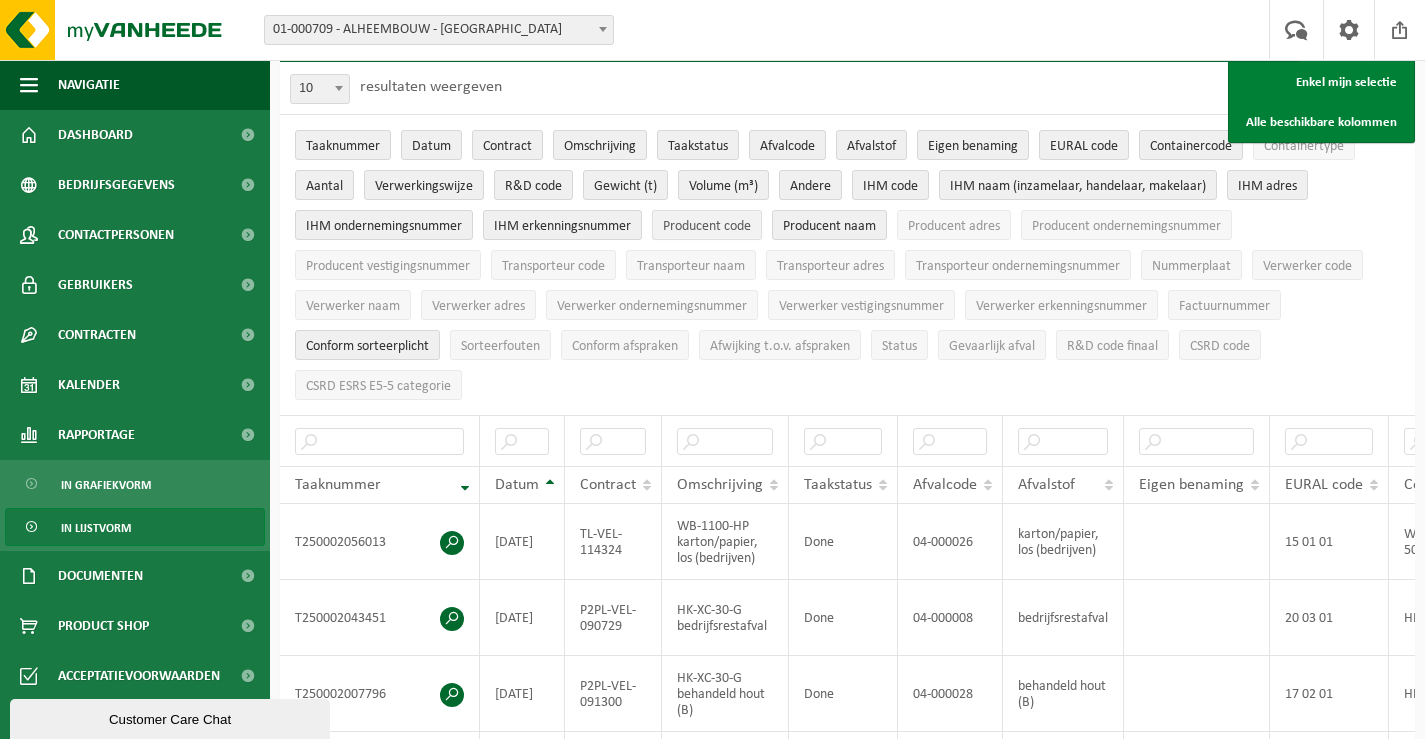 click on "Producent code" at bounding box center (707, 226) 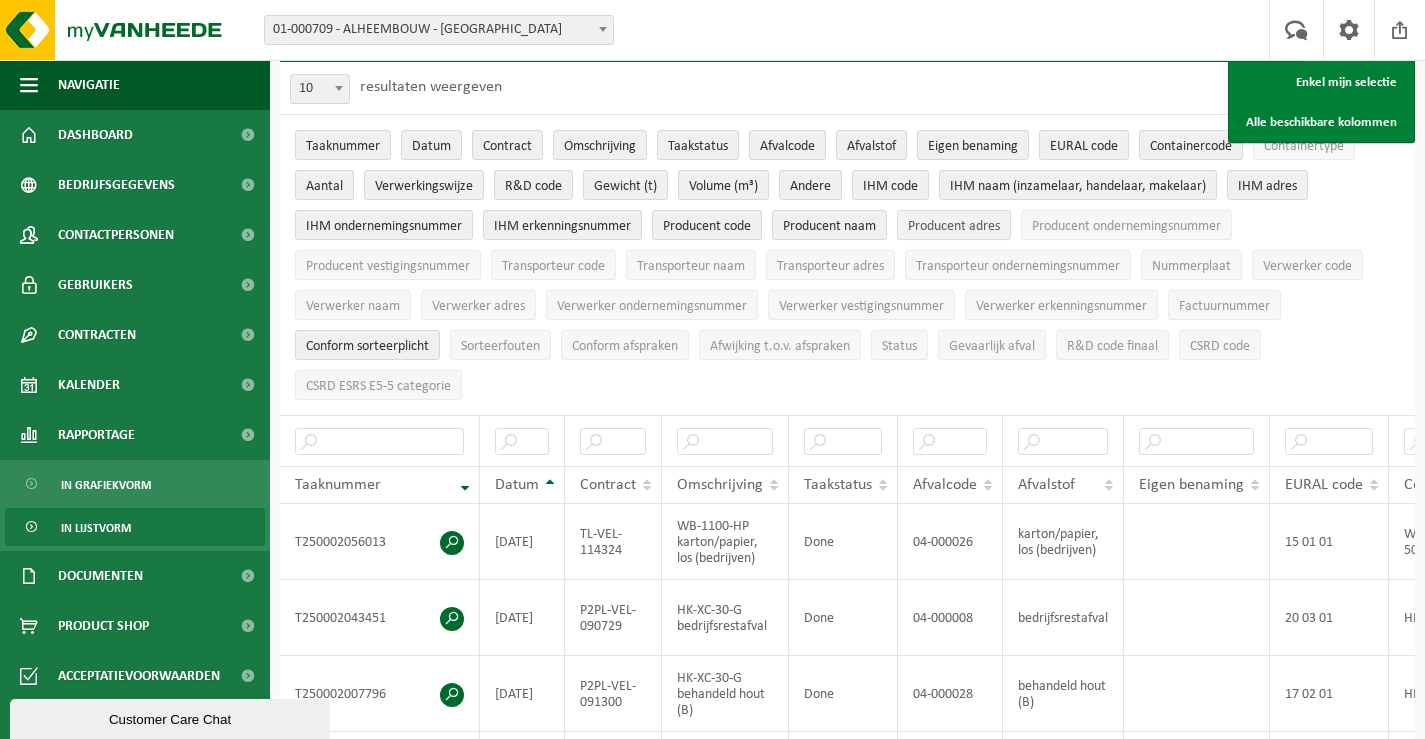 click on "Producent adres" at bounding box center (954, 226) 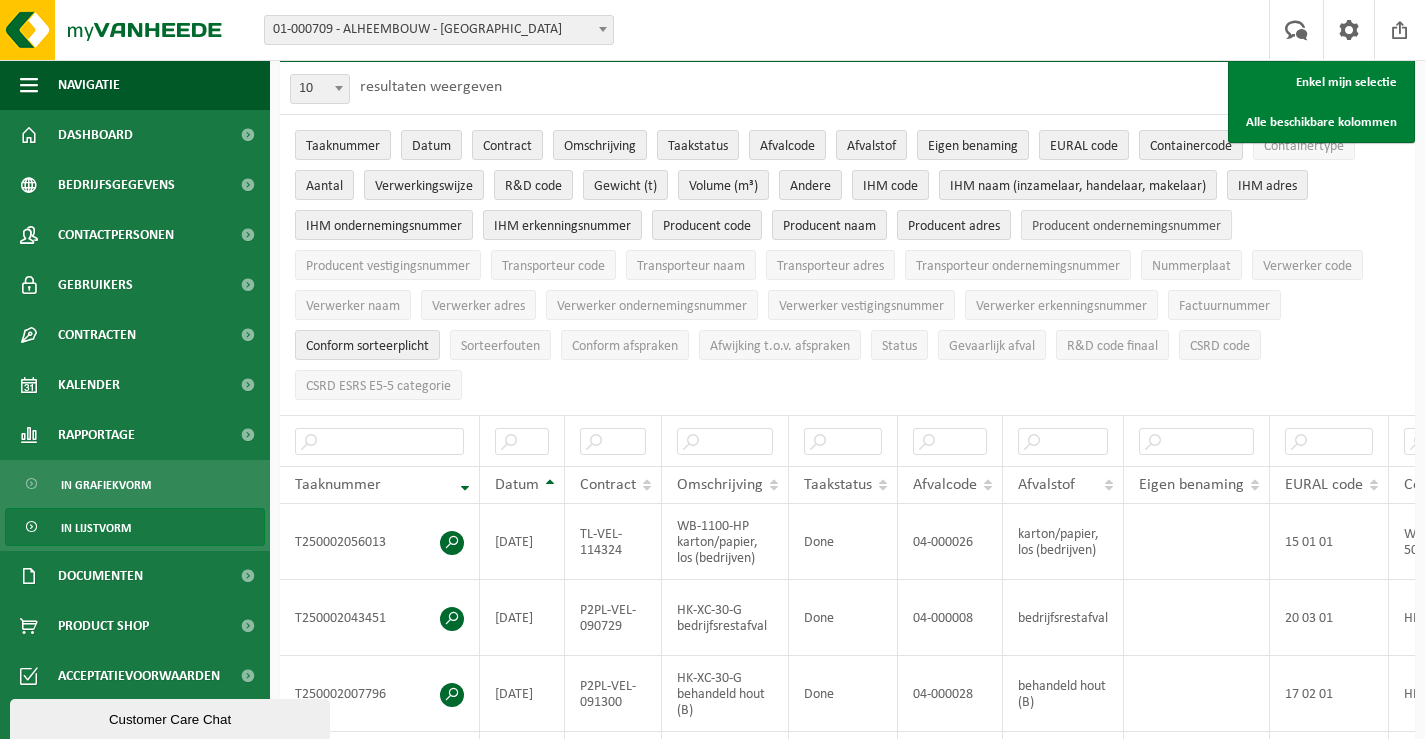 click on "Producent ondernemingsnummer" at bounding box center [1126, 226] 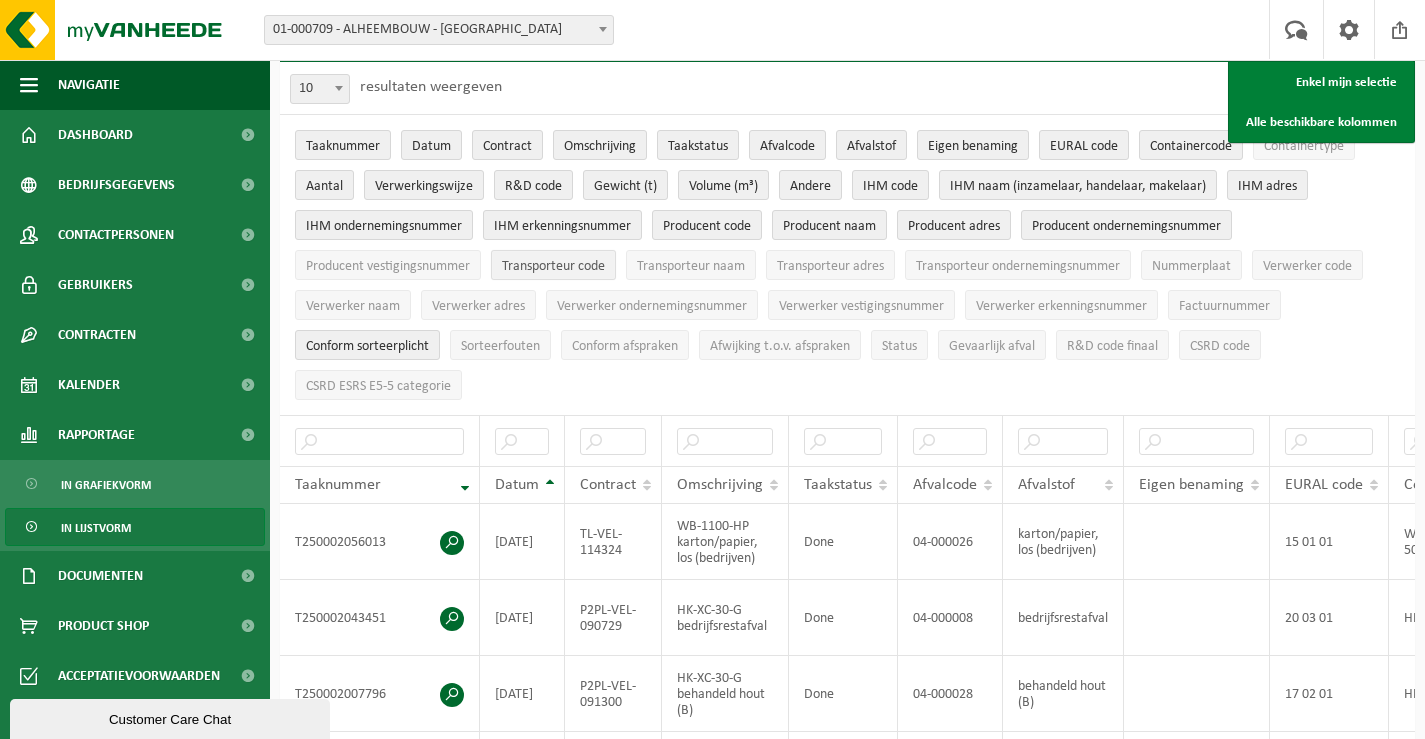 drag, startPoint x: 440, startPoint y: 260, endPoint x: 507, endPoint y: 263, distance: 67.06713 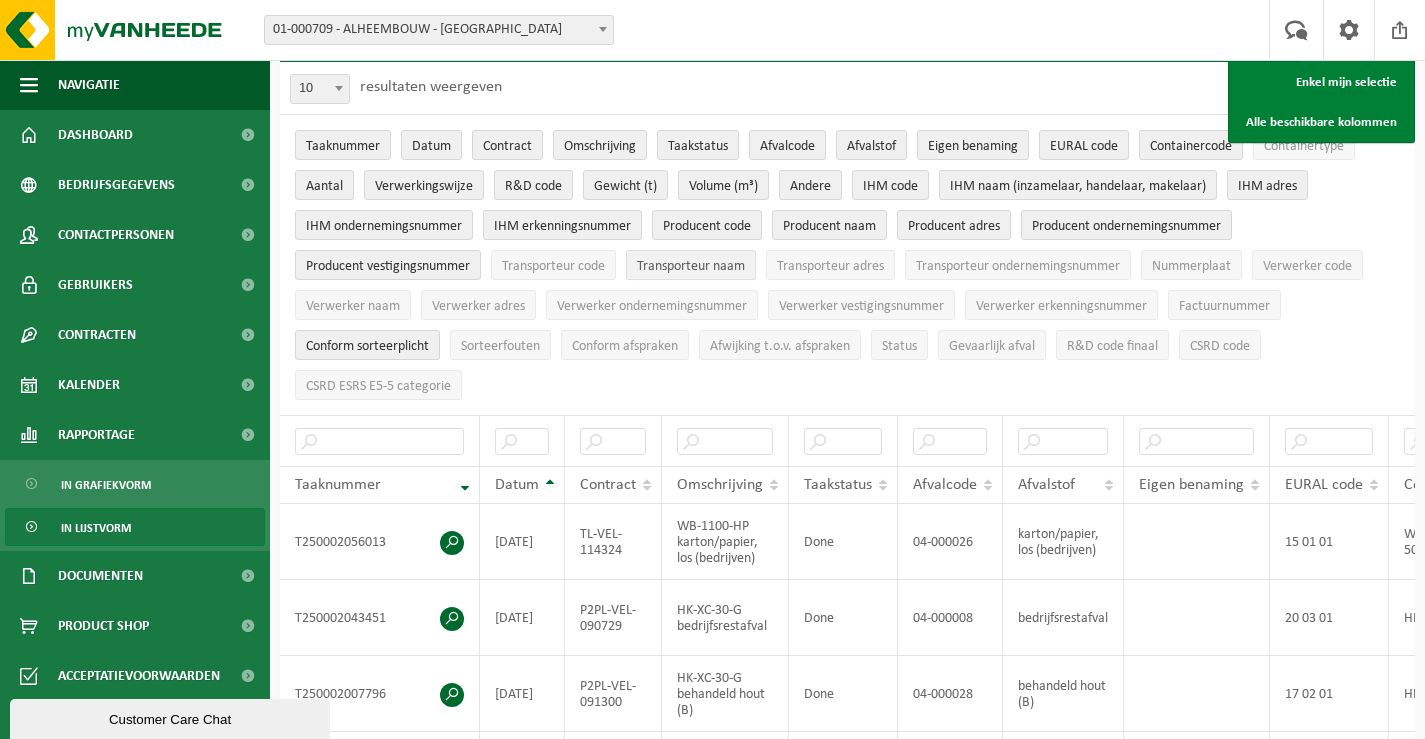 drag, startPoint x: 543, startPoint y: 264, endPoint x: 639, endPoint y: 275, distance: 96.62815 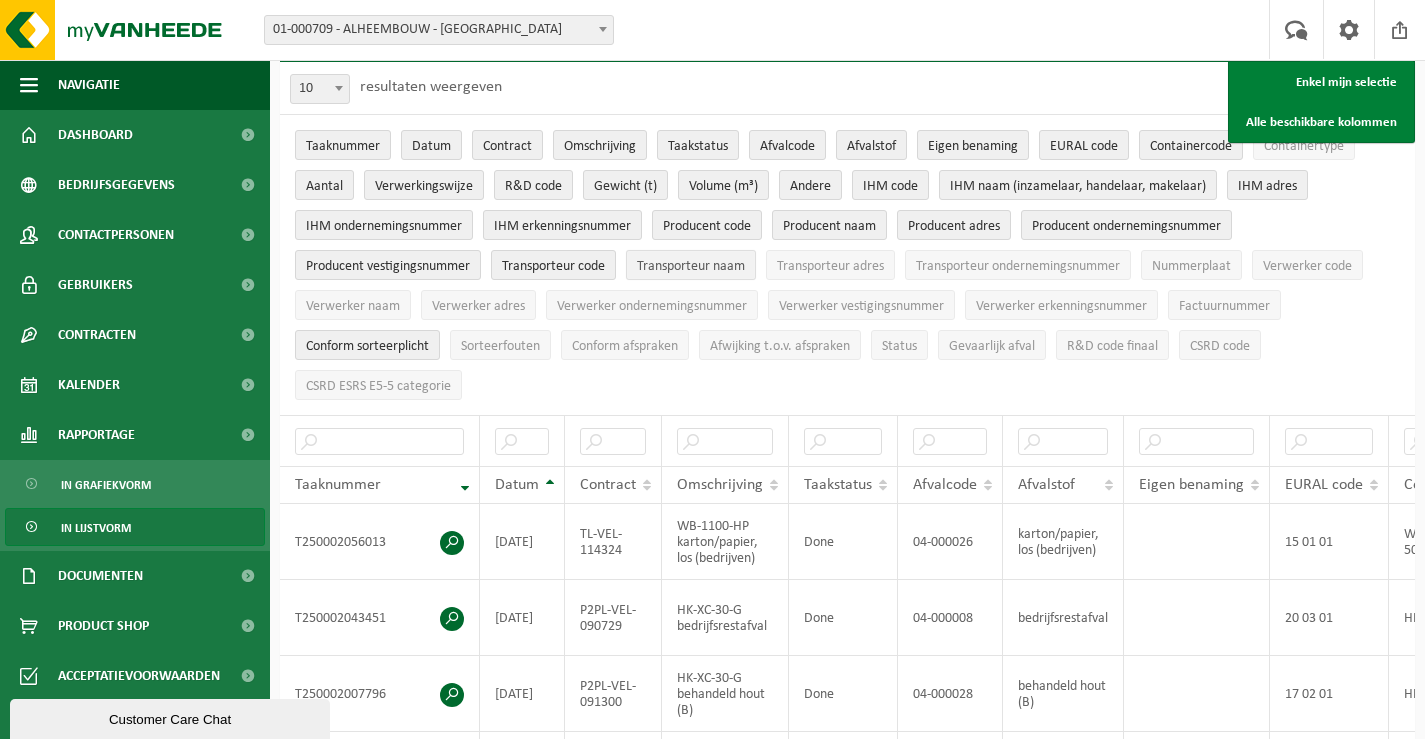 drag, startPoint x: 702, startPoint y: 259, endPoint x: 712, endPoint y: 258, distance: 10.049875 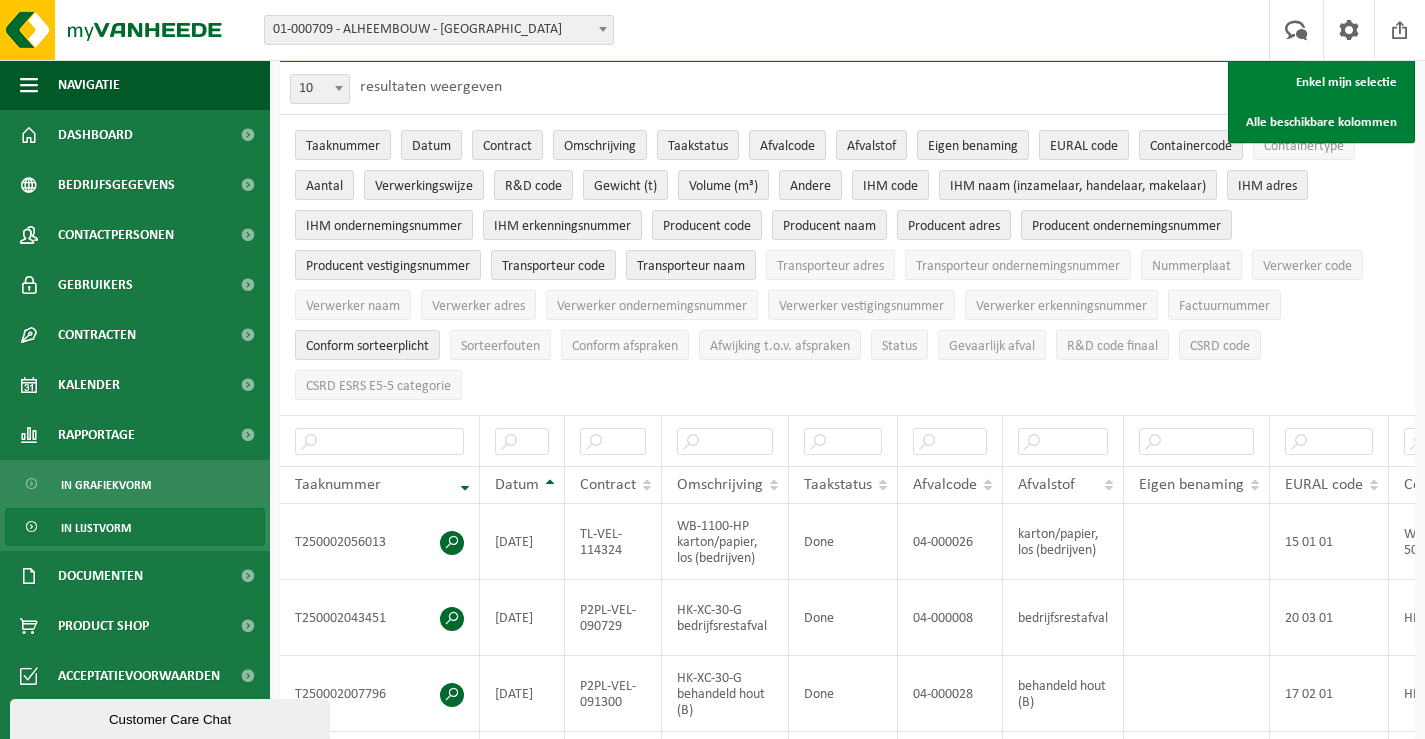 drag, startPoint x: 813, startPoint y: 264, endPoint x: 905, endPoint y: 269, distance: 92.13577 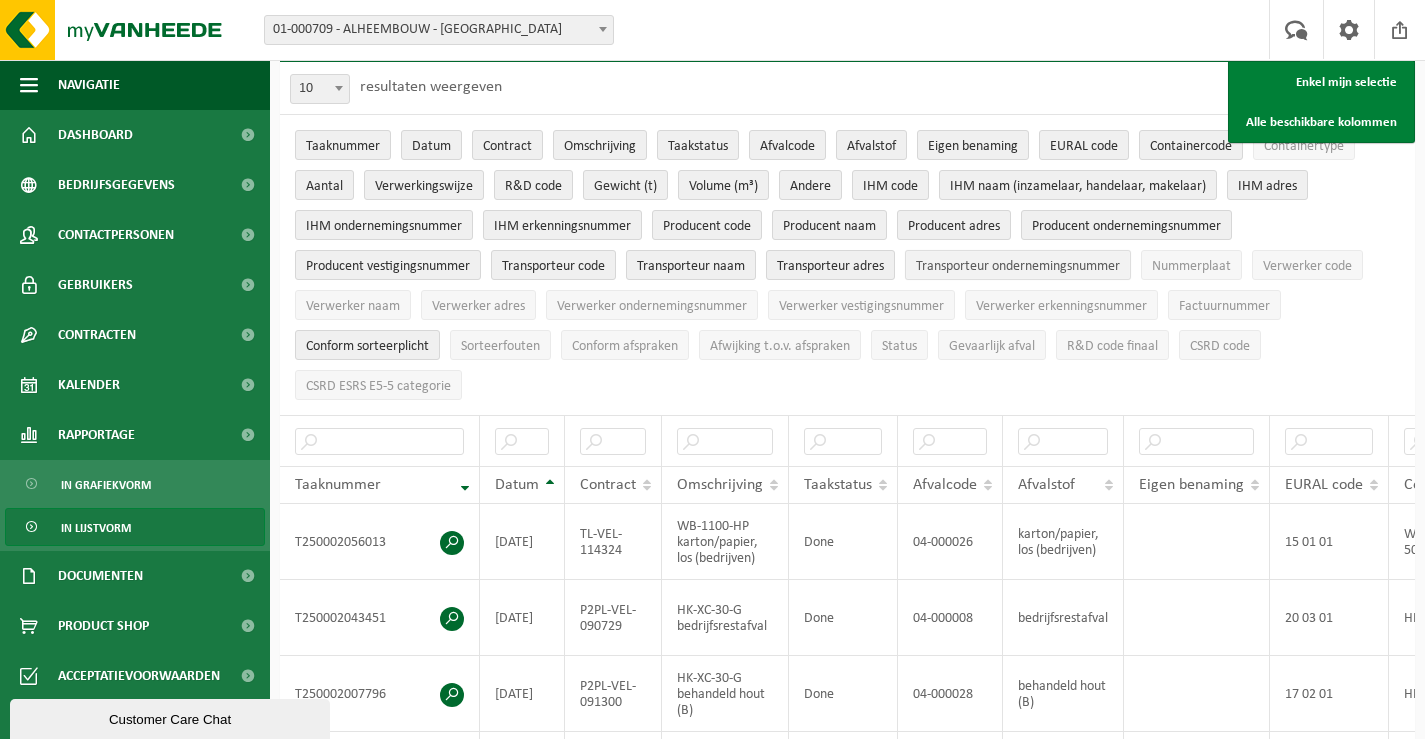 click on "Transporteur ondernemingsnummer" at bounding box center (1018, 266) 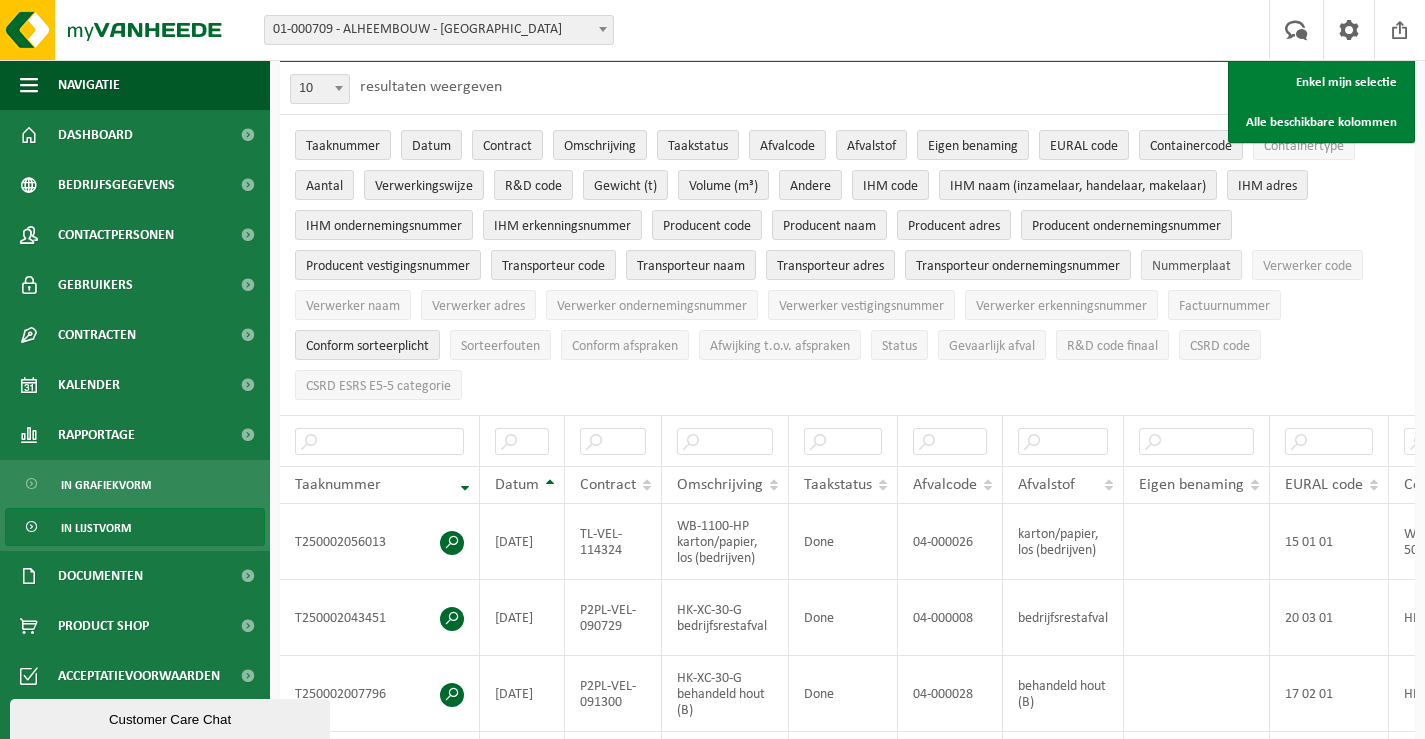 click on "Nummerplaat" at bounding box center (1191, 266) 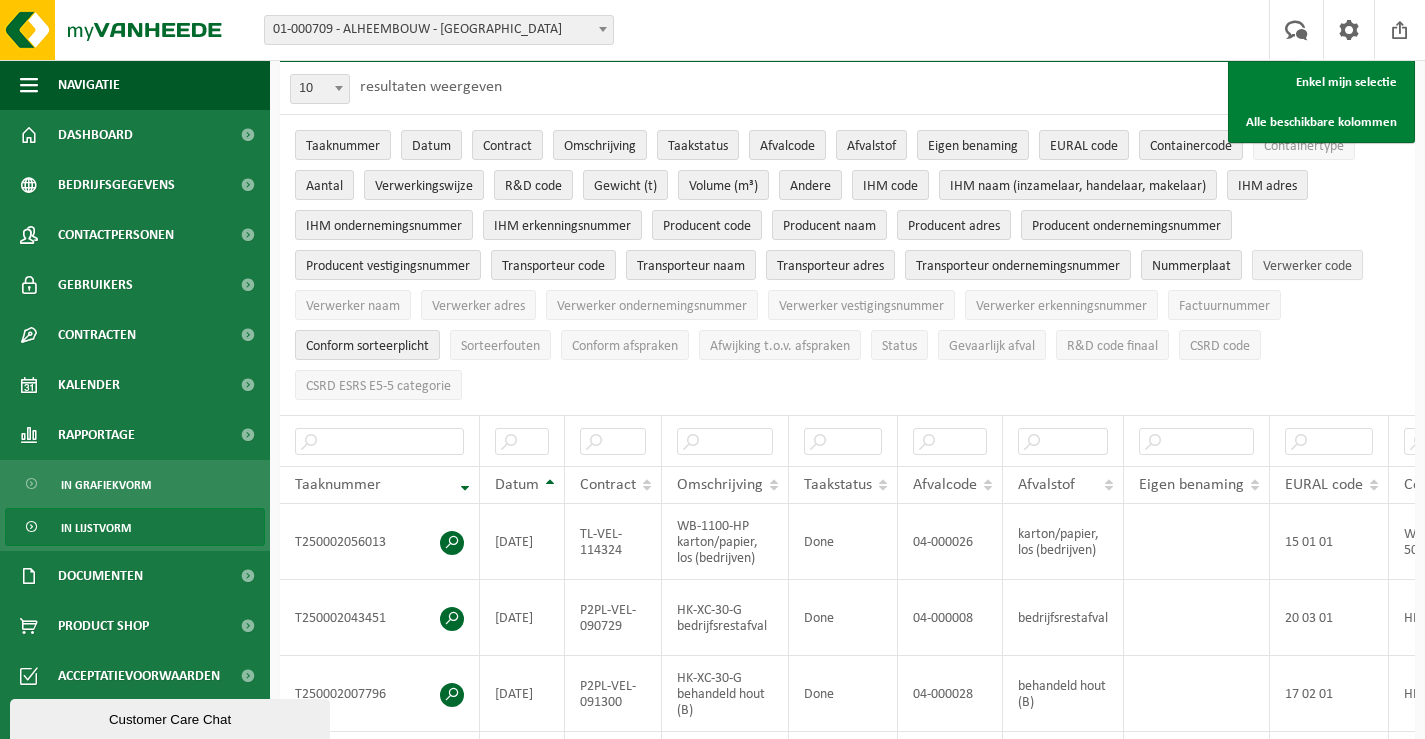 click on "Verwerker code" at bounding box center [1307, 266] 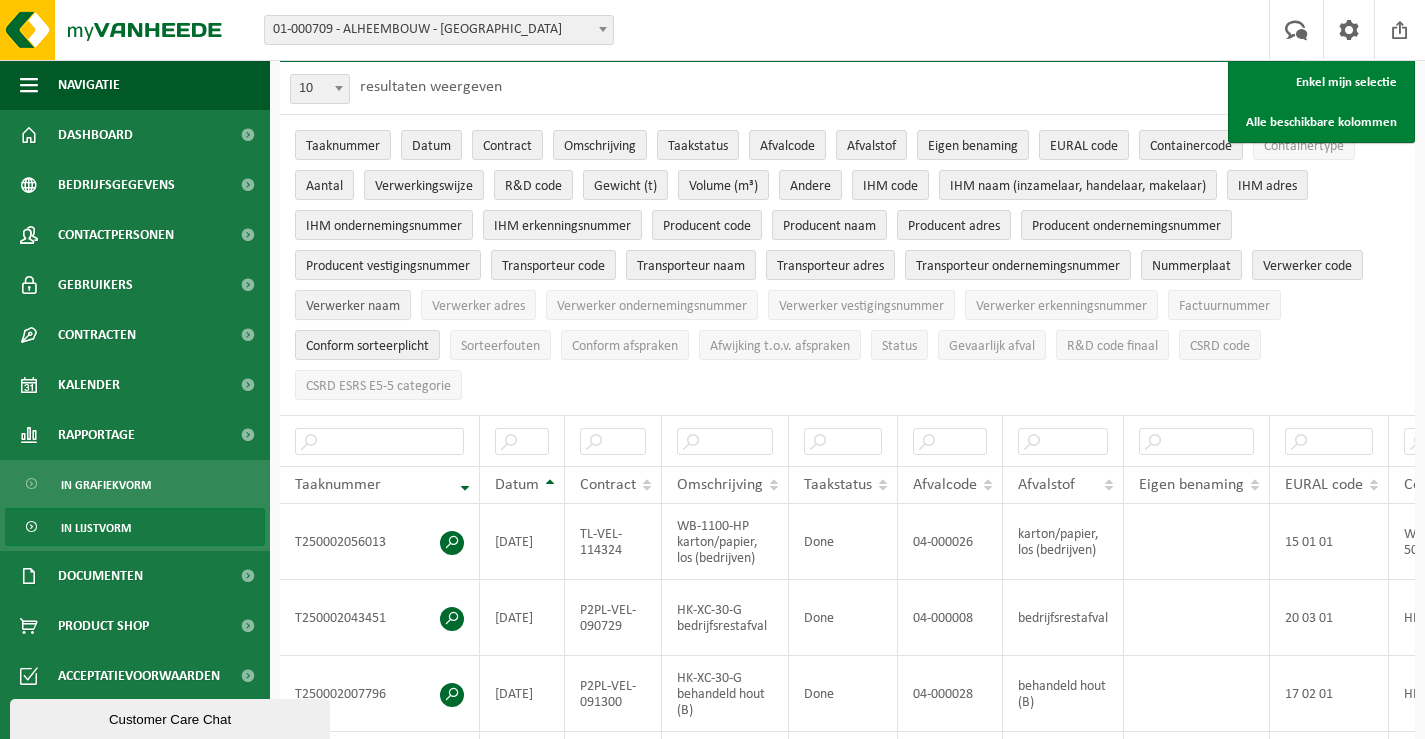 click on "Verwerker naam" at bounding box center [353, 306] 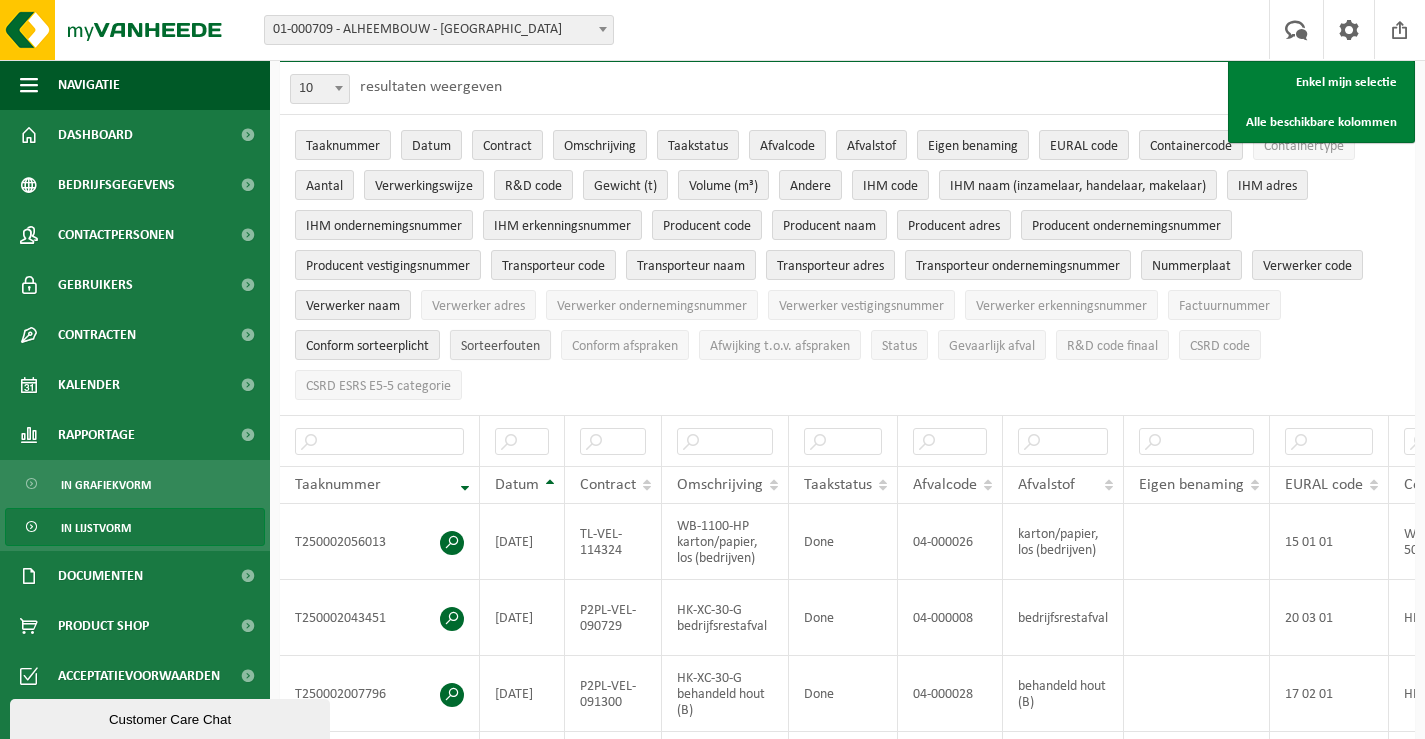 drag, startPoint x: 474, startPoint y: 304, endPoint x: 552, endPoint y: 329, distance: 81.908485 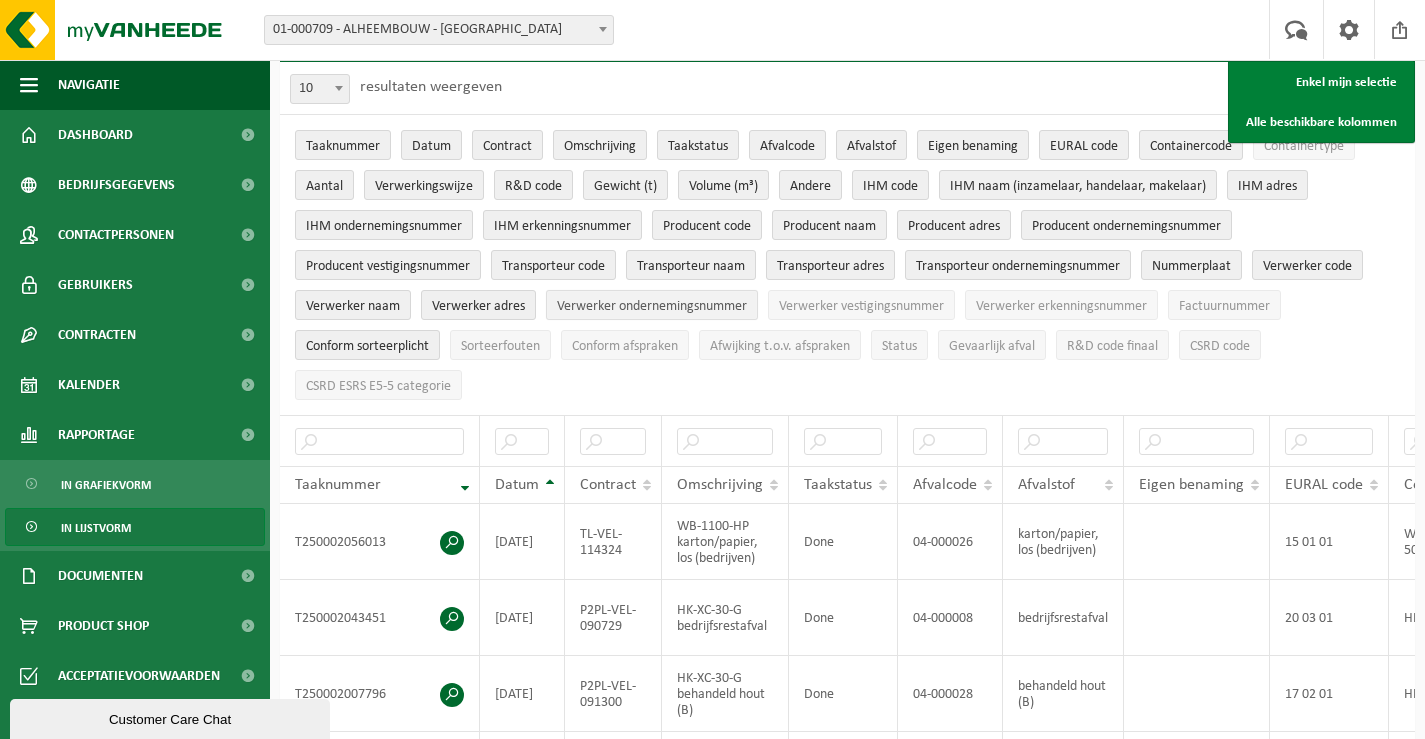 click on "Verwerker ondernemingsnummer" at bounding box center [652, 306] 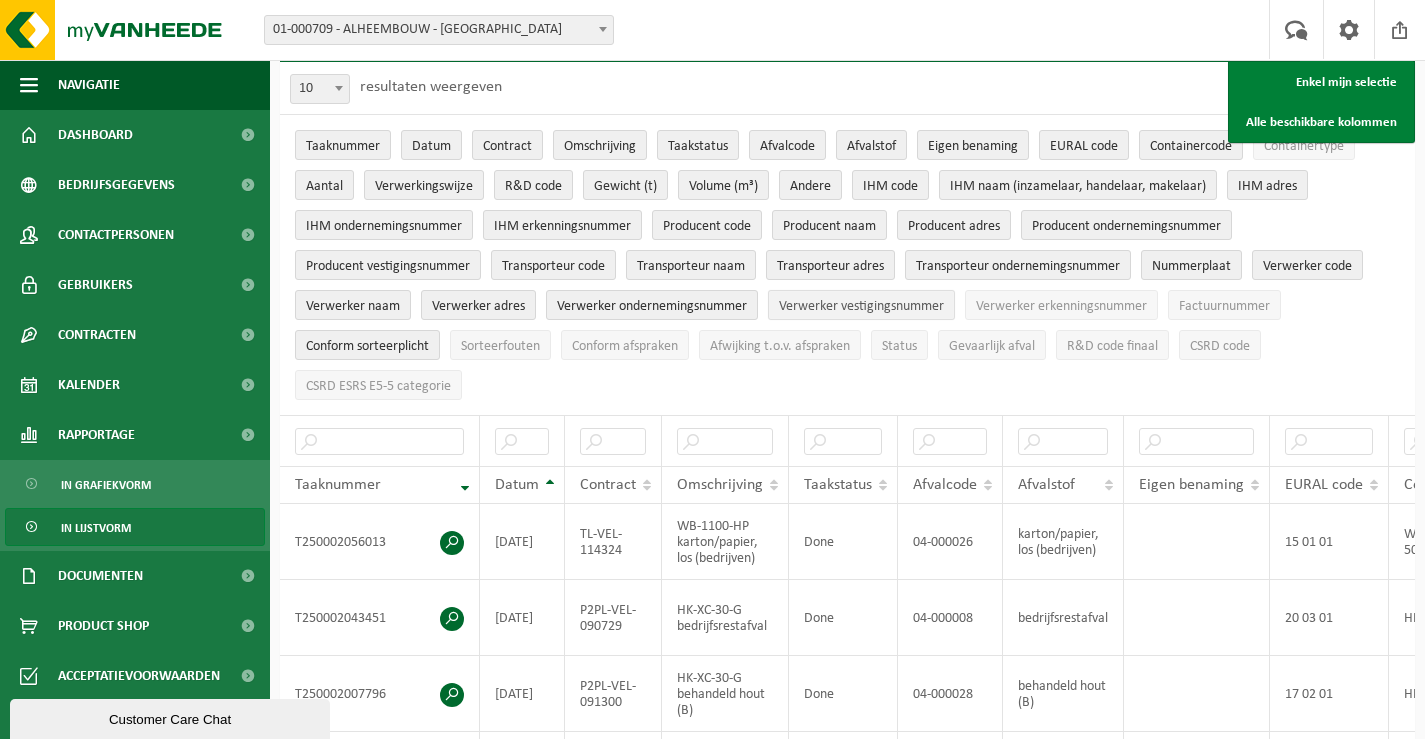 click on "Verwerker vestigingsnummer" at bounding box center (861, 306) 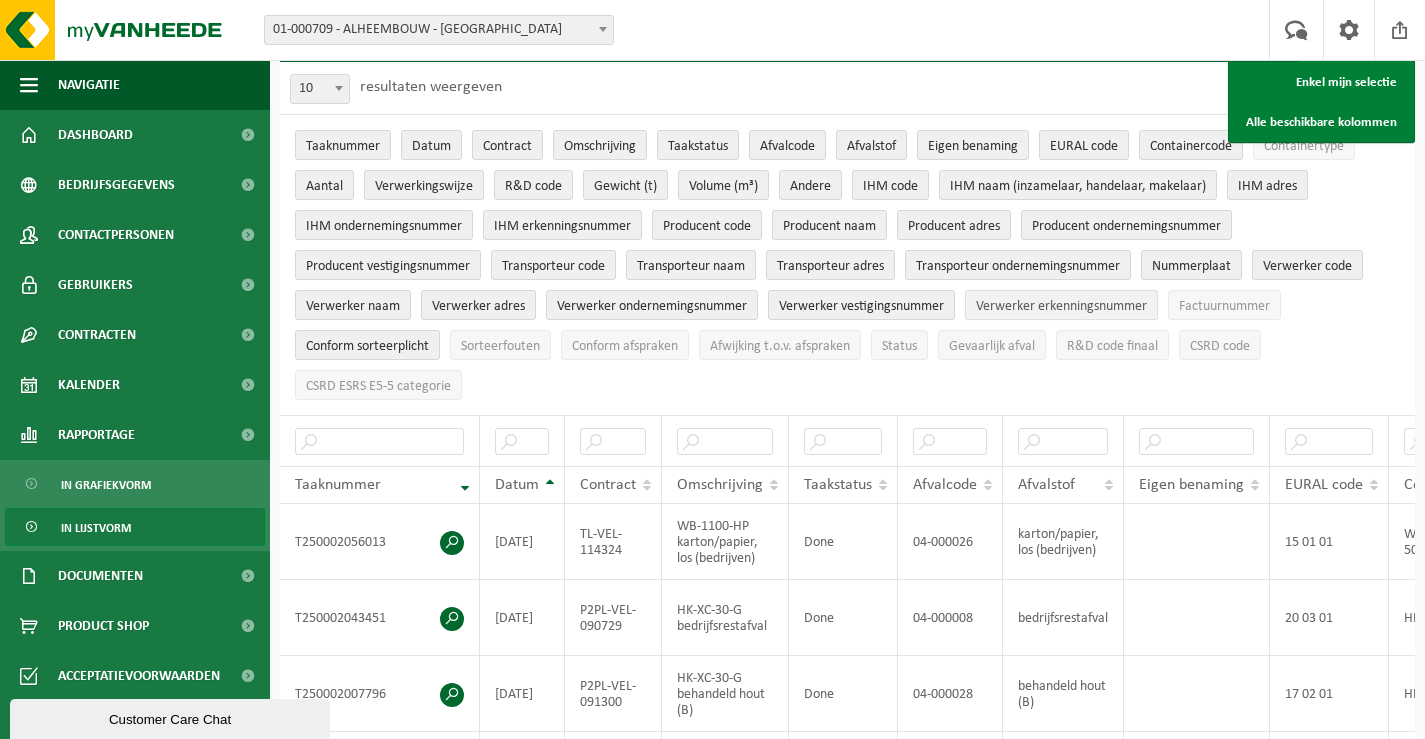 click on "Verwerker erkenningsnummer" at bounding box center [1061, 306] 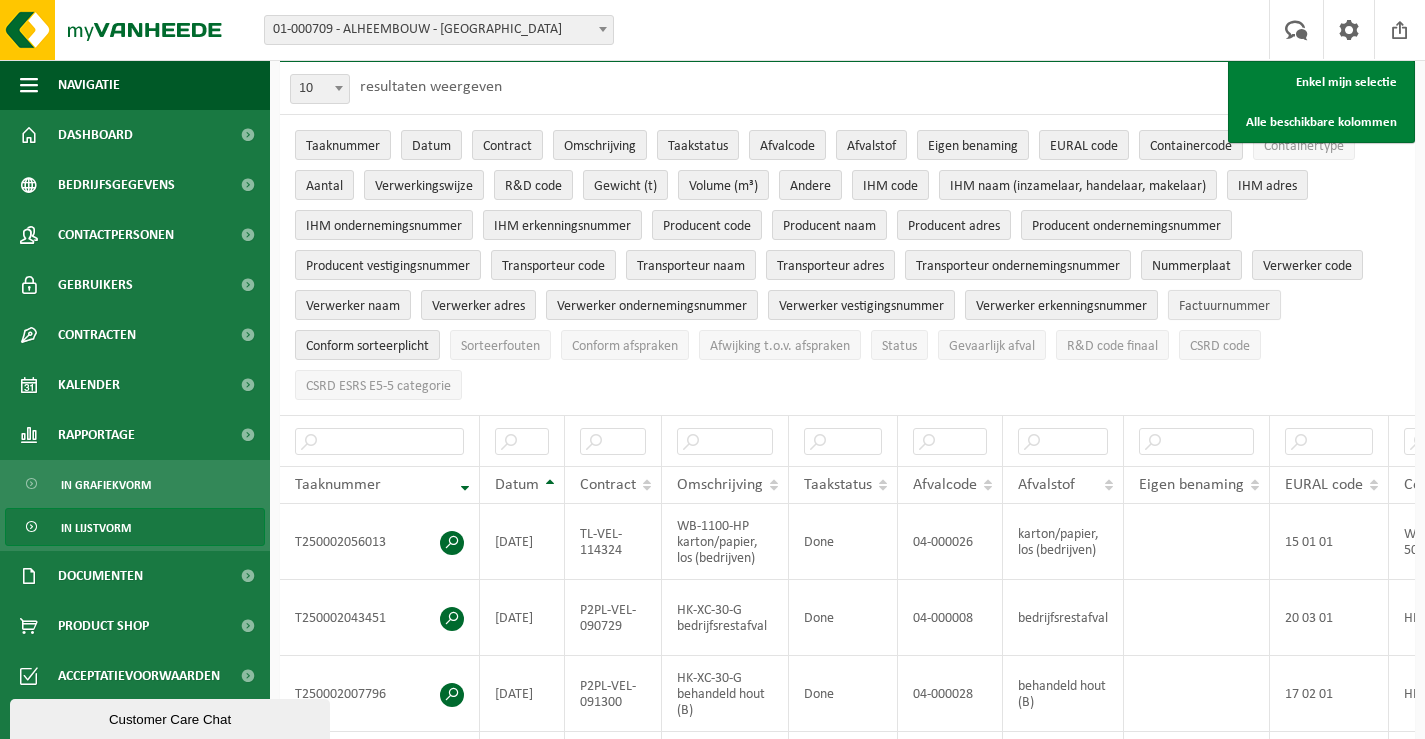 click on "Factuurnummer" at bounding box center (1224, 306) 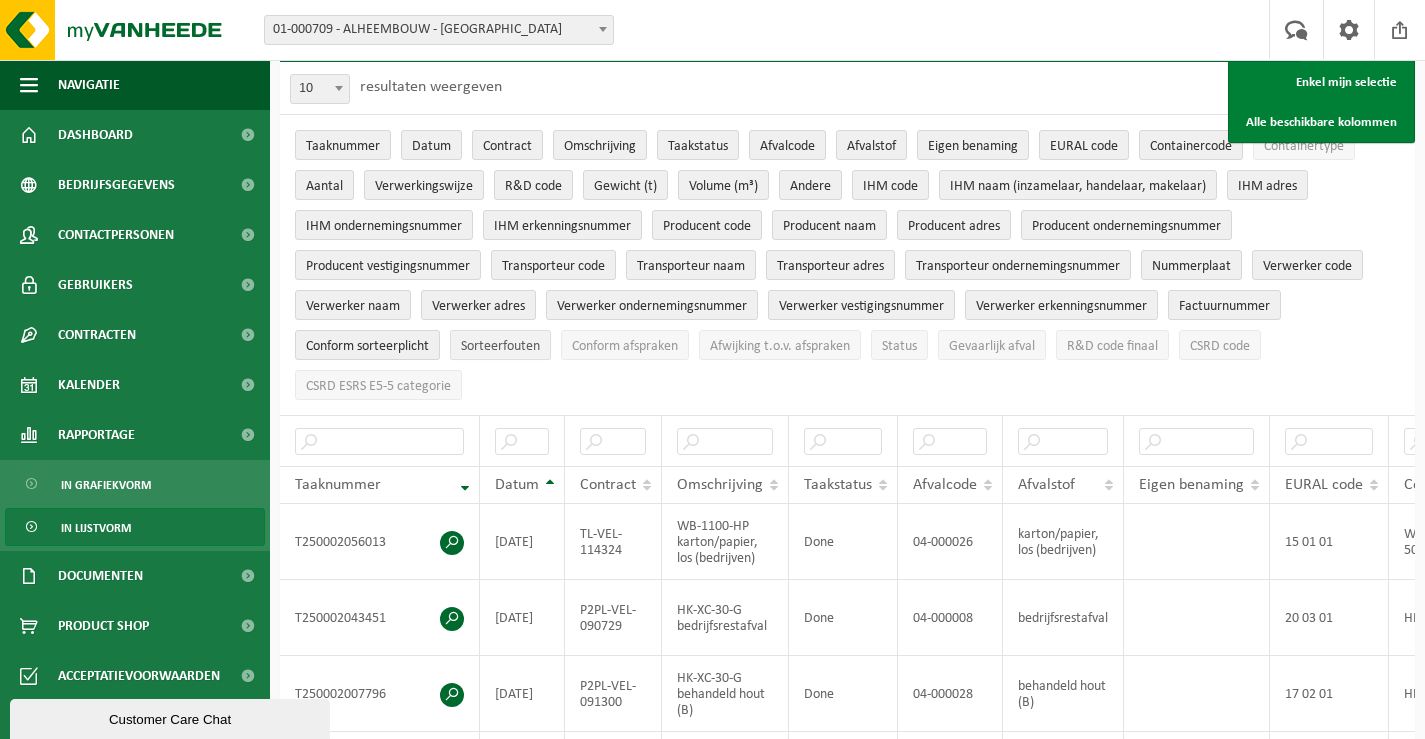click on "Sorteerfouten" at bounding box center (500, 346) 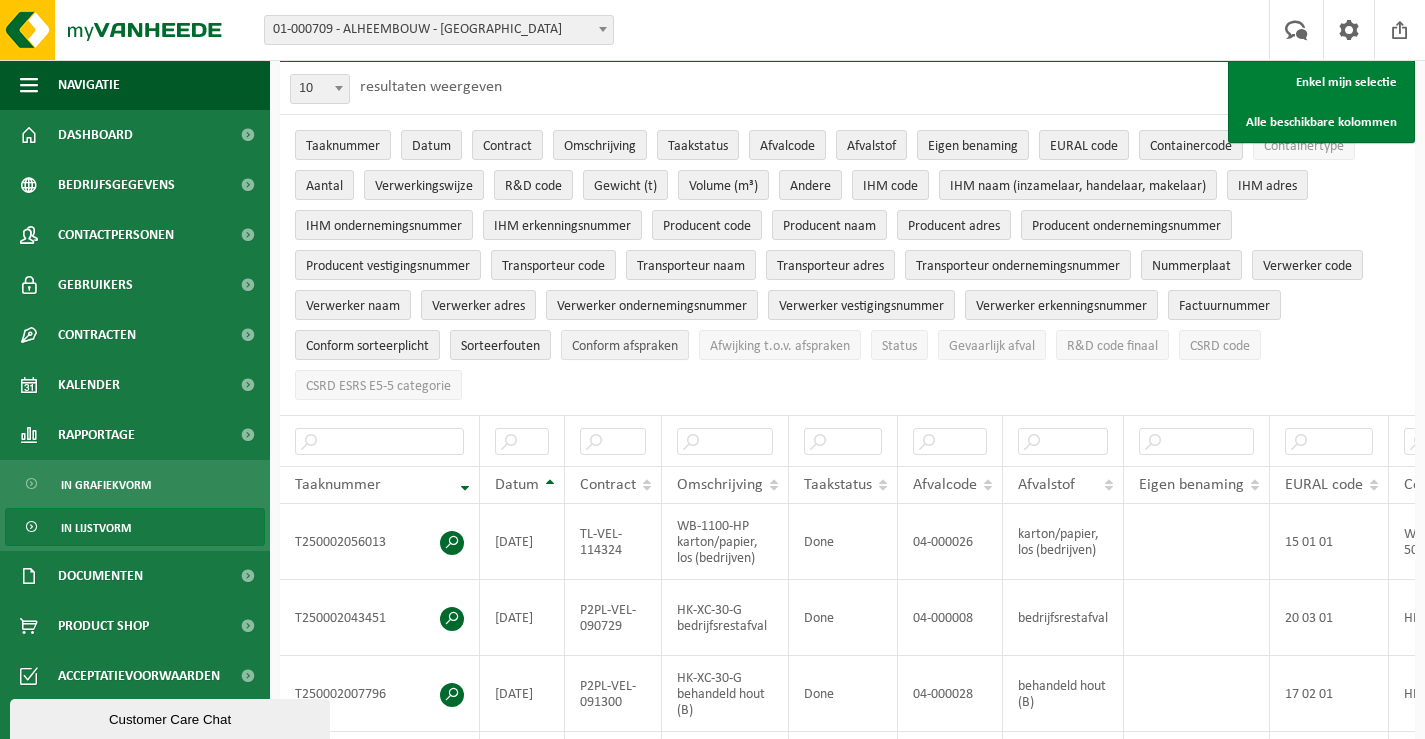 drag, startPoint x: 606, startPoint y: 339, endPoint x: 625, endPoint y: 348, distance: 21.023796 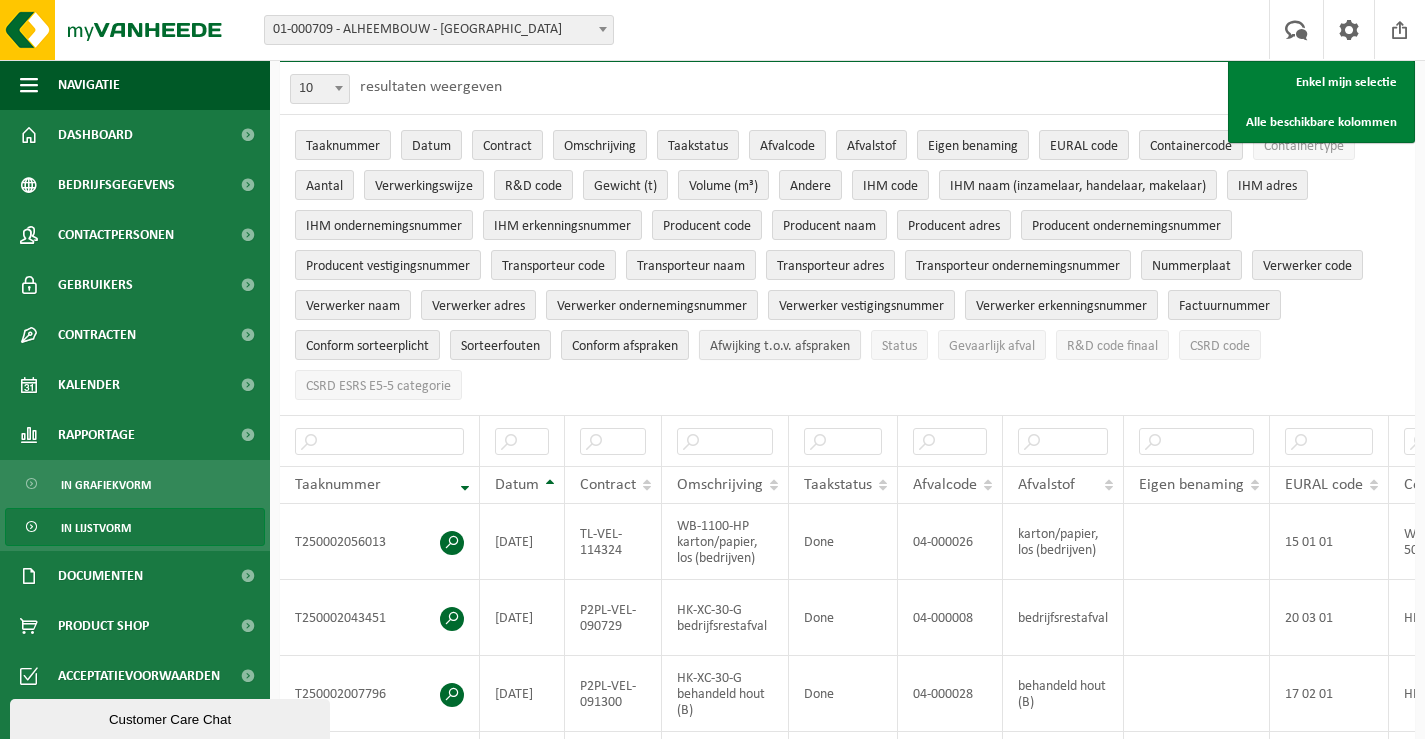 click on "Afwijking t.o.v. afspraken" at bounding box center [780, 346] 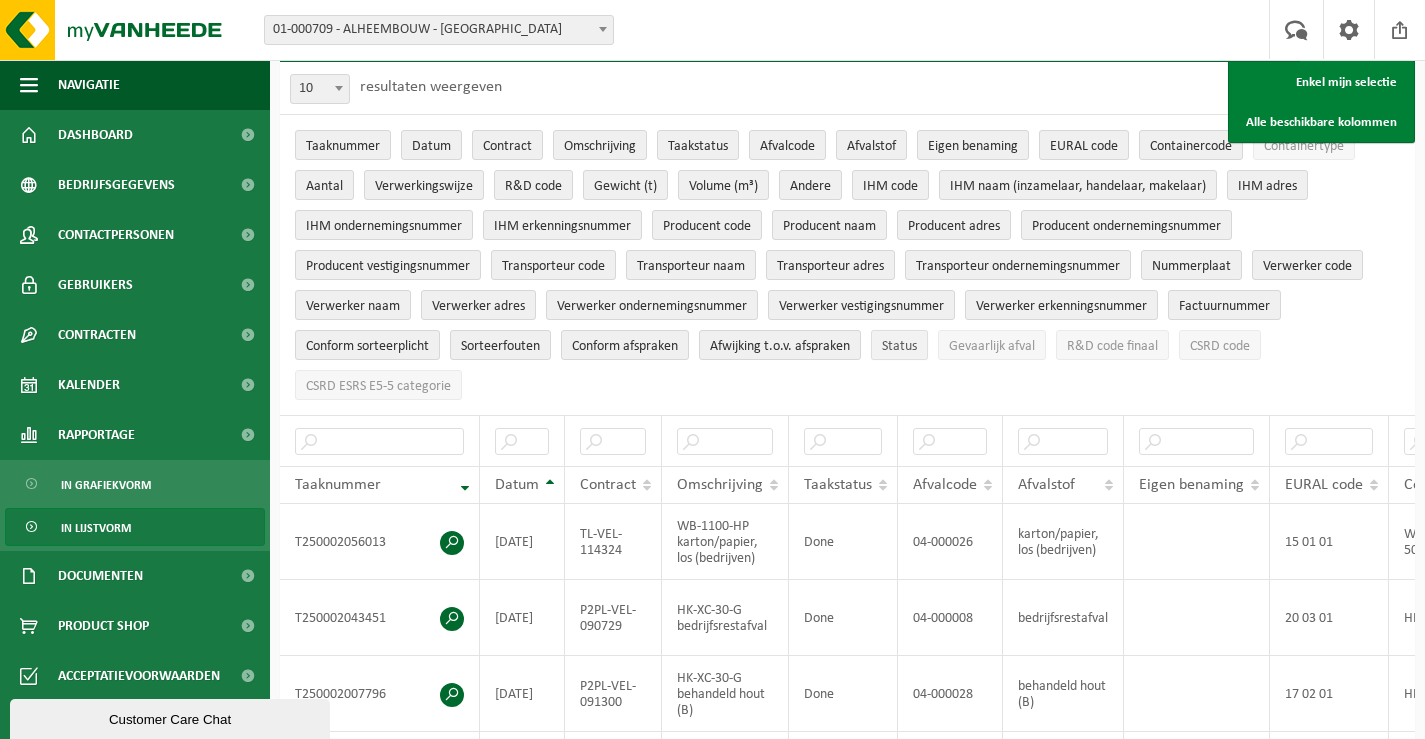click on "Status" at bounding box center (899, 346) 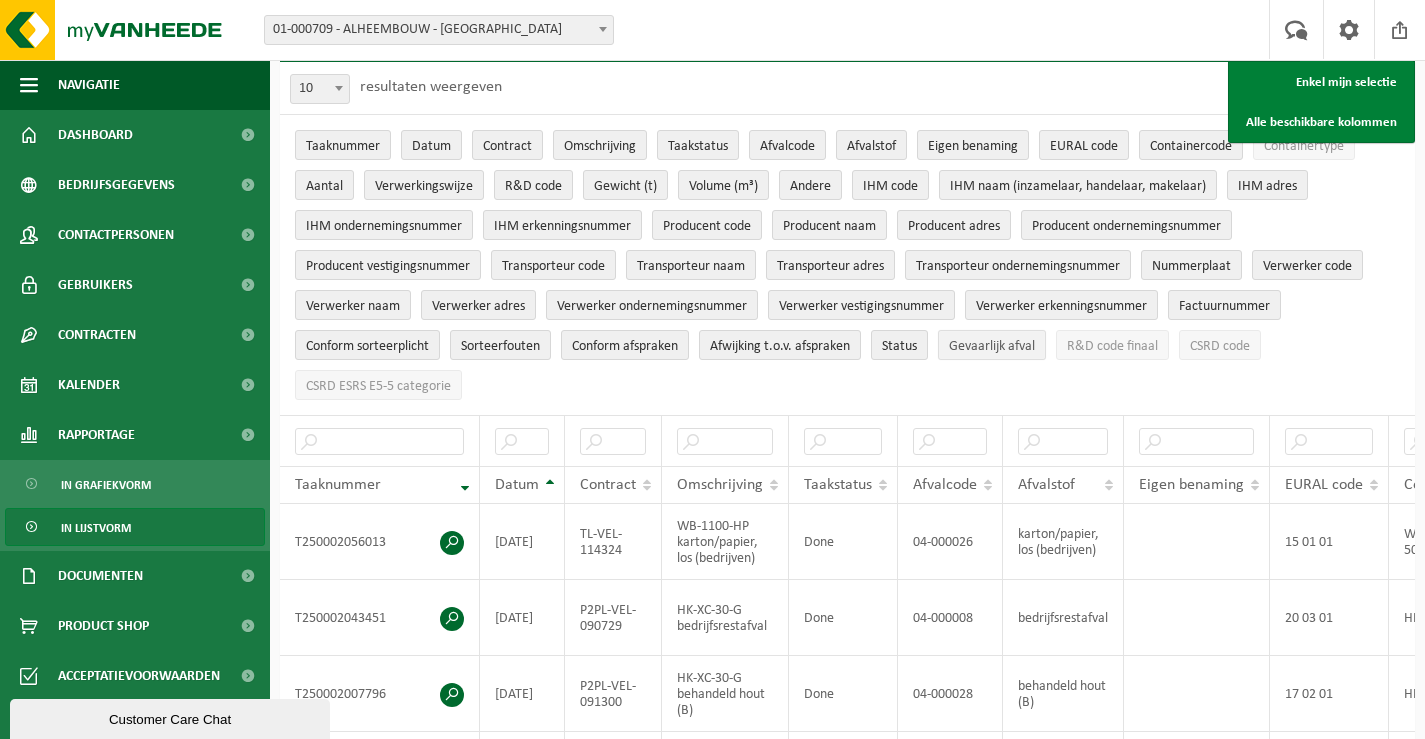 click on "Gevaarlijk afval" at bounding box center [992, 346] 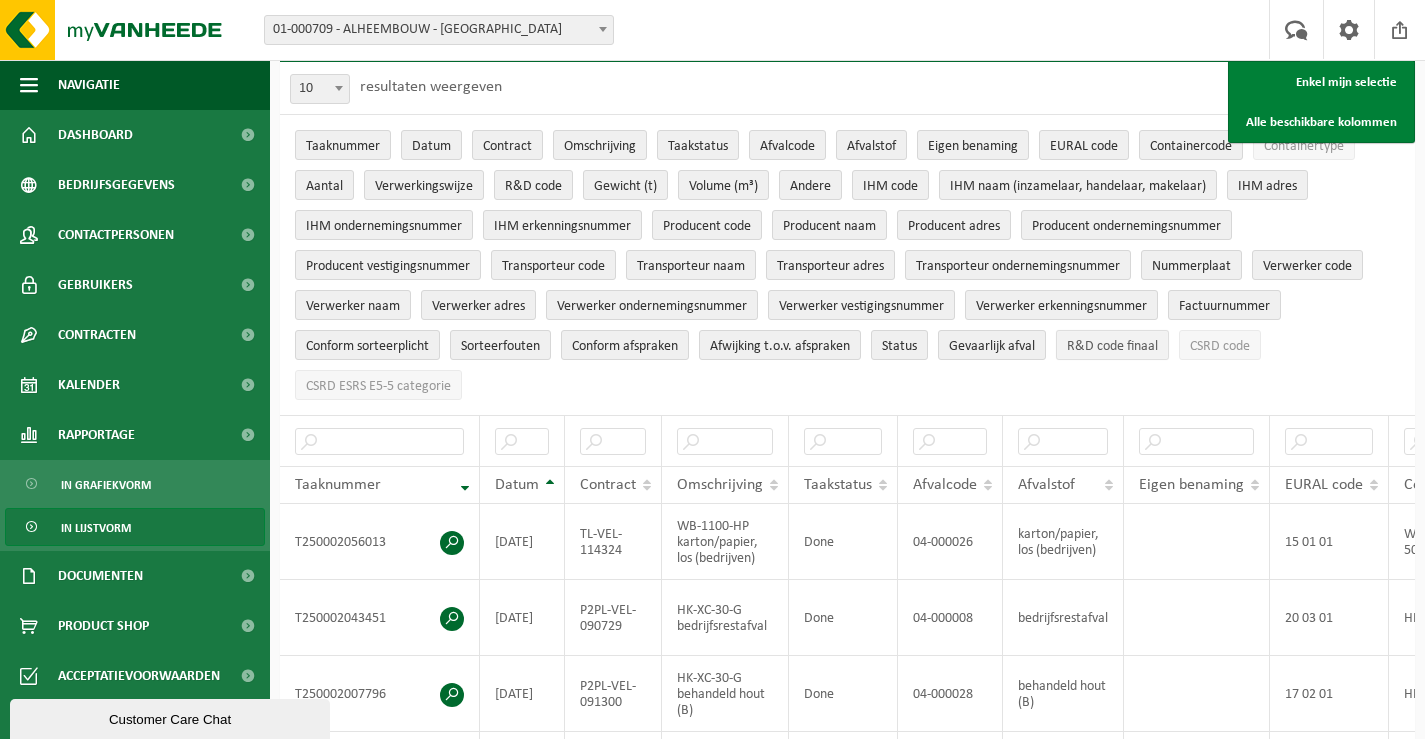 click on "R&D code finaal" at bounding box center (1112, 346) 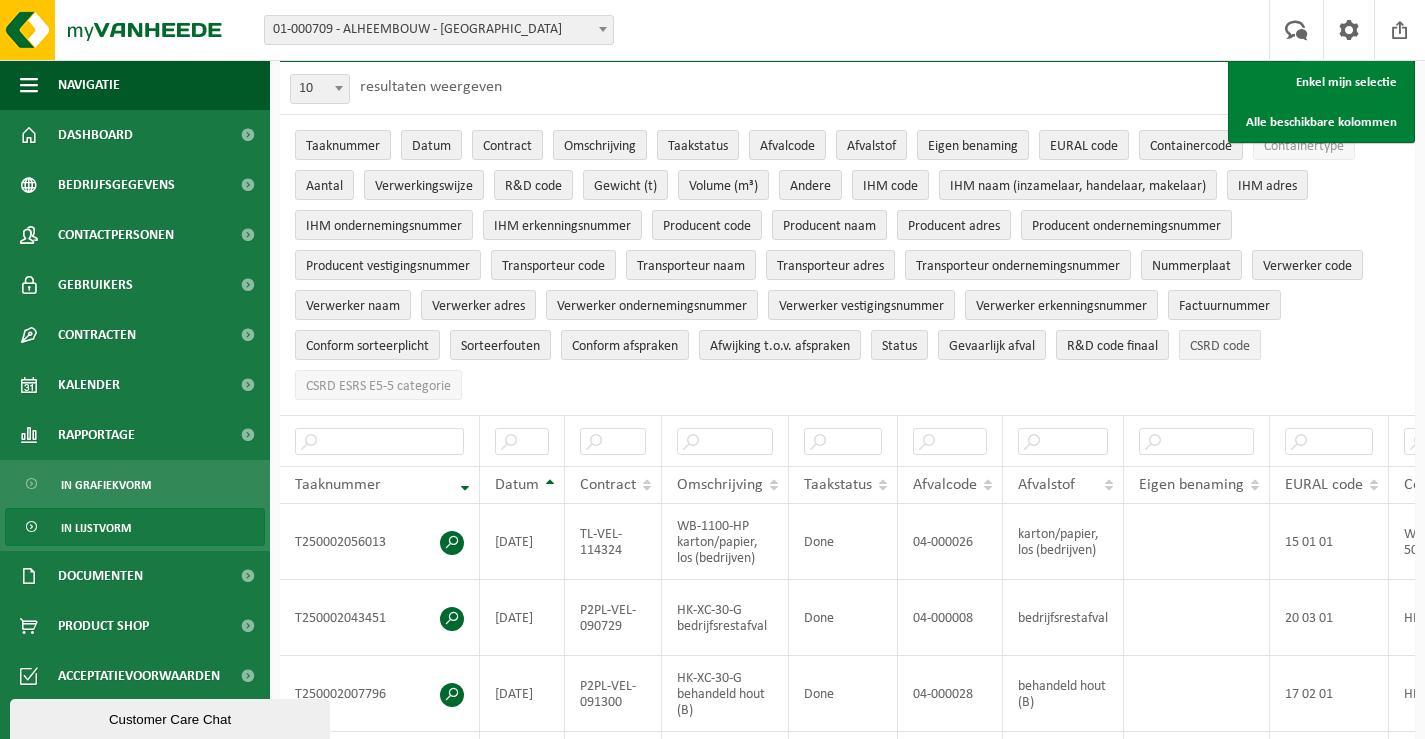 click on "CSRD code" at bounding box center (1220, 346) 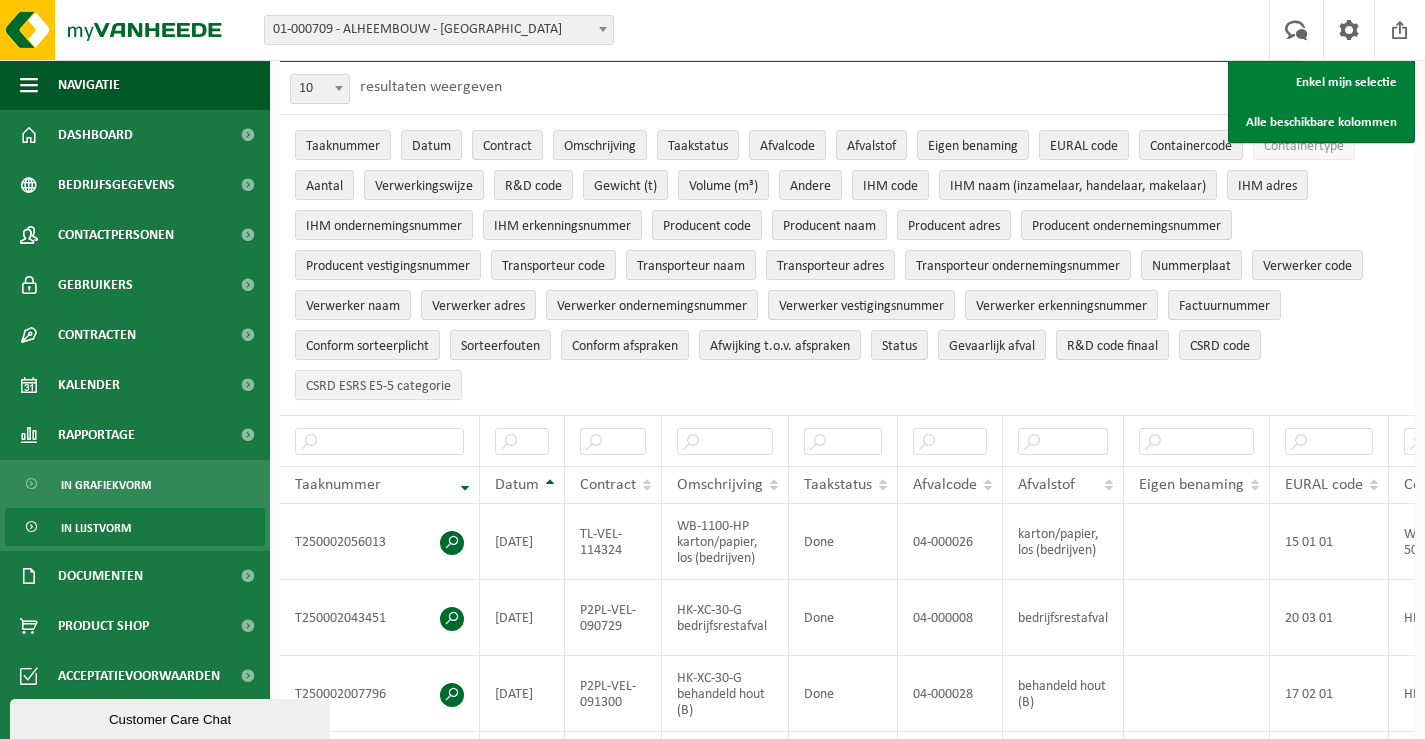 click on "CSRD ESRS E5-5 categorie" at bounding box center (378, 386) 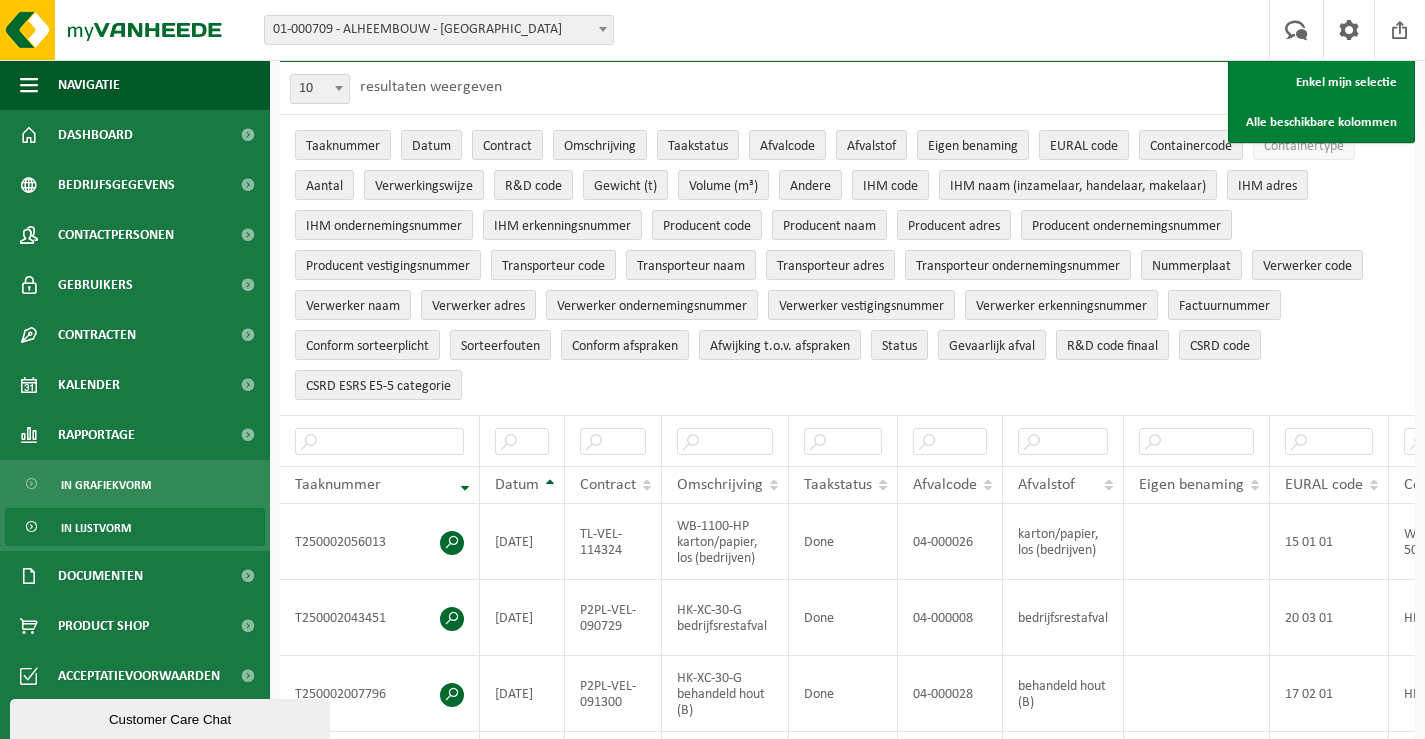 scroll, scrollTop: 0, scrollLeft: 0, axis: both 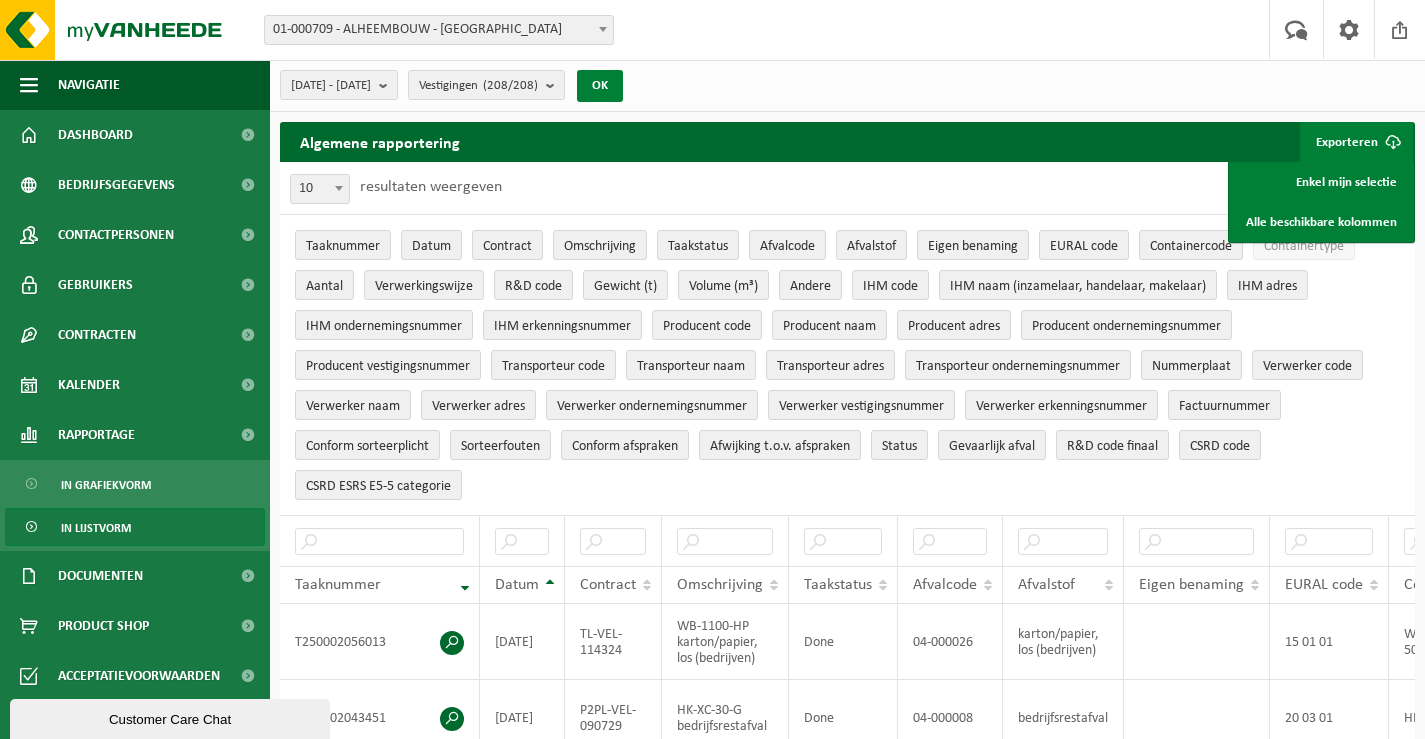 click on "OK" at bounding box center (600, 86) 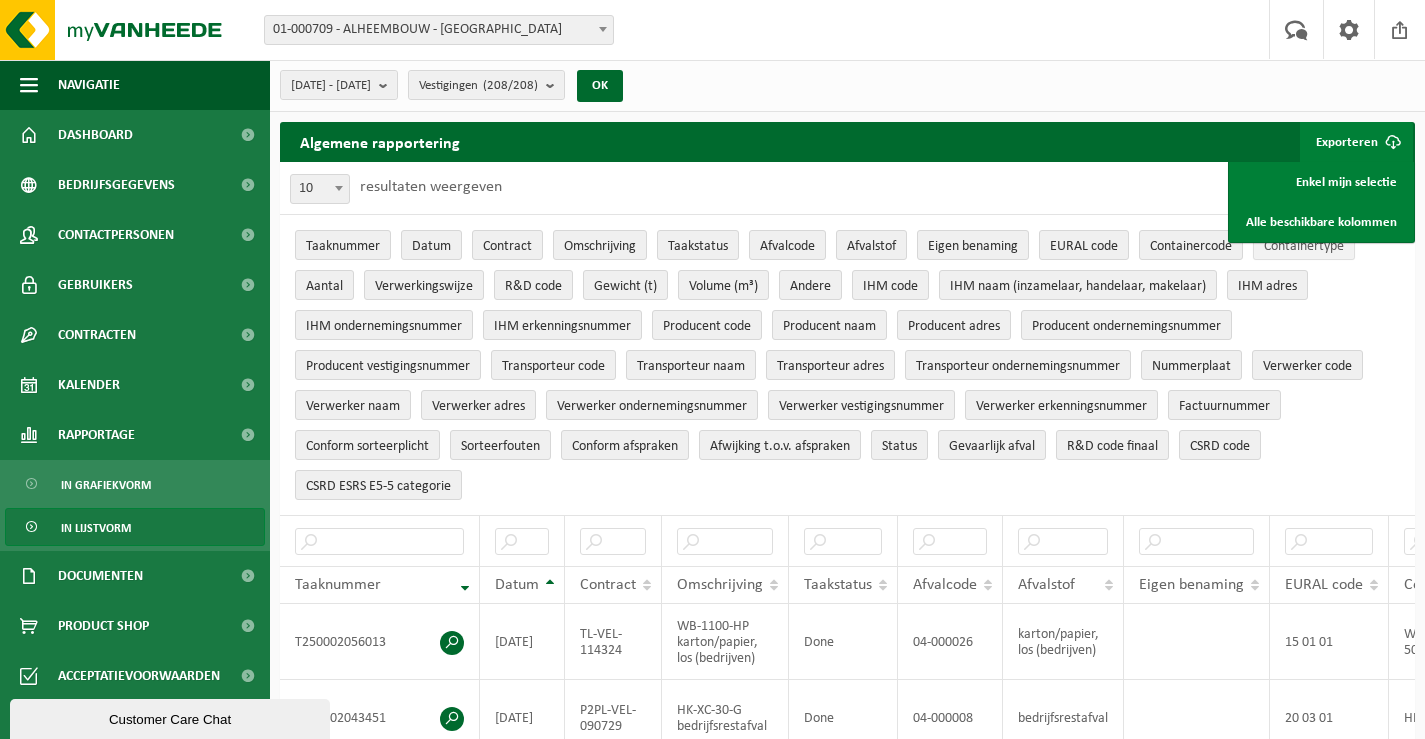 click on "Containertype" at bounding box center (1304, 246) 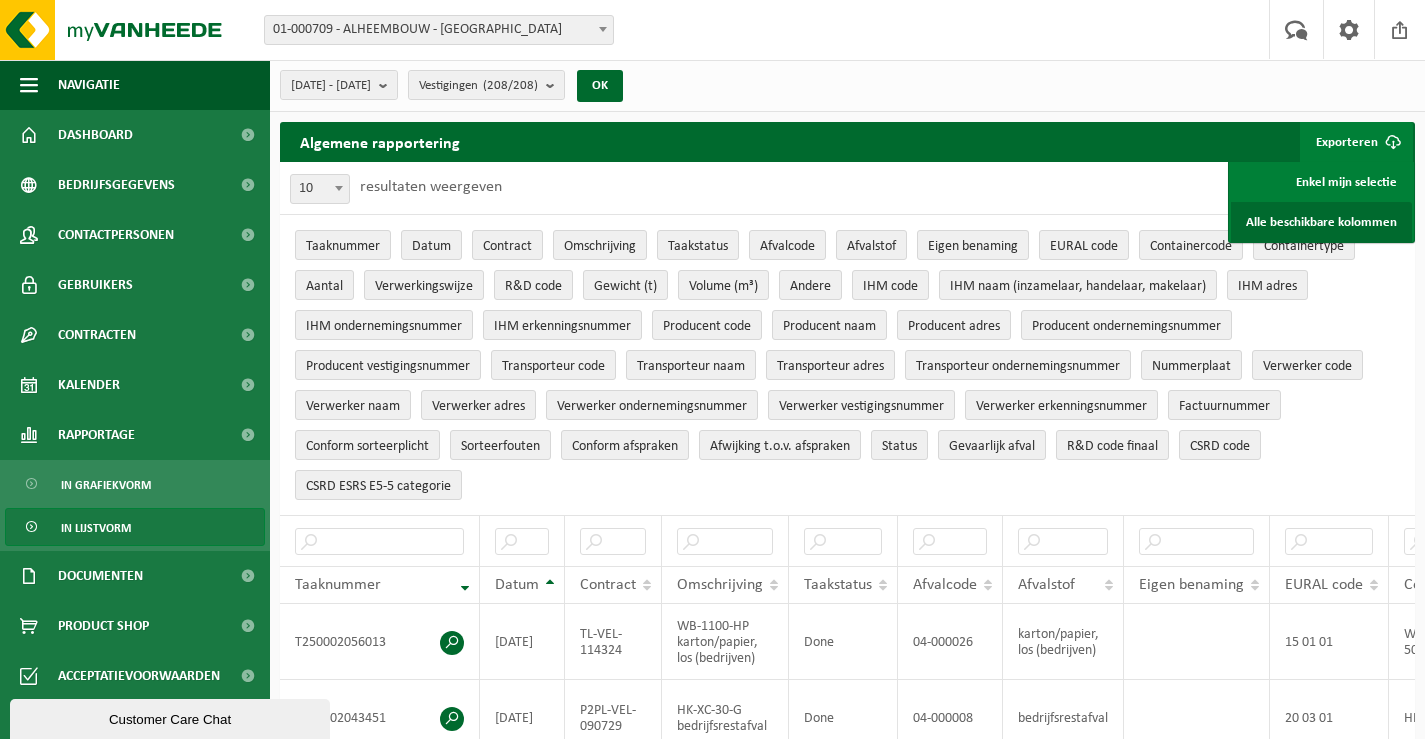 click on "Alle beschikbare kolommen" at bounding box center (1321, 222) 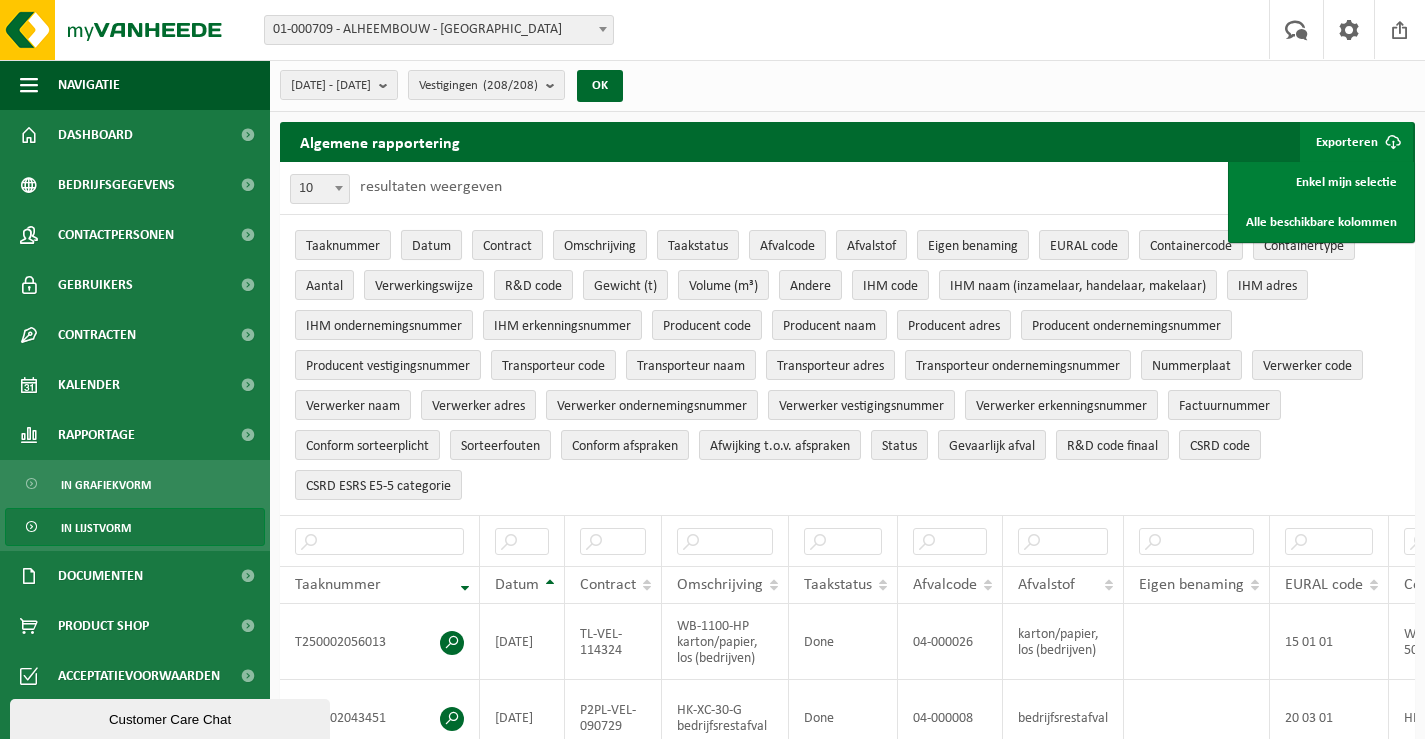 drag, startPoint x: 346, startPoint y: 241, endPoint x: 415, endPoint y: 246, distance: 69.18092 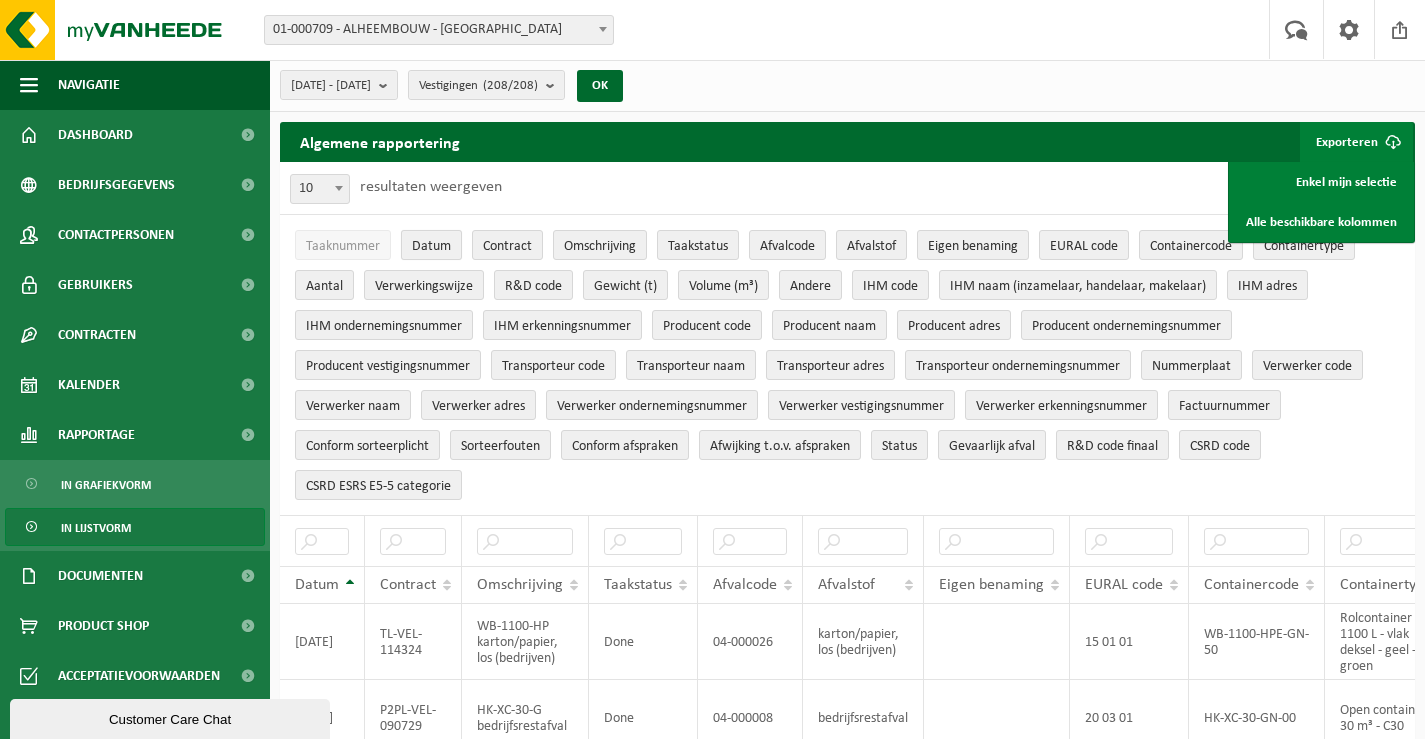 click on "Datum" at bounding box center (431, 246) 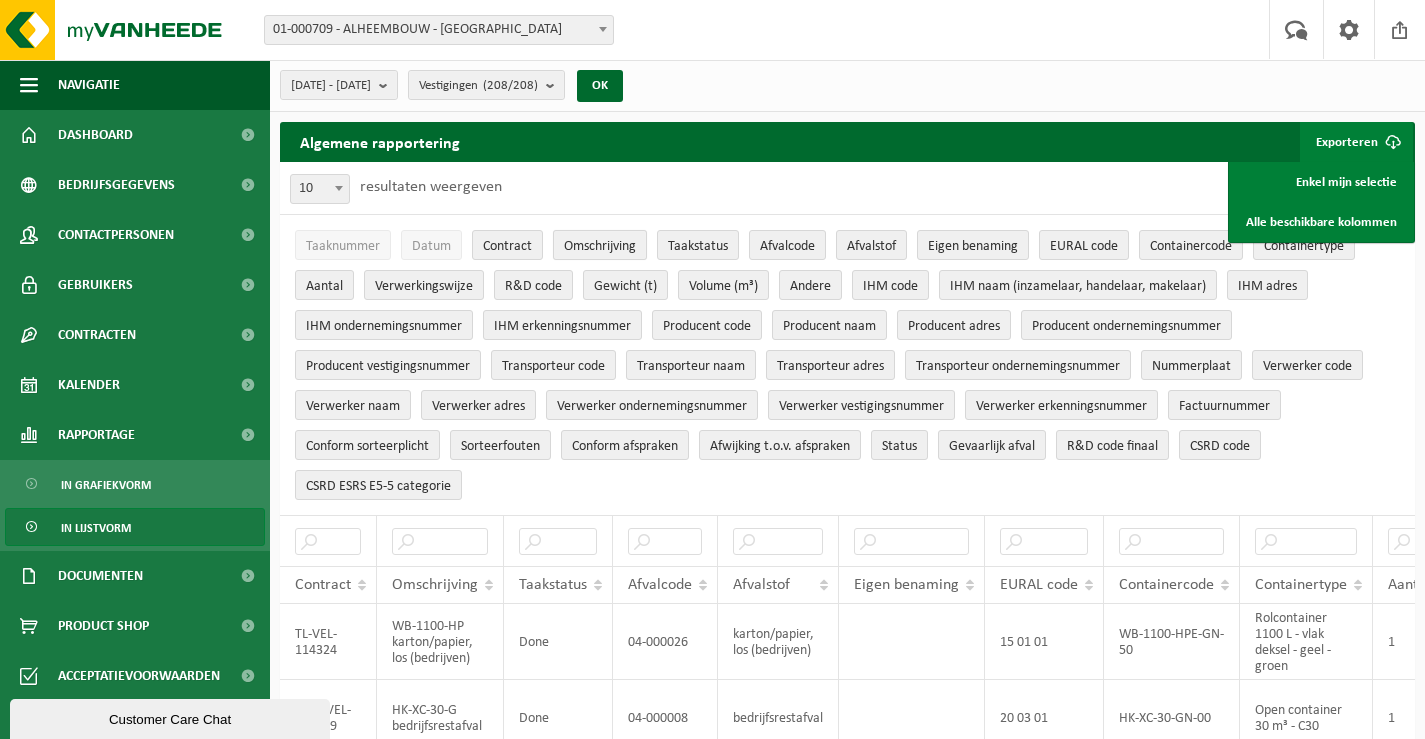 drag, startPoint x: 509, startPoint y: 248, endPoint x: 558, endPoint y: 244, distance: 49.162994 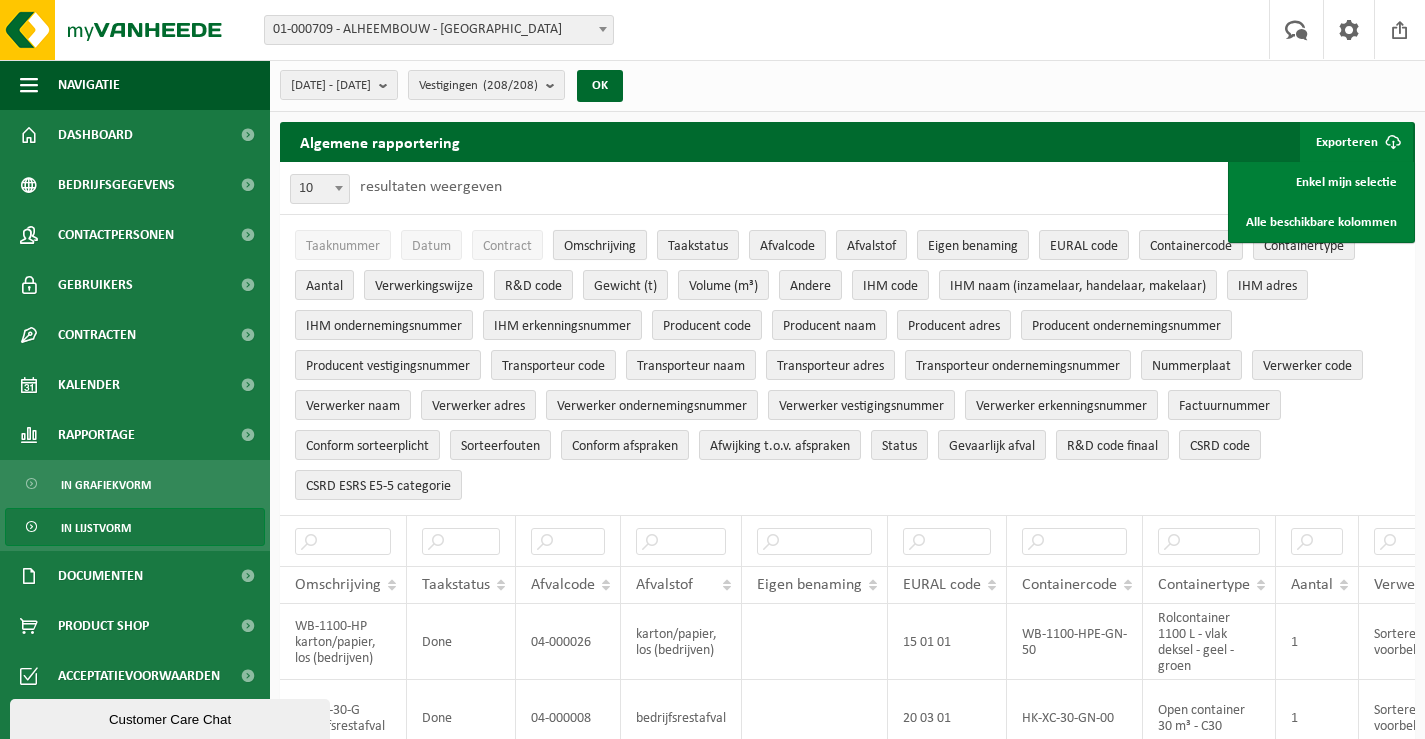 click on "Omschrijving" at bounding box center (600, 246) 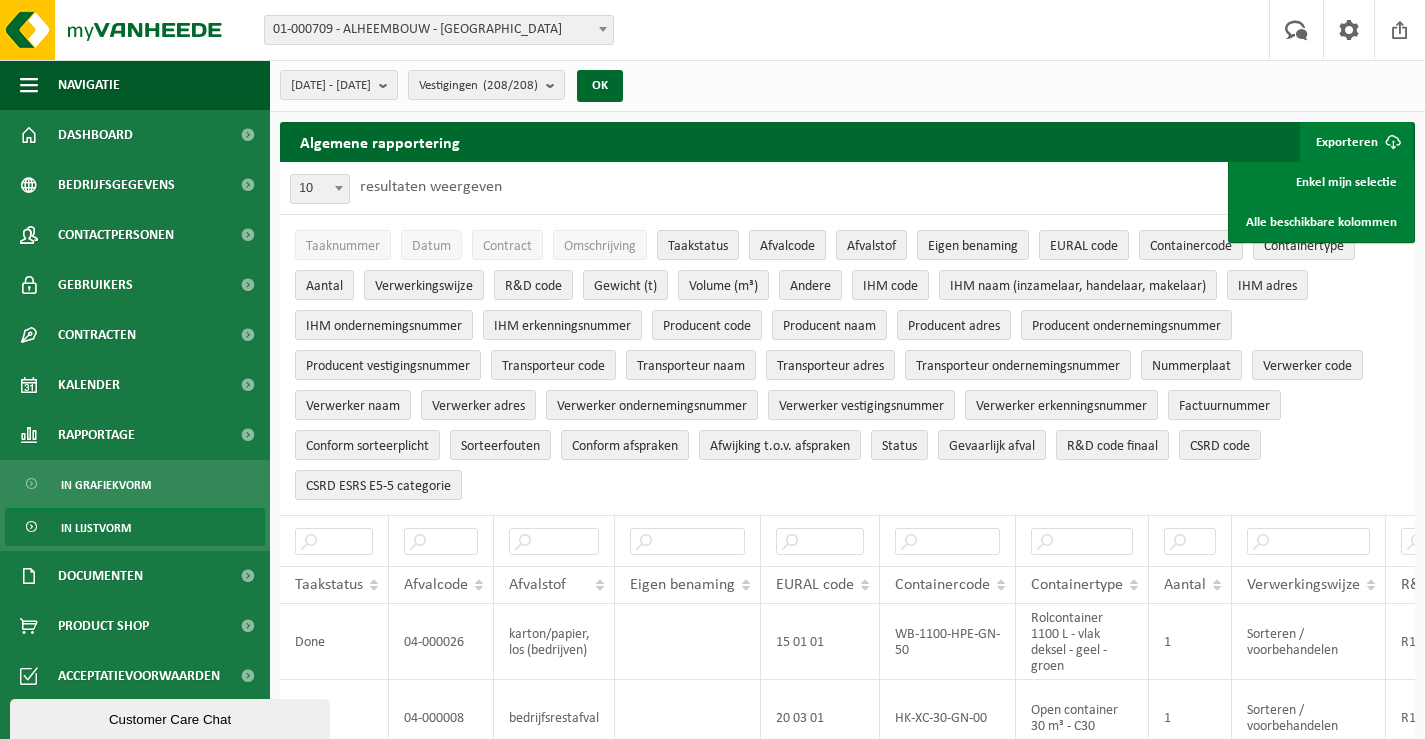 drag, startPoint x: 690, startPoint y: 245, endPoint x: 770, endPoint y: 242, distance: 80.05623 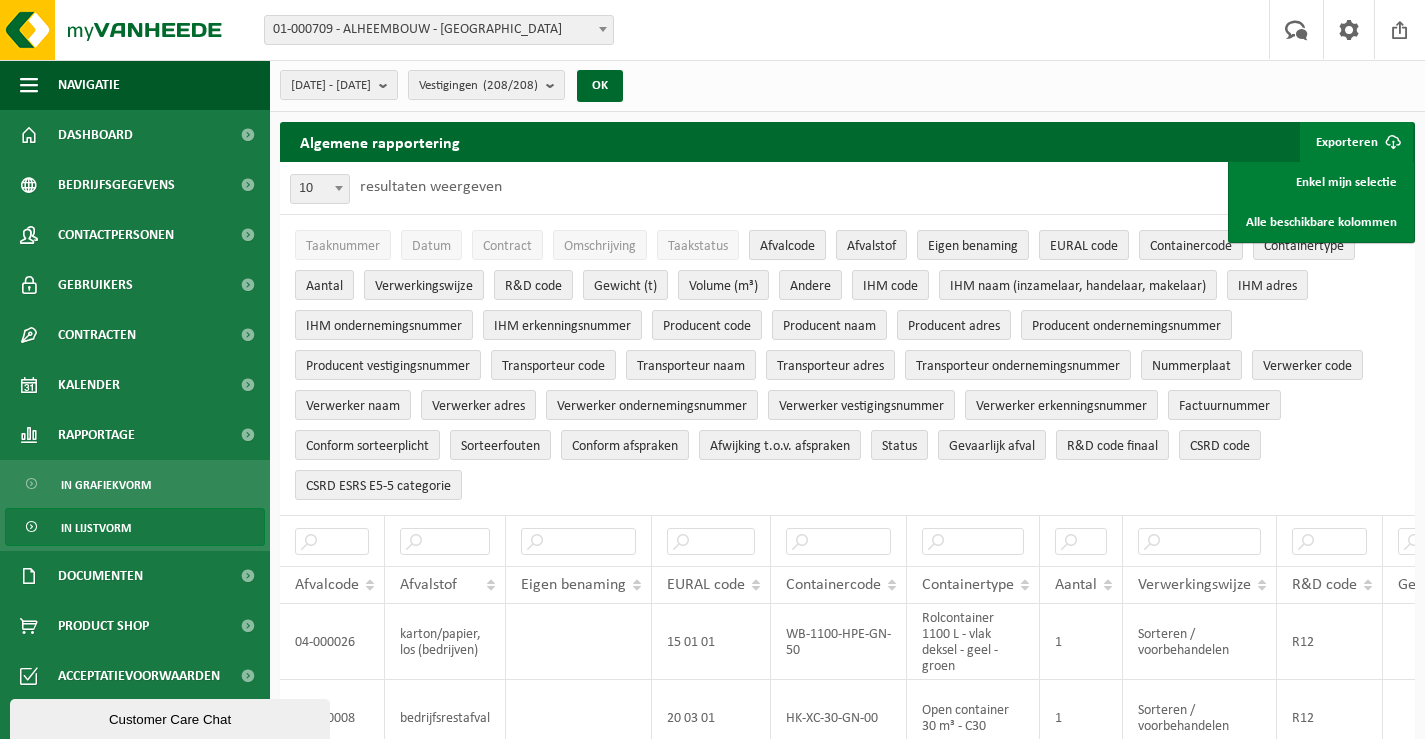 click on "Afvalcode" at bounding box center (787, 246) 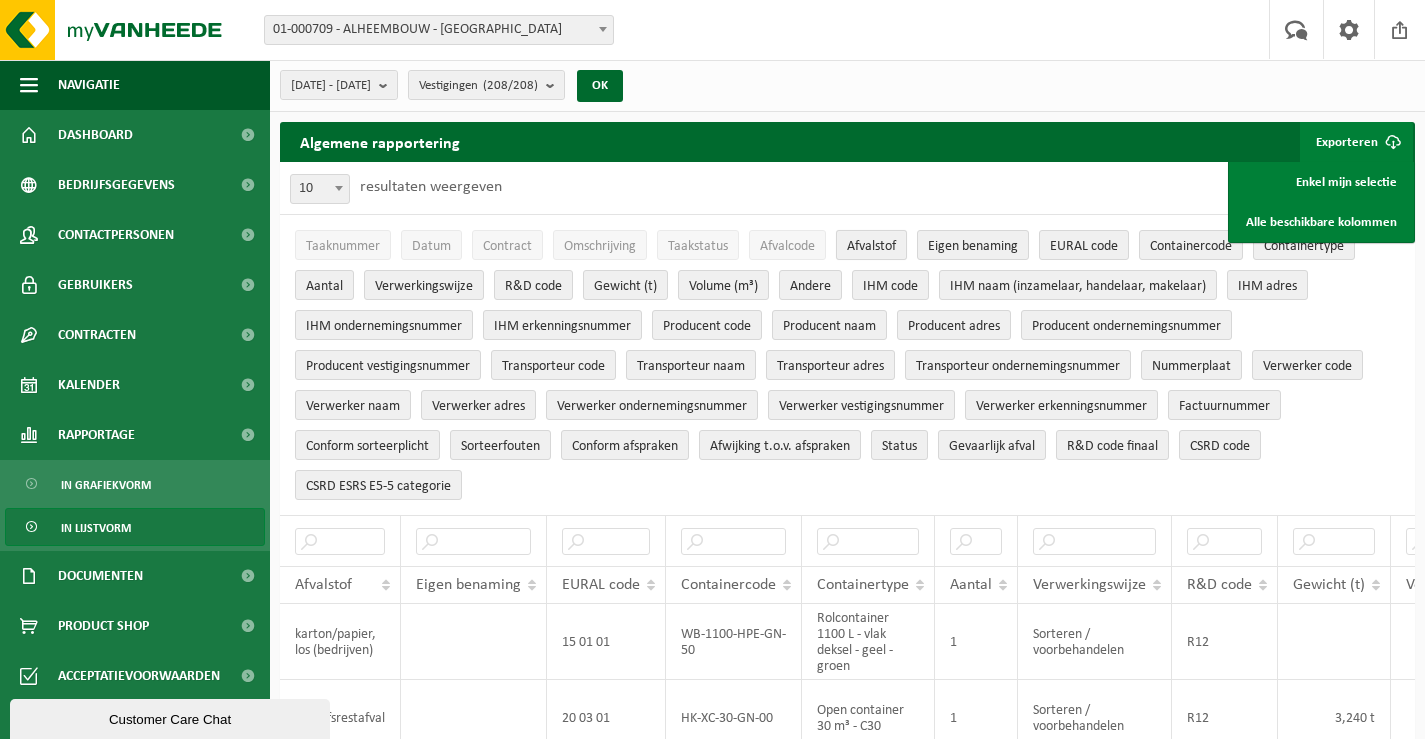 click on "Afvalstof" at bounding box center (871, 246) 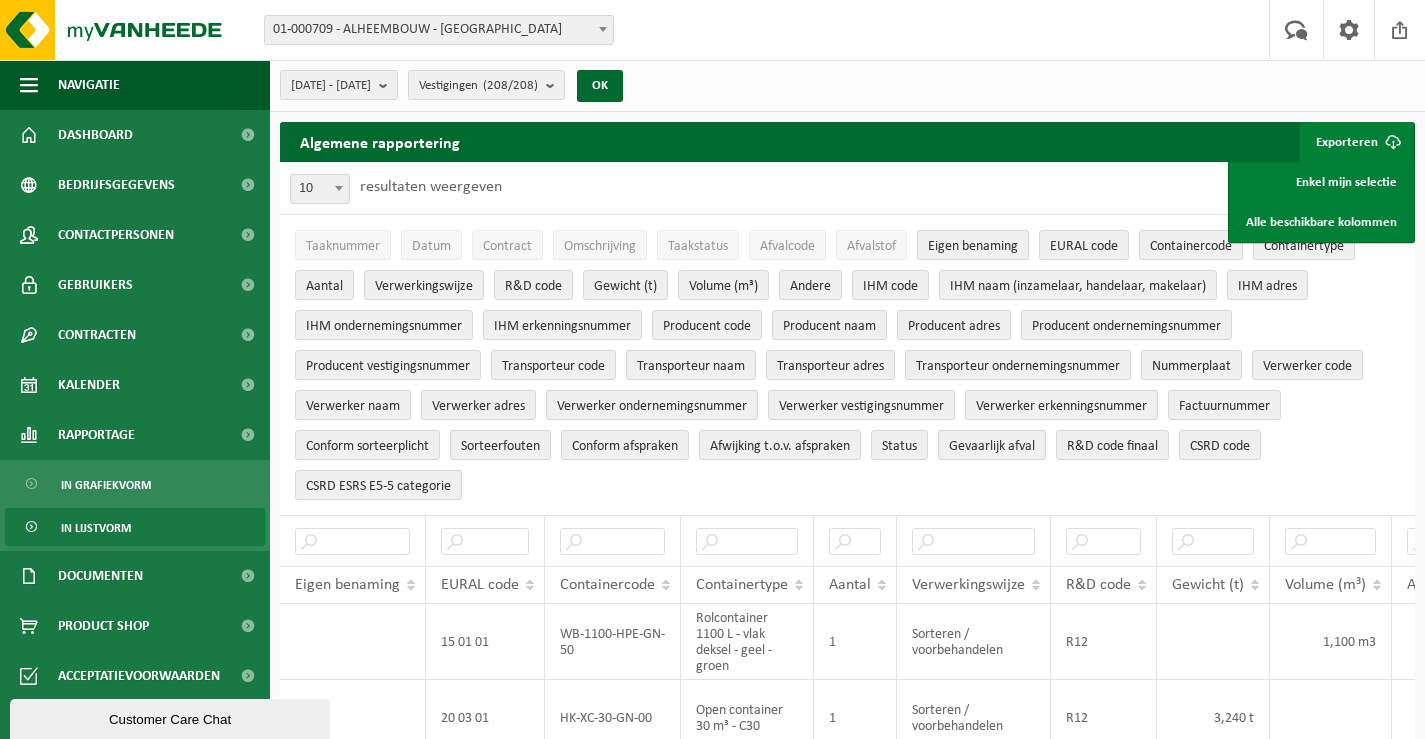 click on "Eigen benaming" at bounding box center [973, 246] 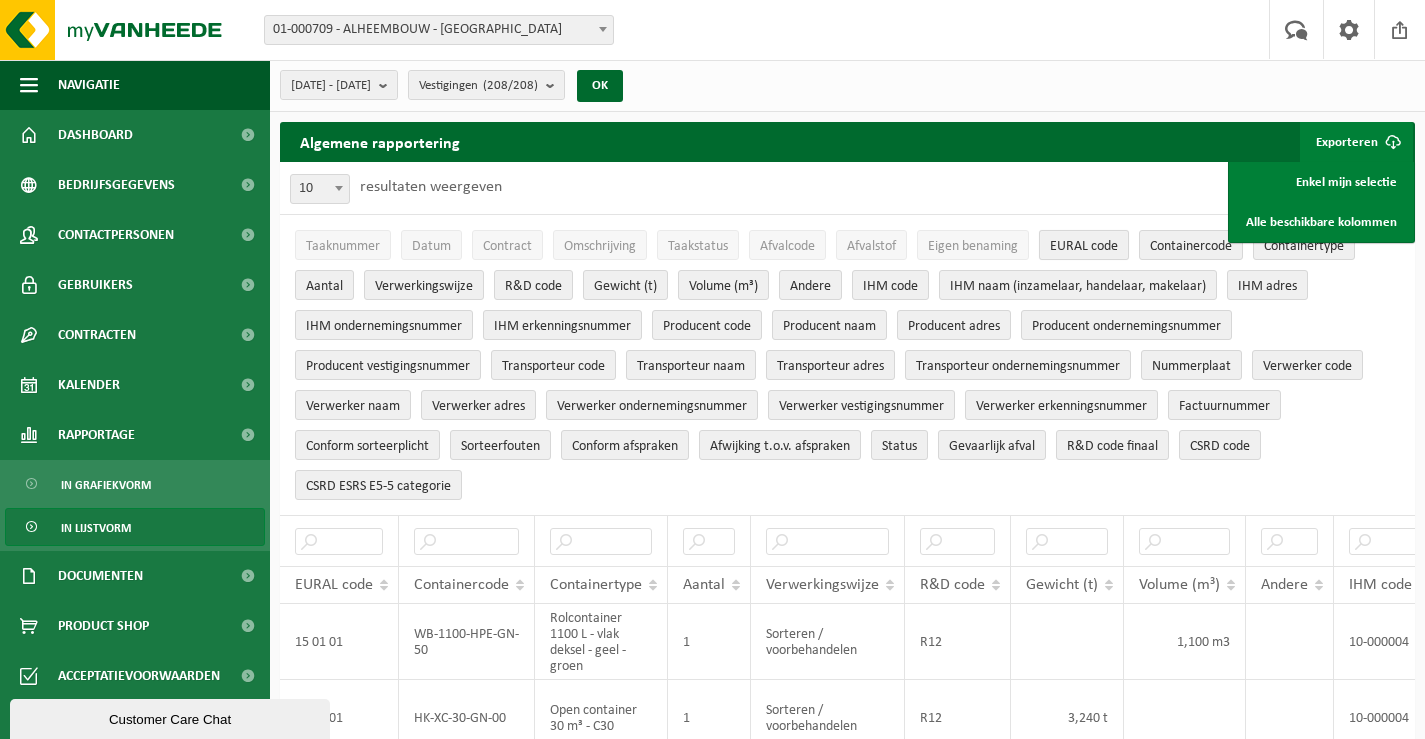 click on "EURAL code" at bounding box center [1084, 246] 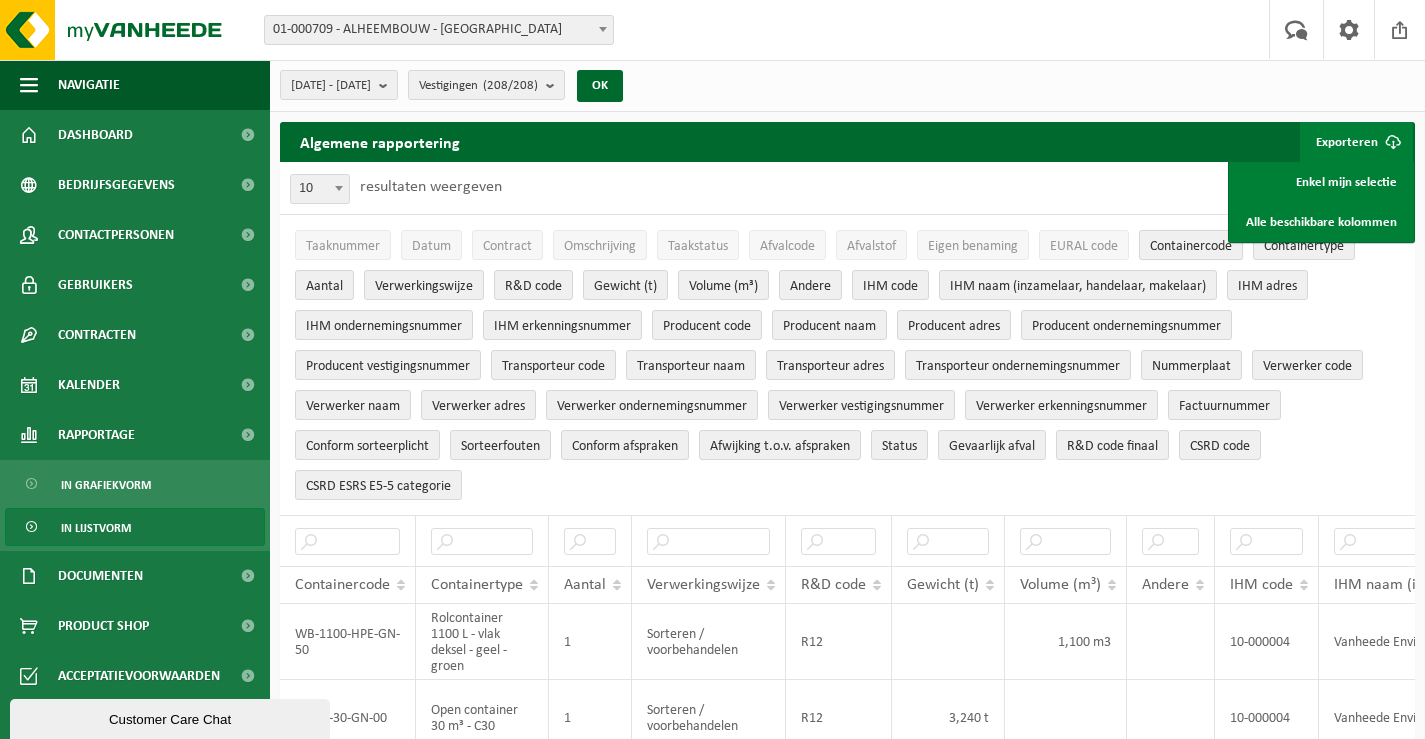 drag, startPoint x: 1154, startPoint y: 245, endPoint x: 1199, endPoint y: 250, distance: 45.276924 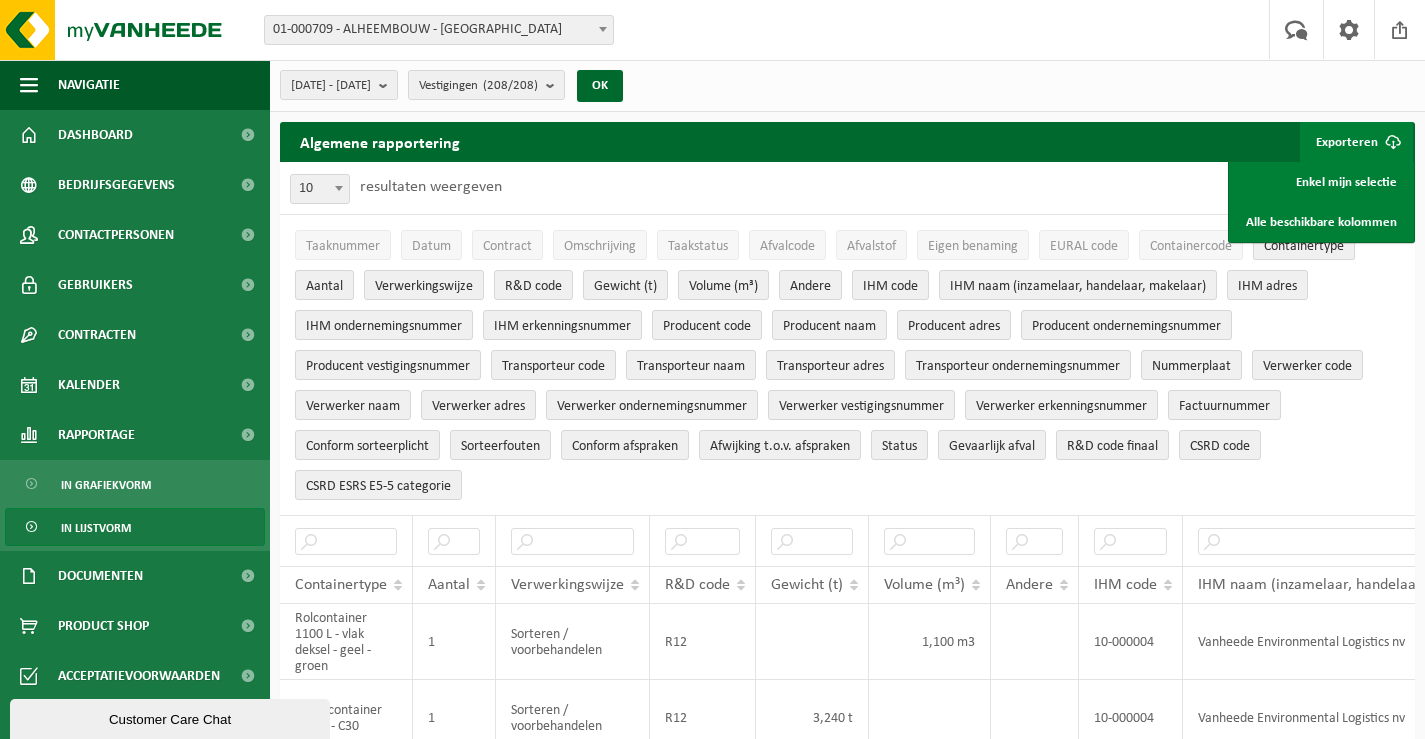 click on "Containertype" at bounding box center [1304, 246] 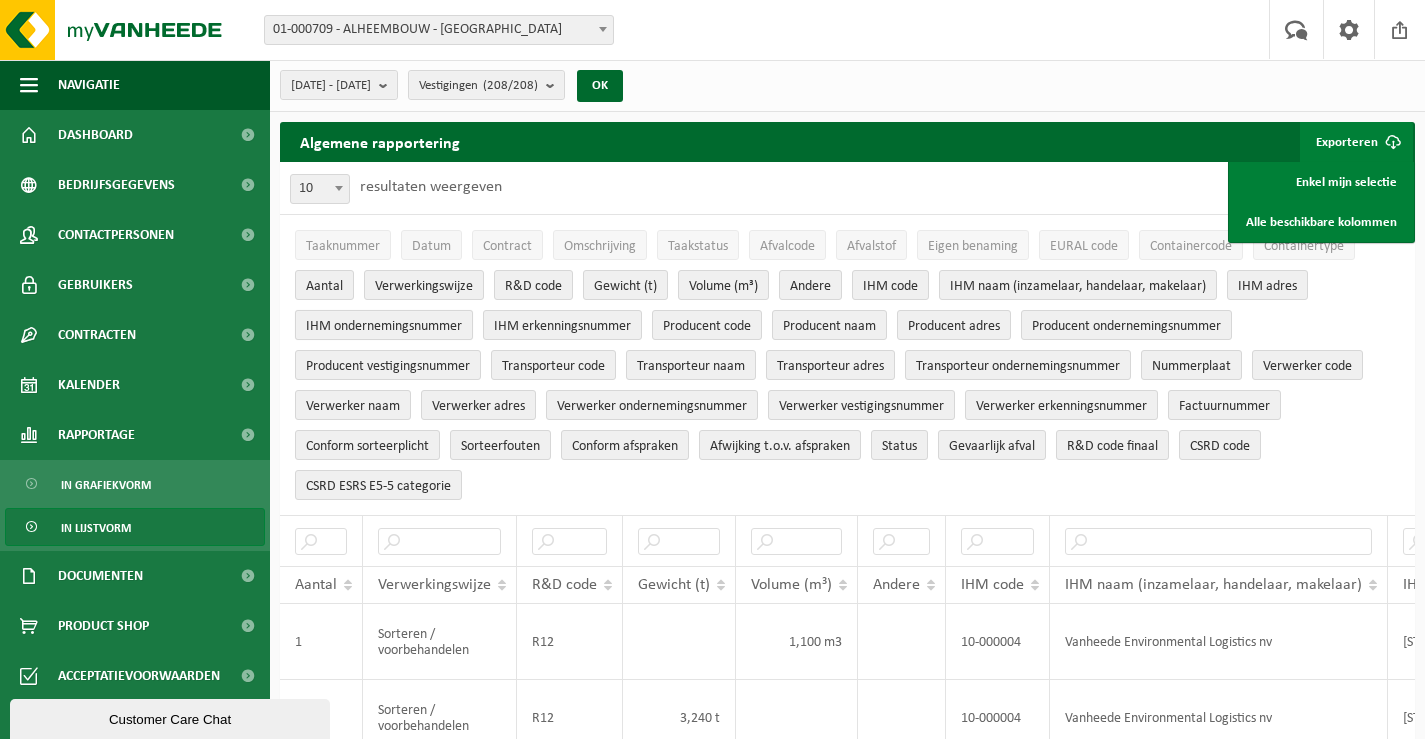 drag, startPoint x: 335, startPoint y: 278, endPoint x: 334, endPoint y: 309, distance: 31.016125 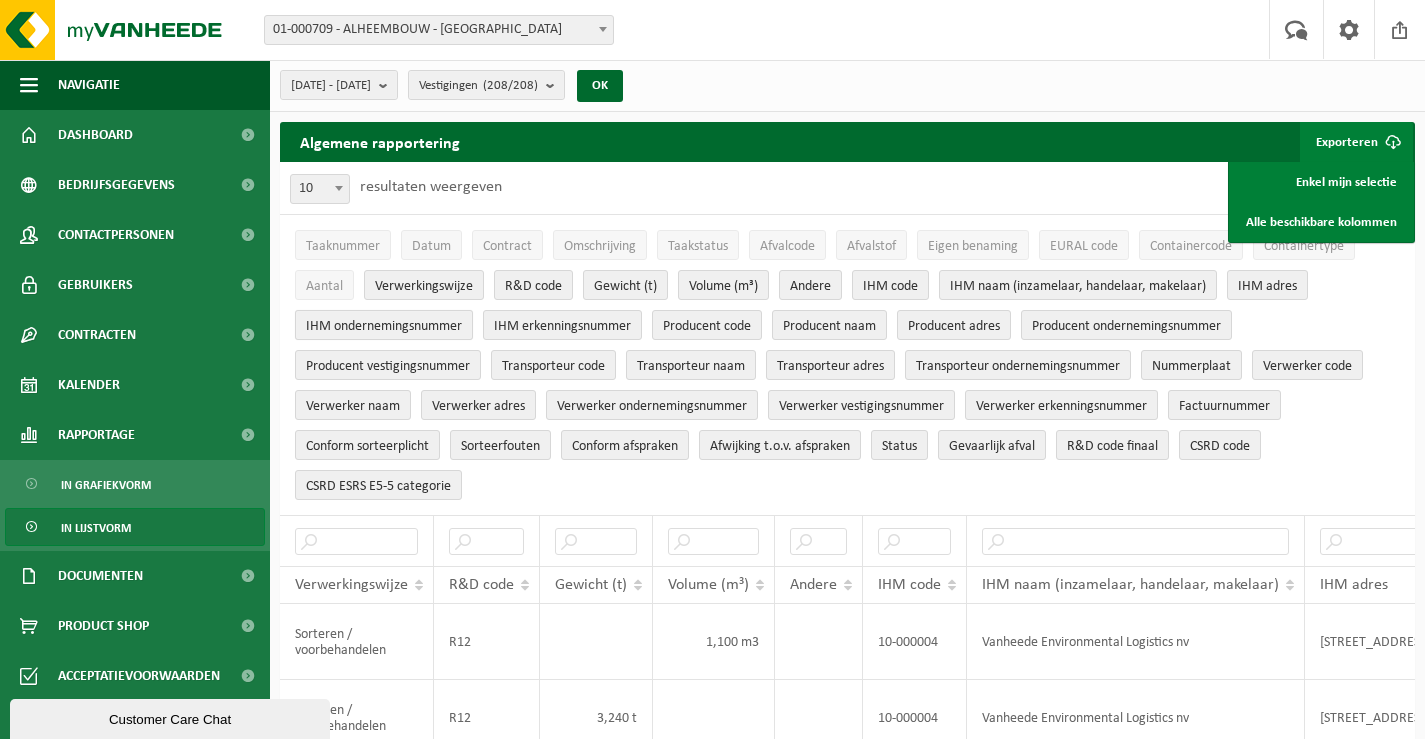 drag, startPoint x: 333, startPoint y: 321, endPoint x: 333, endPoint y: 362, distance: 41 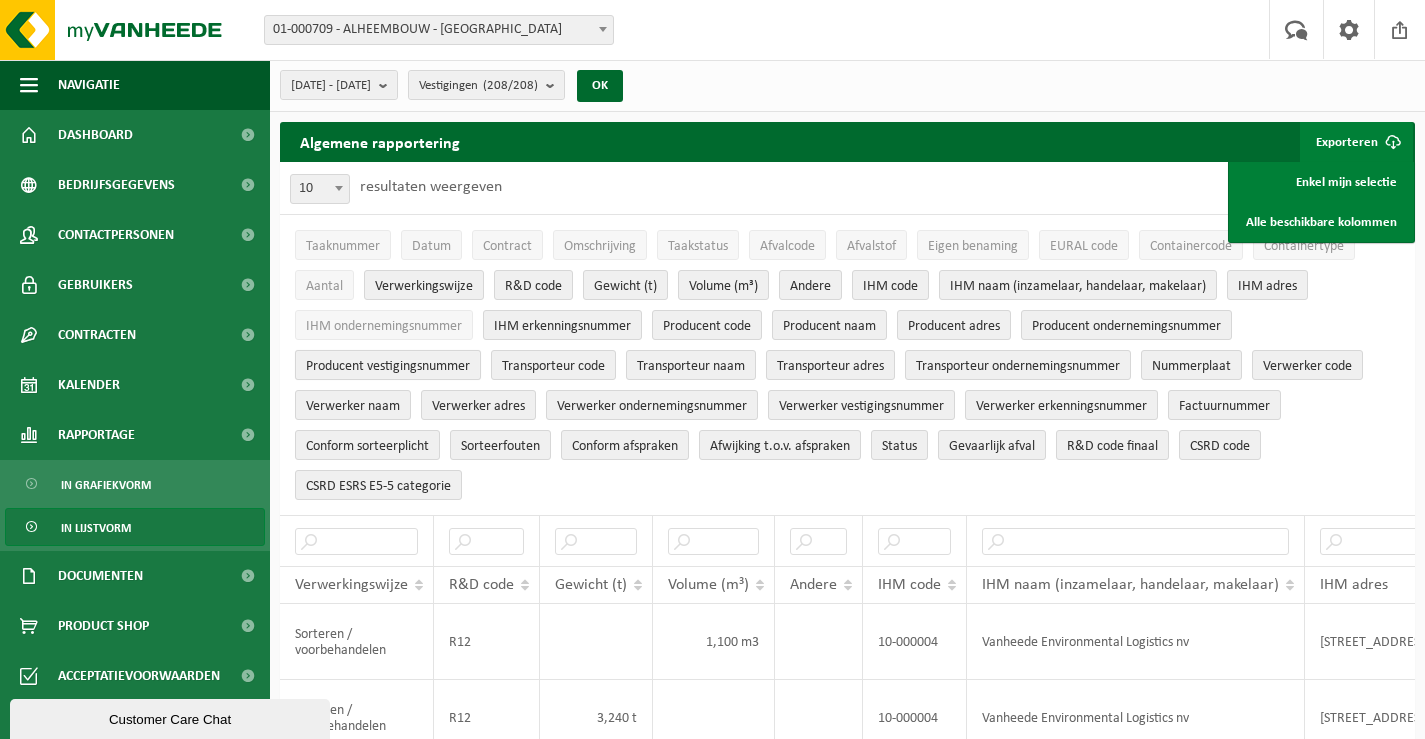 click on "Producent vestigingsnummer" at bounding box center [388, 366] 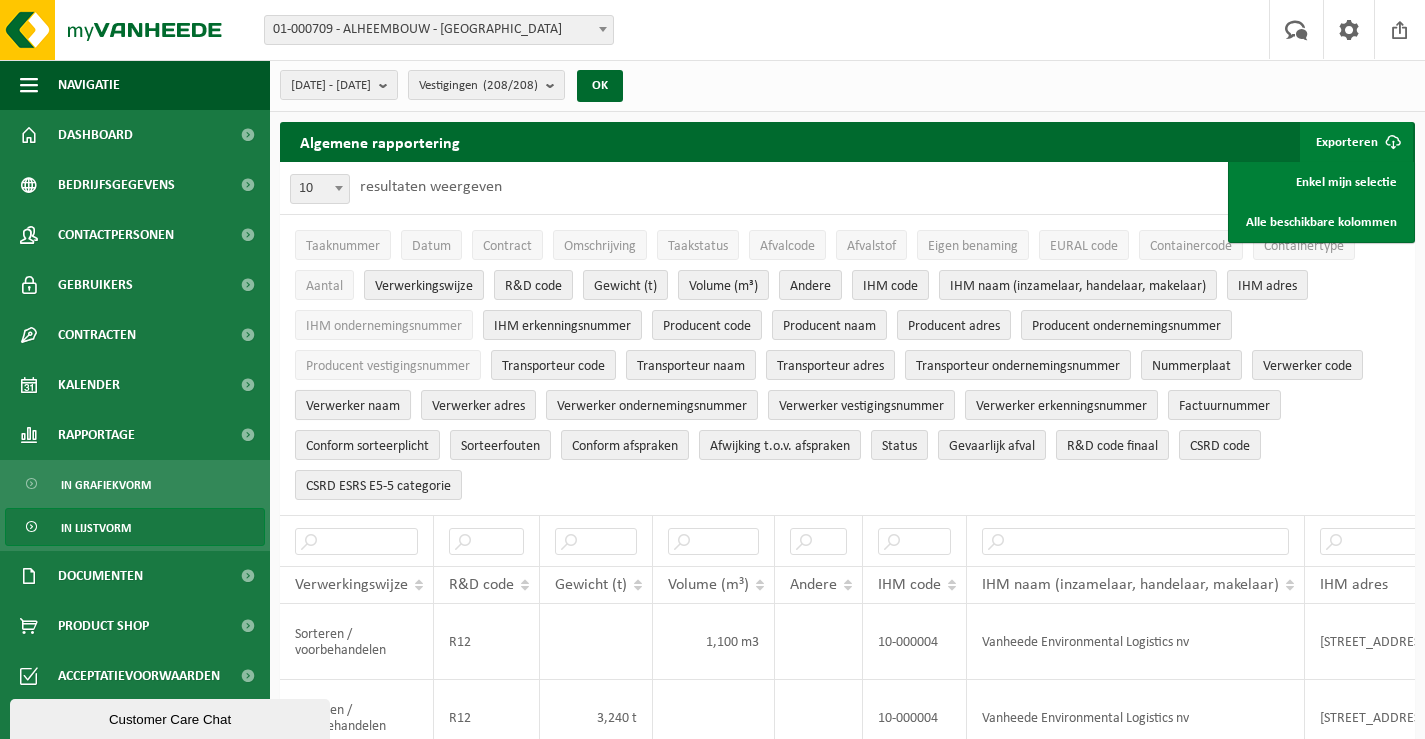 click on "Verwerker naam" at bounding box center [353, 406] 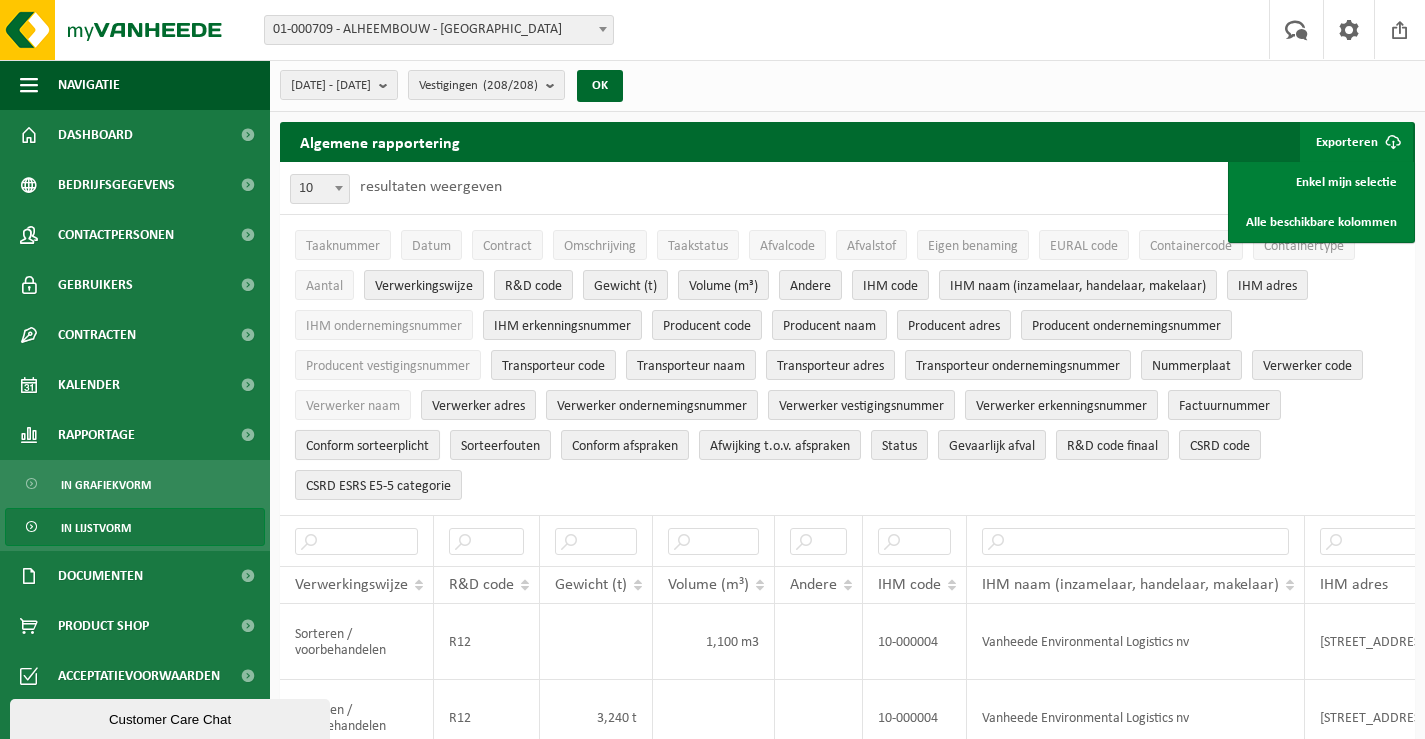 click on "Conform sorteerplicht" at bounding box center [367, 446] 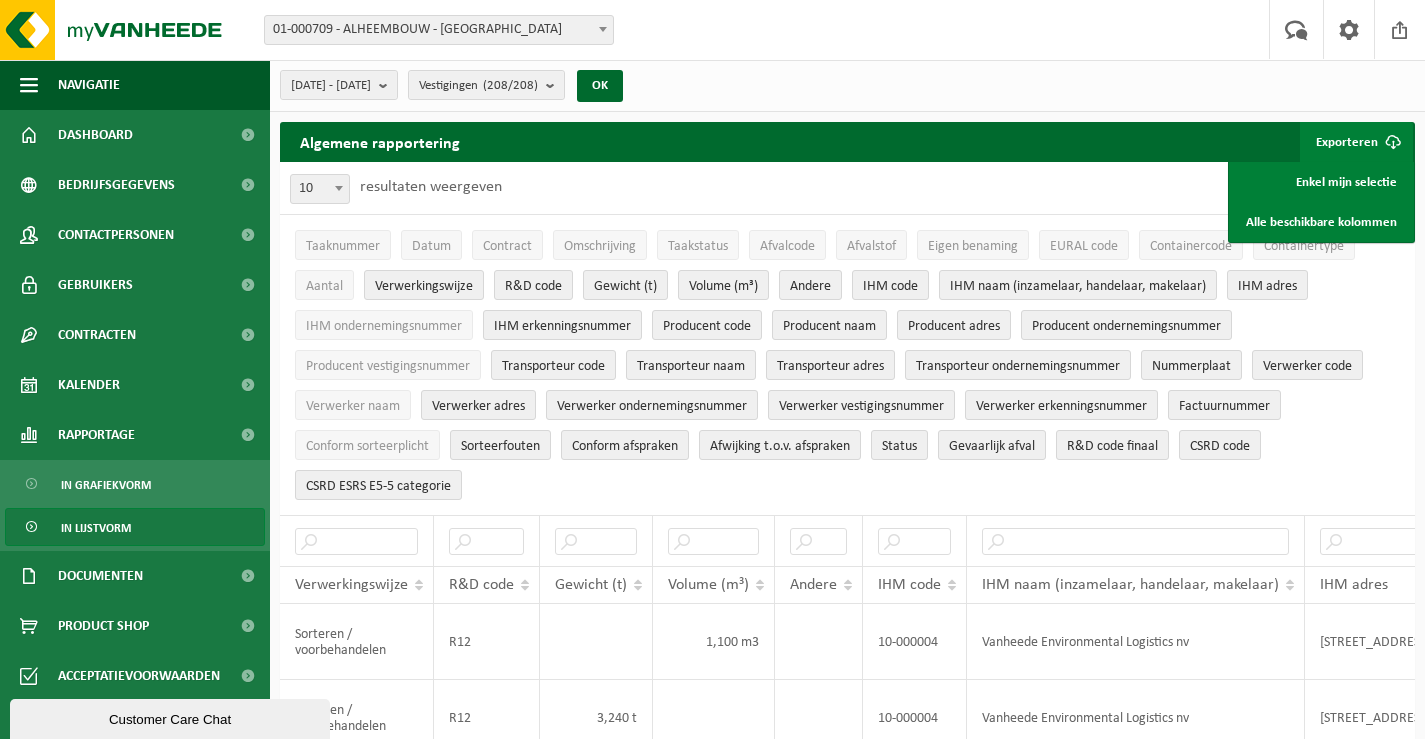 drag, startPoint x: 336, startPoint y: 482, endPoint x: 378, endPoint y: 423, distance: 72.42237 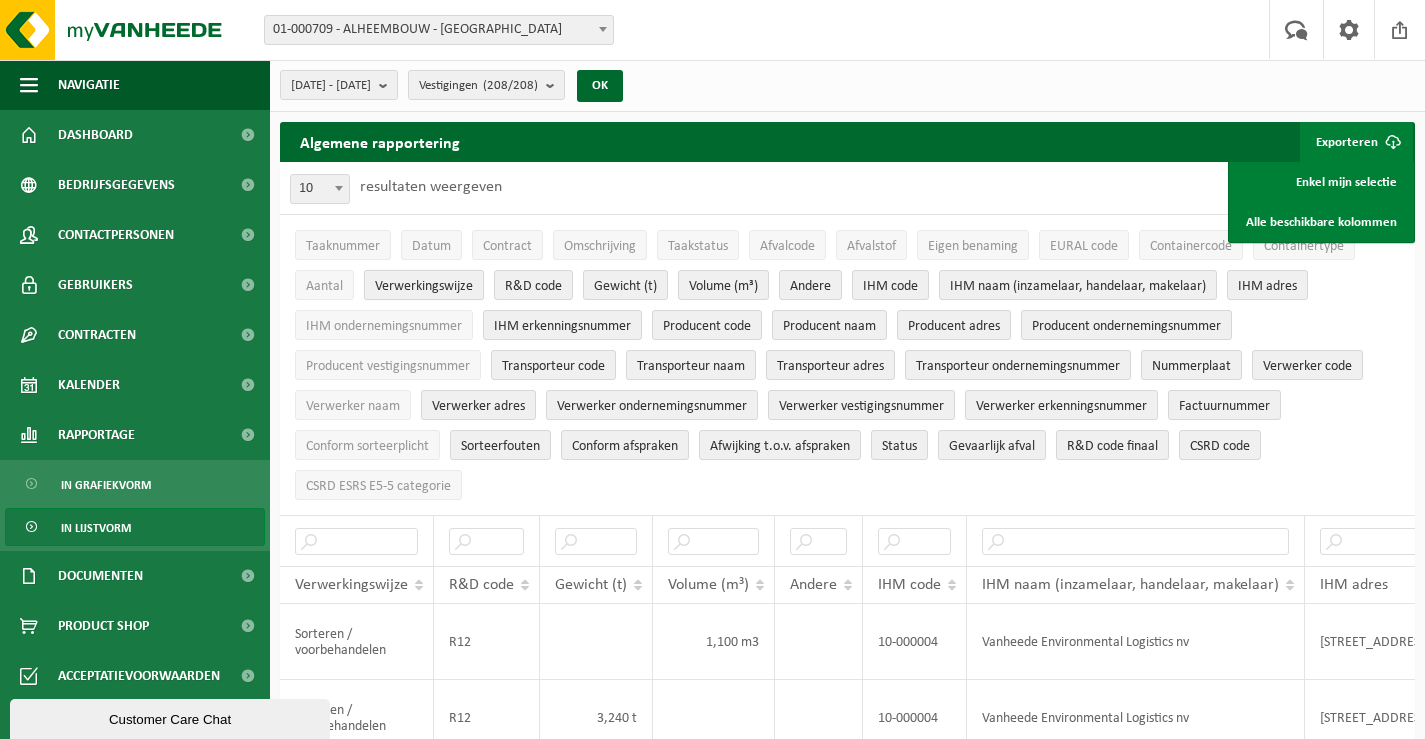 click on "Verwerkingswijze" at bounding box center [424, 285] 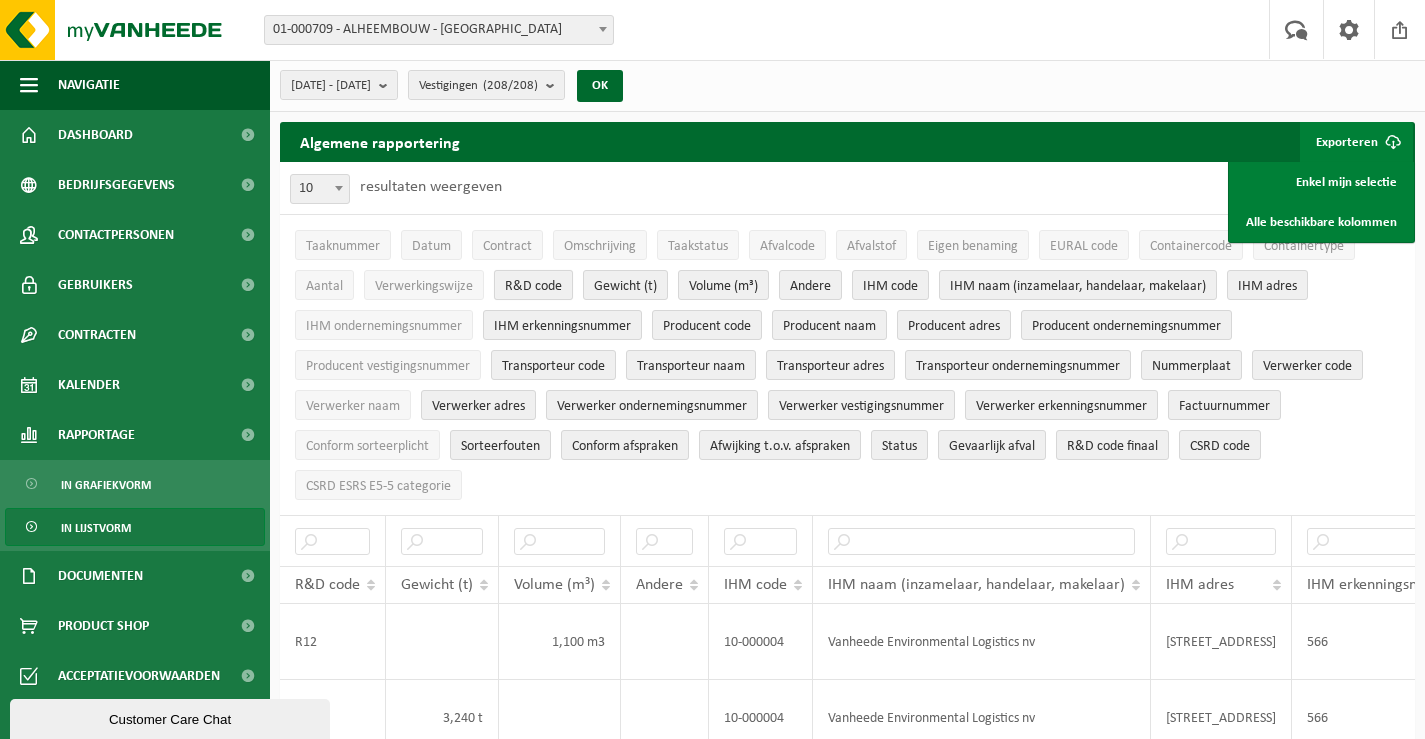 click on "R&D code" at bounding box center (533, 286) 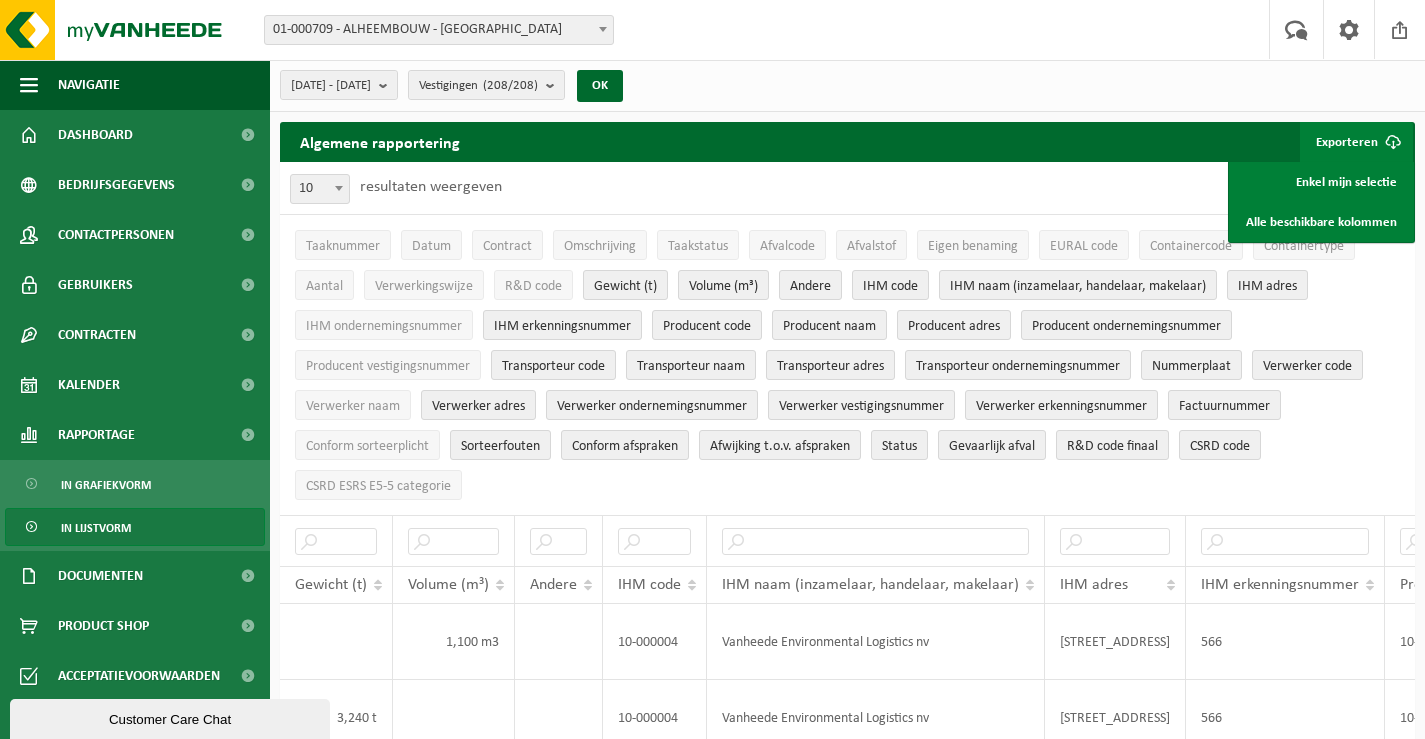 drag, startPoint x: 541, startPoint y: 319, endPoint x: 546, endPoint y: 341, distance: 22.561028 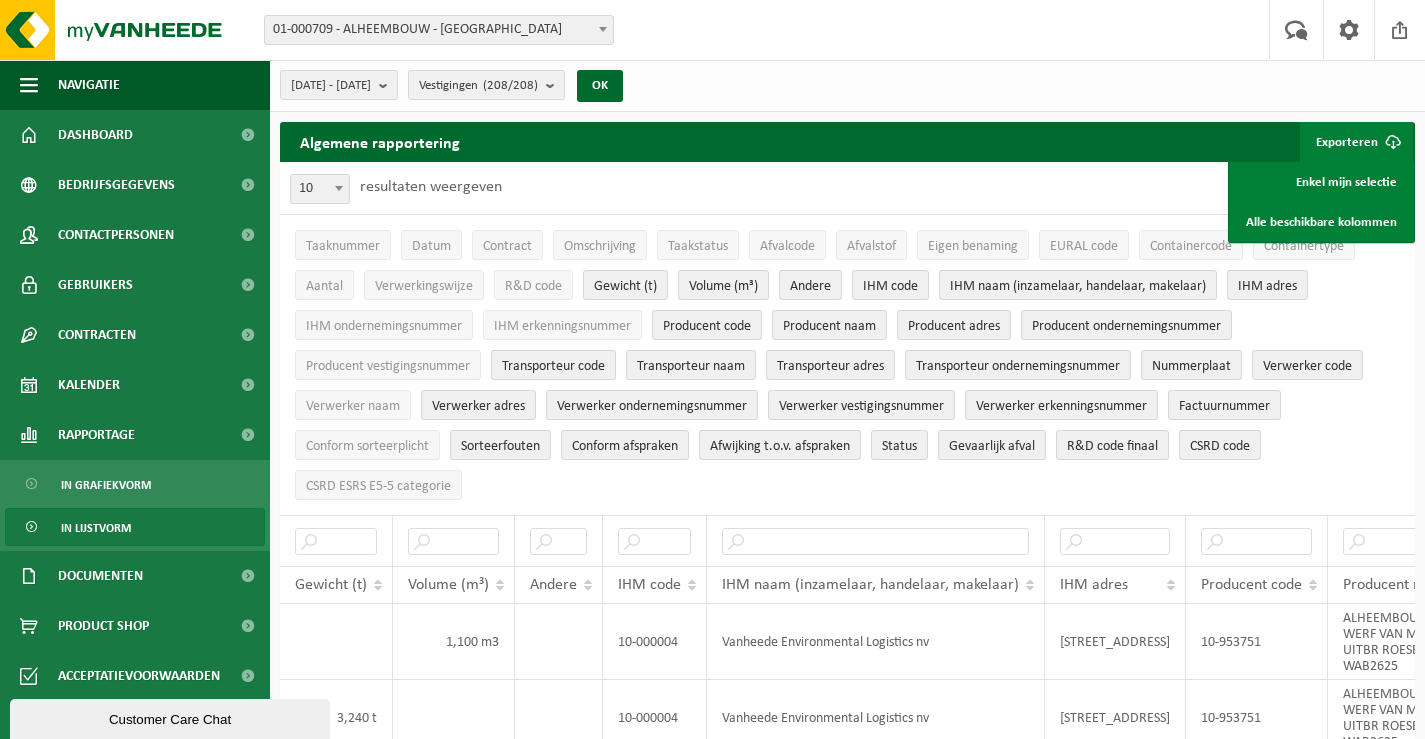 click on "Transporteur code" at bounding box center [553, 365] 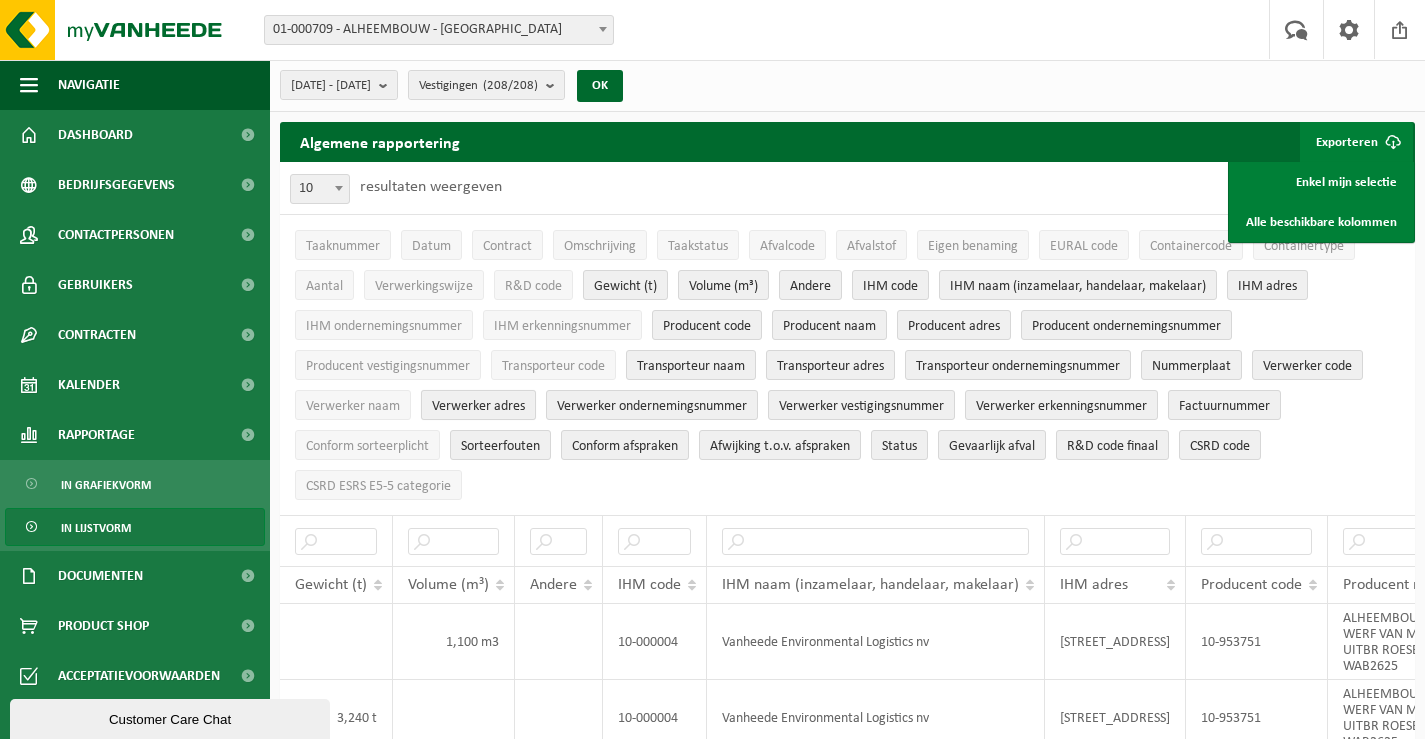 click on "Verwerker adres" at bounding box center [478, 406] 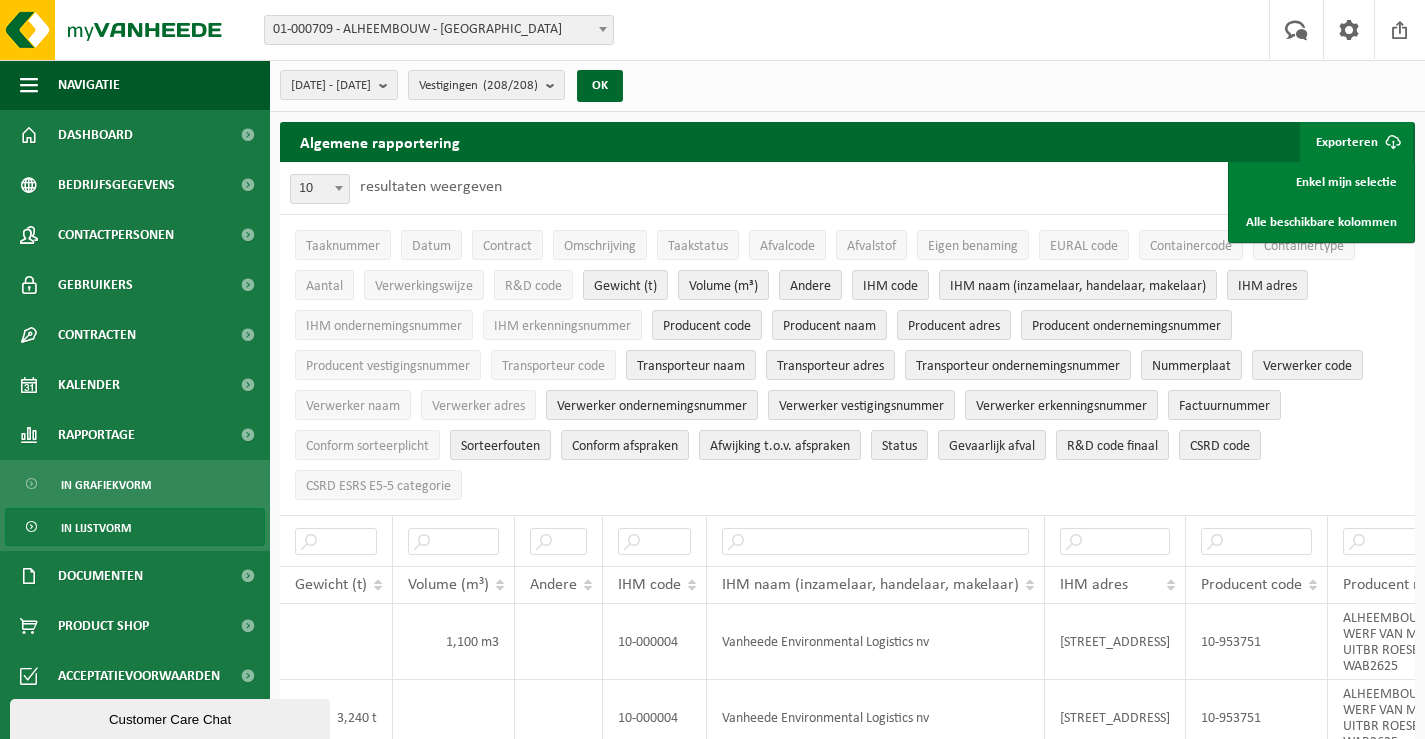 click on "Sorteerfouten" at bounding box center (500, 446) 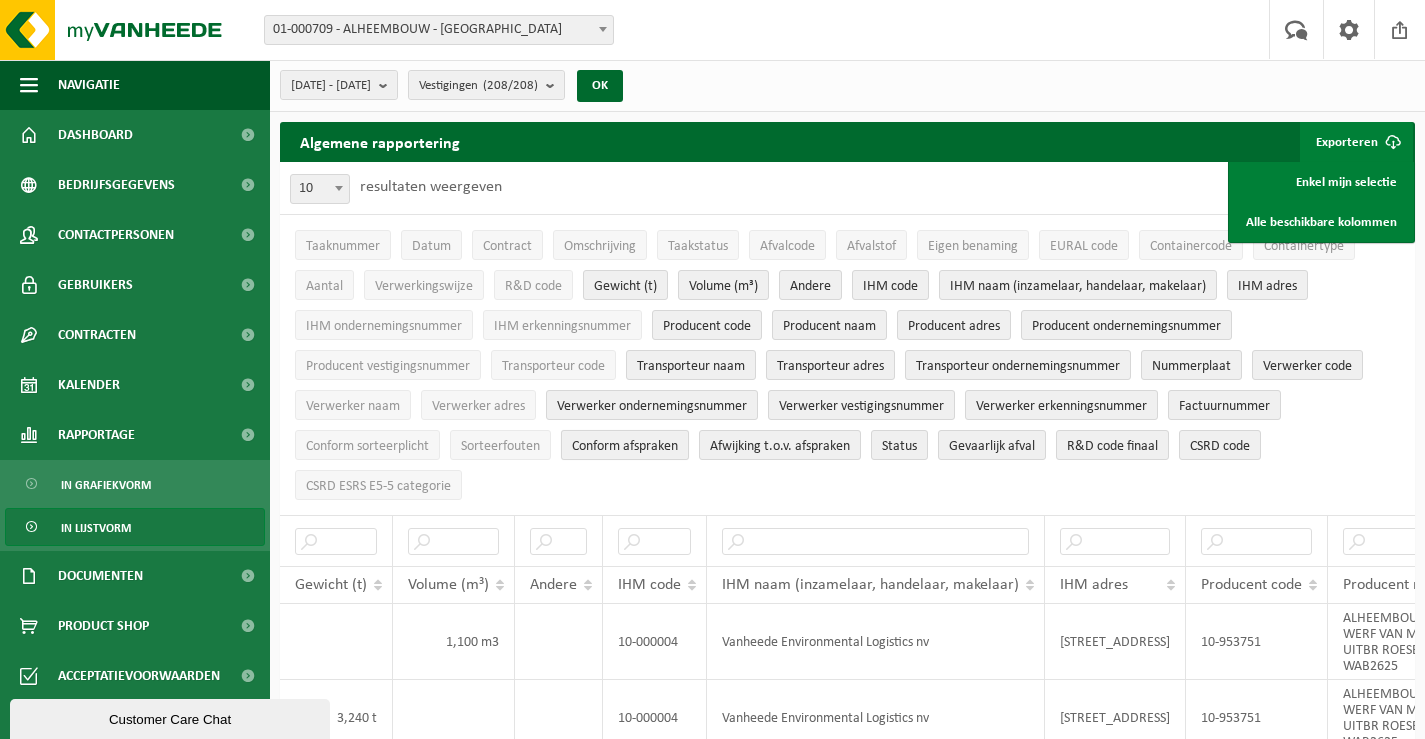drag, startPoint x: 602, startPoint y: 439, endPoint x: 606, endPoint y: 414, distance: 25.317978 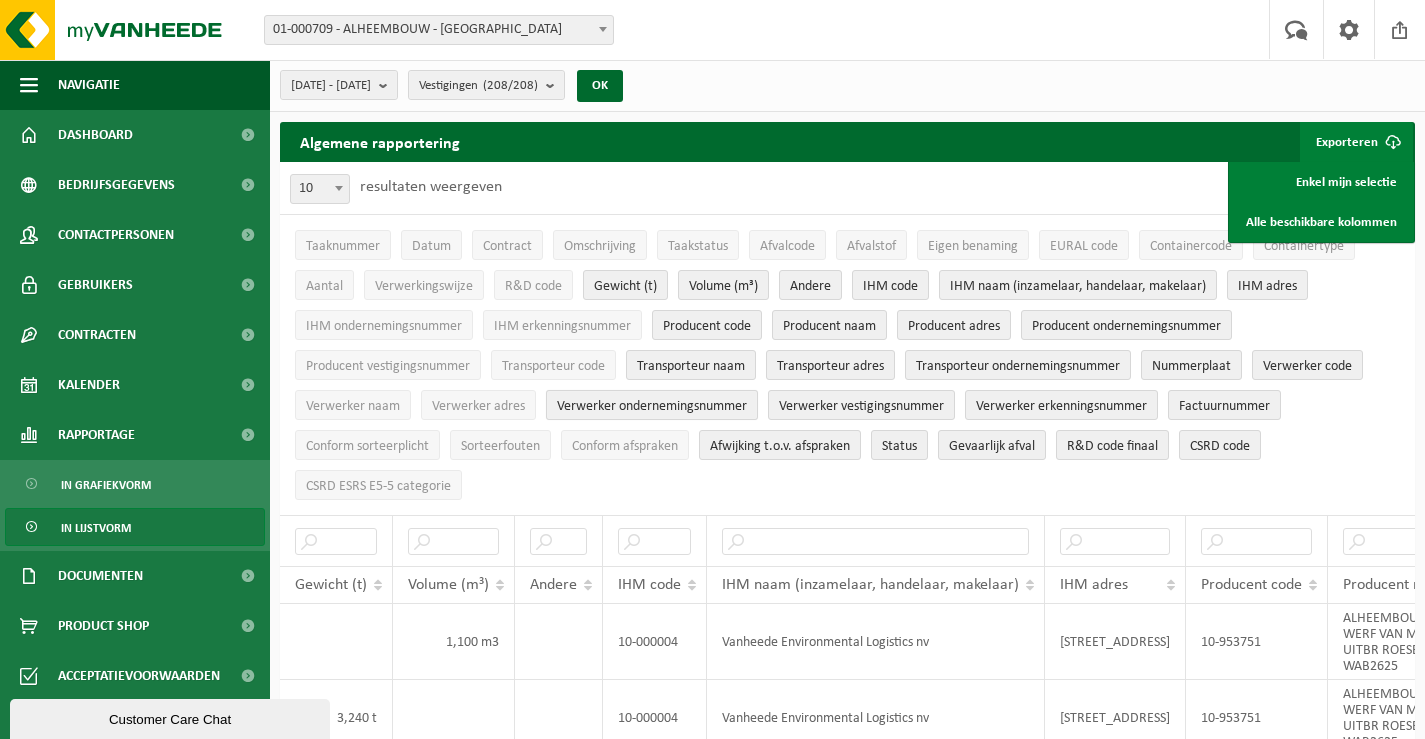 drag, startPoint x: 607, startPoint y: 401, endPoint x: 636, endPoint y: 391, distance: 30.675724 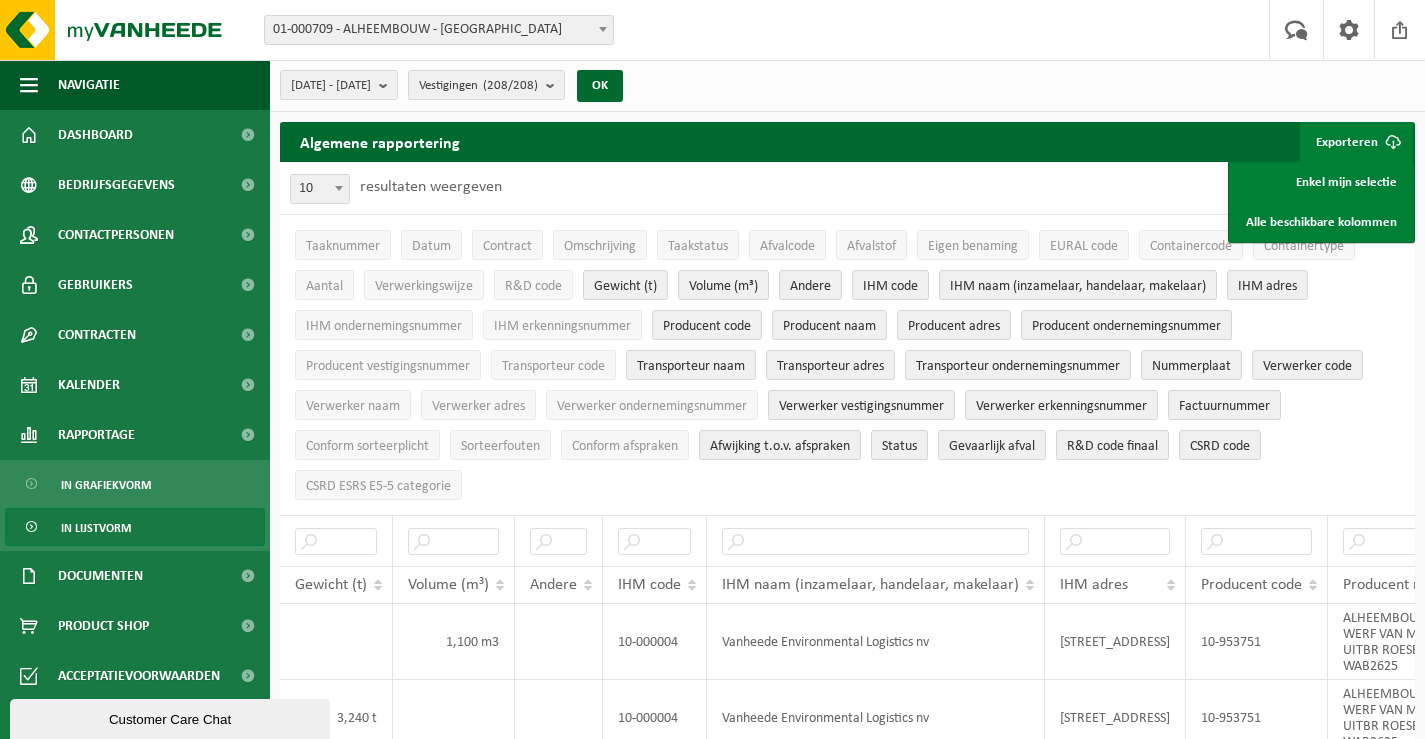 drag, startPoint x: 660, startPoint y: 372, endPoint x: 681, endPoint y: 351, distance: 29.698484 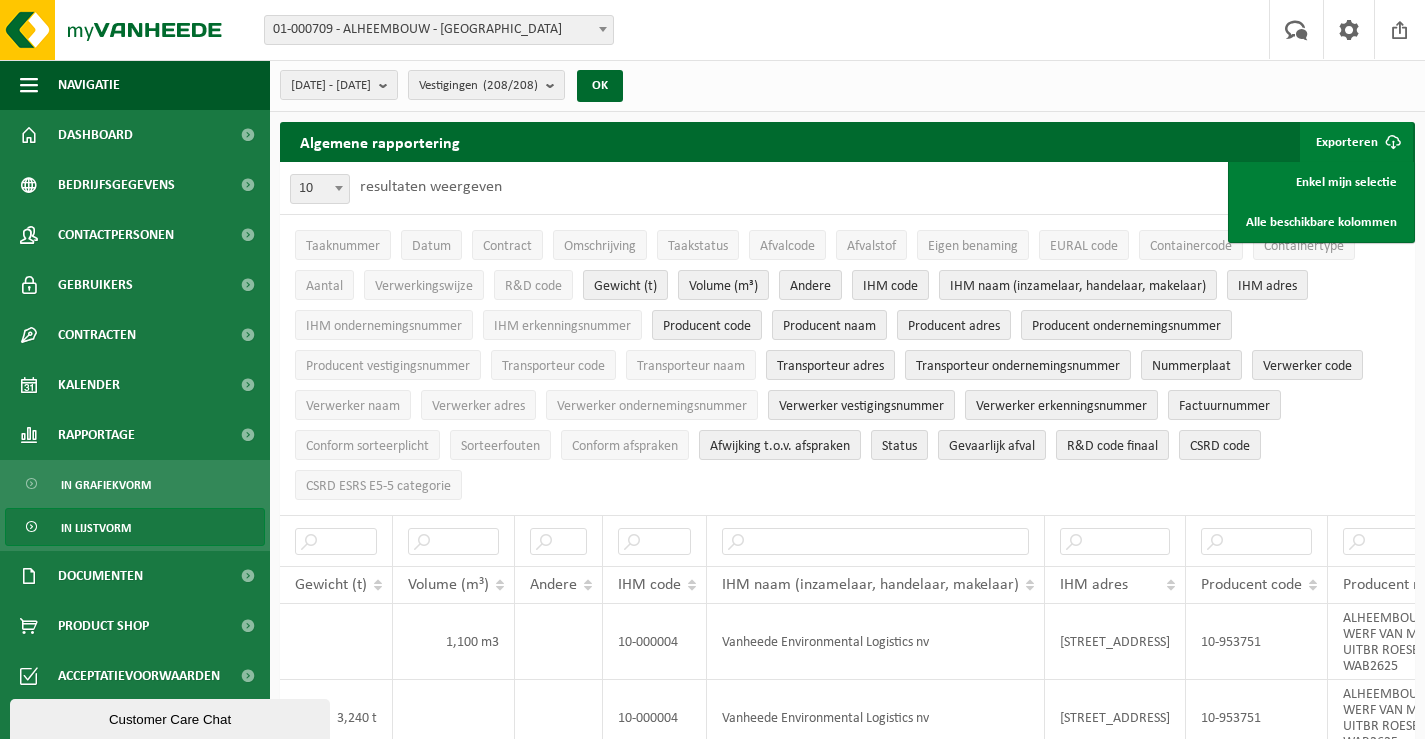 drag, startPoint x: 695, startPoint y: 324, endPoint x: 714, endPoint y: 302, distance: 29.068884 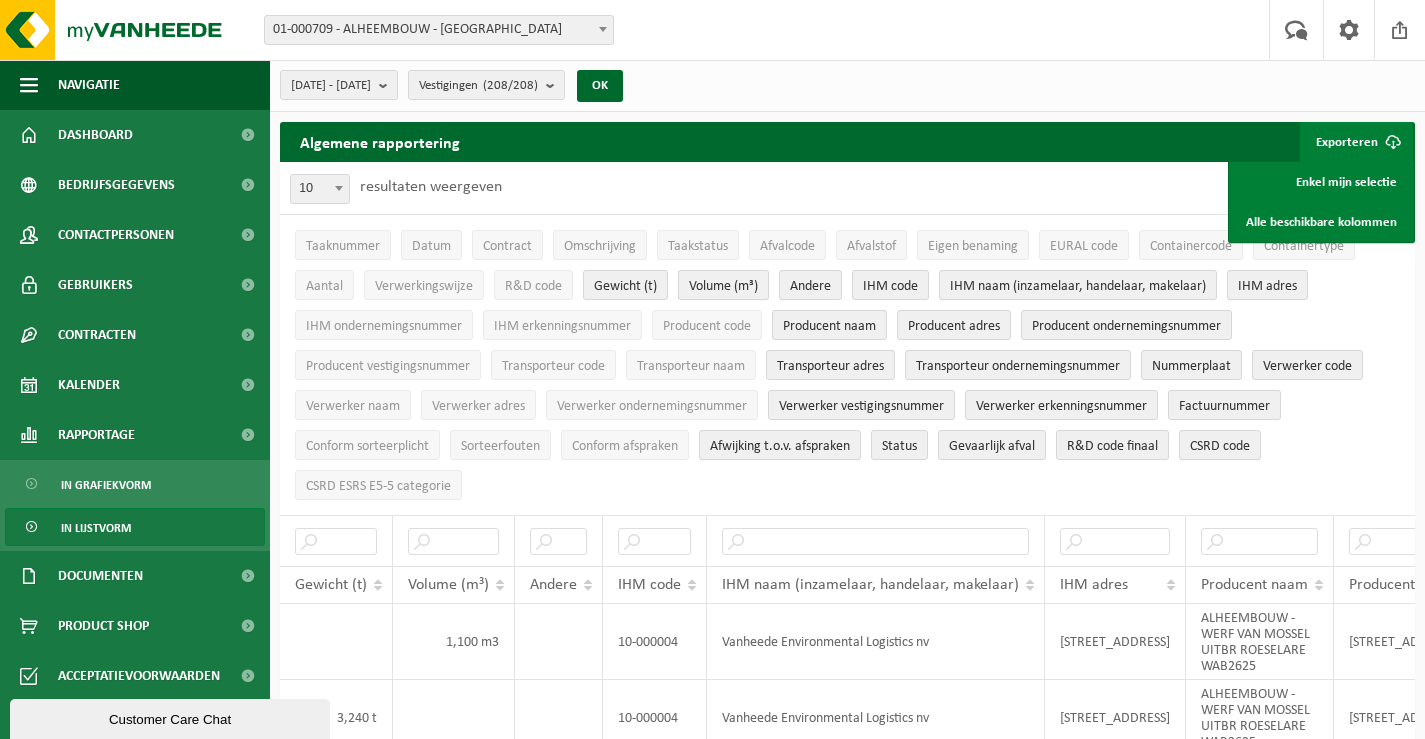 click on "Volume (m³)" at bounding box center [723, 286] 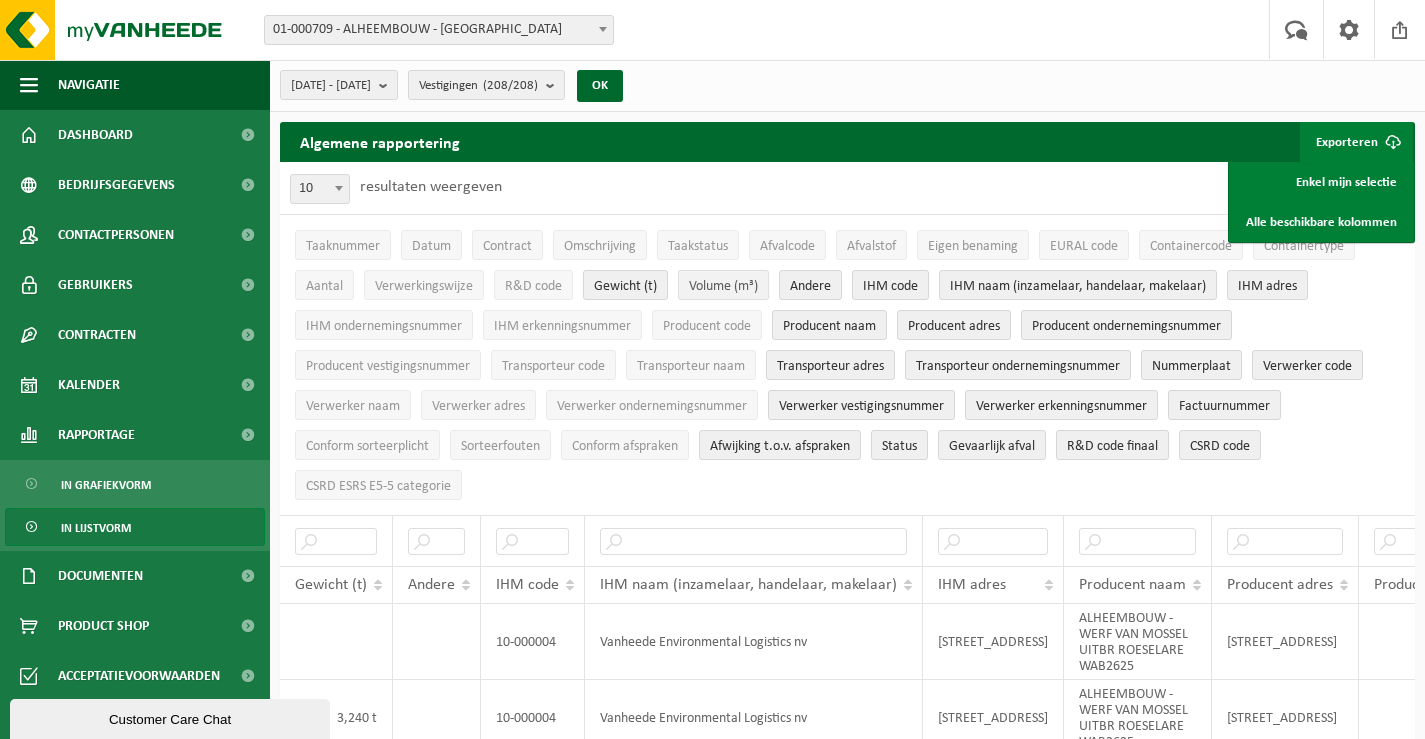 drag, startPoint x: 630, startPoint y: 290, endPoint x: 709, endPoint y: 290, distance: 79 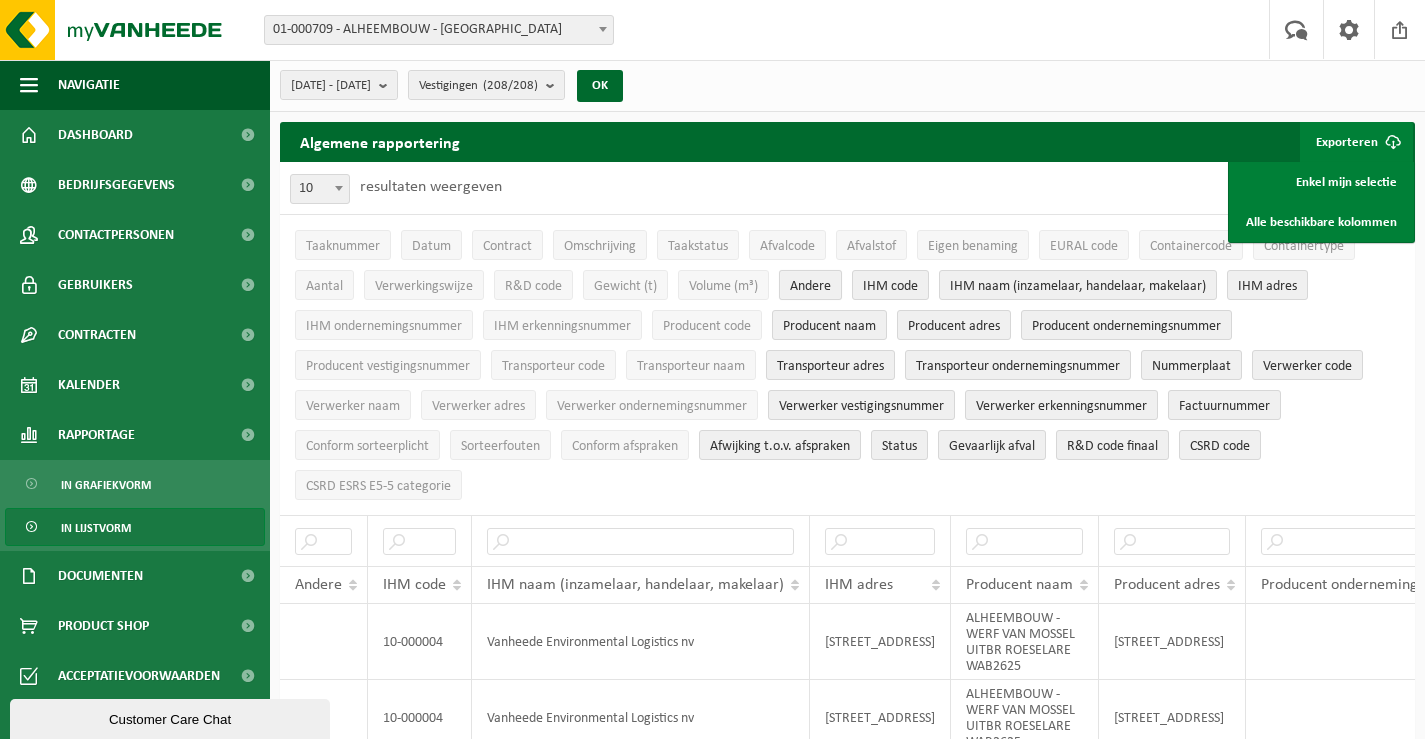 drag, startPoint x: 813, startPoint y: 288, endPoint x: 833, endPoint y: 287, distance: 20.024984 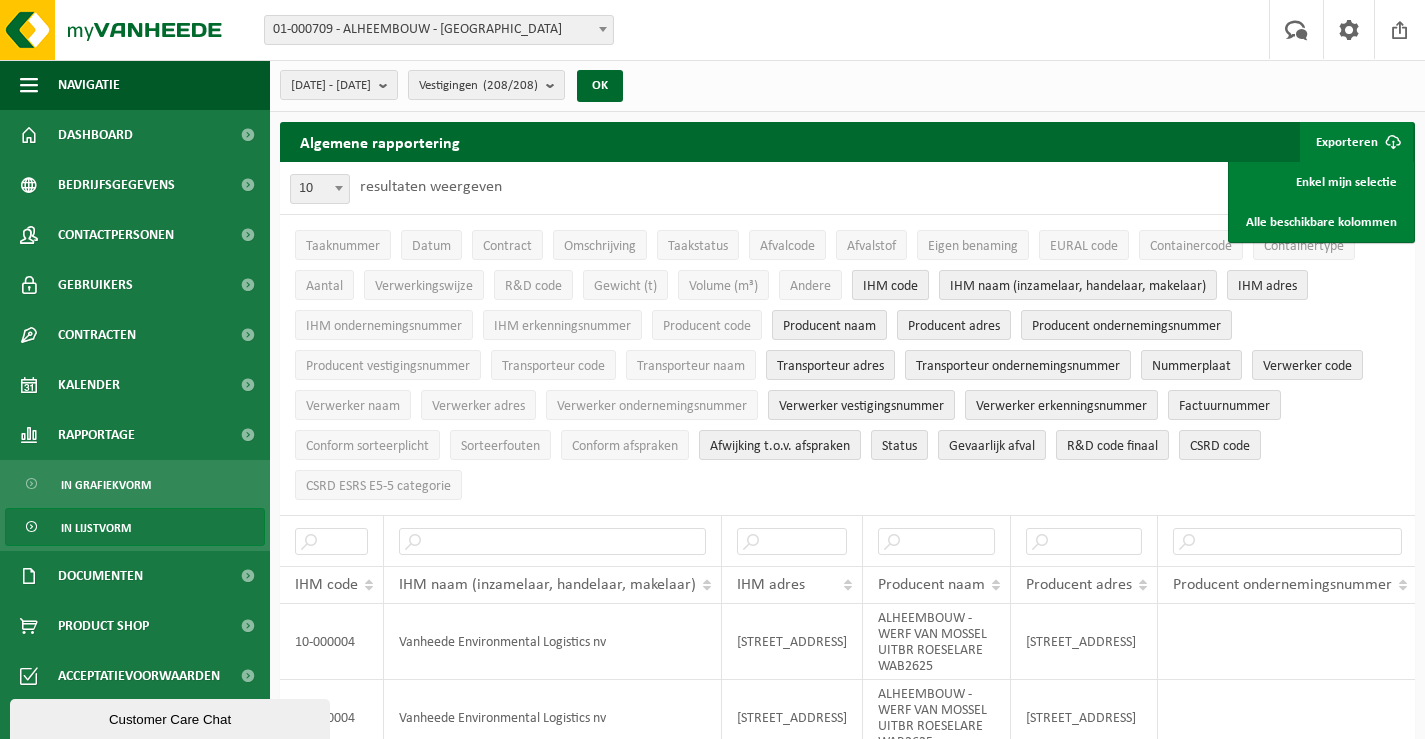 click on "IHM code" at bounding box center (890, 286) 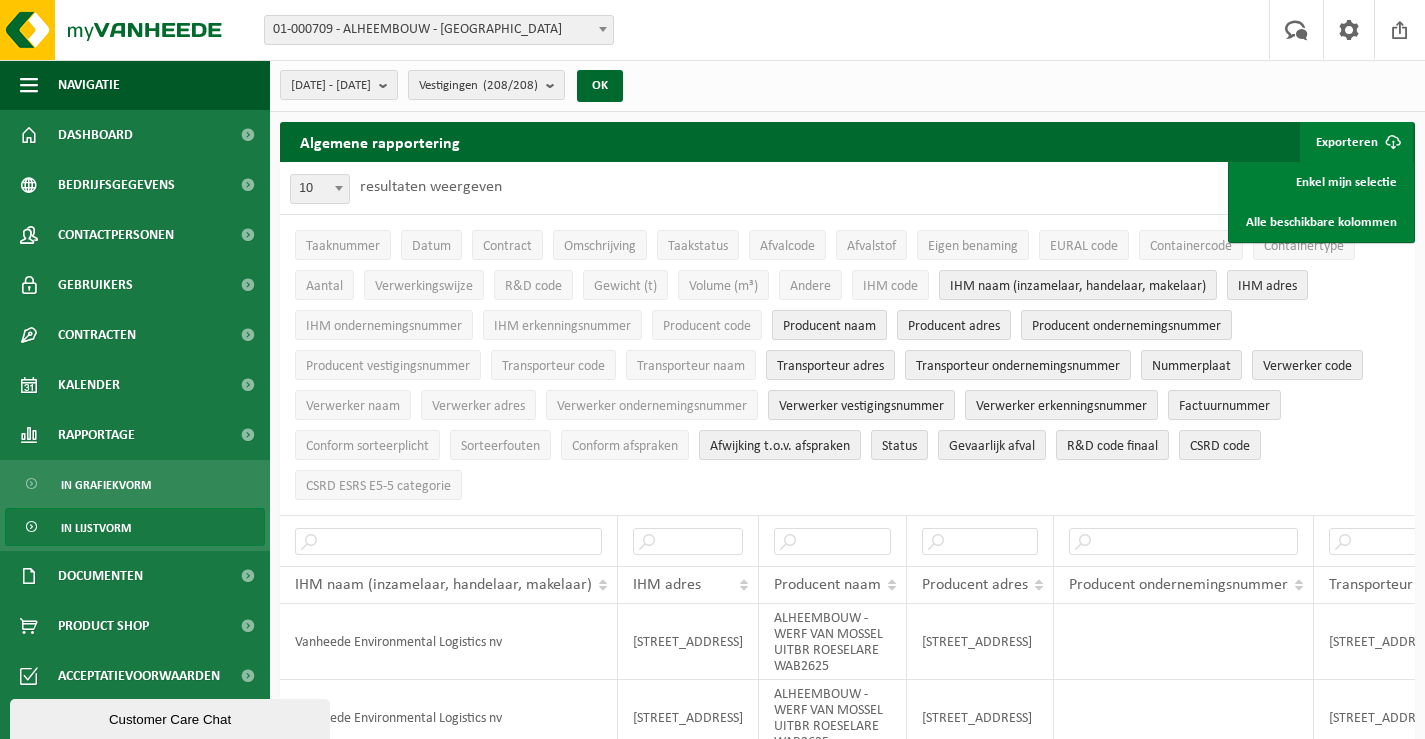 drag, startPoint x: 834, startPoint y: 329, endPoint x: 834, endPoint y: 340, distance: 11 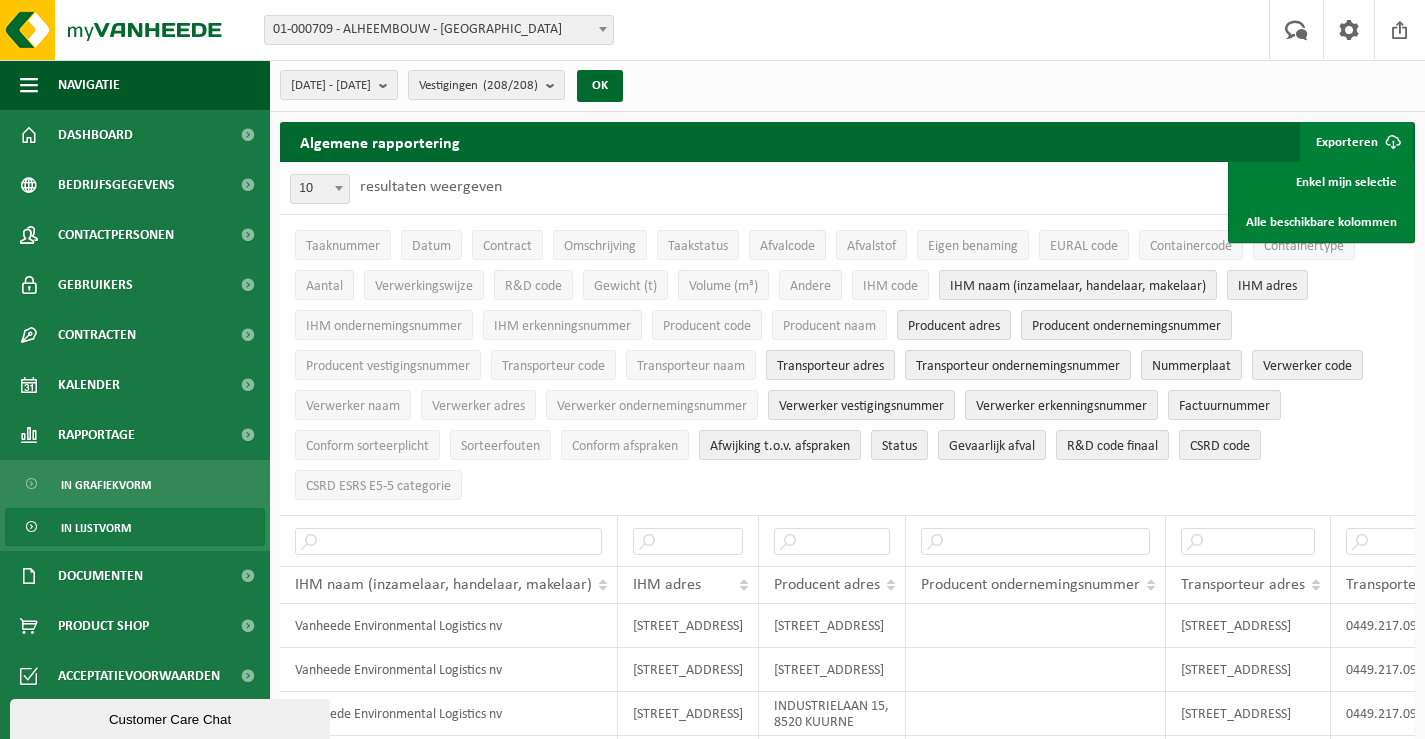 click on "Transporteur adres" at bounding box center [830, 366] 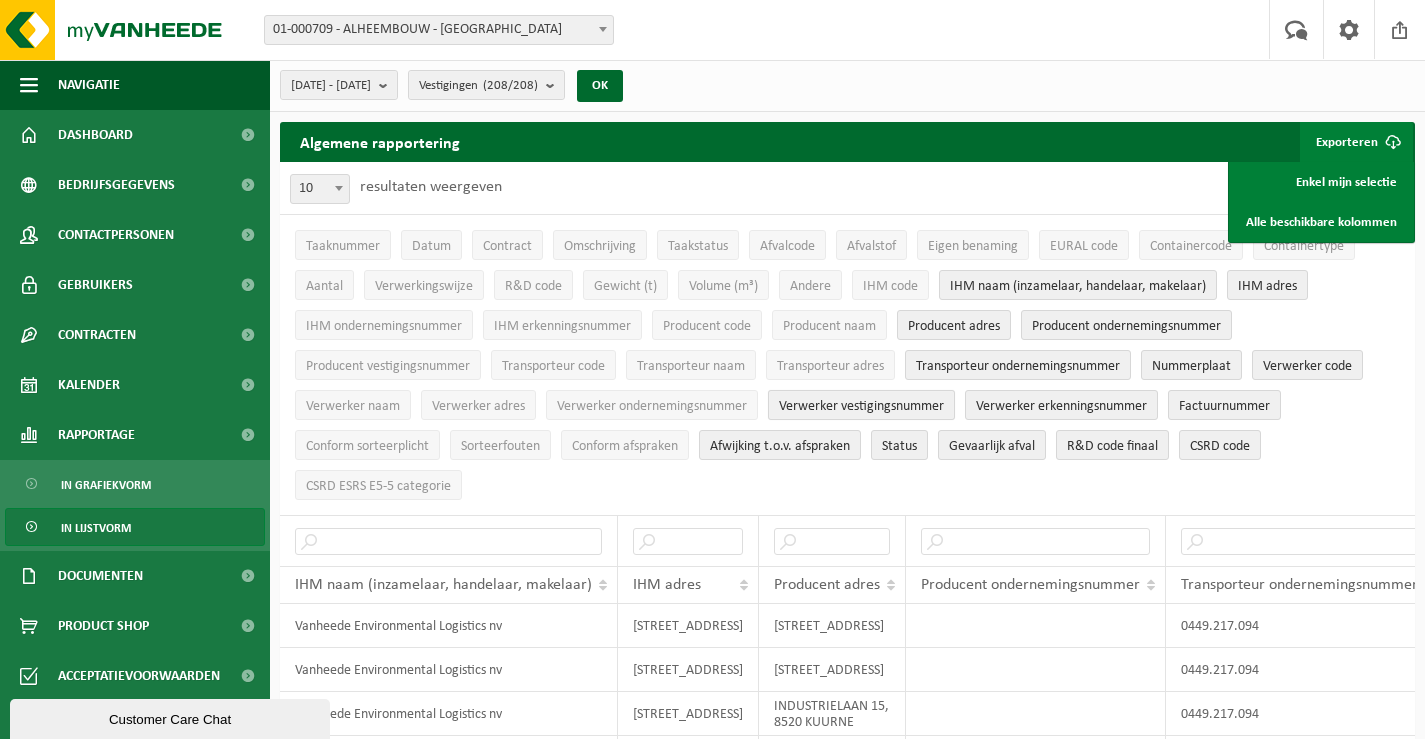 click on "Verwerker vestigingsnummer" at bounding box center (861, 406) 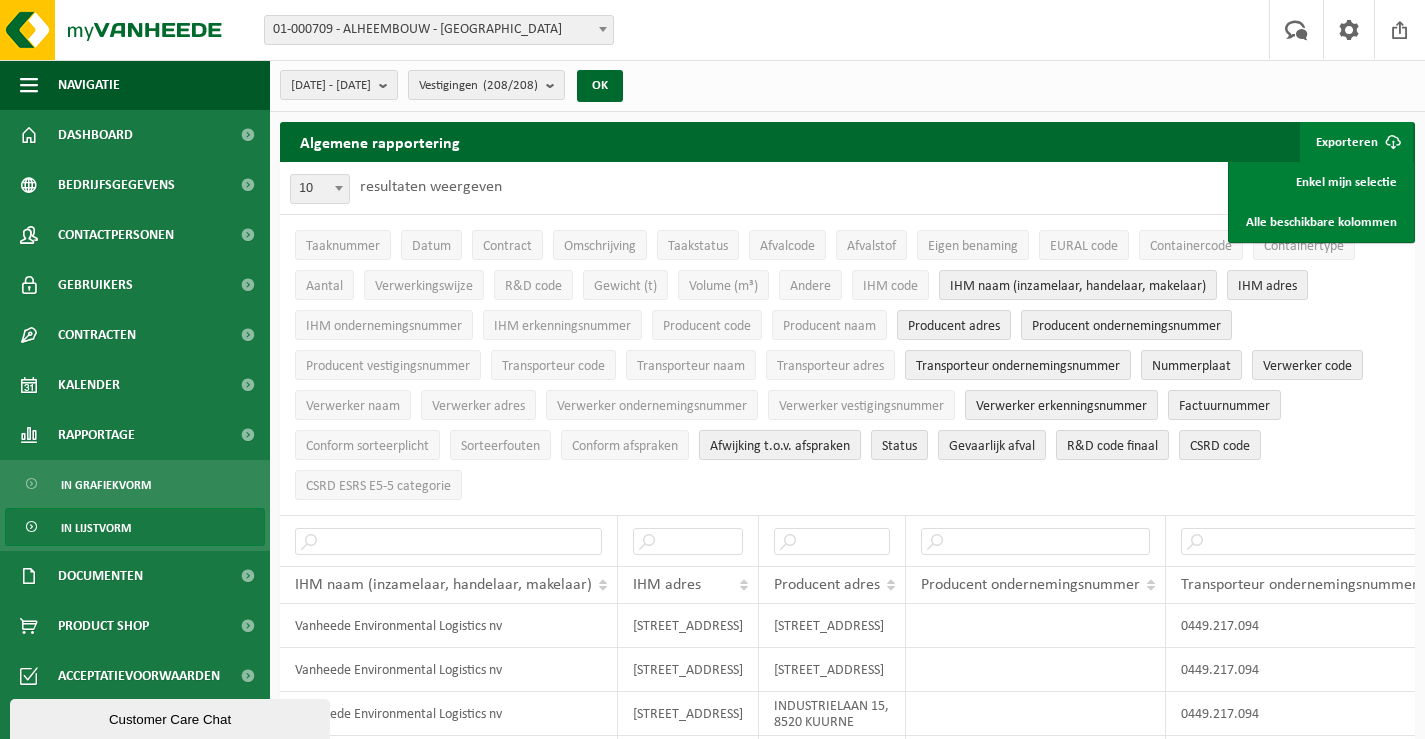 click on "Afwijking t.o.v. afspraken" at bounding box center (780, 446) 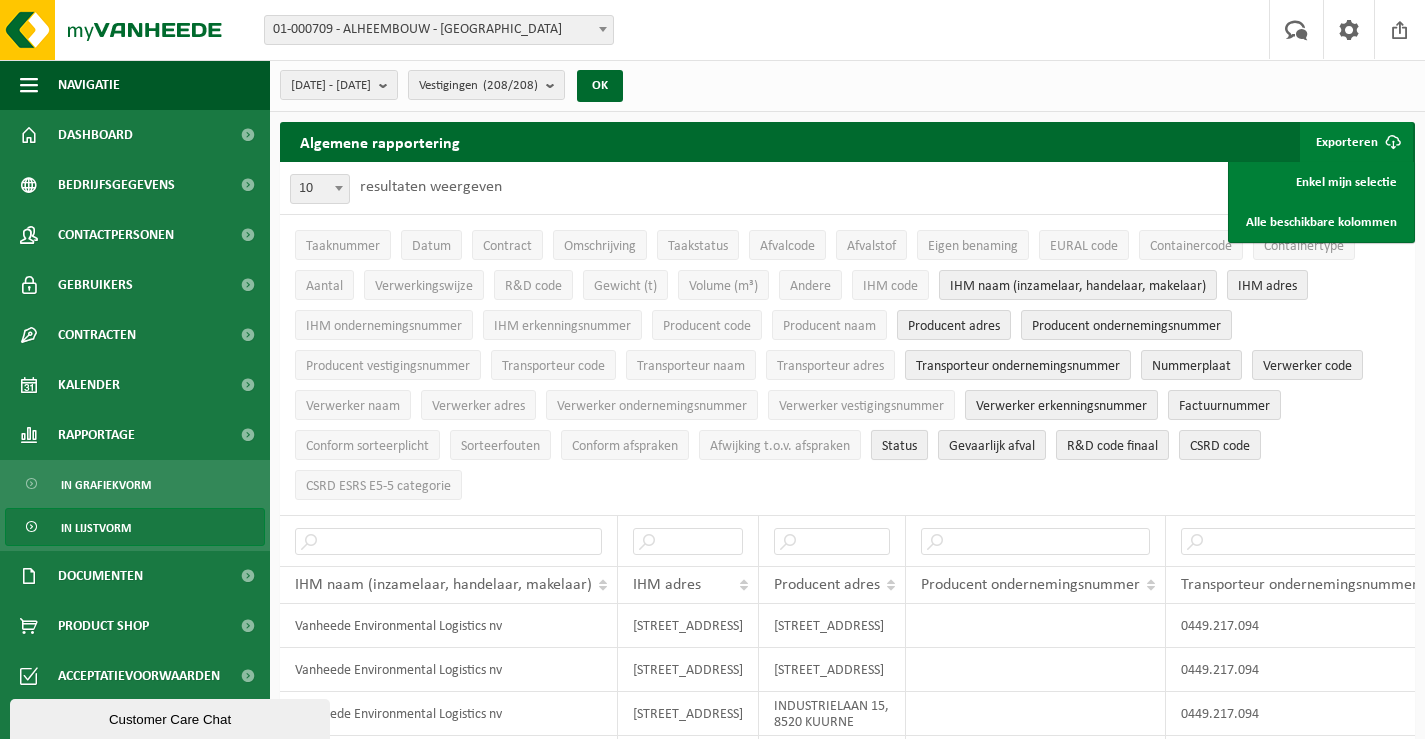 click on "Status" at bounding box center (899, 445) 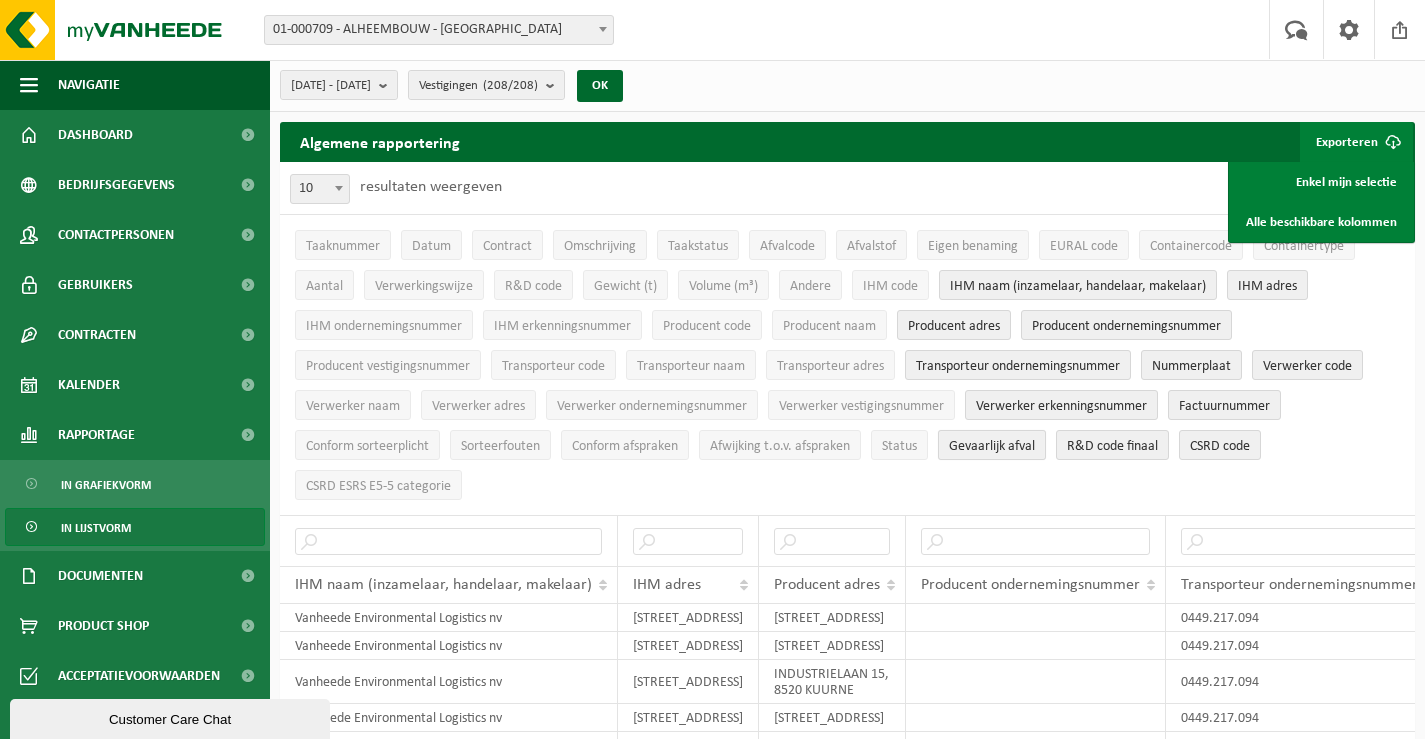 click on "Gevaarlijk afval" at bounding box center (992, 446) 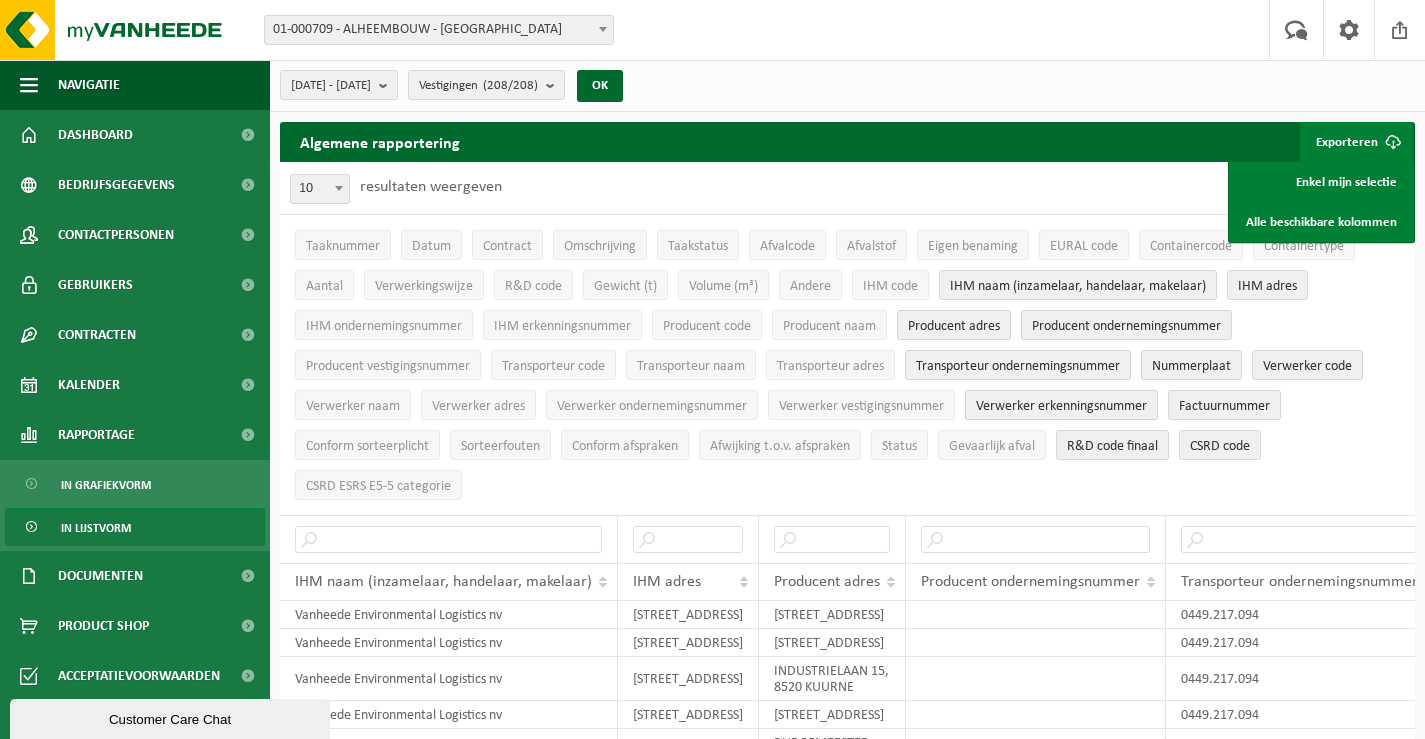 click on "Verwerker erkenningsnummer" at bounding box center [1061, 406] 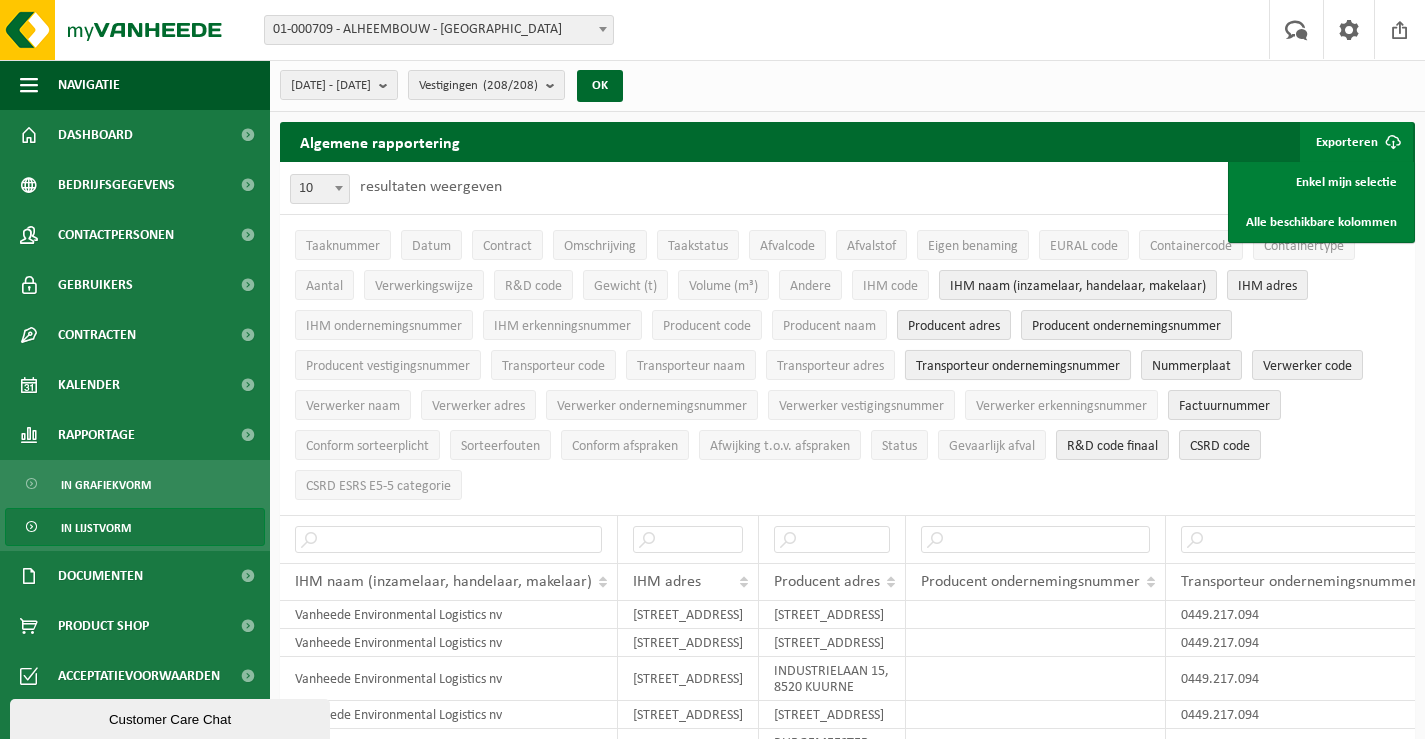 click on "Transporteur ondernemingsnummer" at bounding box center [1018, 366] 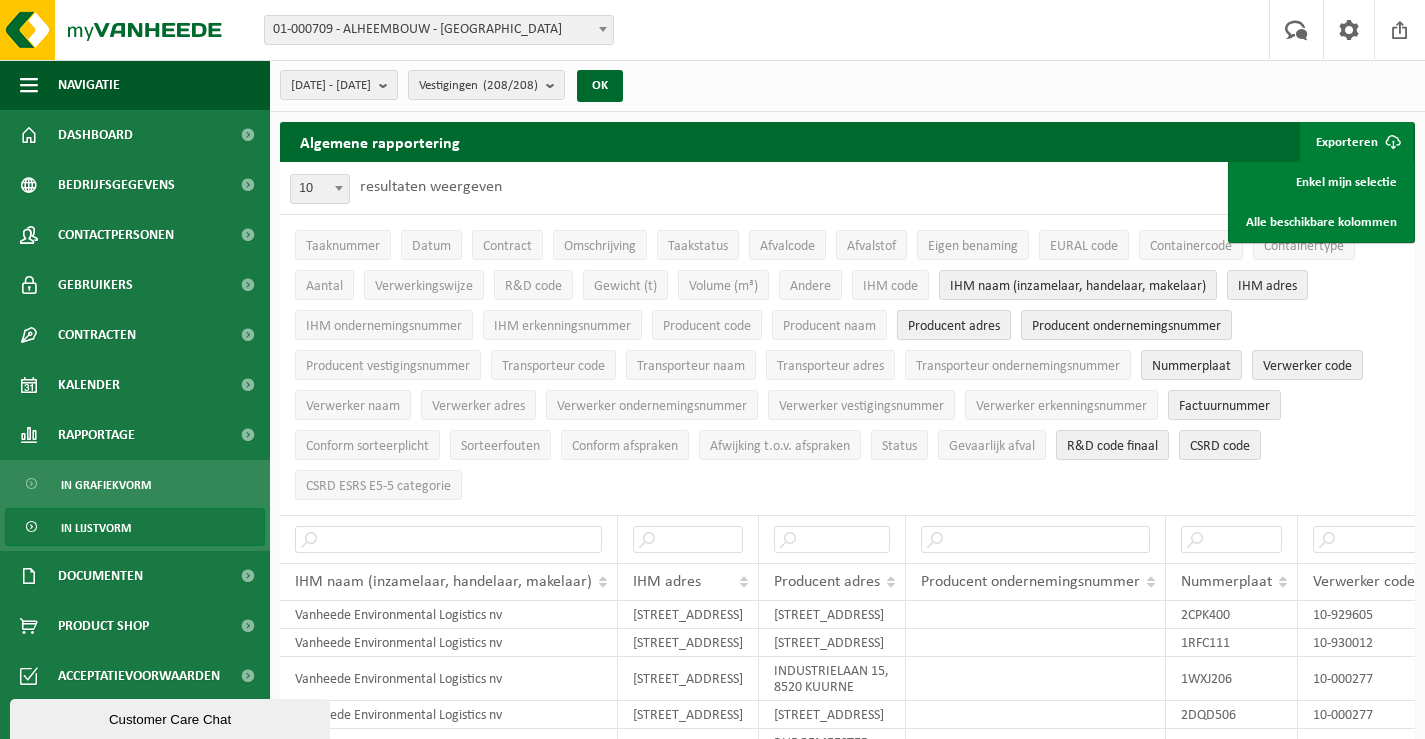 click on "Producent adres" at bounding box center (954, 326) 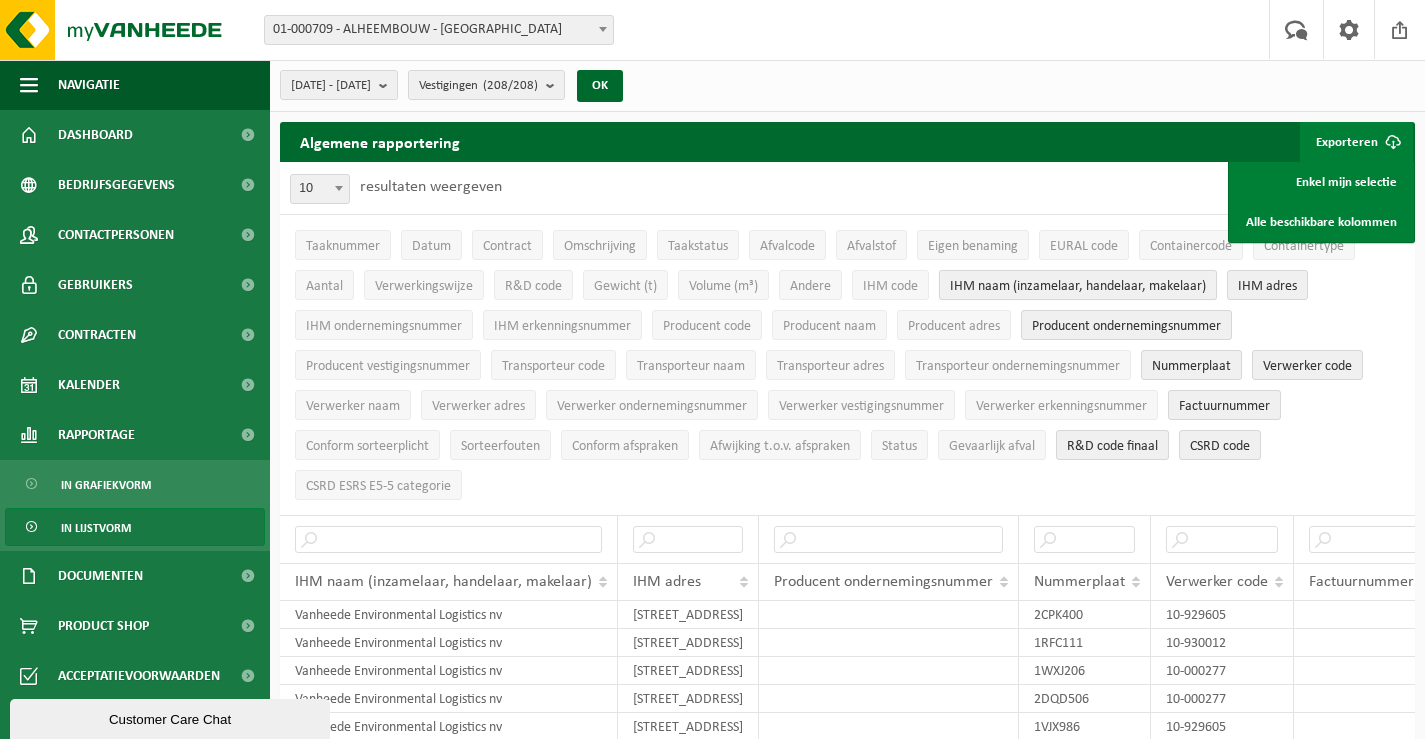 drag, startPoint x: 992, startPoint y: 287, endPoint x: 1131, endPoint y: 286, distance: 139.0036 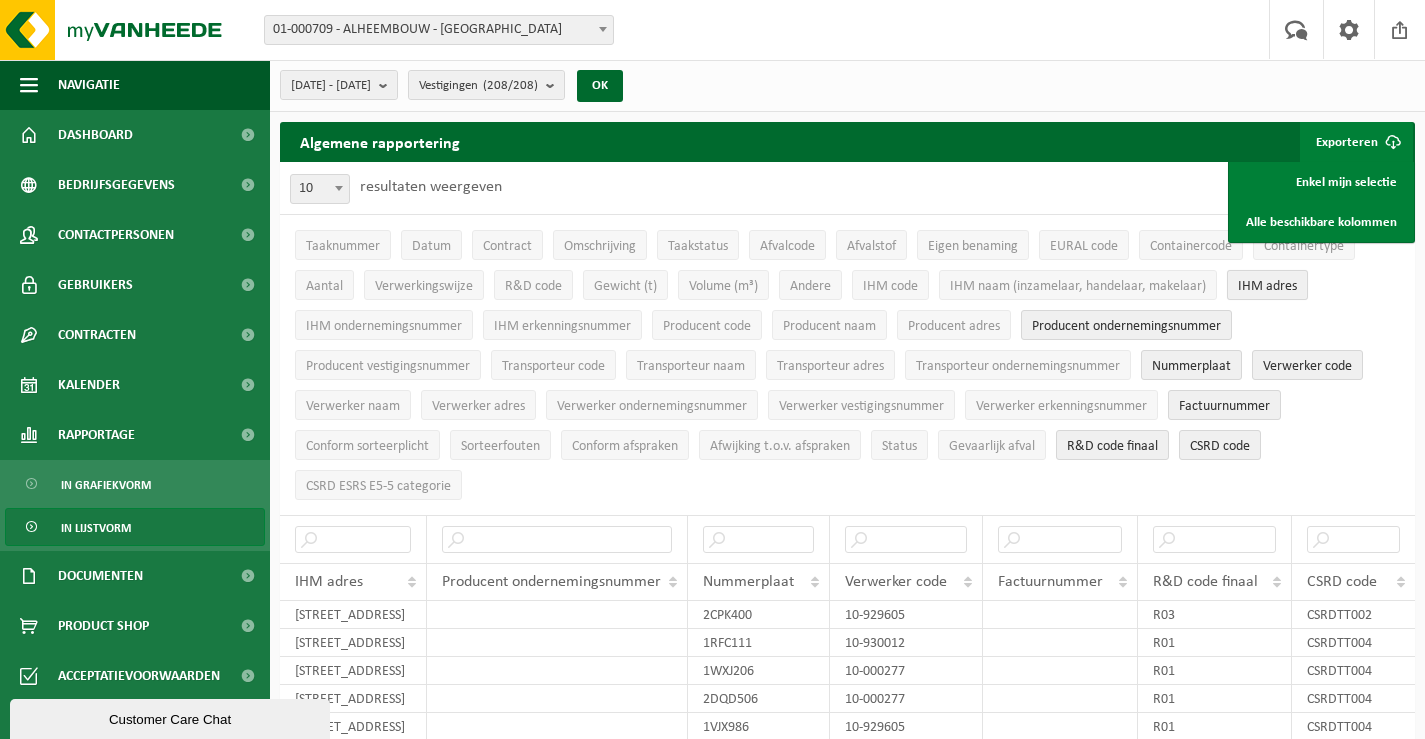 click on "IHM adres" at bounding box center [1267, 286] 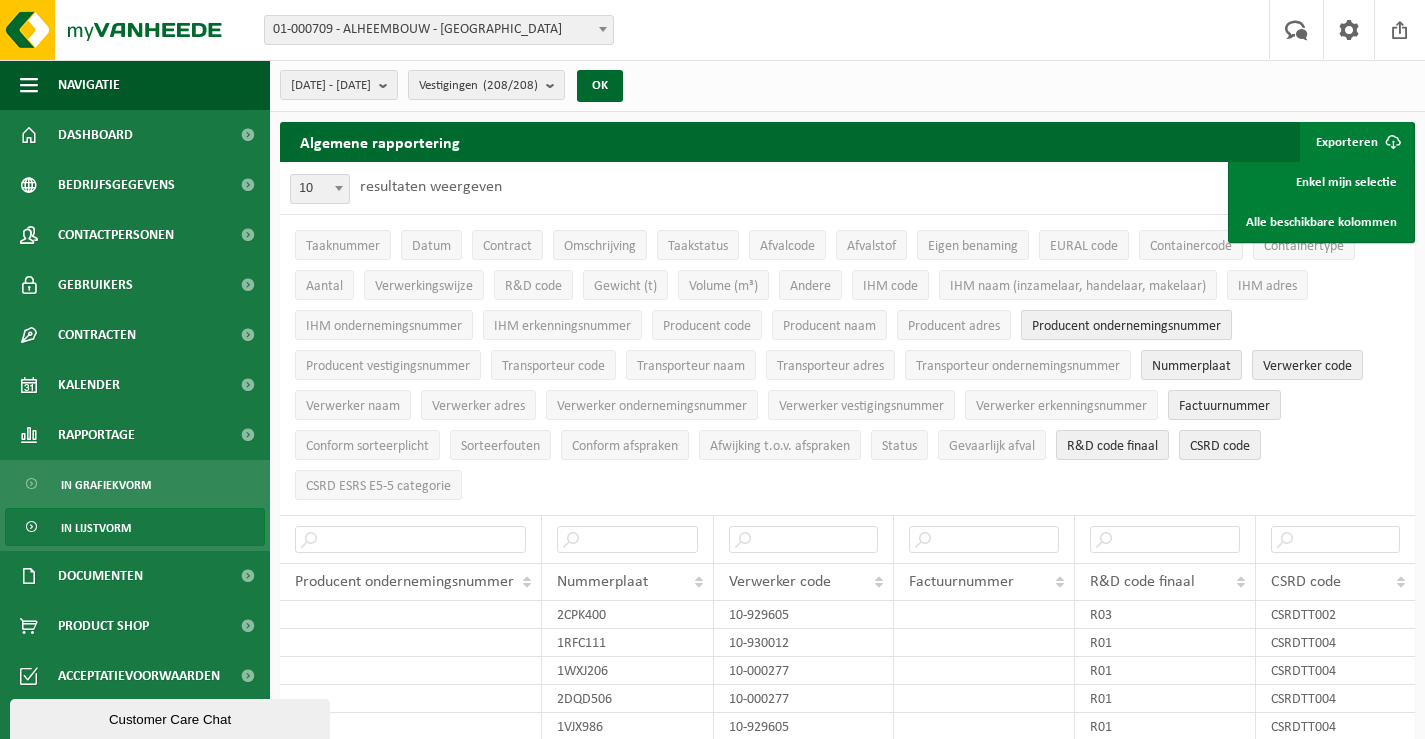 click on "Producent ondernemingsnummer" at bounding box center (1126, 326) 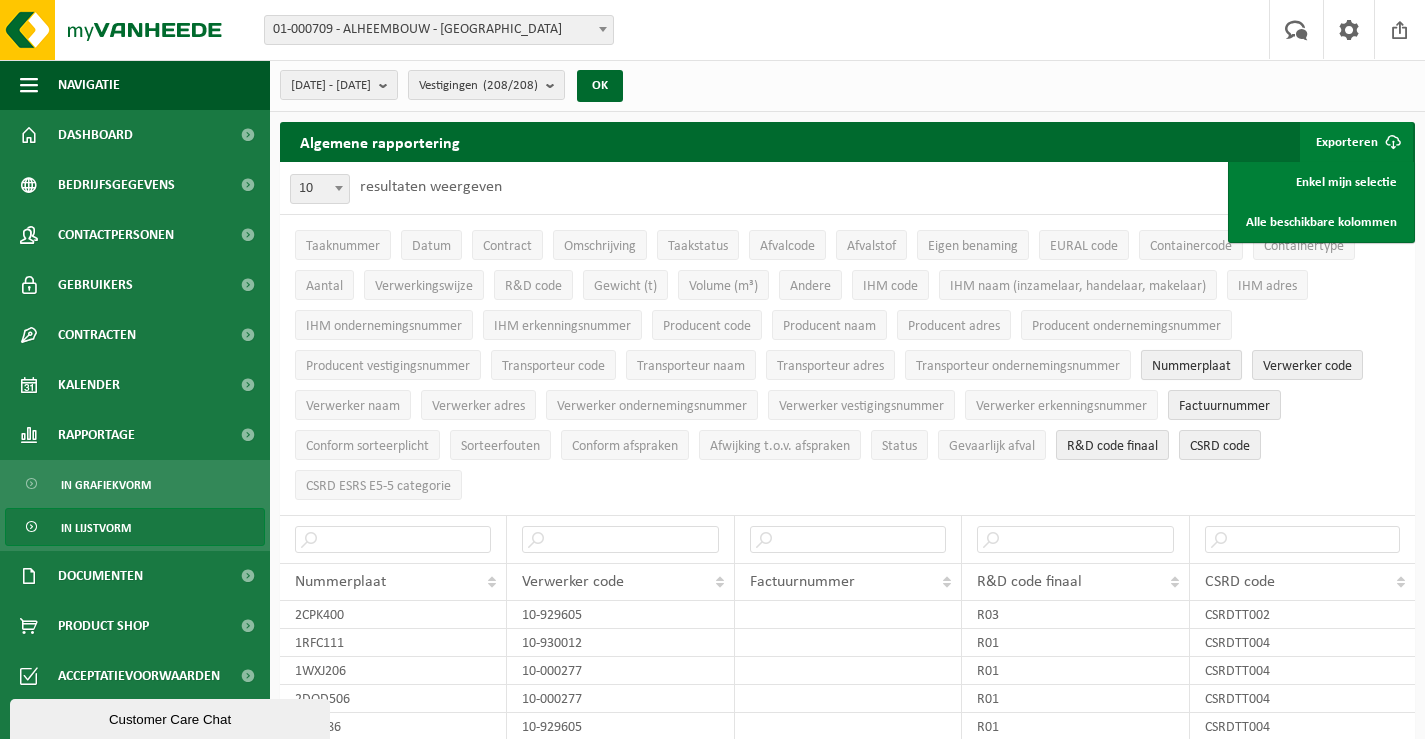 click on "Nummerplaat" at bounding box center [1191, 366] 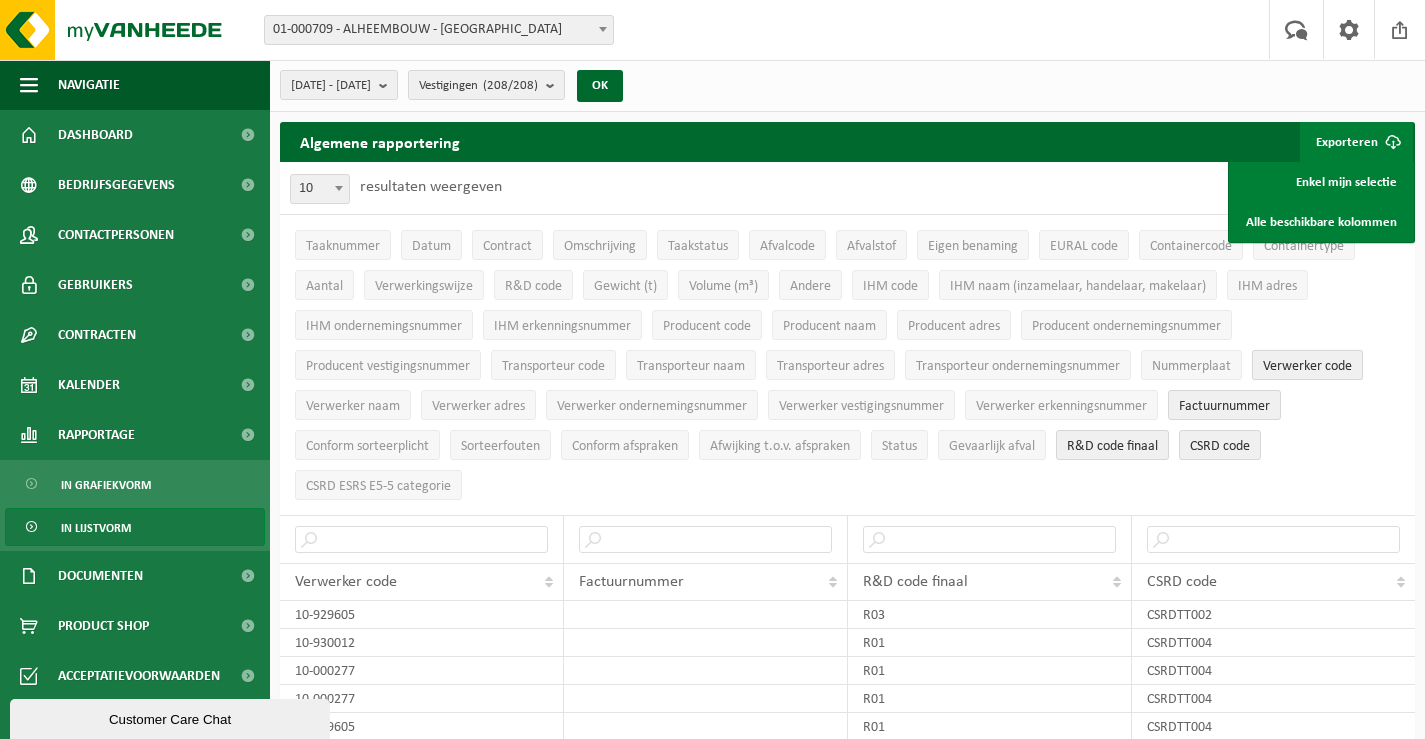 click on "Verwerker code" at bounding box center (1307, 366) 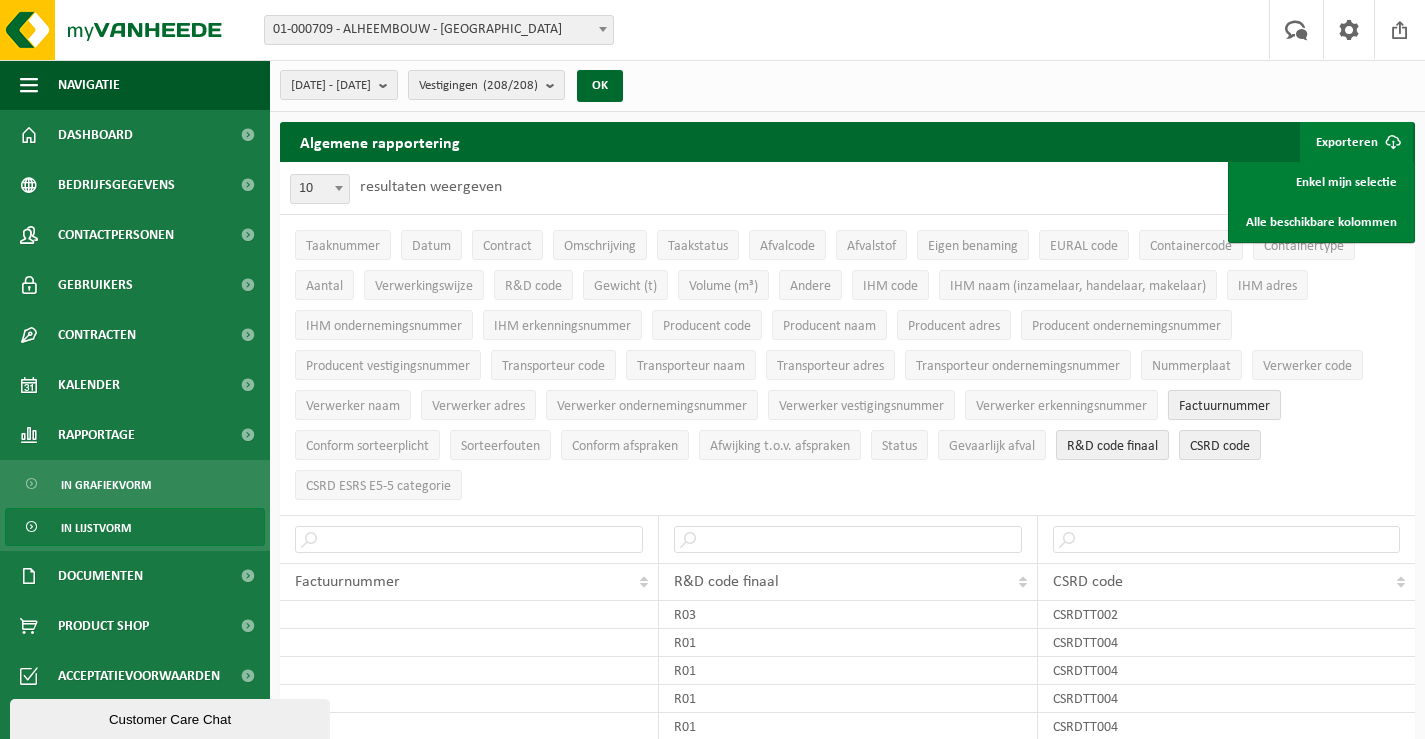click on "Factuurnummer" at bounding box center [1224, 405] 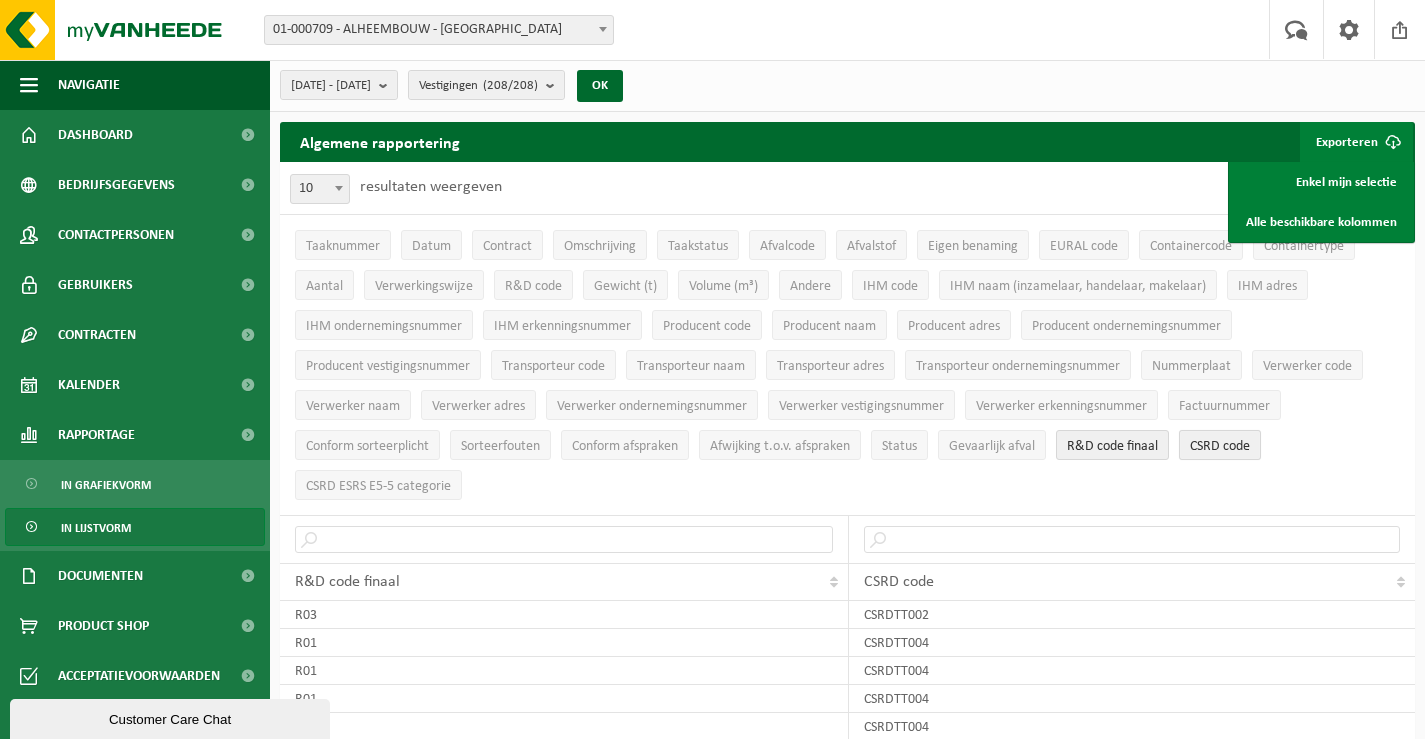 click on "CSRD code" at bounding box center [1220, 446] 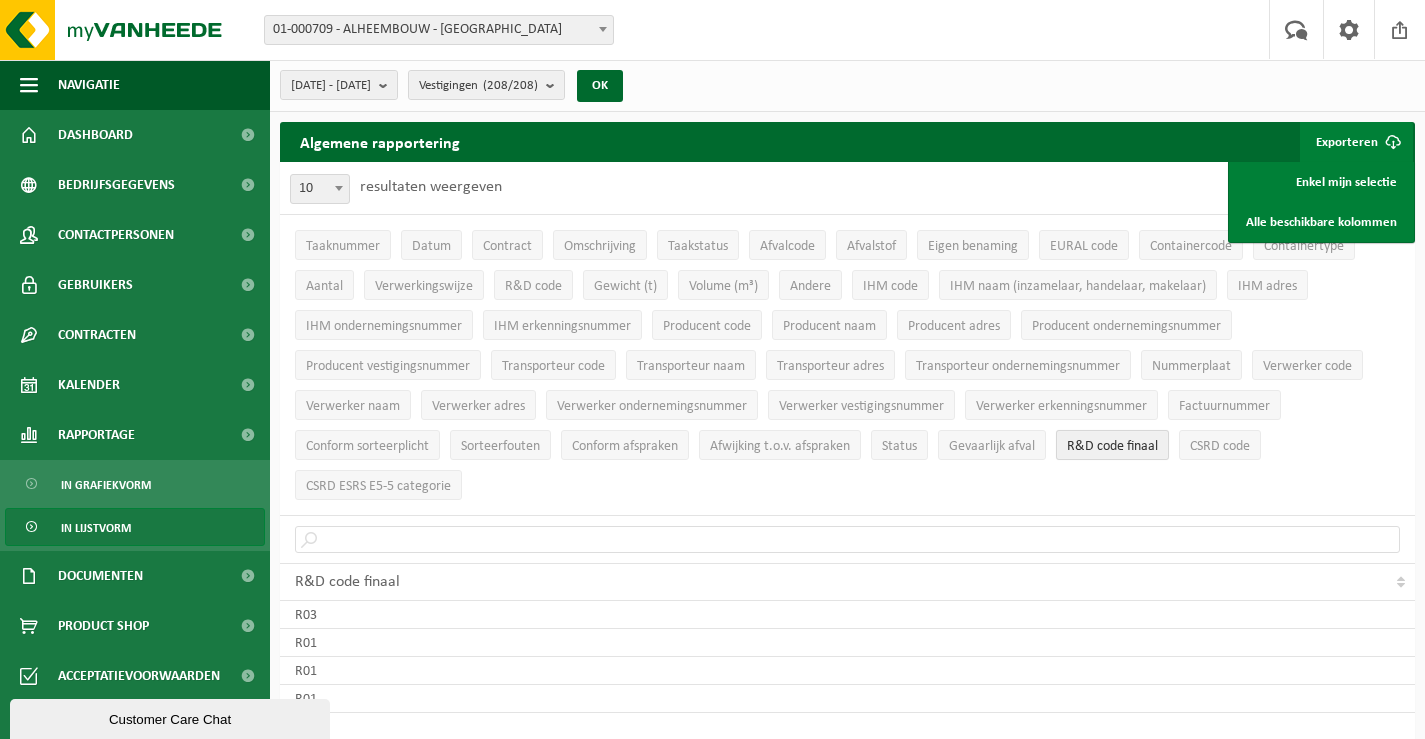 click on "R&D code finaal" at bounding box center [1112, 446] 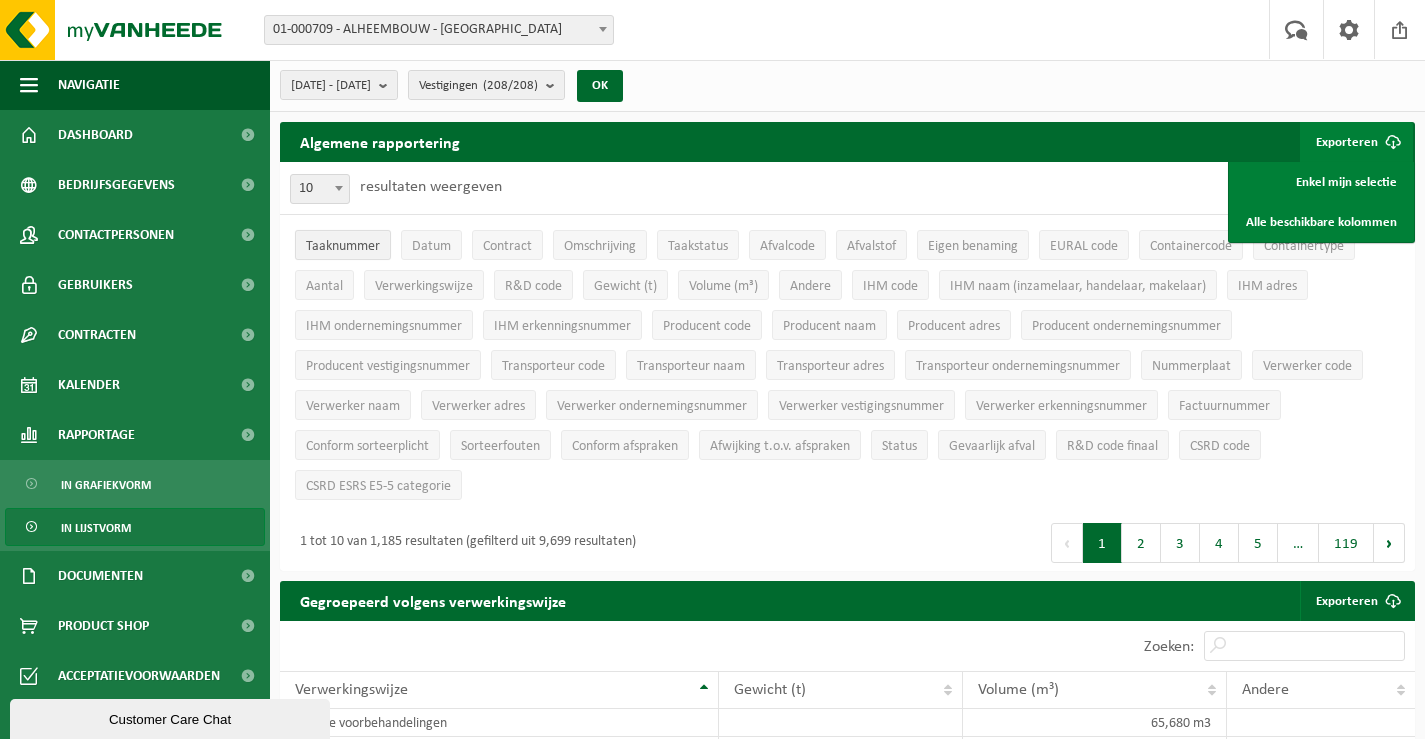 click on "Taaknummer" at bounding box center (343, 246) 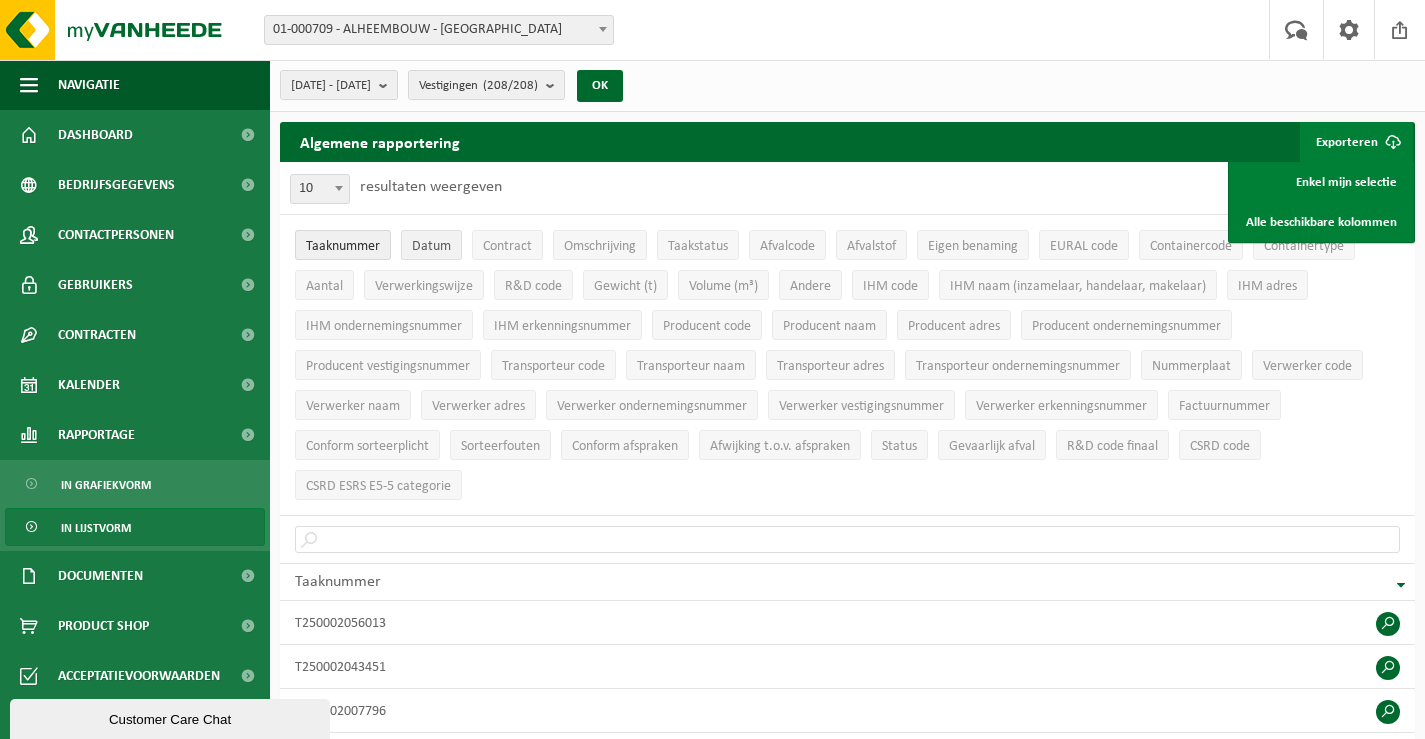 click on "Datum" at bounding box center (431, 246) 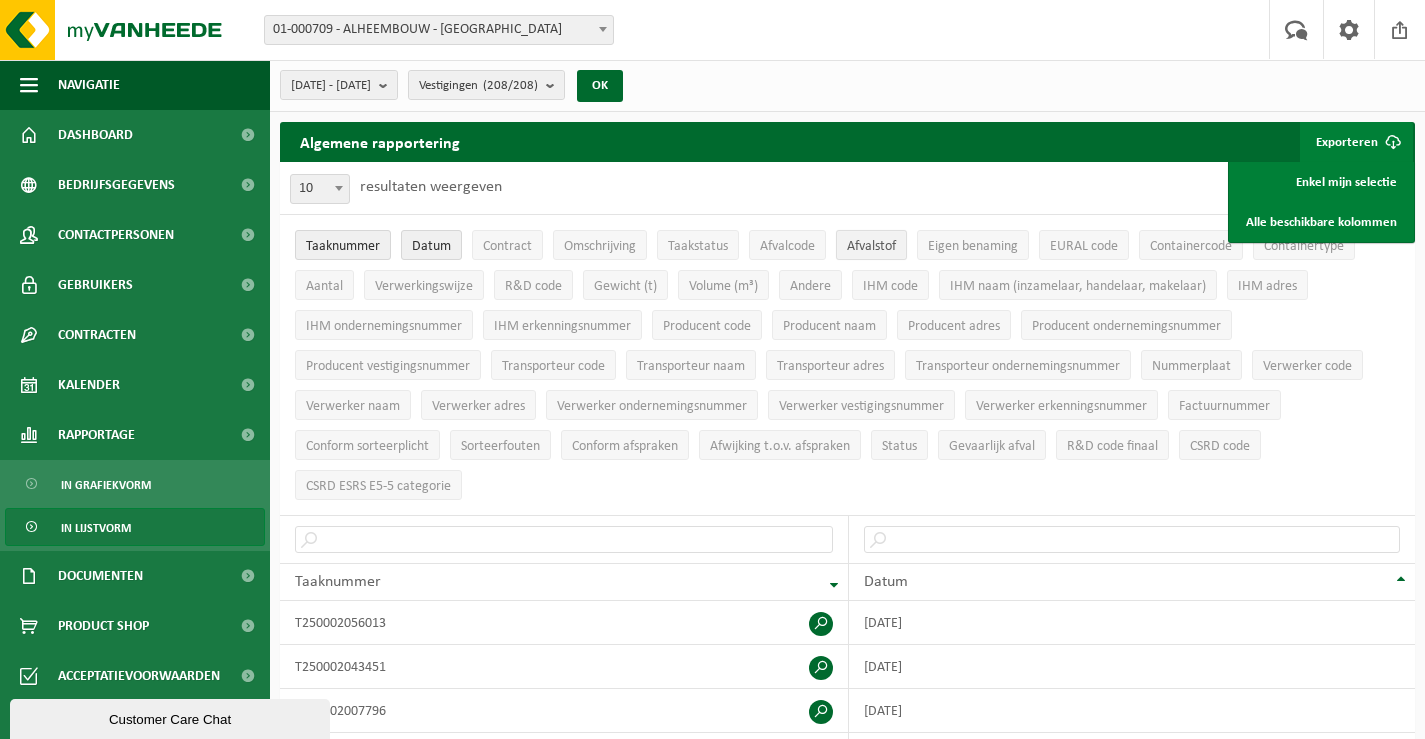 click on "Afvalstof" at bounding box center [871, 246] 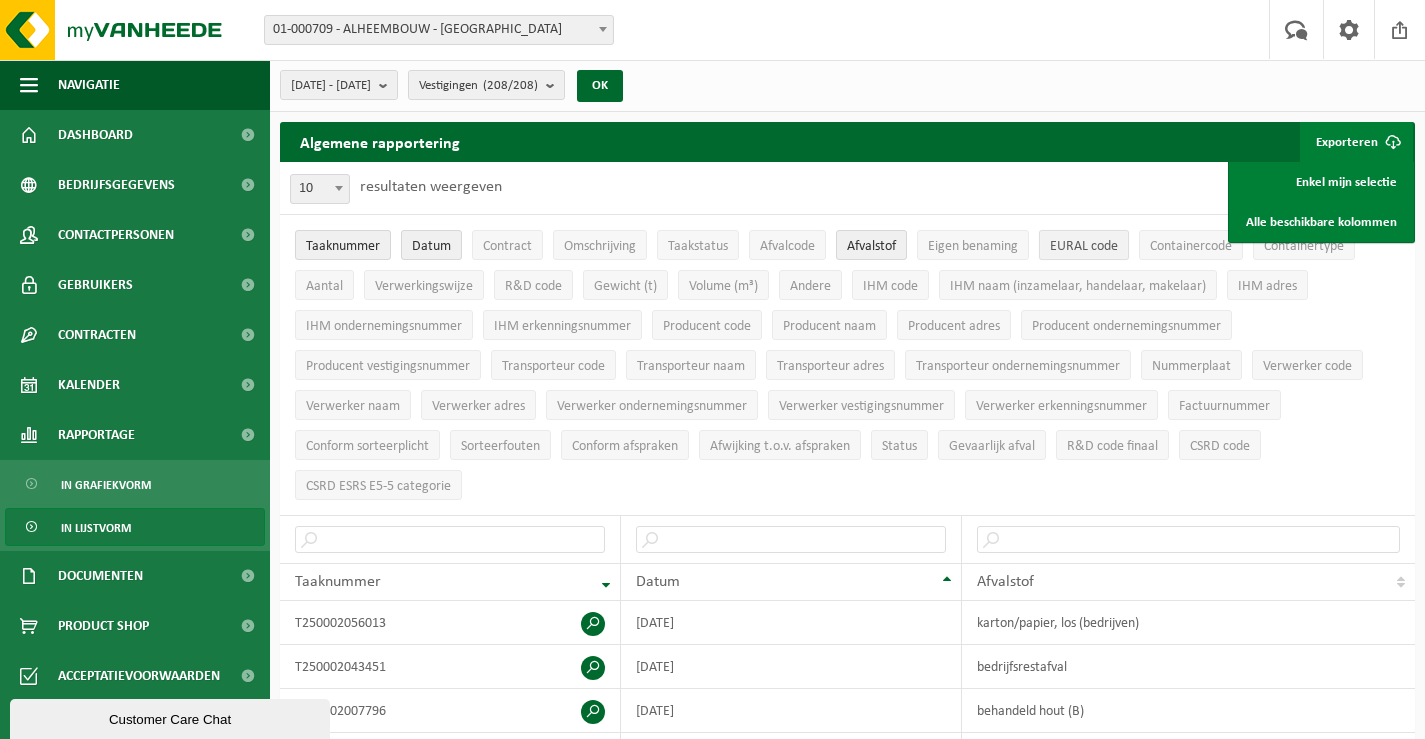 click on "EURAL code" at bounding box center [1084, 246] 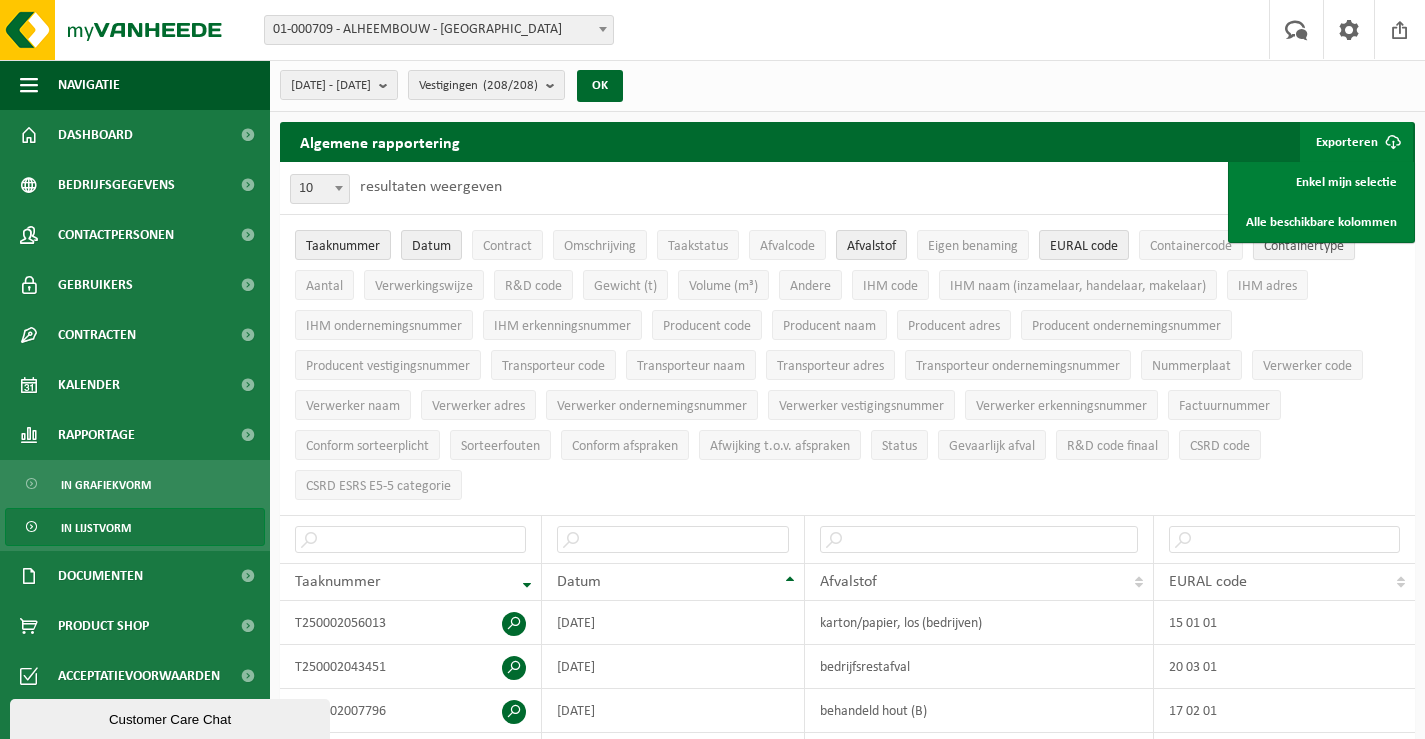 click on "Containertype" at bounding box center (1304, 246) 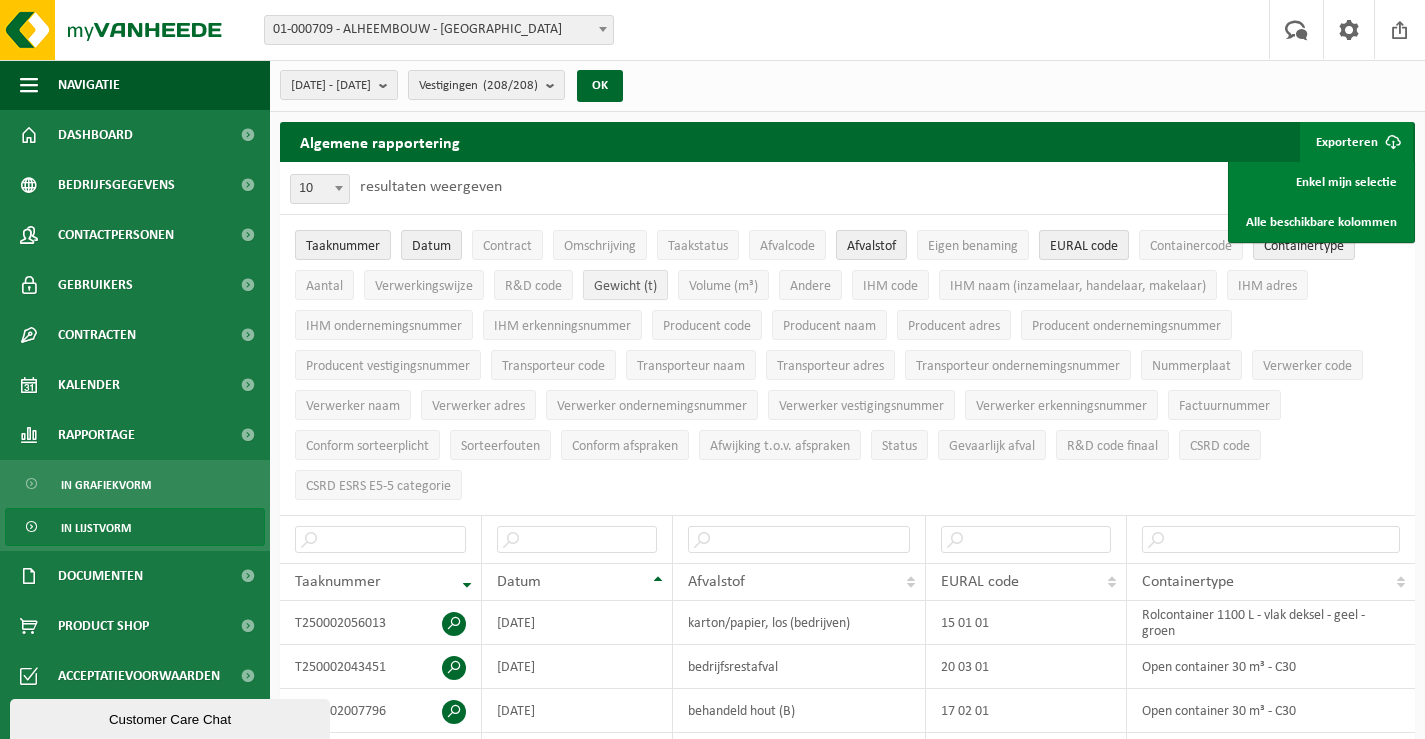 click on "Gewicht (t)" at bounding box center [625, 286] 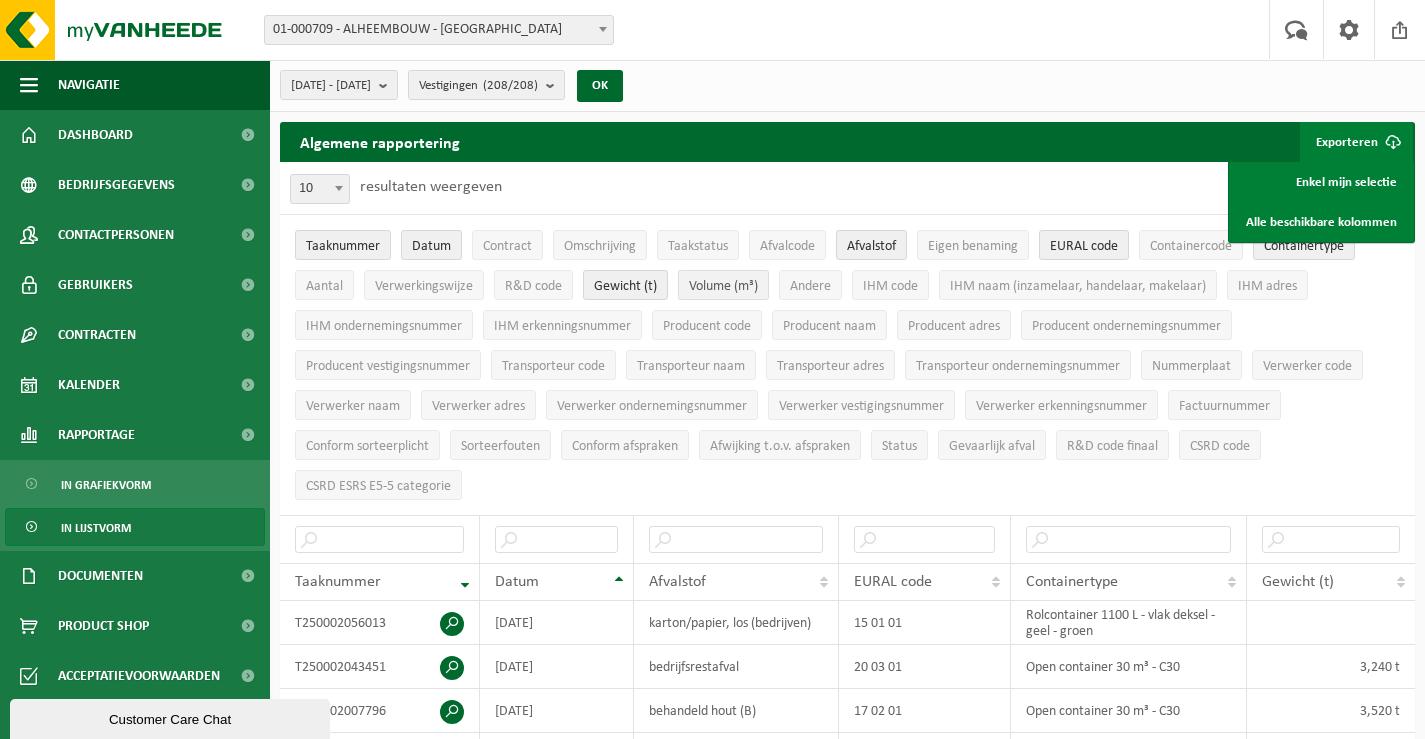 drag, startPoint x: 702, startPoint y: 280, endPoint x: 717, endPoint y: 284, distance: 15.524175 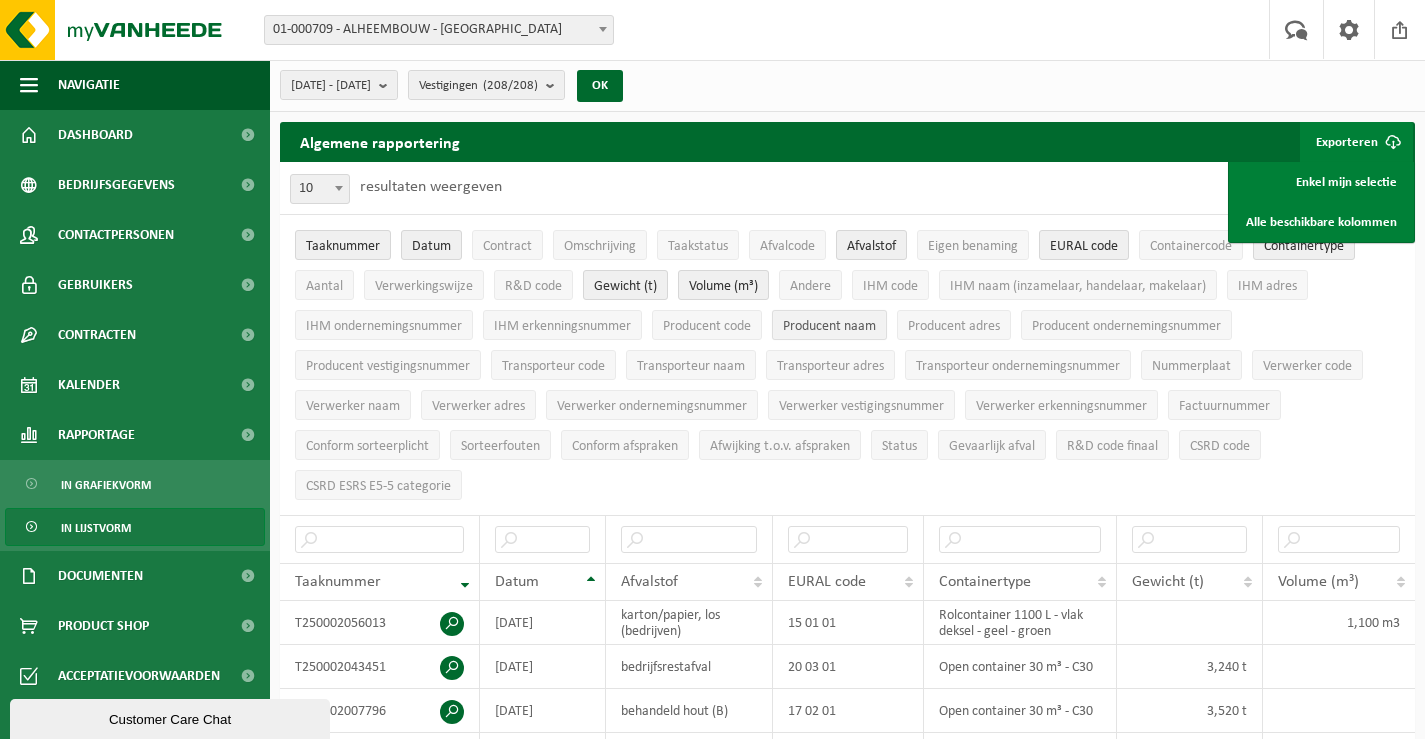 click on "Producent naam" at bounding box center (829, 326) 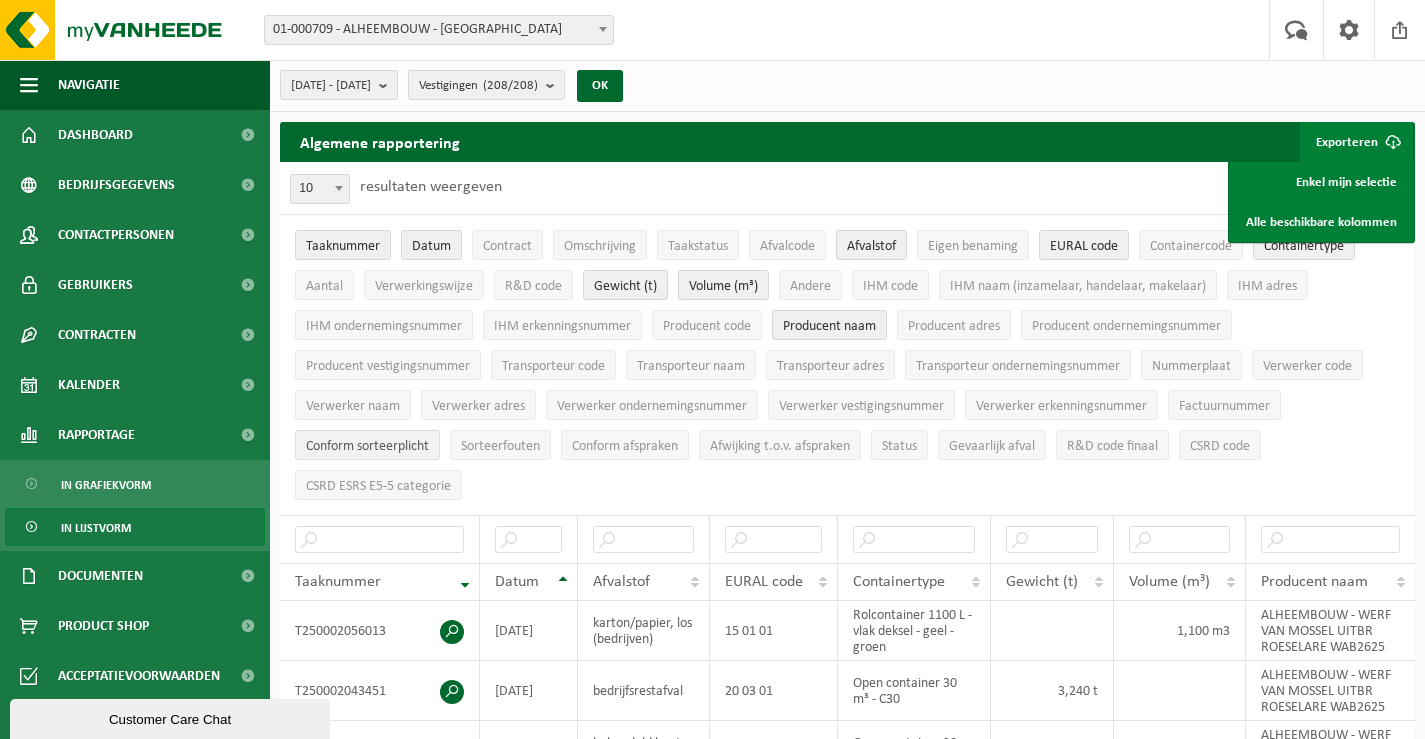 click on "Conform sorteerplicht" at bounding box center [367, 446] 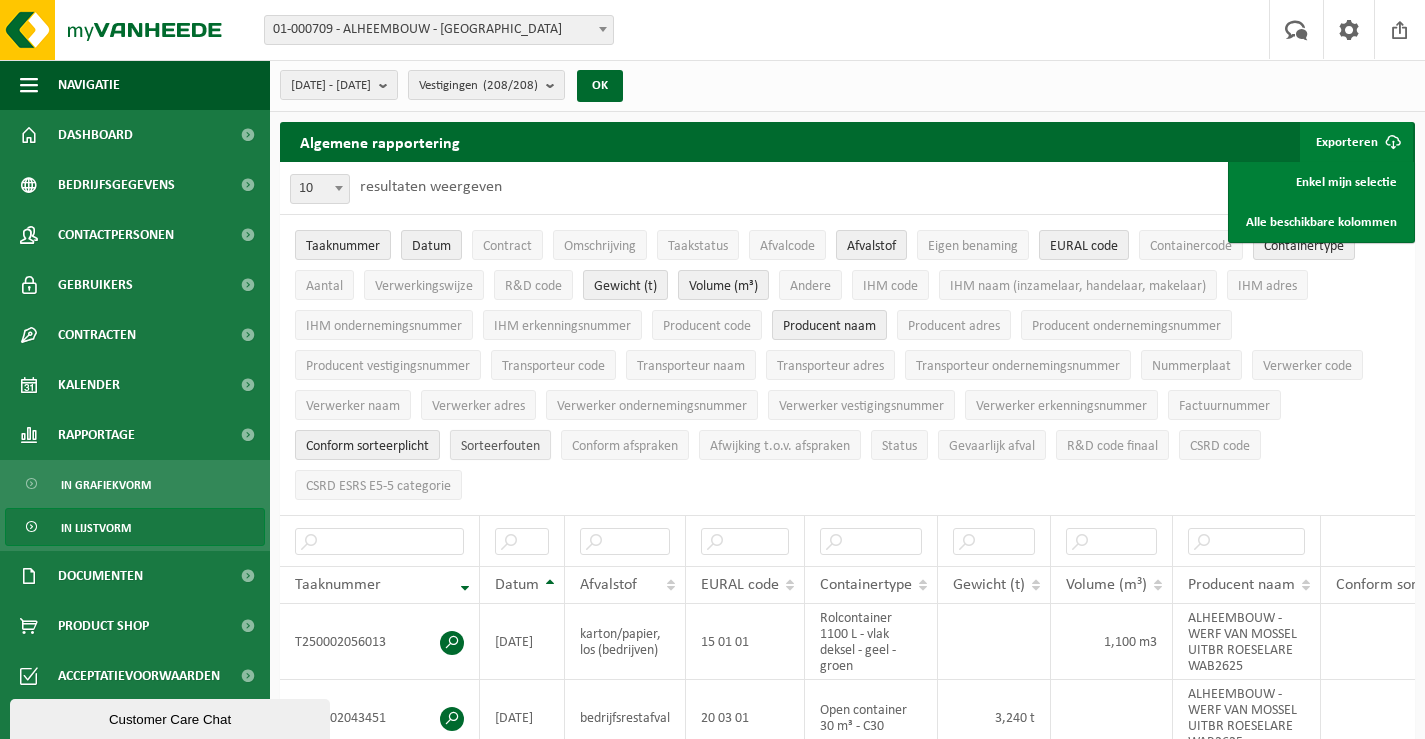click on "Sorteerfouten" at bounding box center [500, 446] 